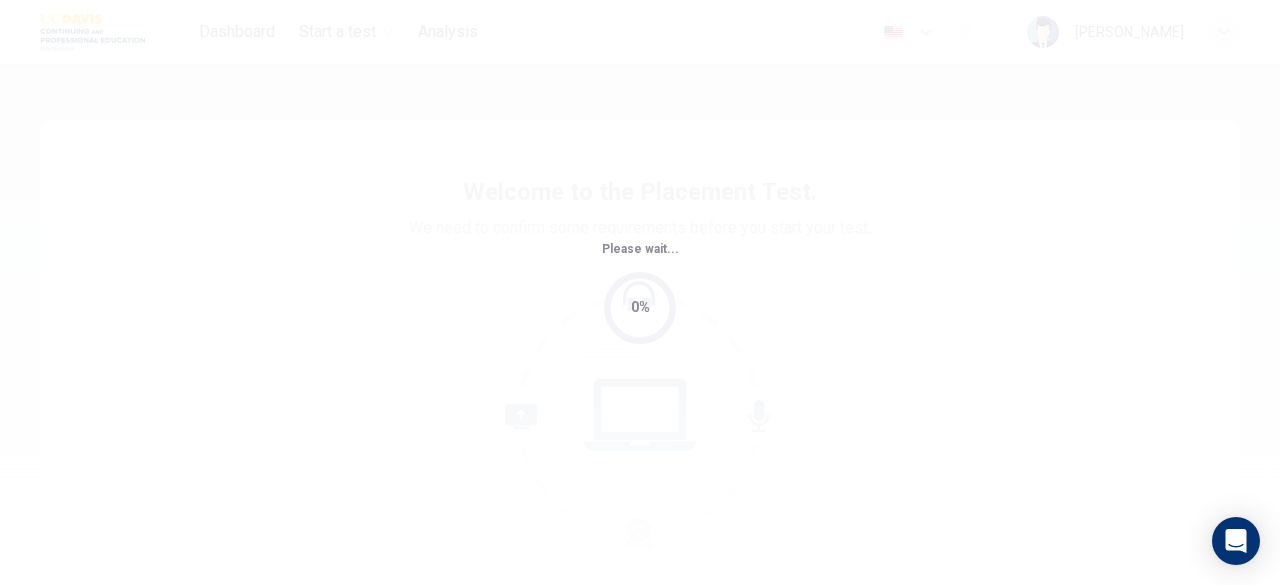 scroll, scrollTop: 0, scrollLeft: 0, axis: both 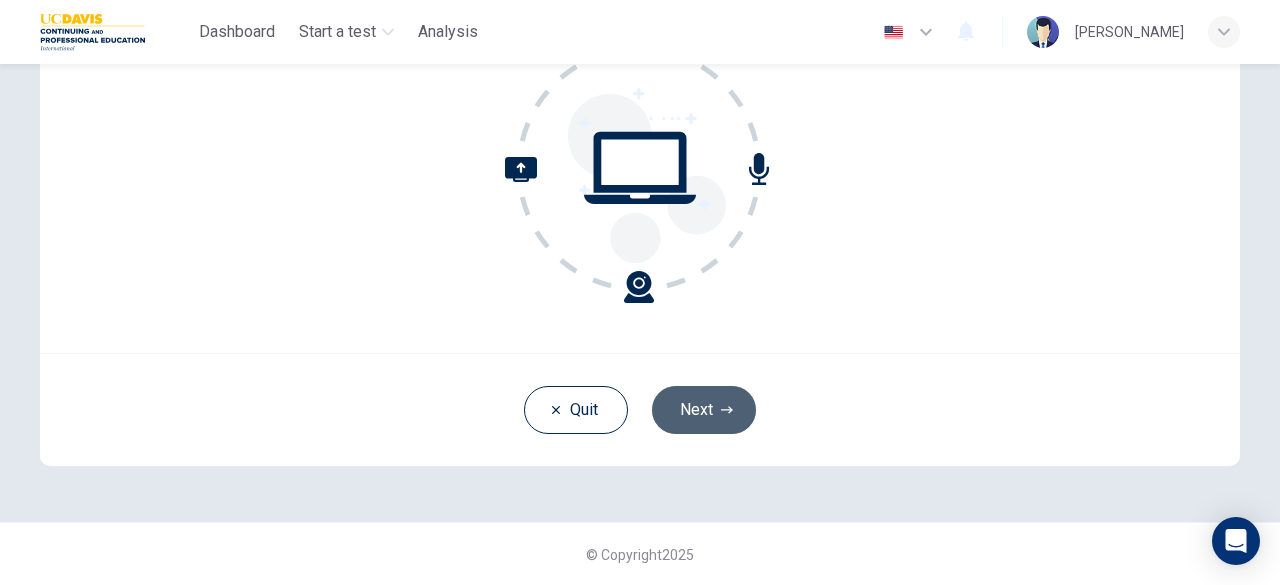click on "Next" at bounding box center (704, 410) 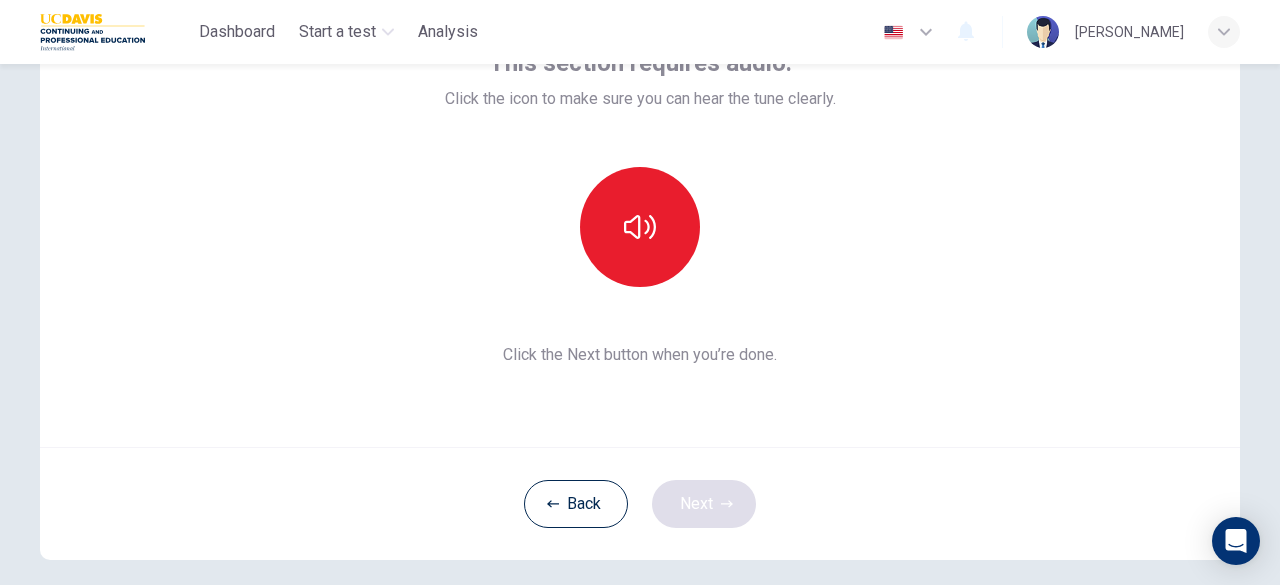 scroll, scrollTop: 151, scrollLeft: 0, axis: vertical 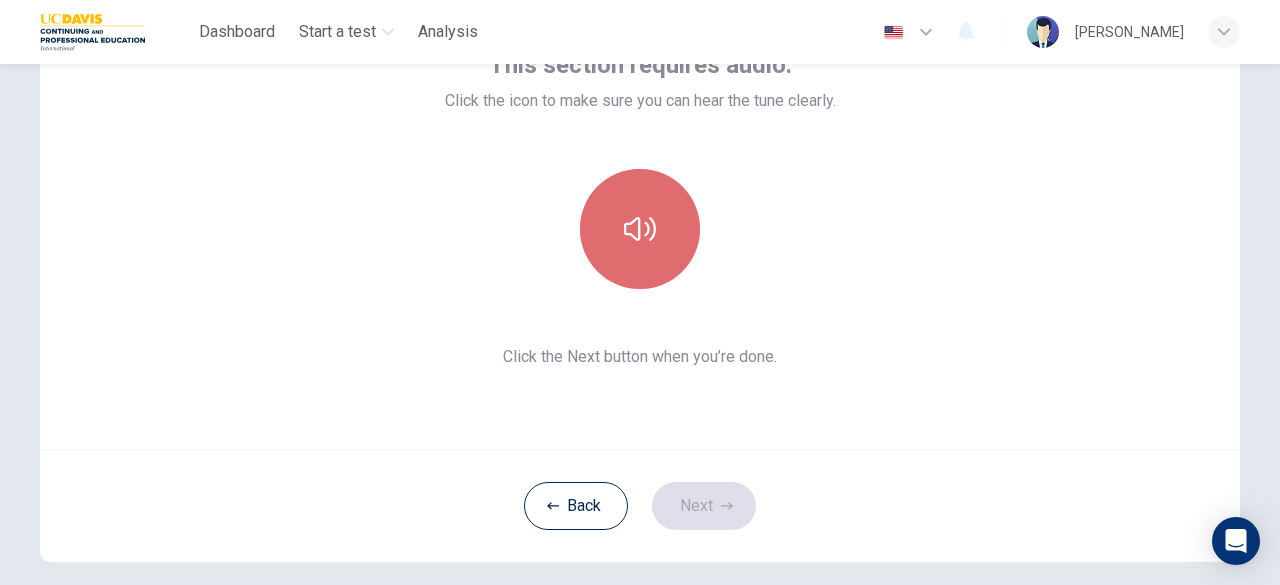 click at bounding box center [640, 229] 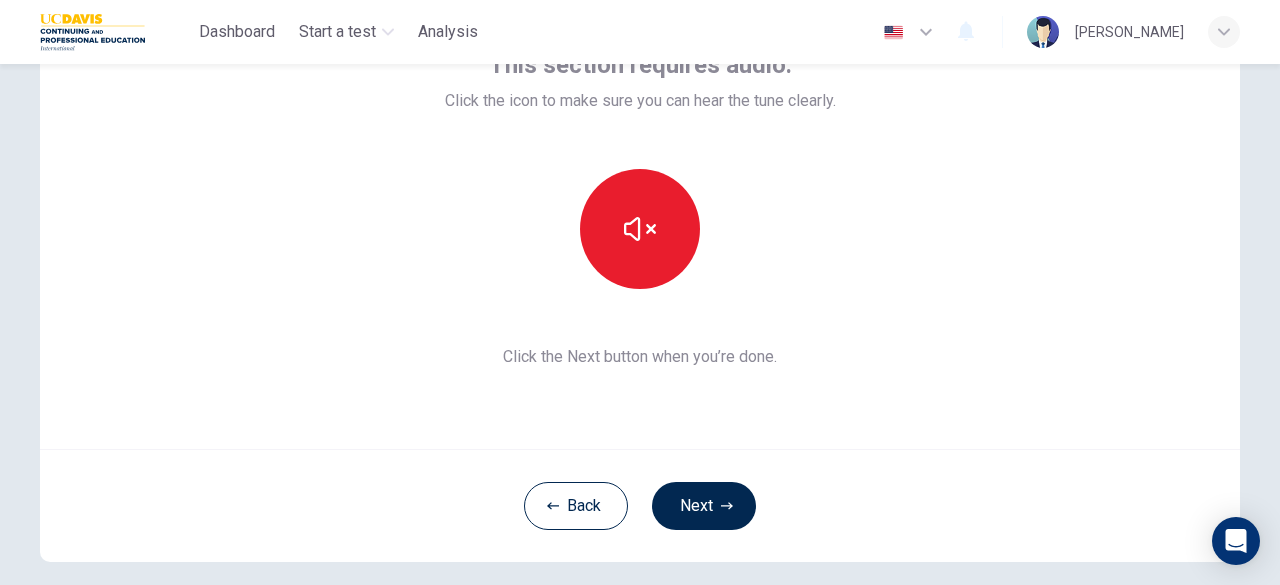 click on "This section requires audio. Click the icon to make sure you can hear the tune clearly. Click the Next button when you’re done." at bounding box center [640, 209] 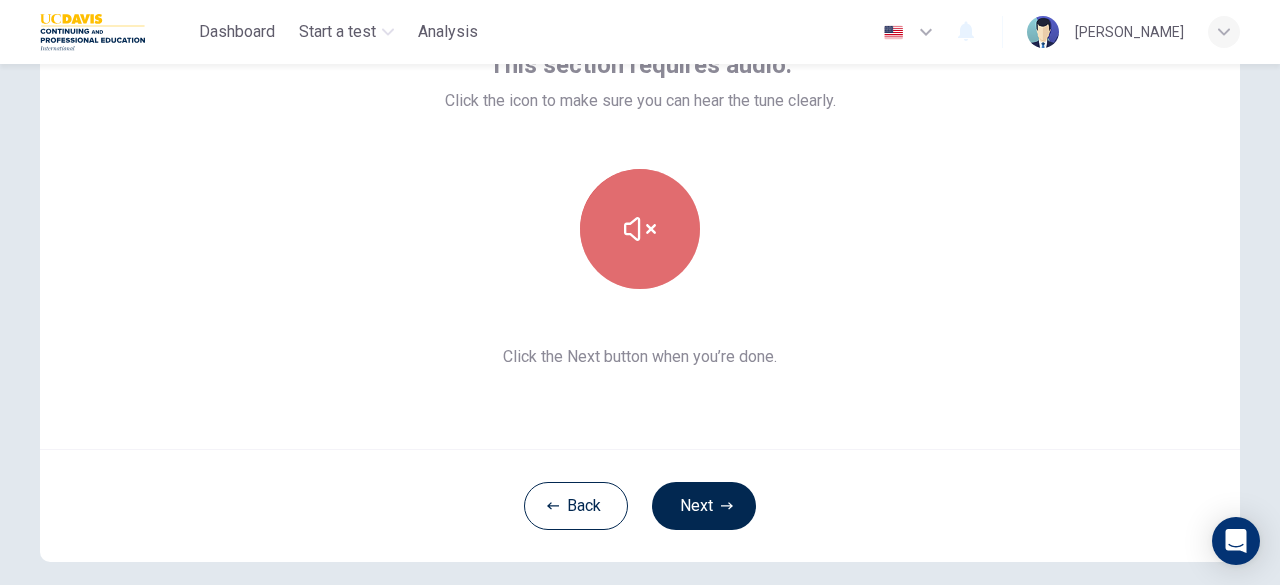 click at bounding box center (640, 229) 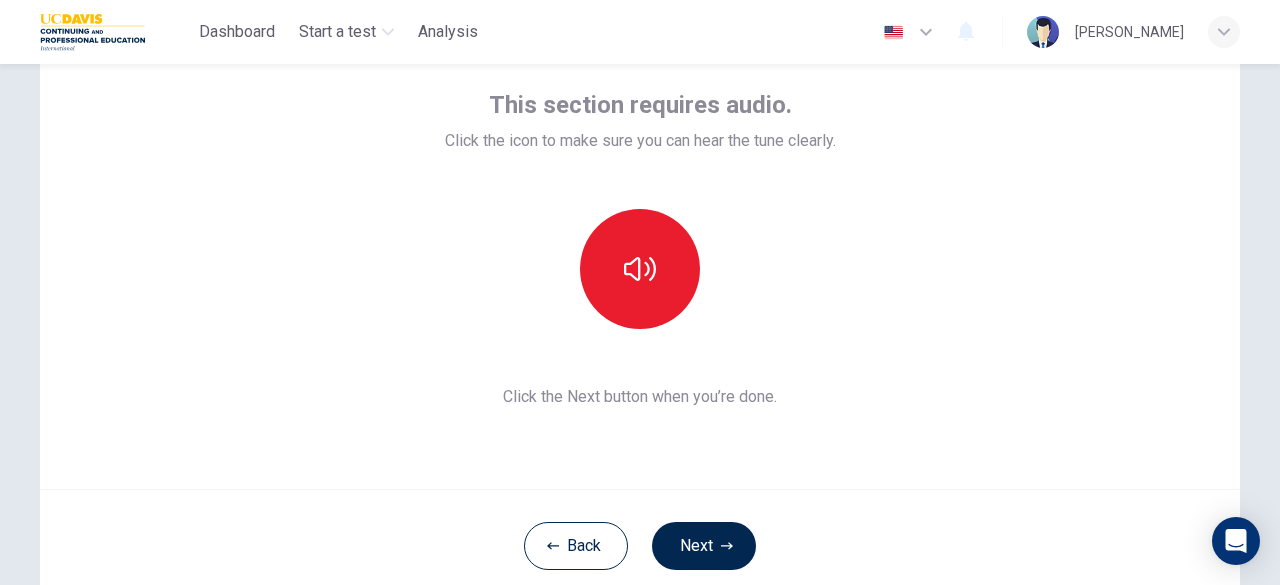 scroll, scrollTop: 121, scrollLeft: 0, axis: vertical 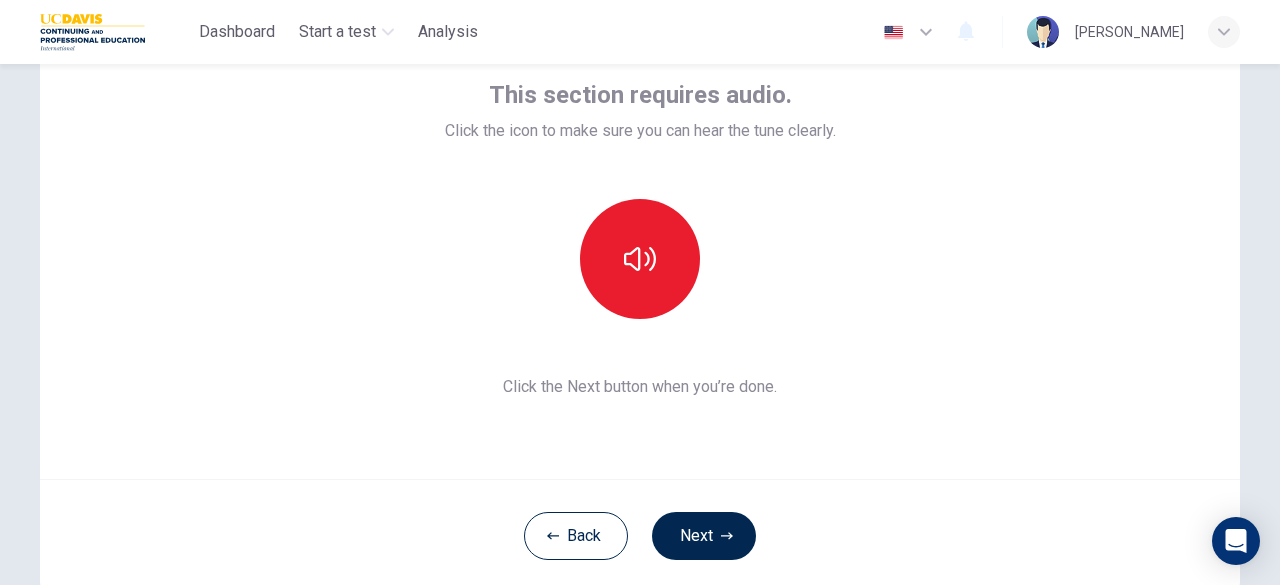 click at bounding box center [640, 259] 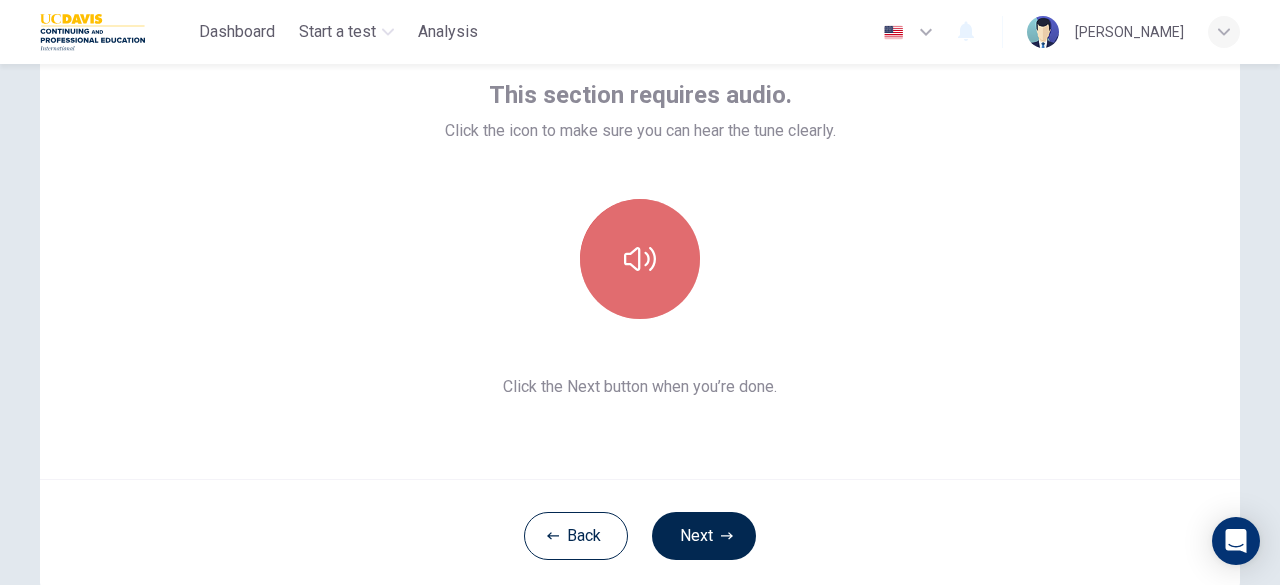 click at bounding box center [640, 259] 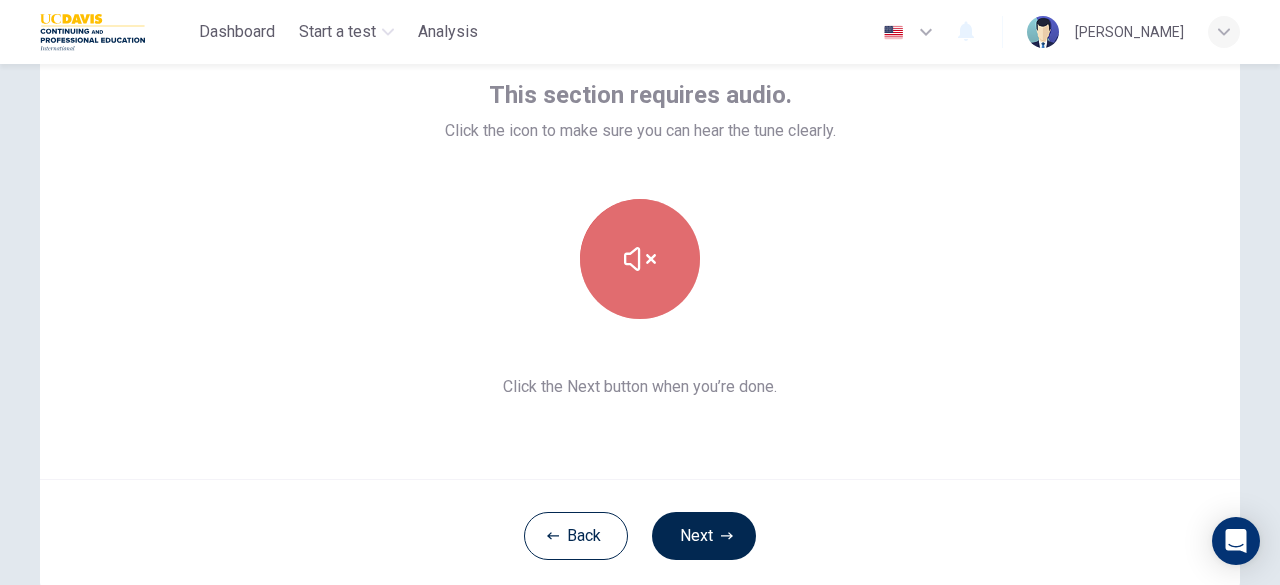 click at bounding box center [640, 259] 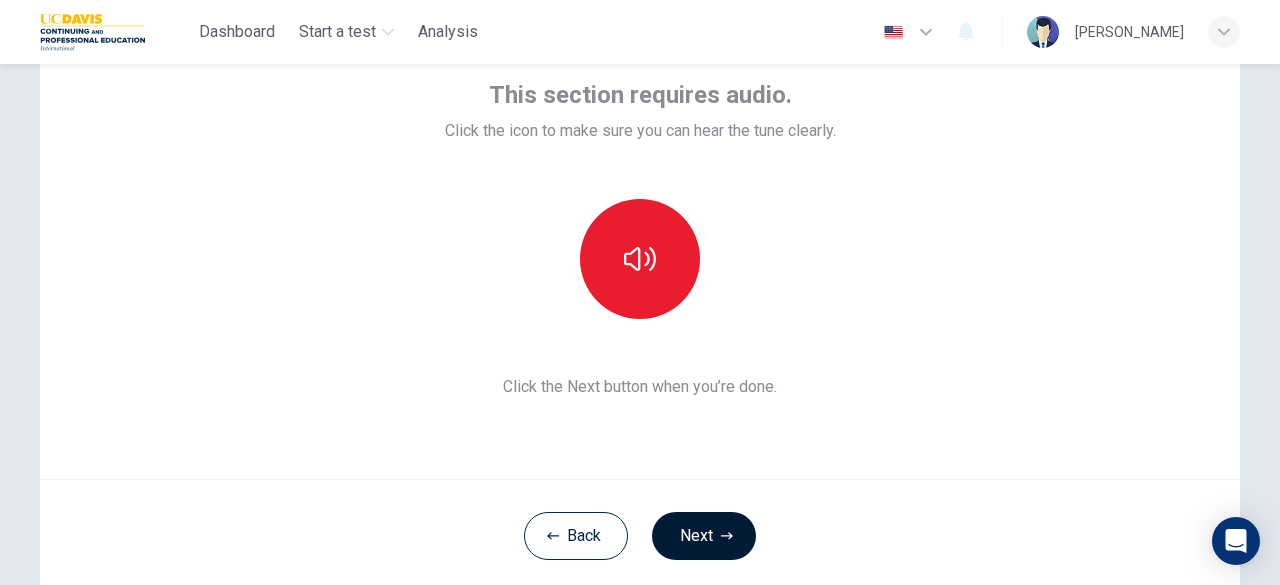 click on "Next" at bounding box center (704, 536) 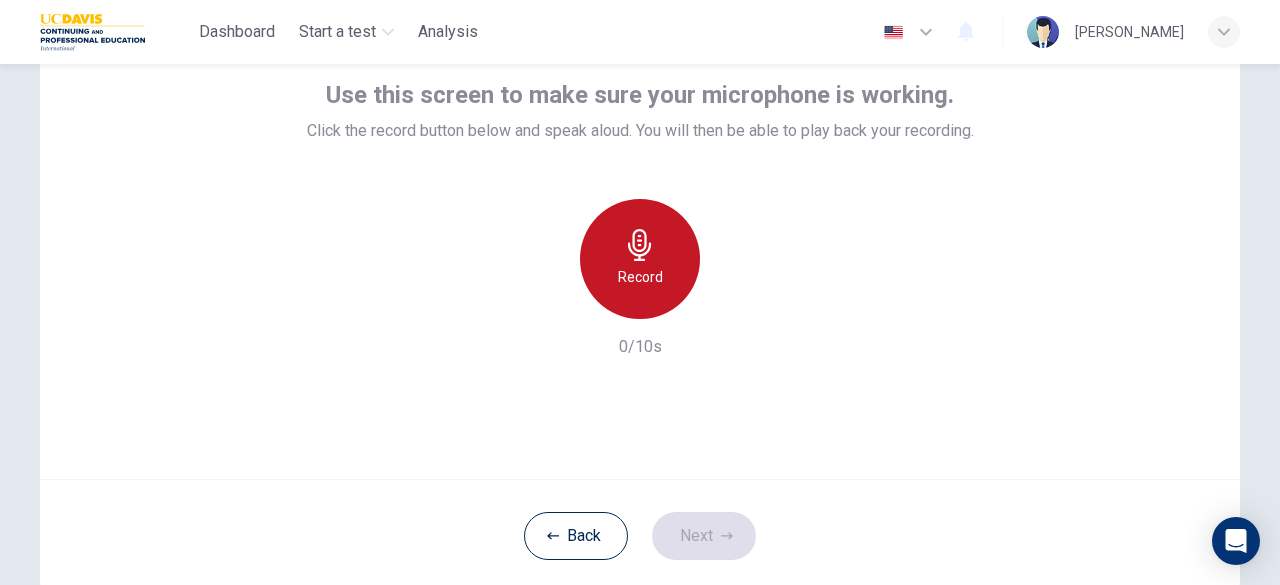 click on "Record" at bounding box center (640, 277) 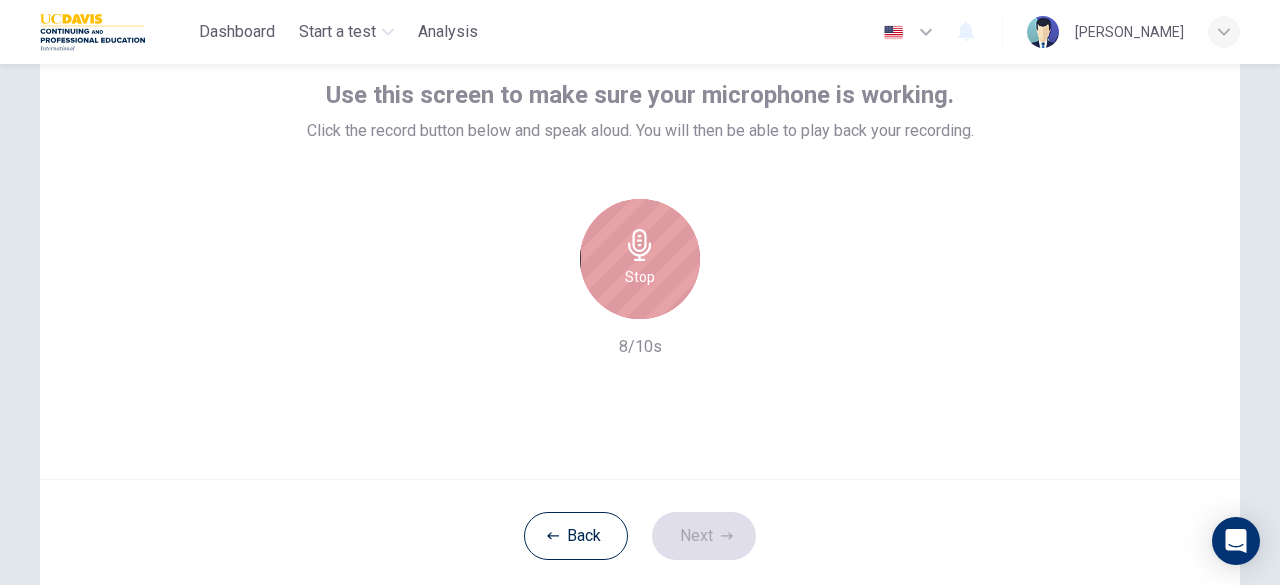 click on "Stop" at bounding box center (640, 259) 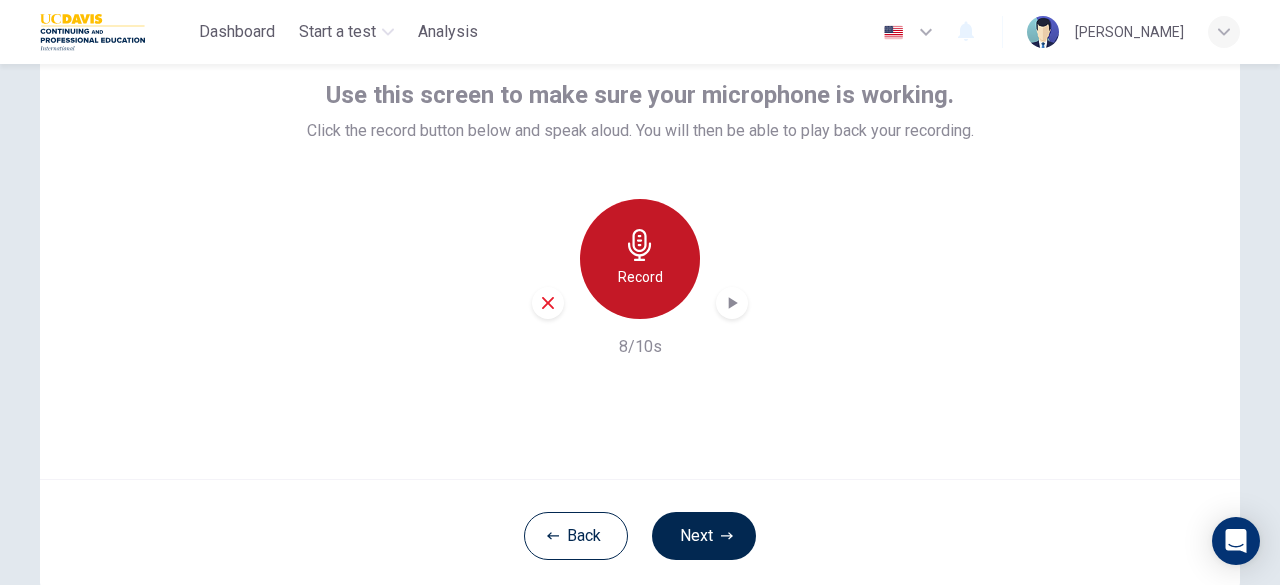 click on "Record" at bounding box center [640, 259] 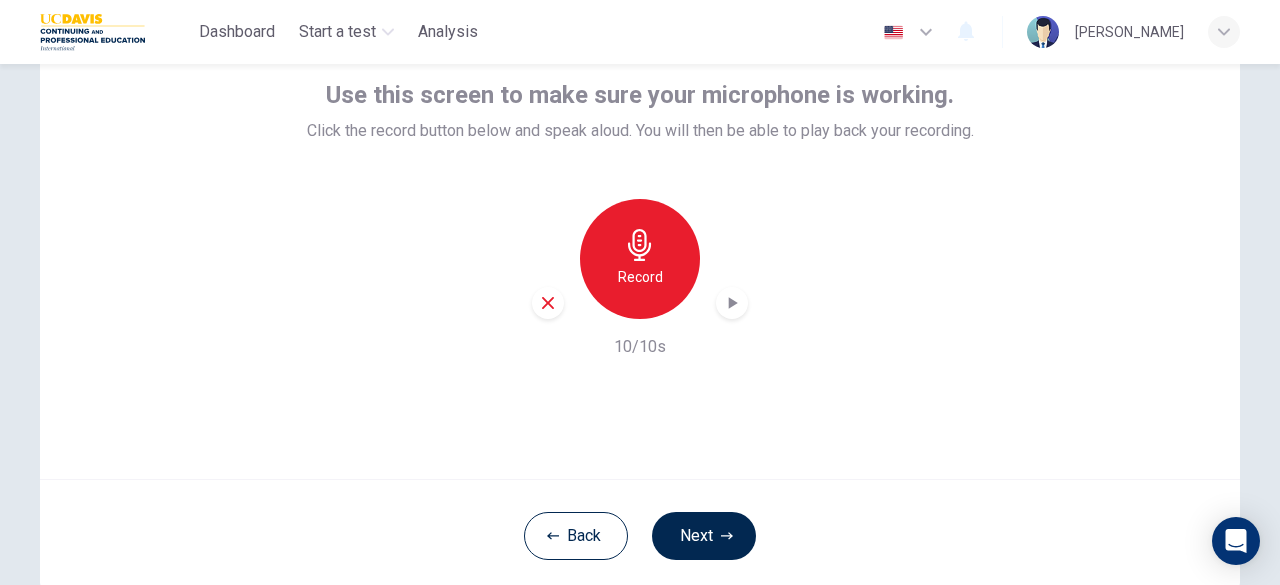 click on "Record 10/10s" at bounding box center [640, 279] 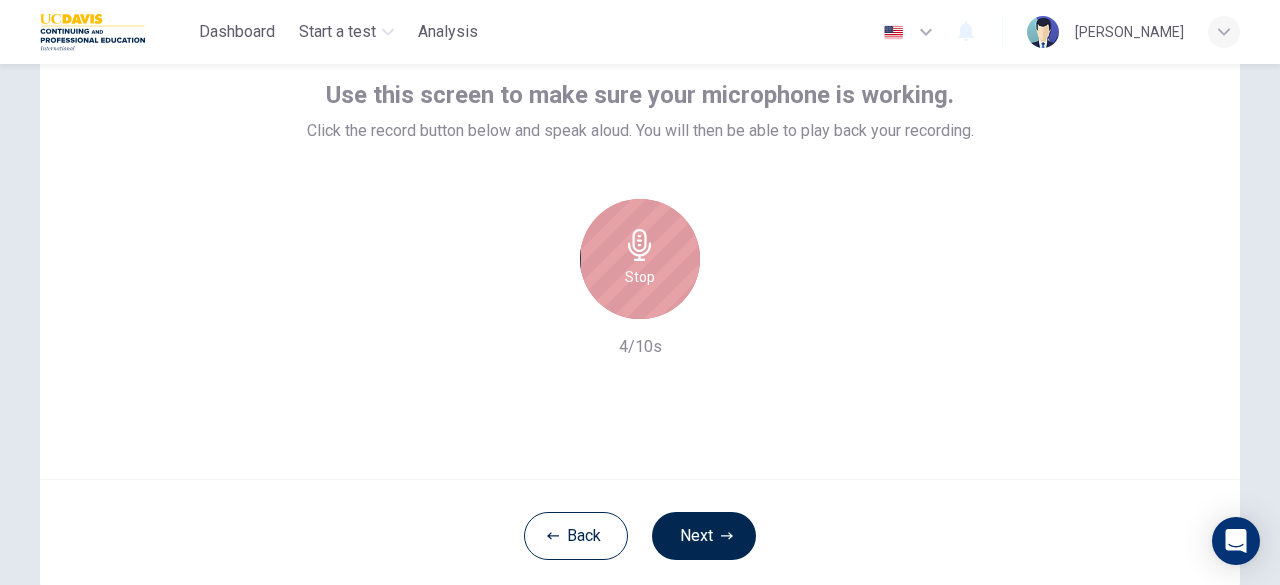 click on "Stop" at bounding box center (640, 259) 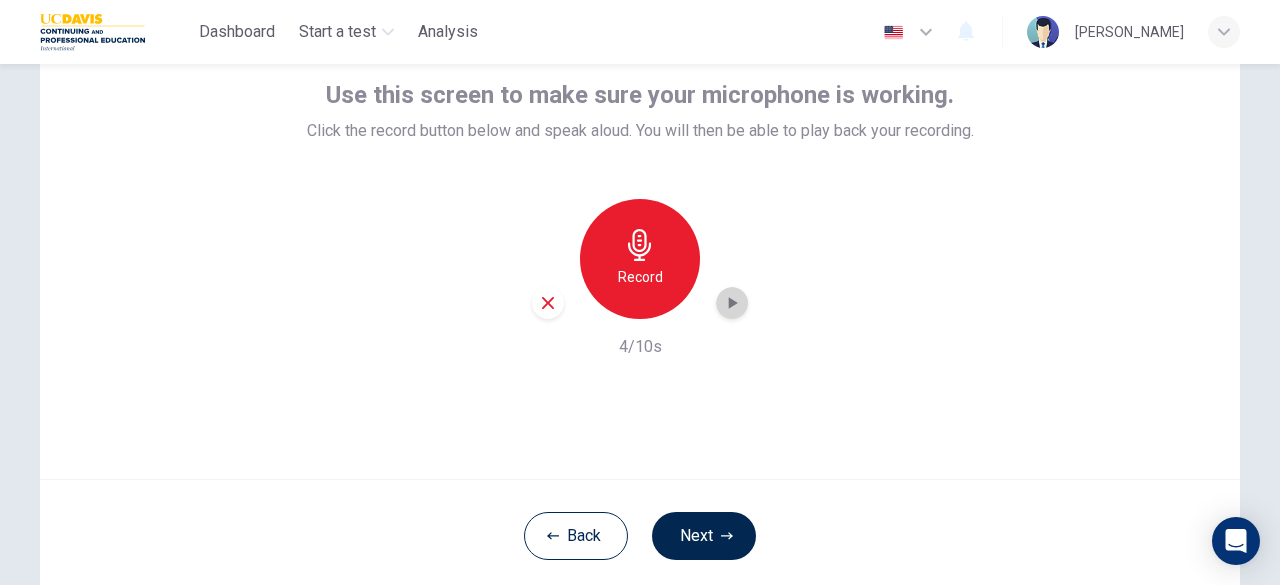 click 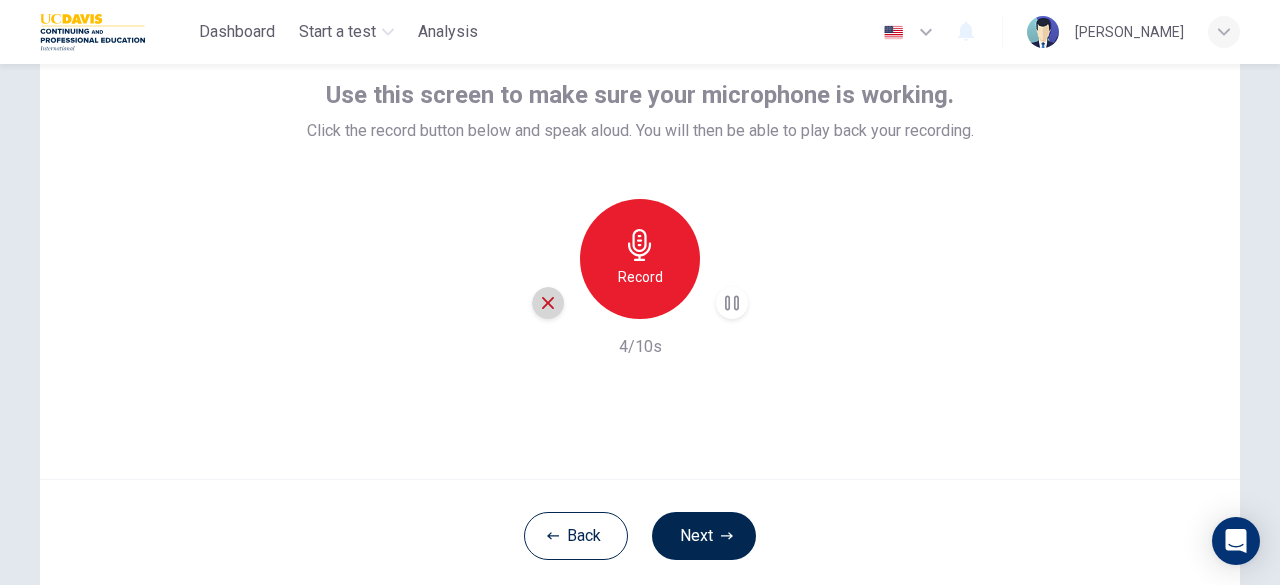 click 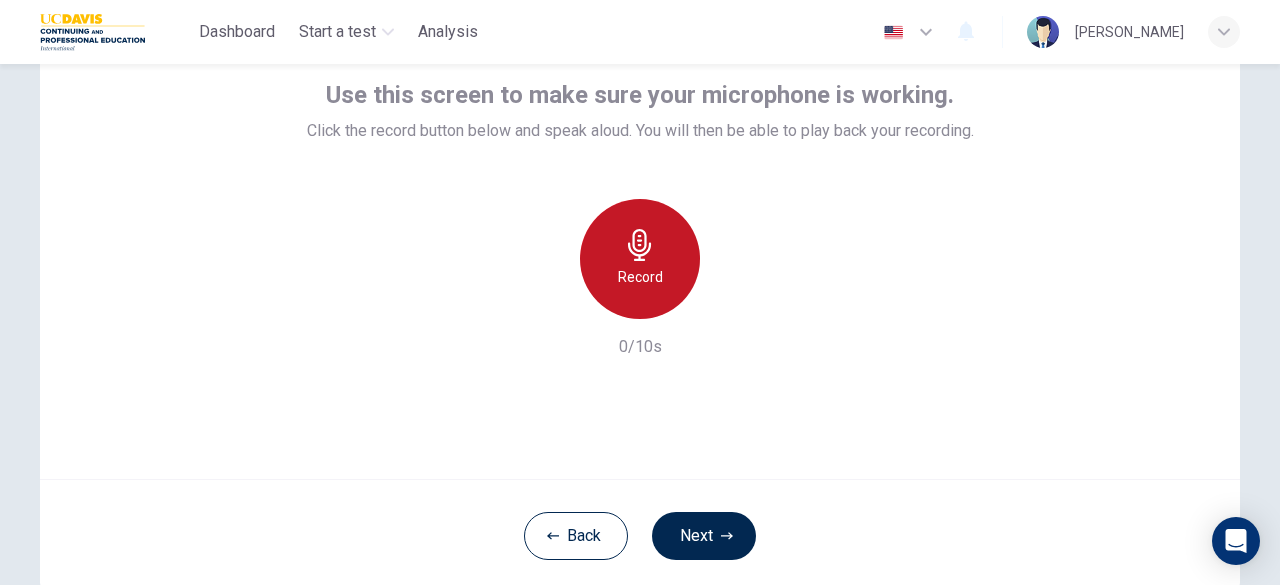 click on "Record" at bounding box center (640, 277) 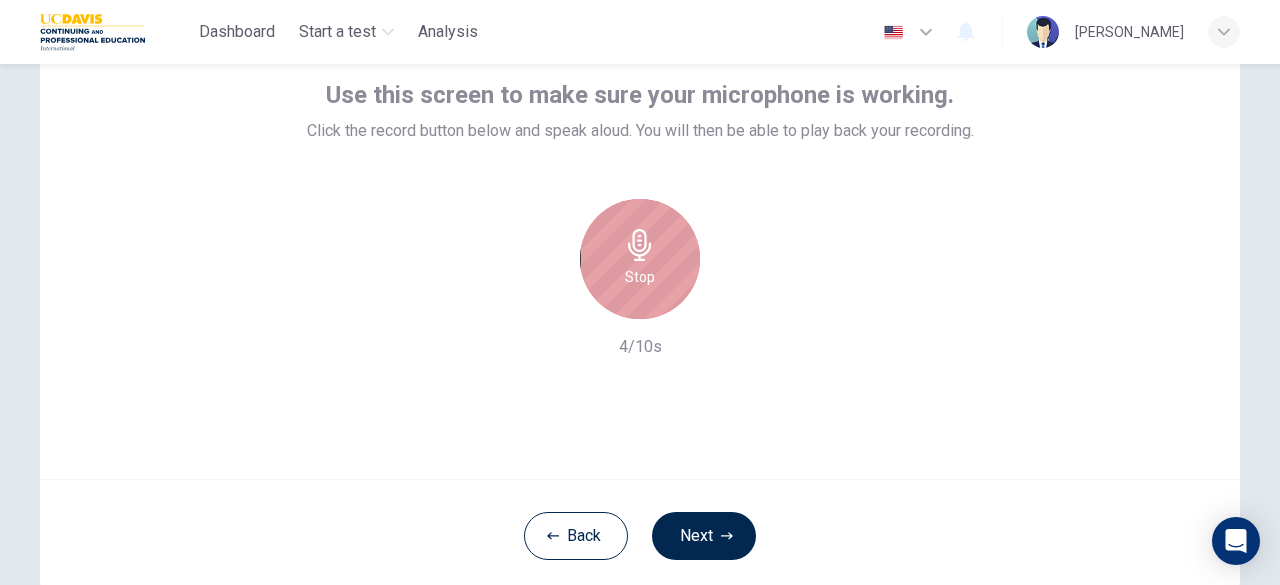 click on "Stop" at bounding box center (640, 259) 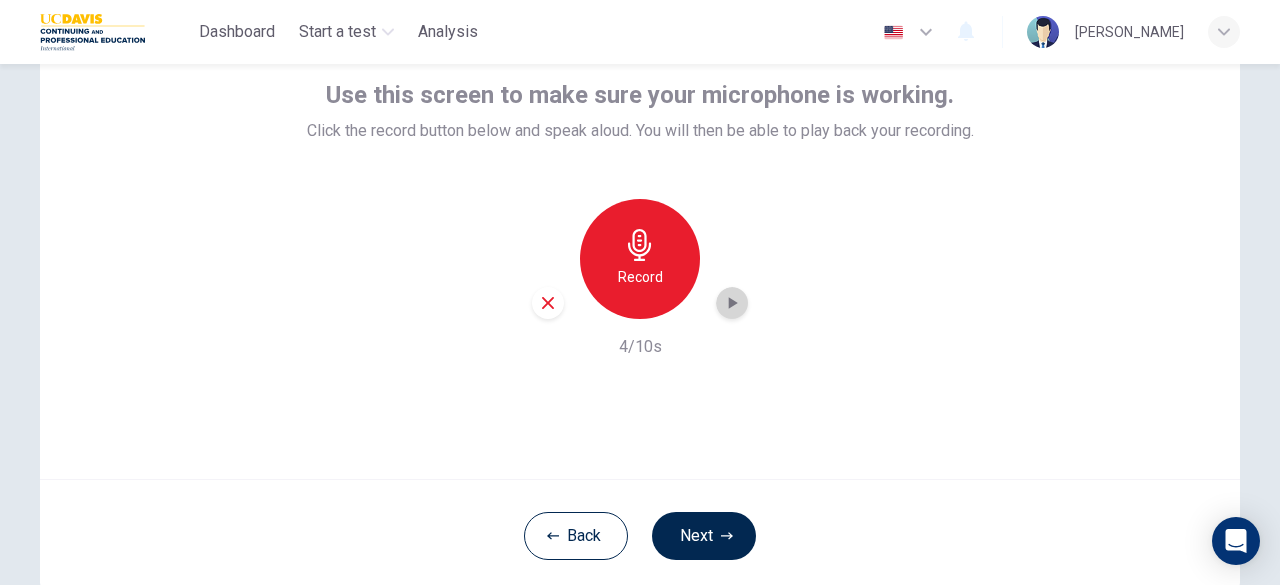 click 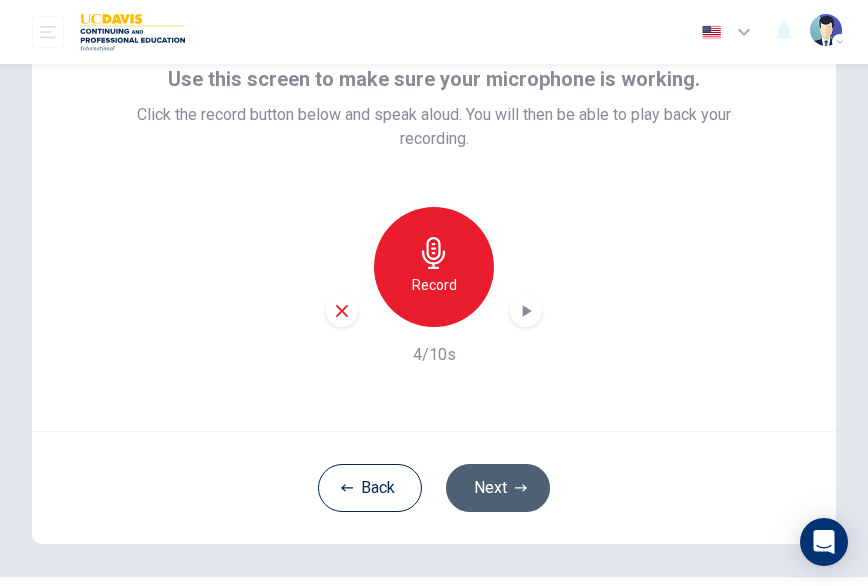 click on "Next" at bounding box center (498, 488) 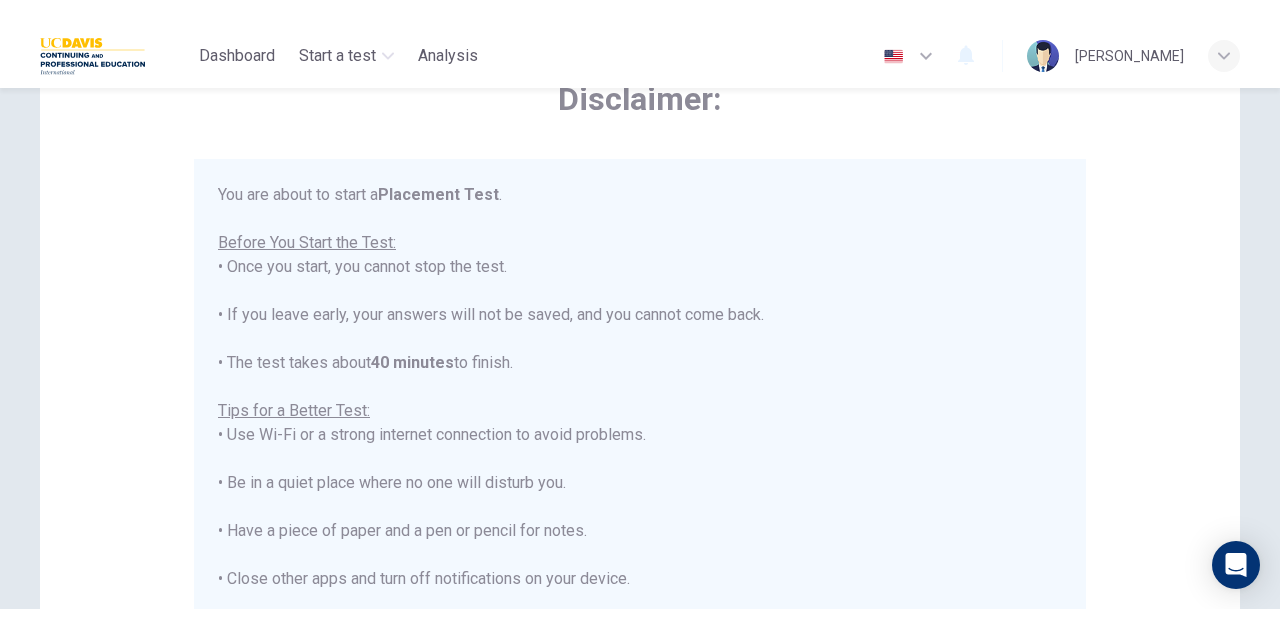 scroll, scrollTop: 22, scrollLeft: 0, axis: vertical 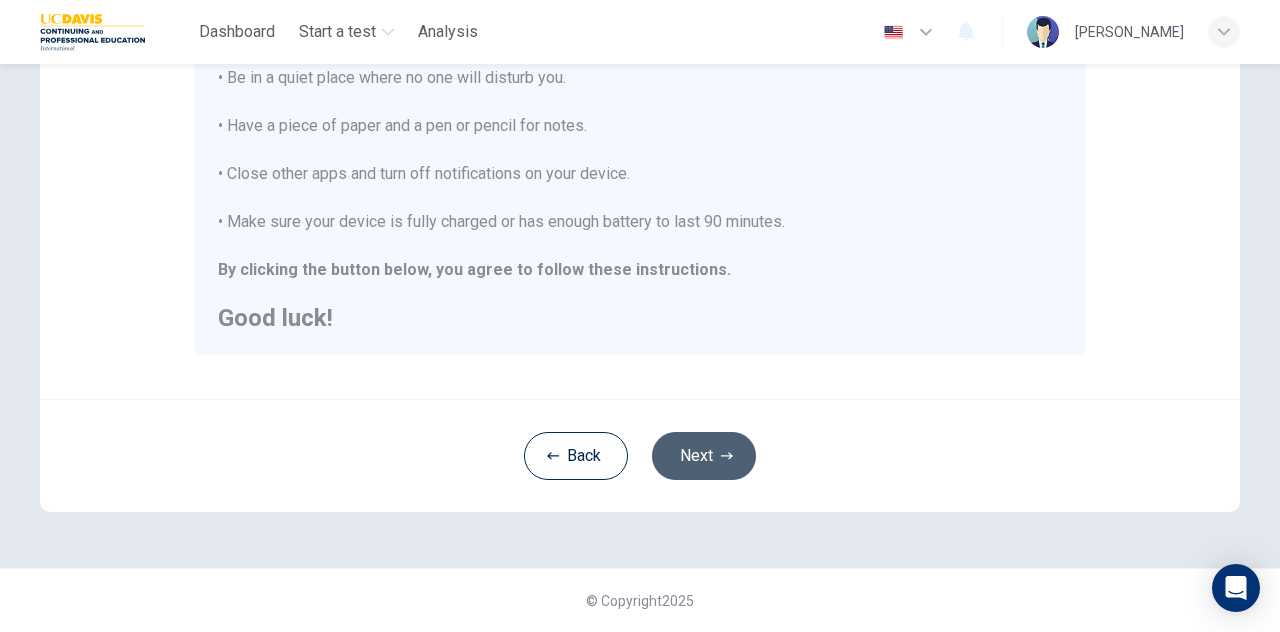 click on "Next" at bounding box center (704, 456) 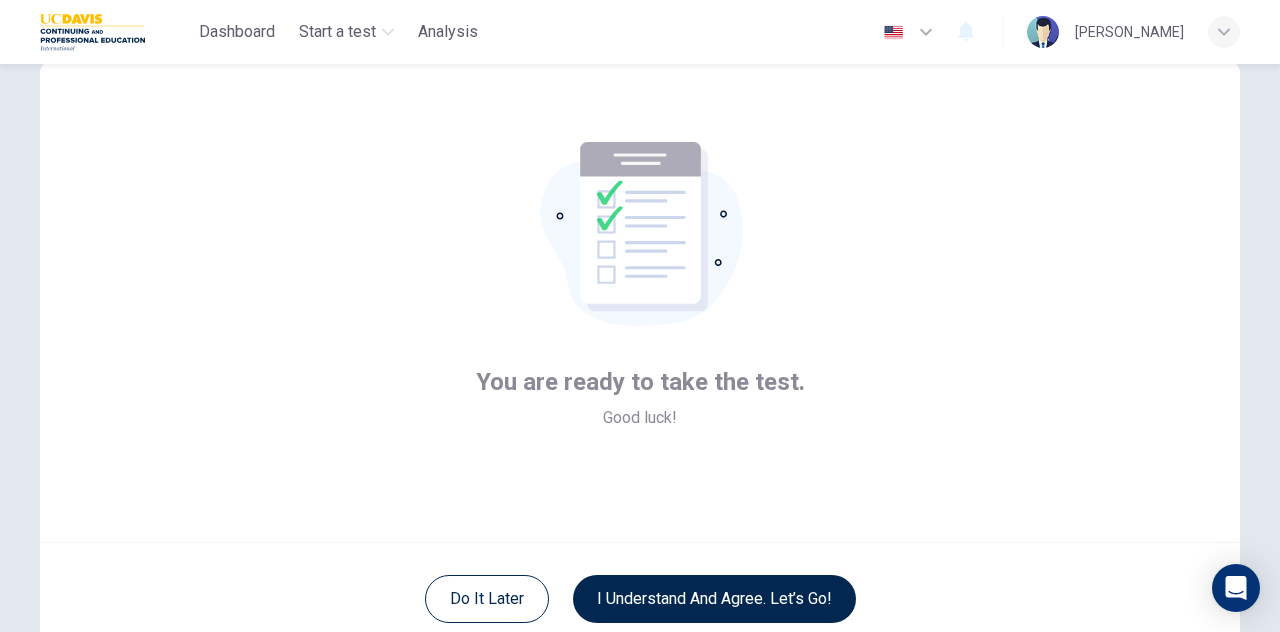 scroll, scrollTop: 74, scrollLeft: 0, axis: vertical 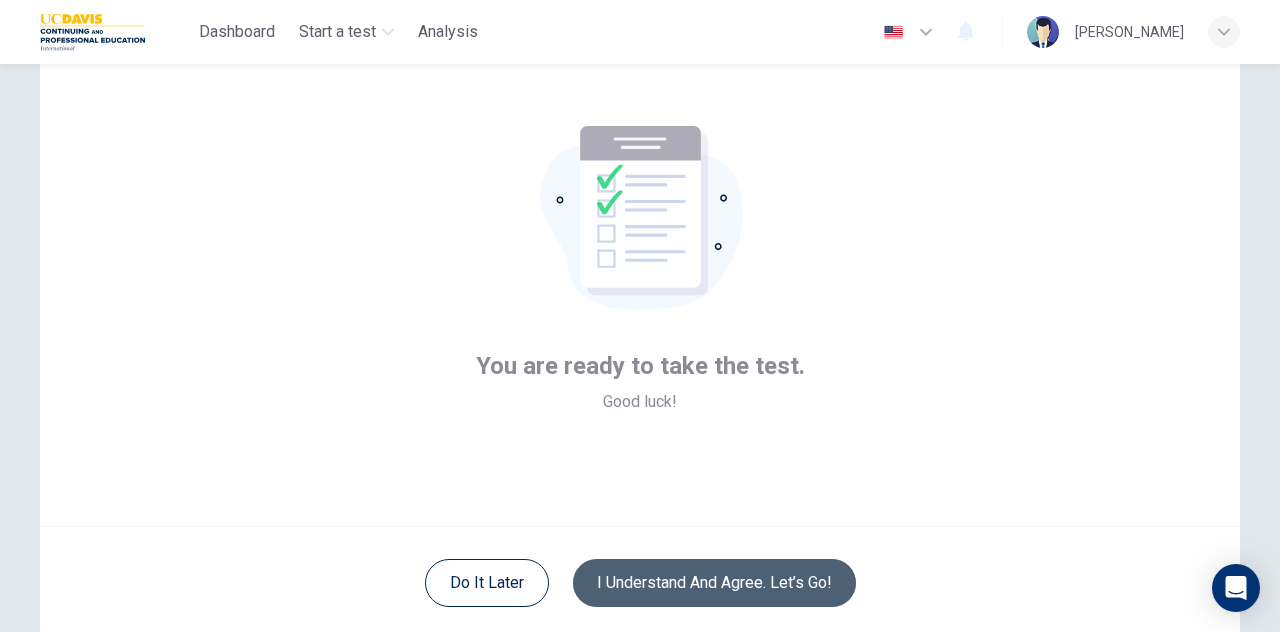 click on "I understand and agree. Let’s go!" at bounding box center (714, 583) 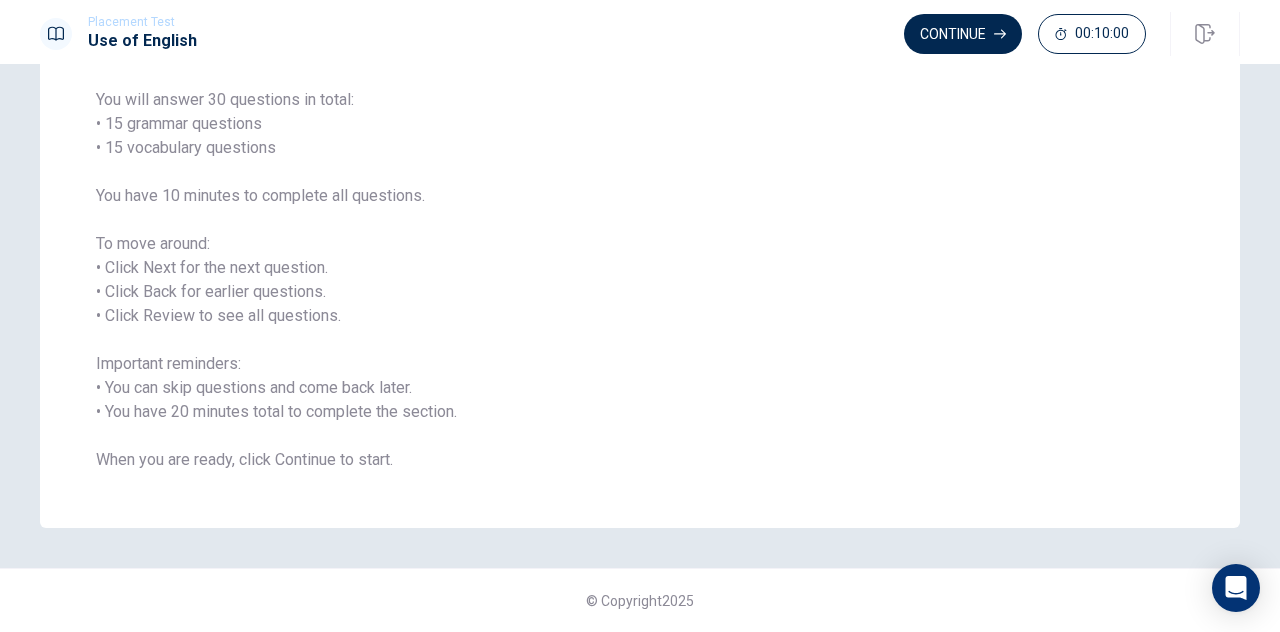 scroll, scrollTop: 0, scrollLeft: 0, axis: both 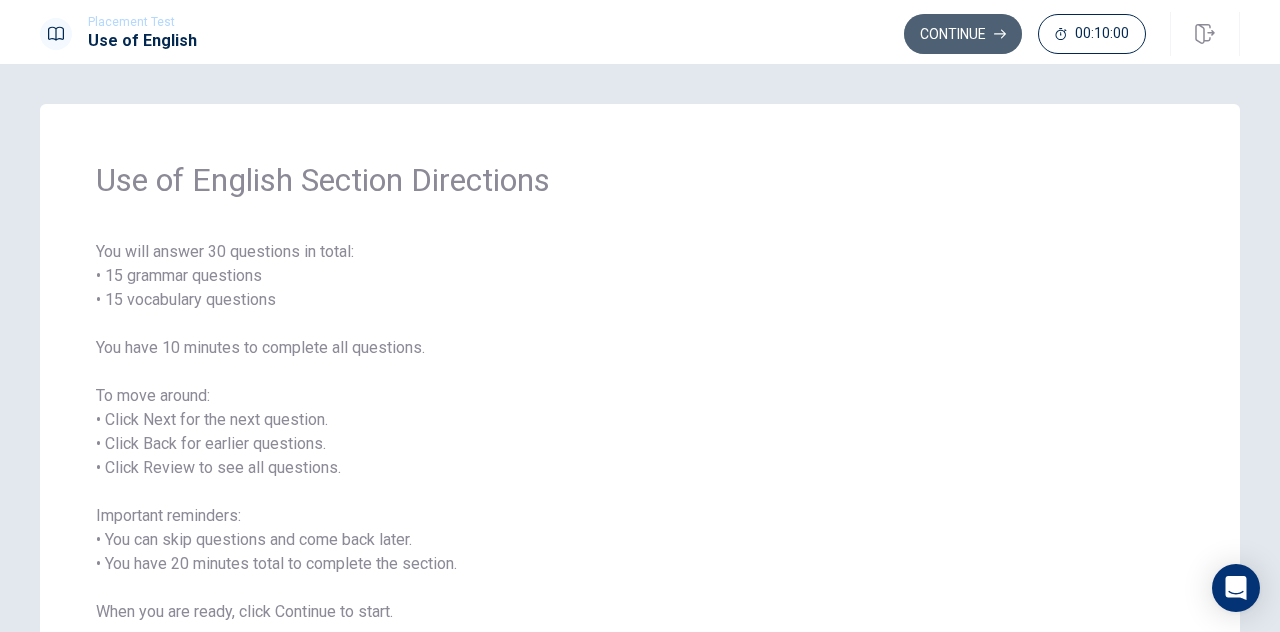 click on "Continue" at bounding box center (963, 34) 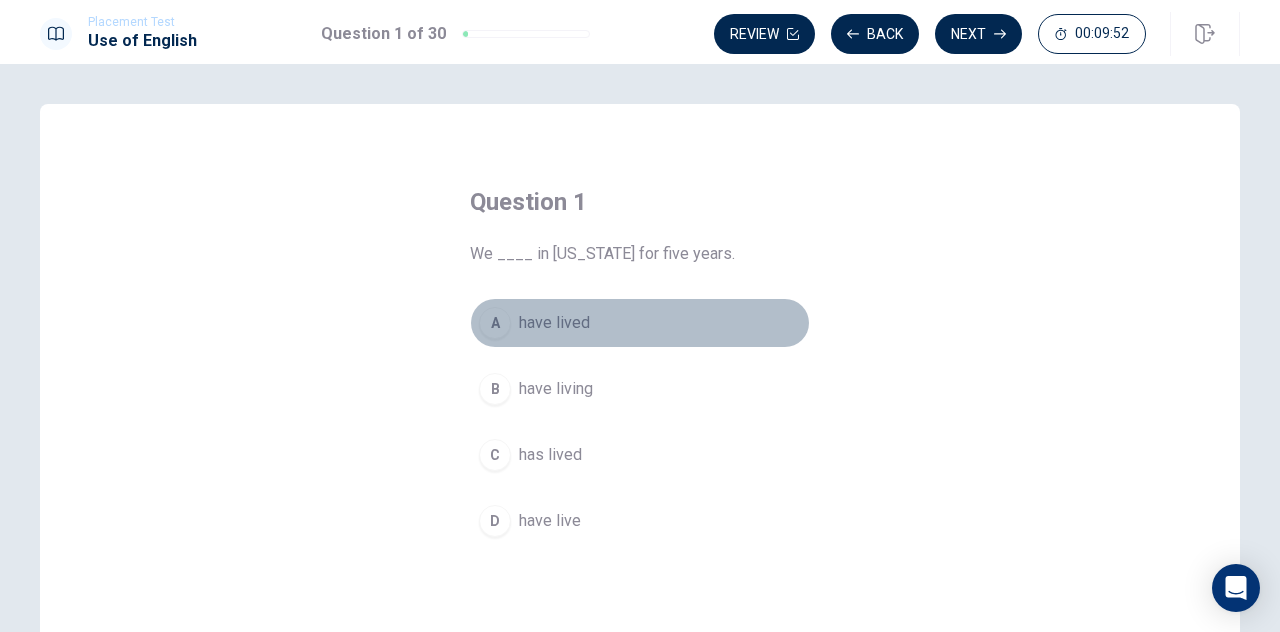 click on "A" at bounding box center [495, 323] 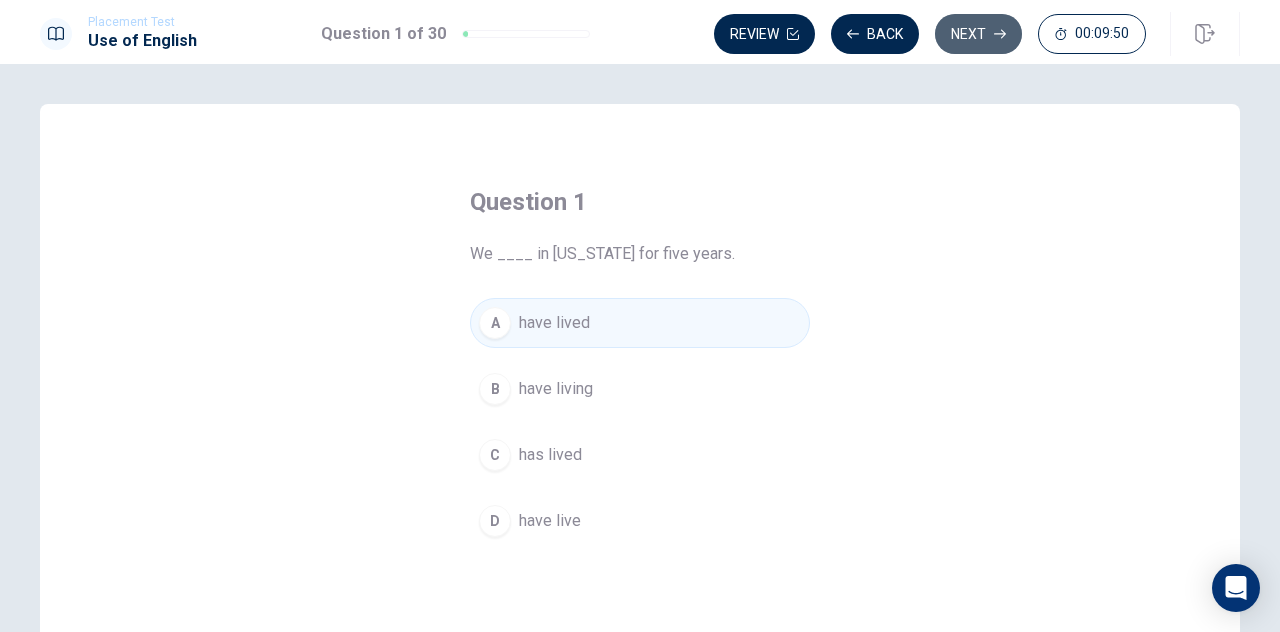 click on "Next" at bounding box center [978, 34] 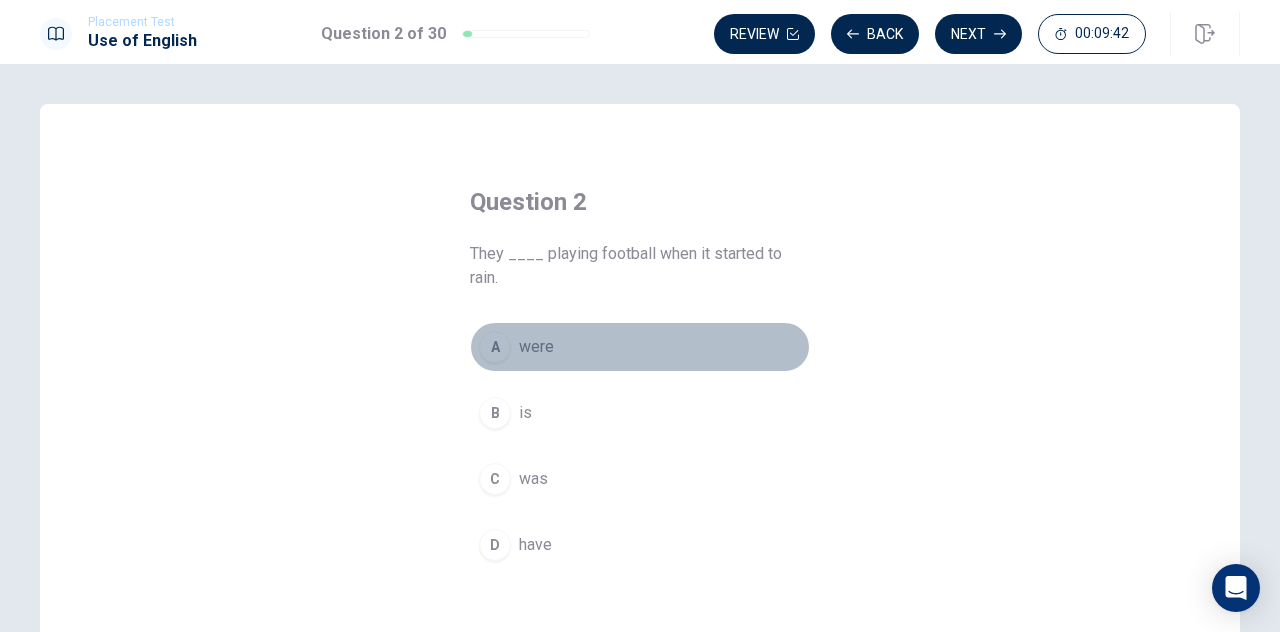 click on "A" at bounding box center (495, 347) 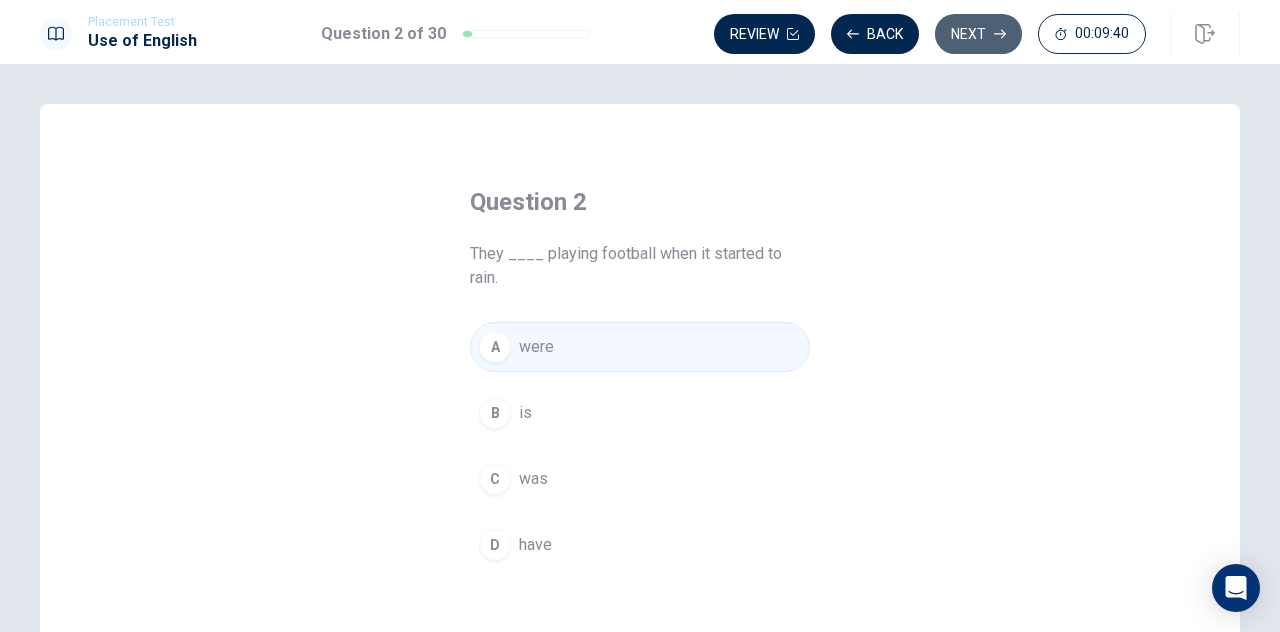 click on "Next" at bounding box center (978, 34) 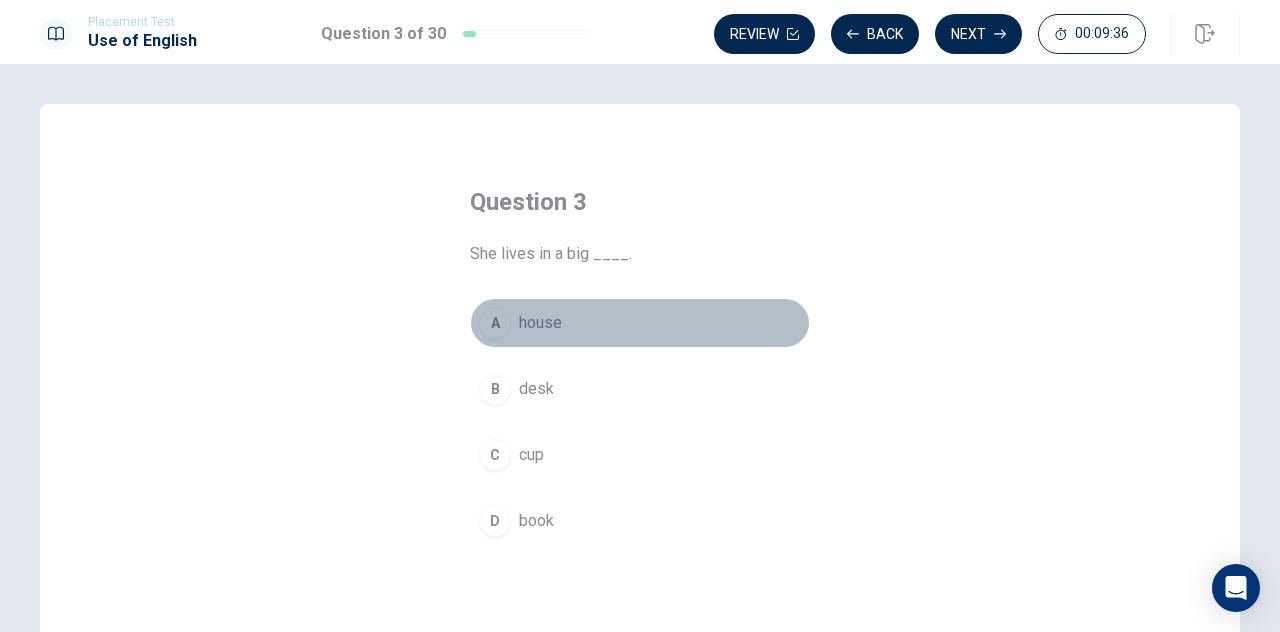 click on "A" at bounding box center (495, 323) 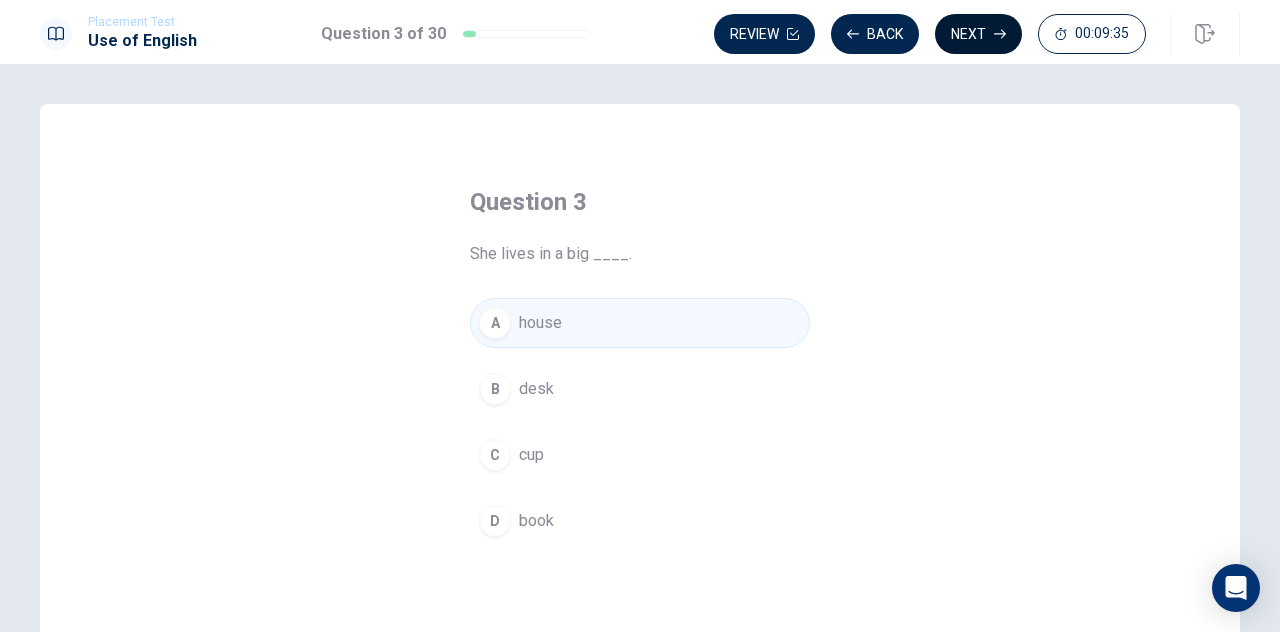 click on "Next" at bounding box center (978, 34) 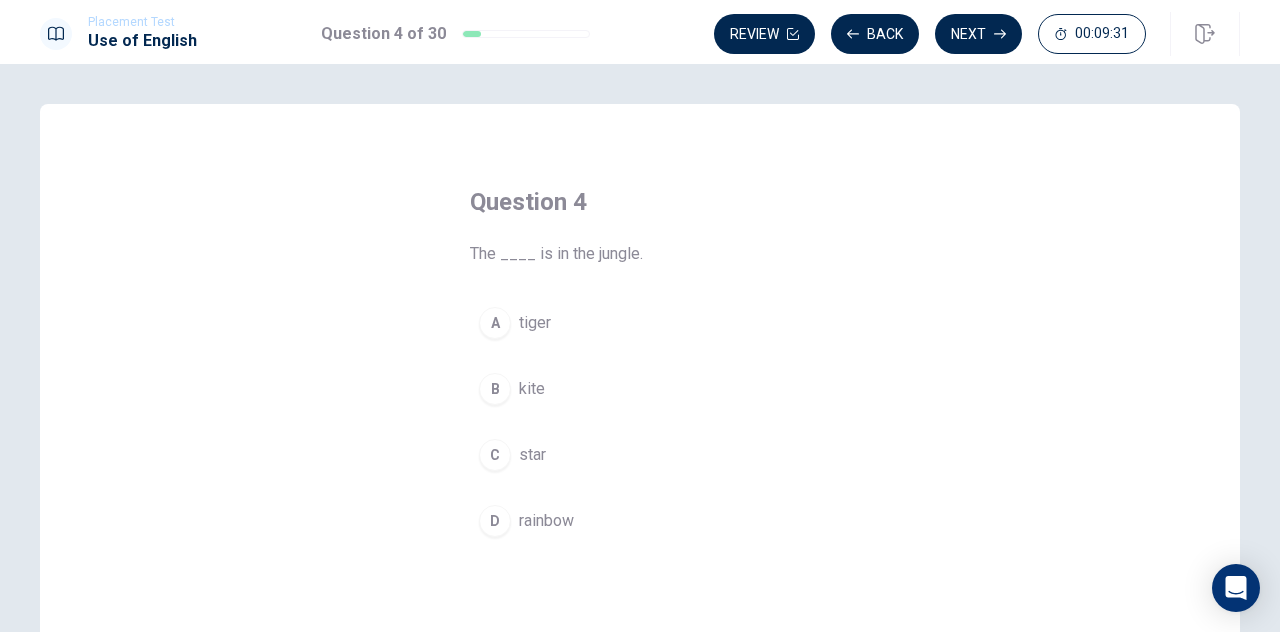 click on "A" at bounding box center [495, 323] 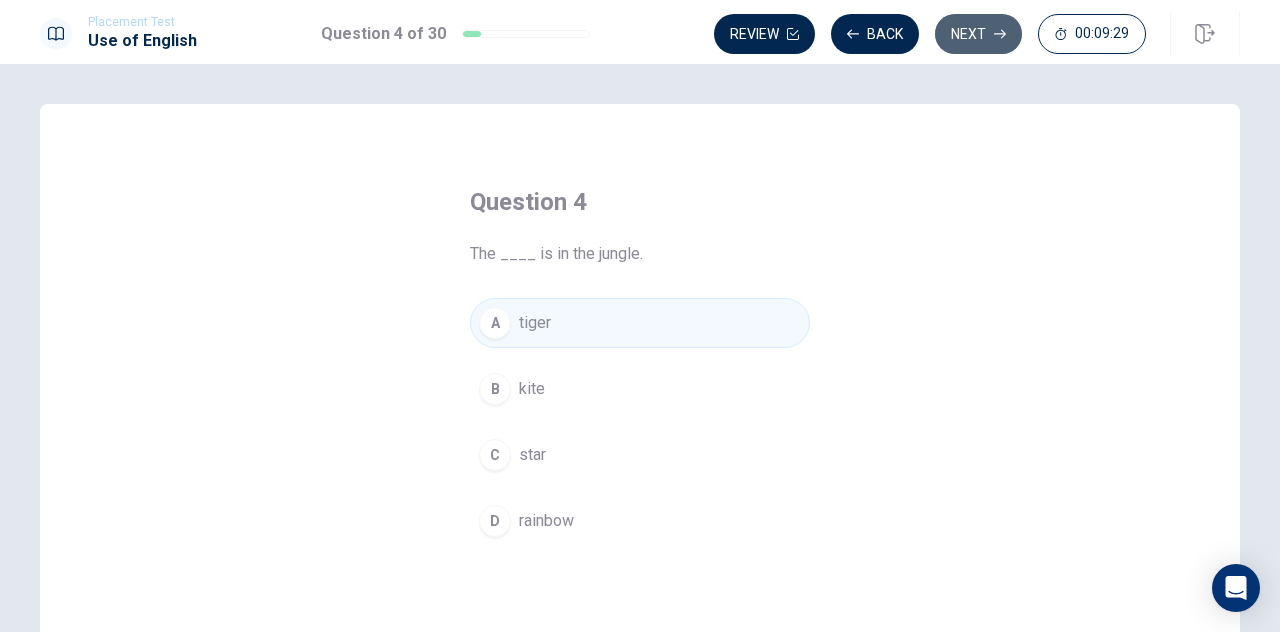 click on "Next" at bounding box center (978, 34) 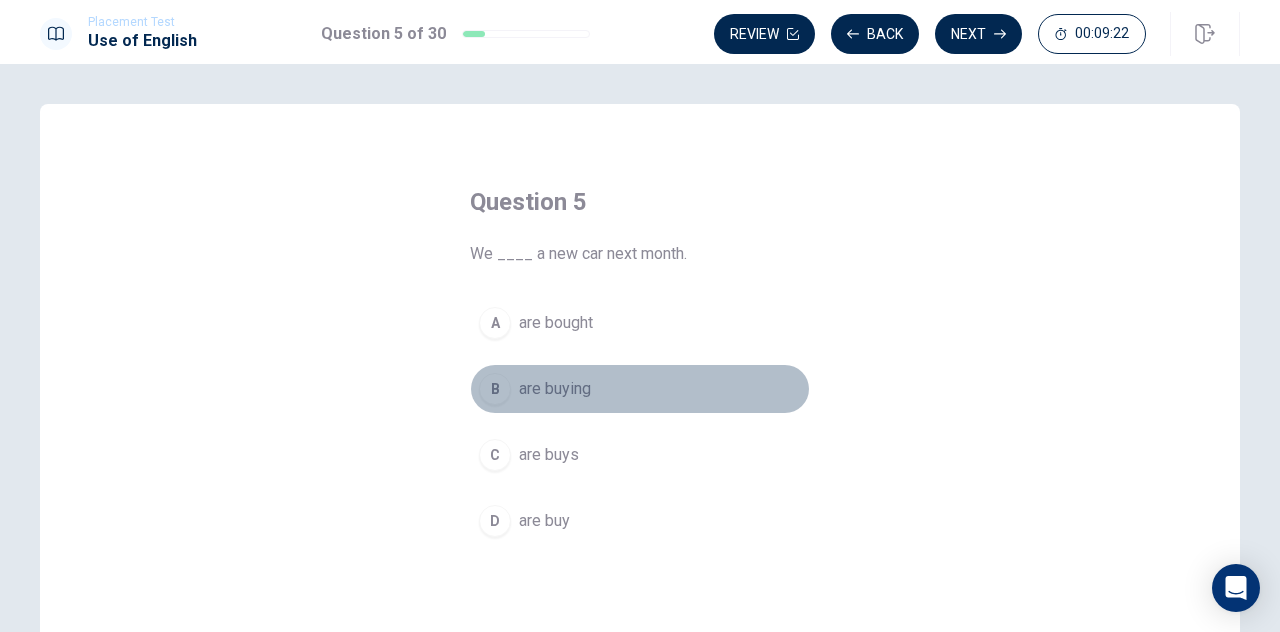 click on "B" at bounding box center [495, 389] 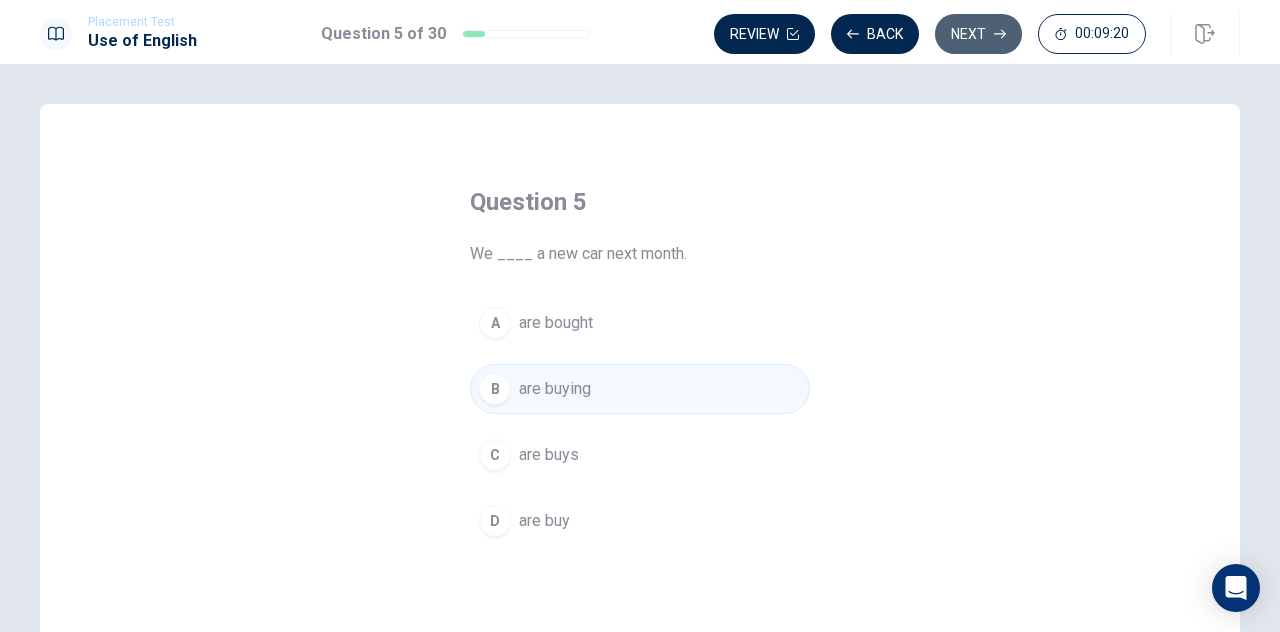 click on "Next" at bounding box center (978, 34) 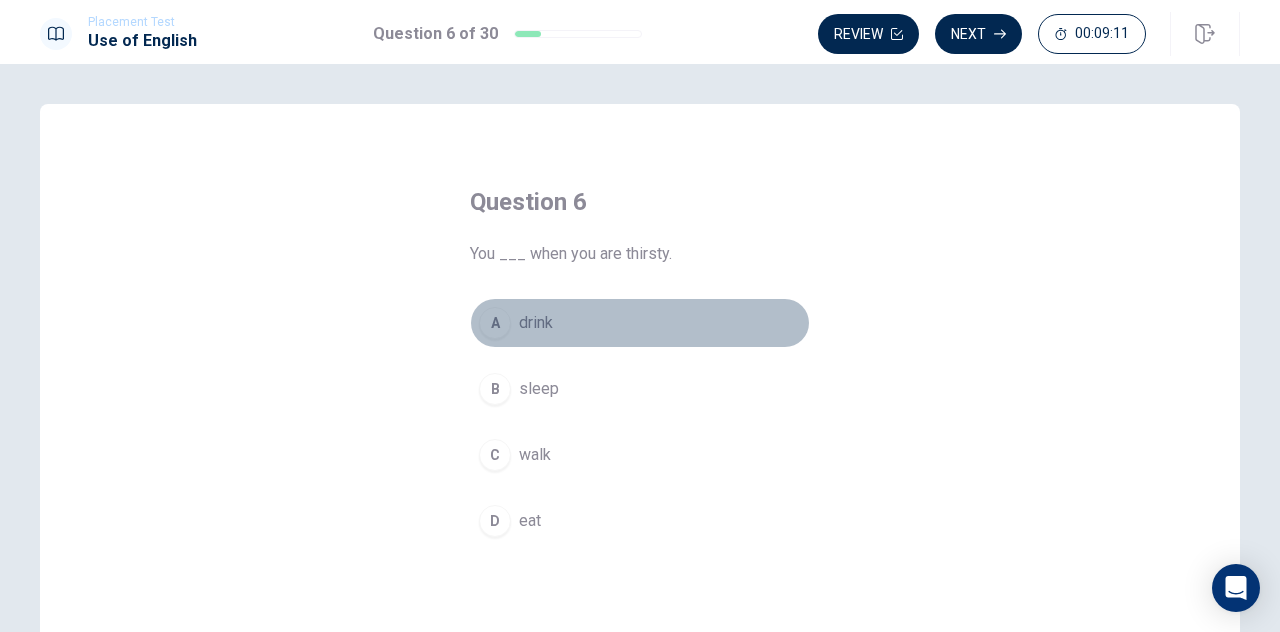 click on "A" at bounding box center [495, 323] 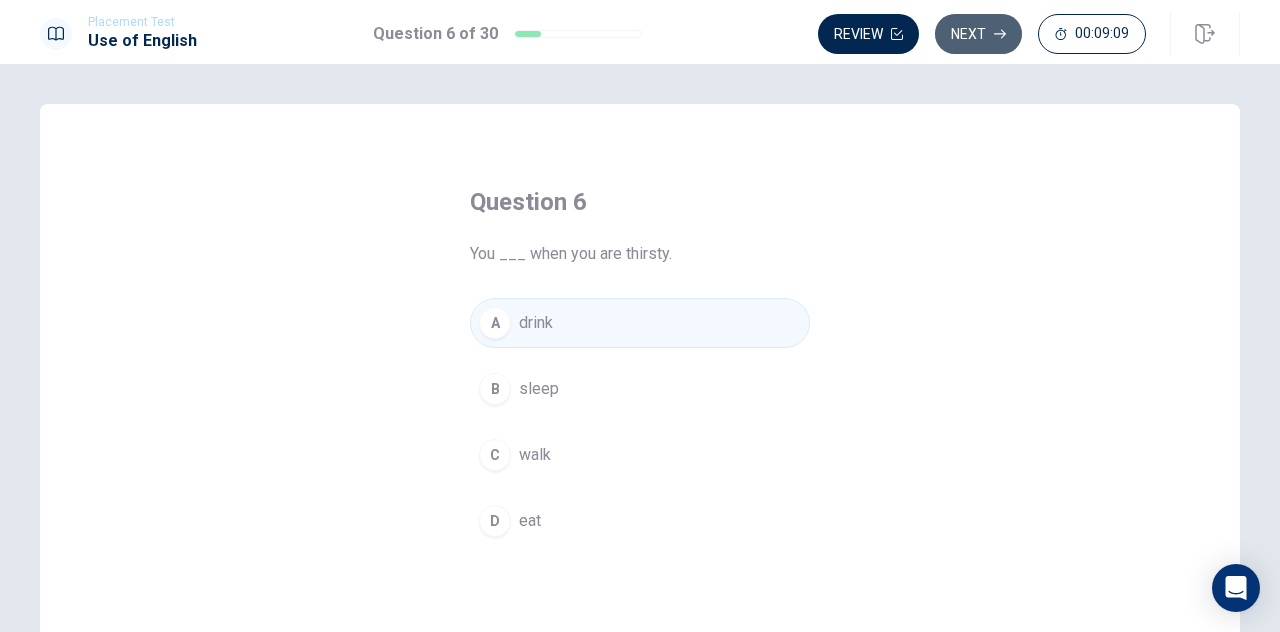 click on "Next" at bounding box center (978, 34) 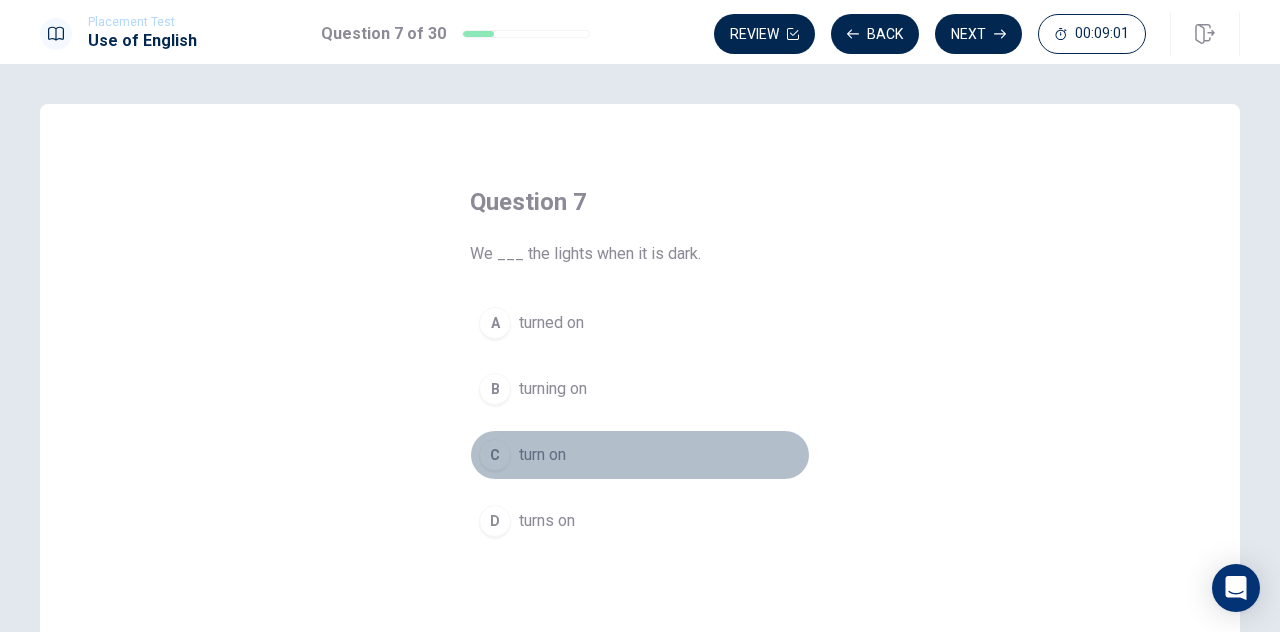 click on "C" at bounding box center [495, 455] 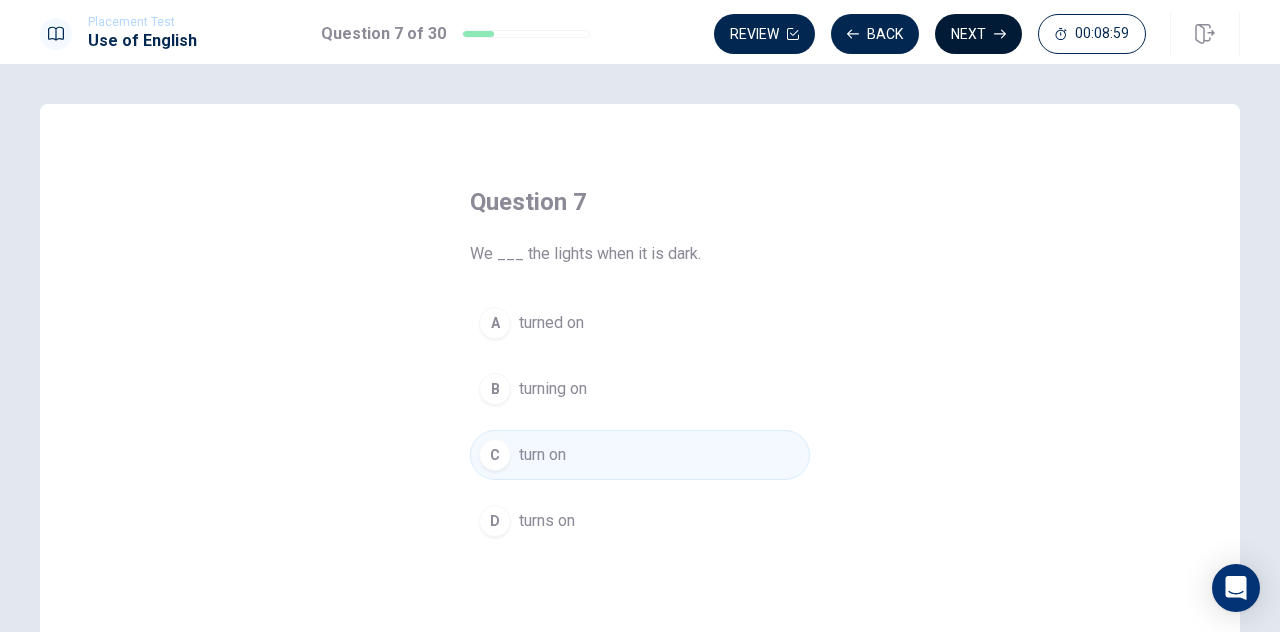 click on "Next" at bounding box center (978, 34) 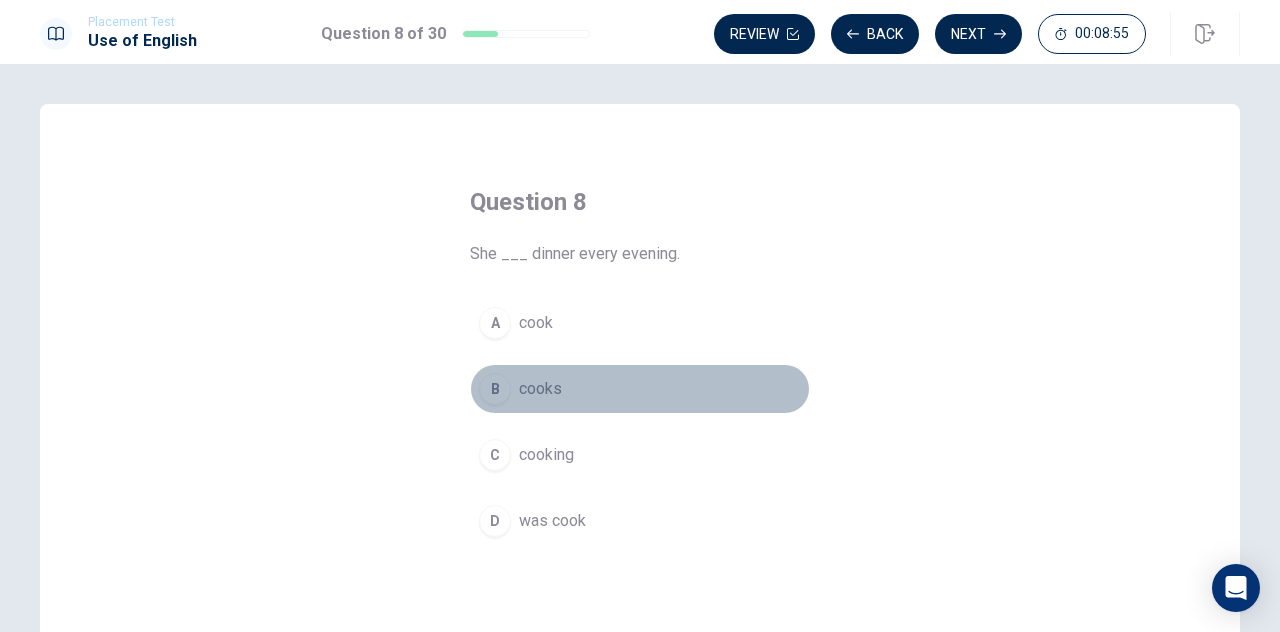 click on "B" at bounding box center (495, 389) 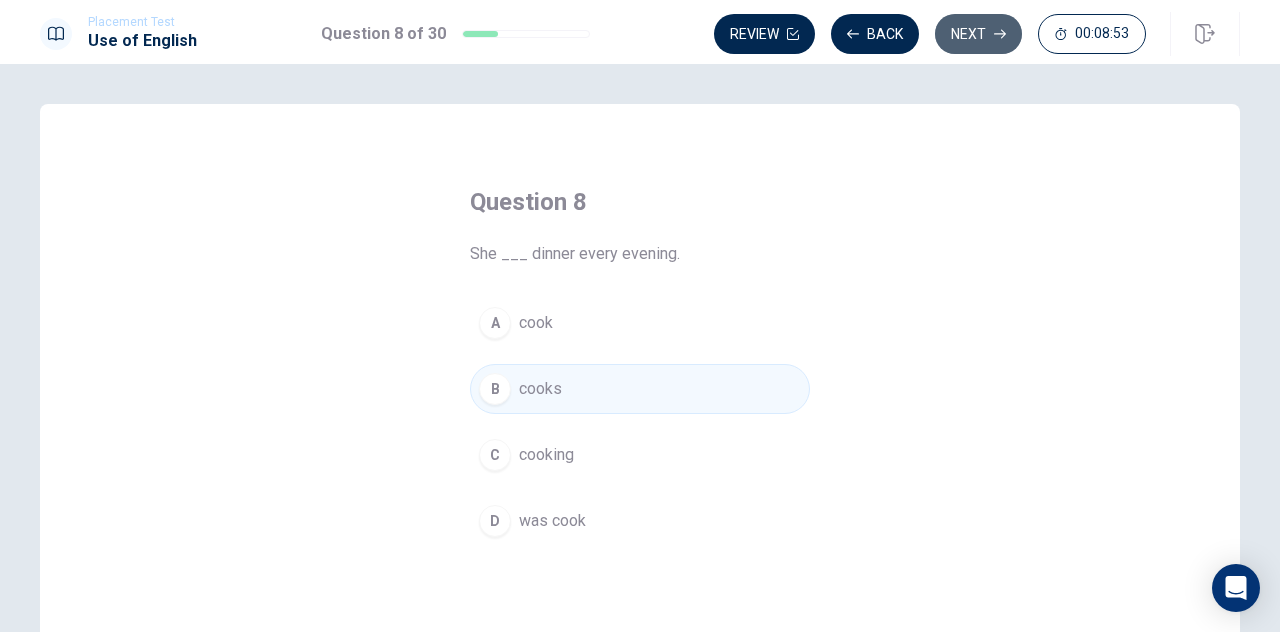 click on "Next" at bounding box center [978, 34] 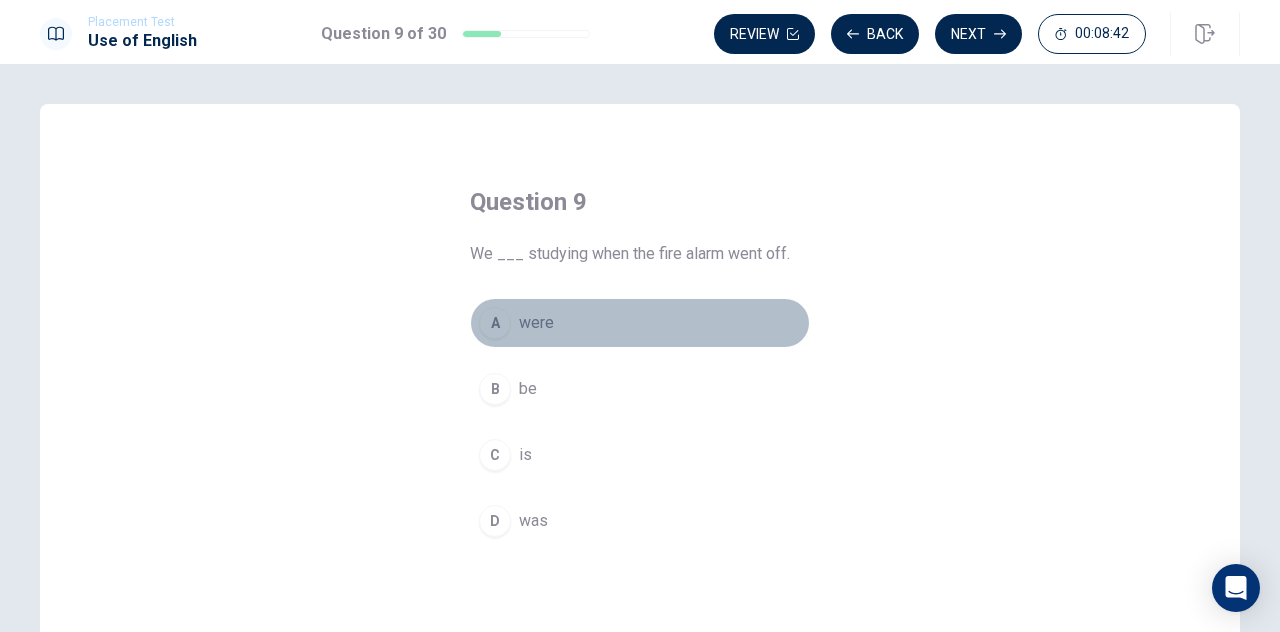 click on "A" at bounding box center [495, 323] 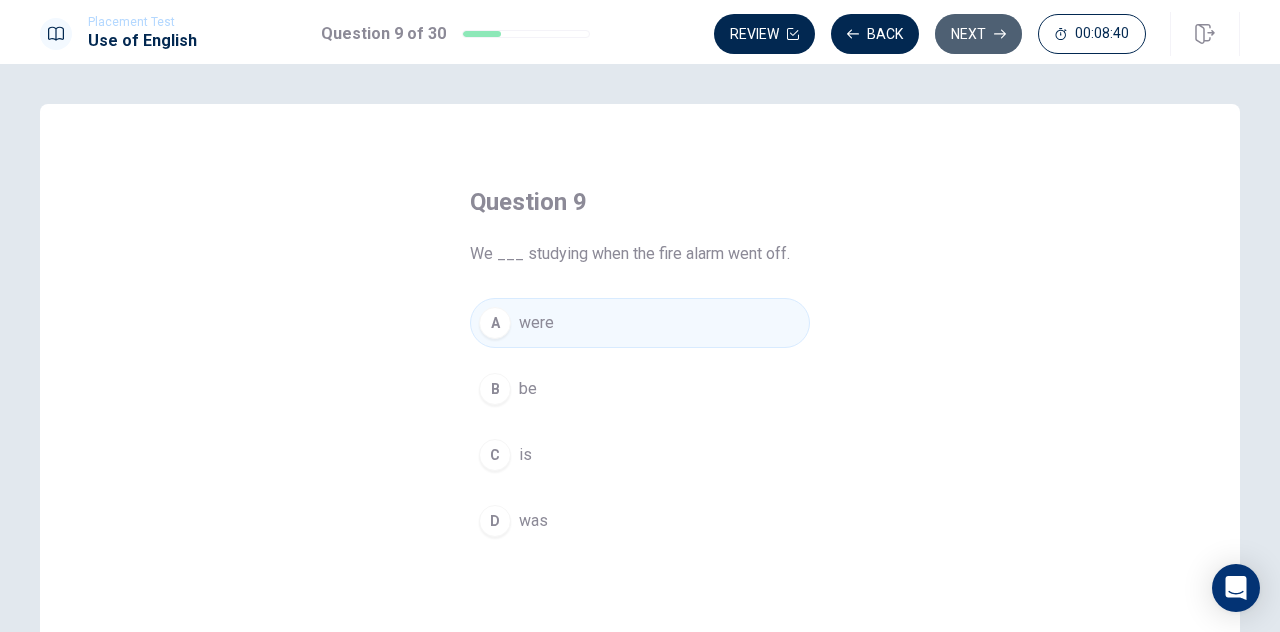 click on "Next" at bounding box center [978, 34] 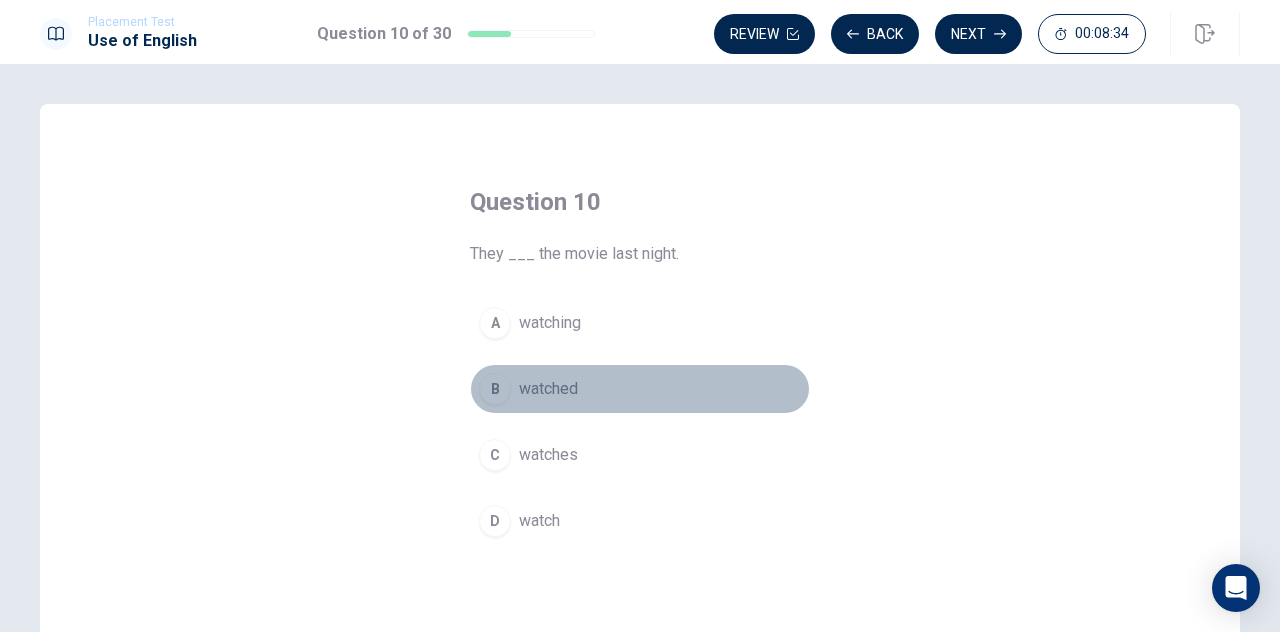 click on "B" at bounding box center [495, 389] 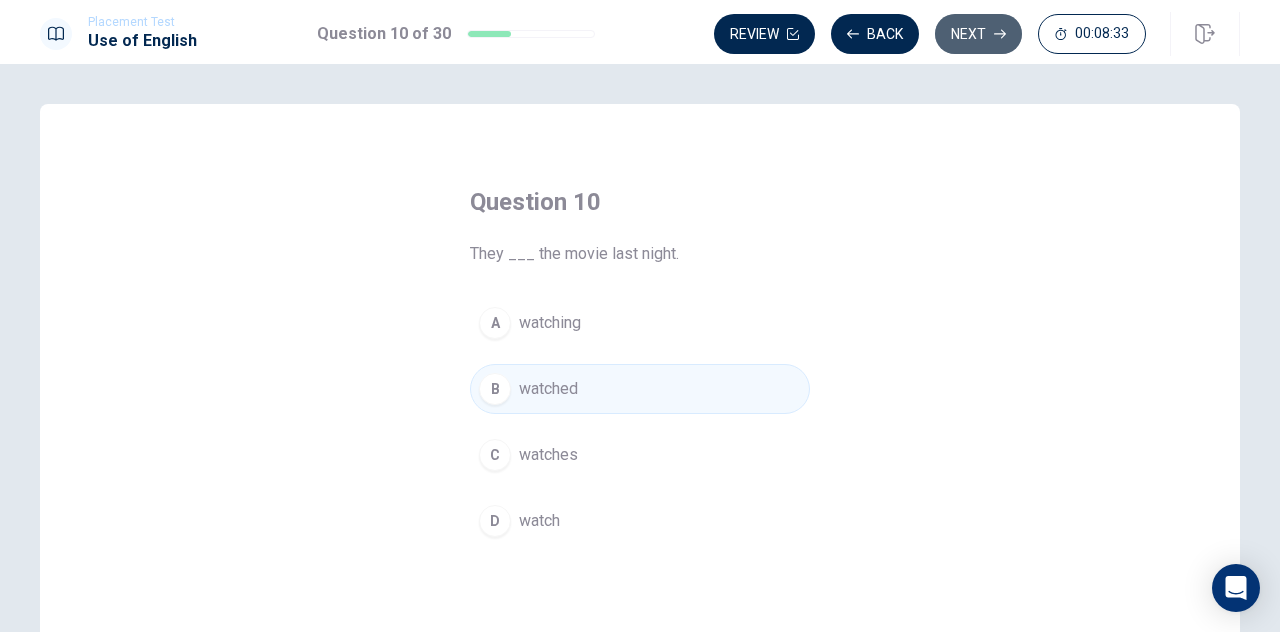 click on "Next" at bounding box center [978, 34] 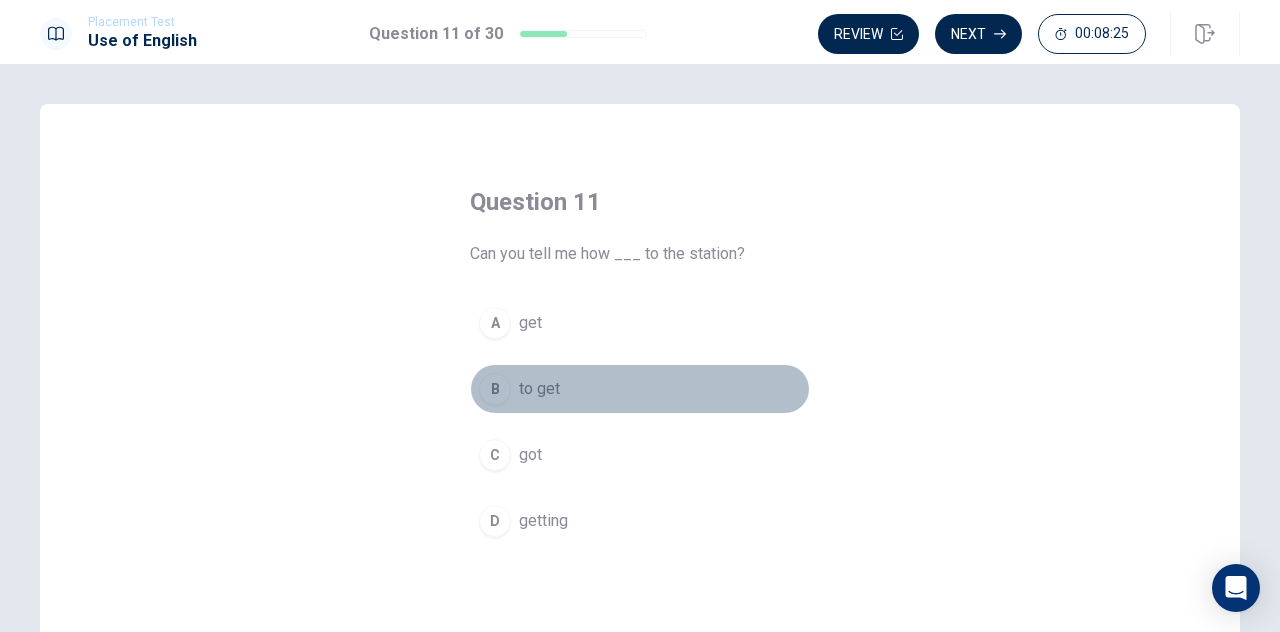 click on "B" at bounding box center [495, 389] 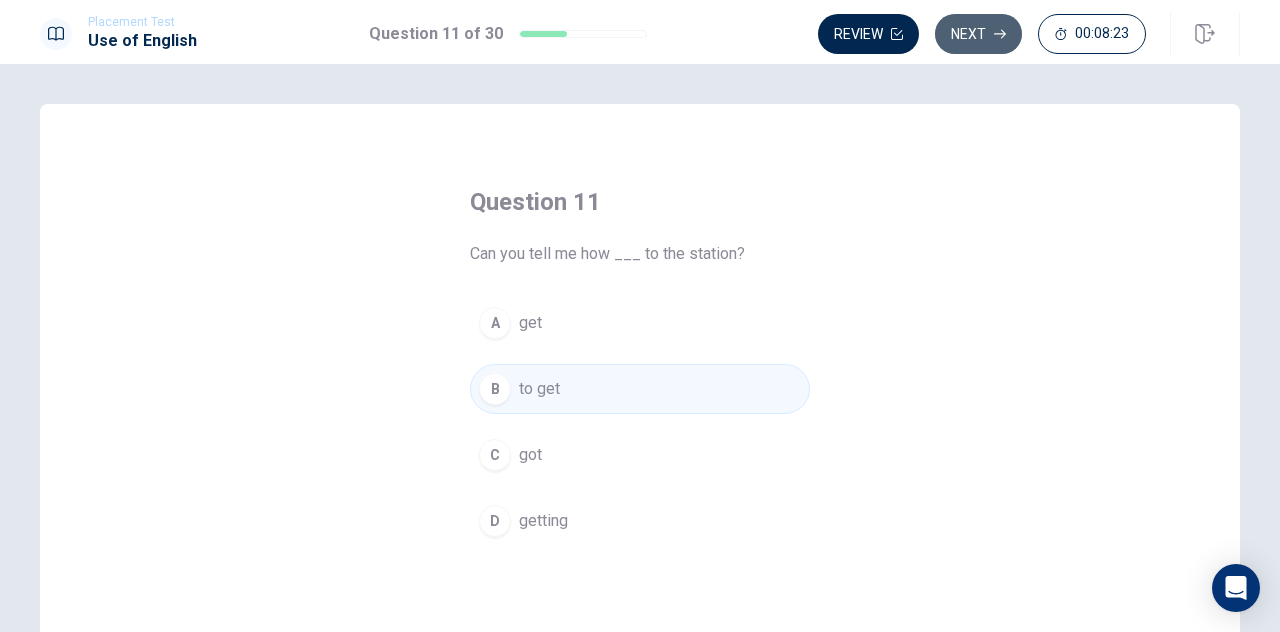 click on "Next" at bounding box center [978, 34] 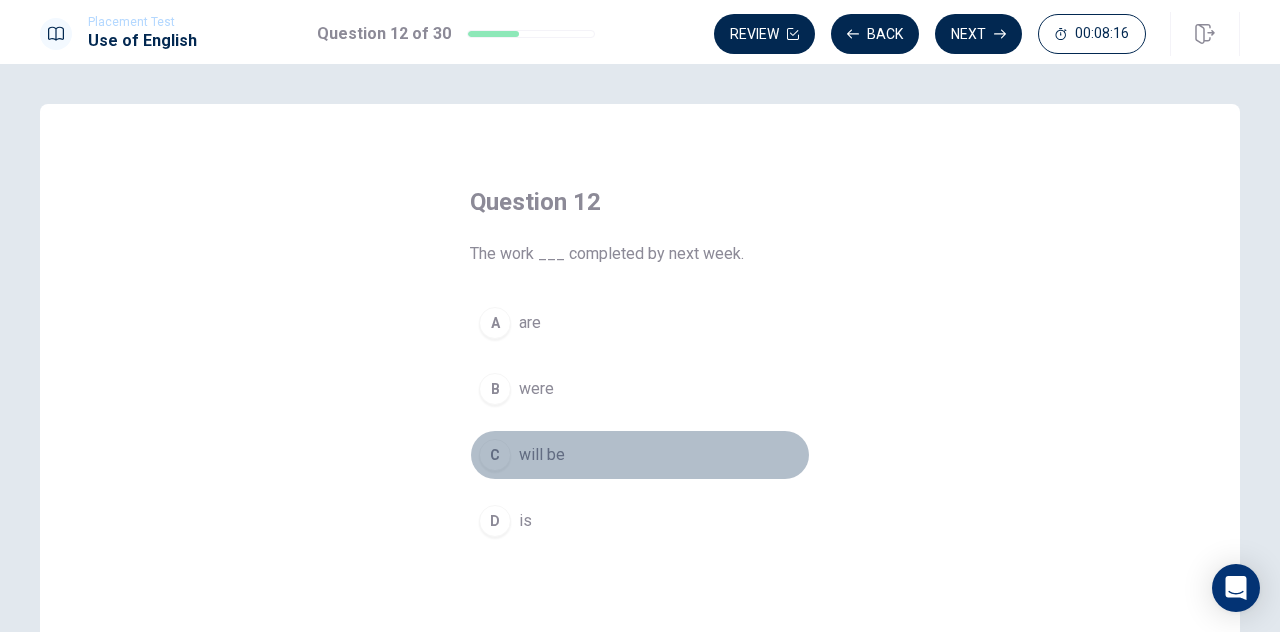 click on "C" at bounding box center (495, 455) 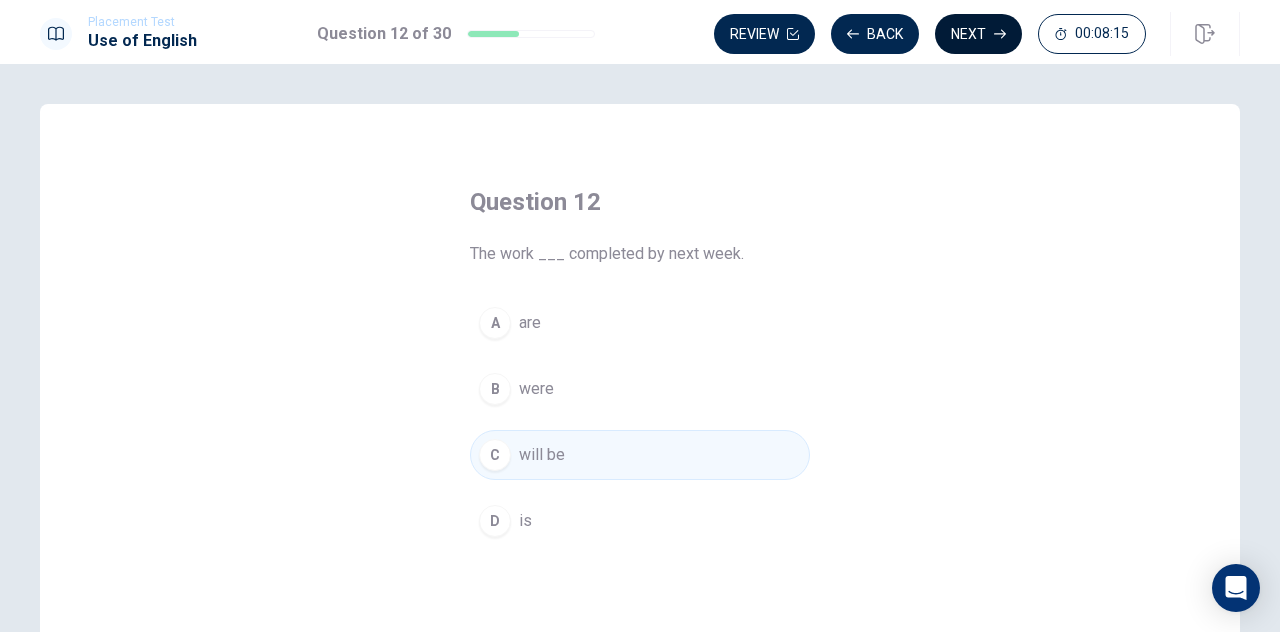 click on "Next" at bounding box center [978, 34] 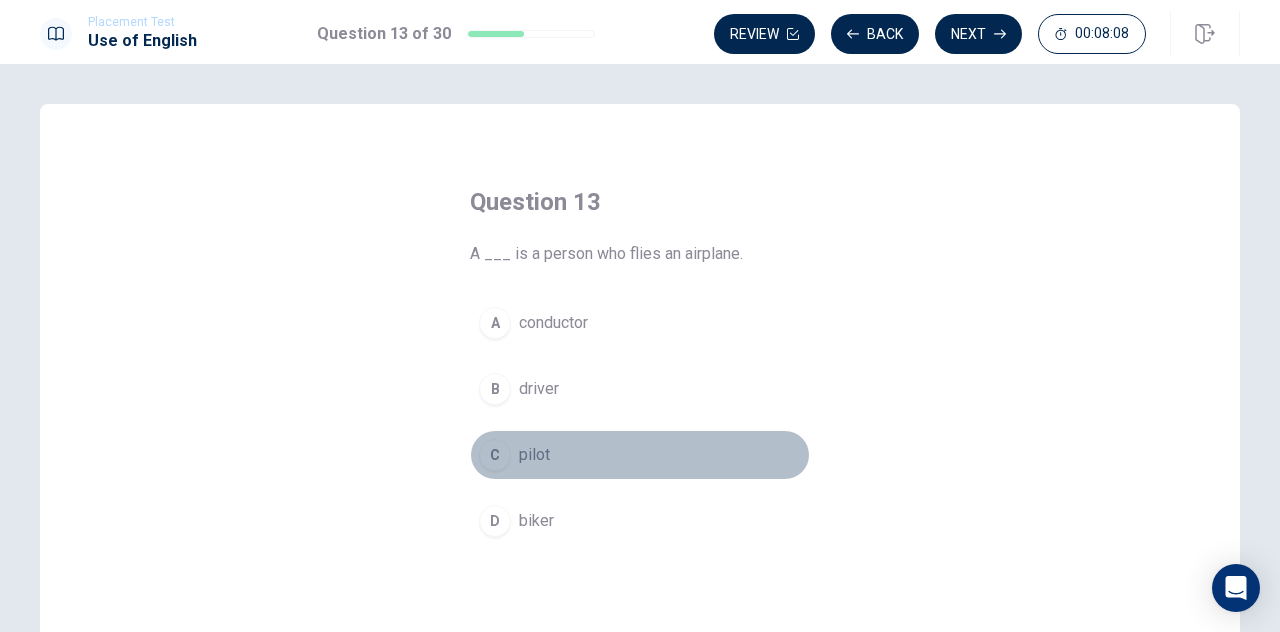 click on "C" at bounding box center [495, 455] 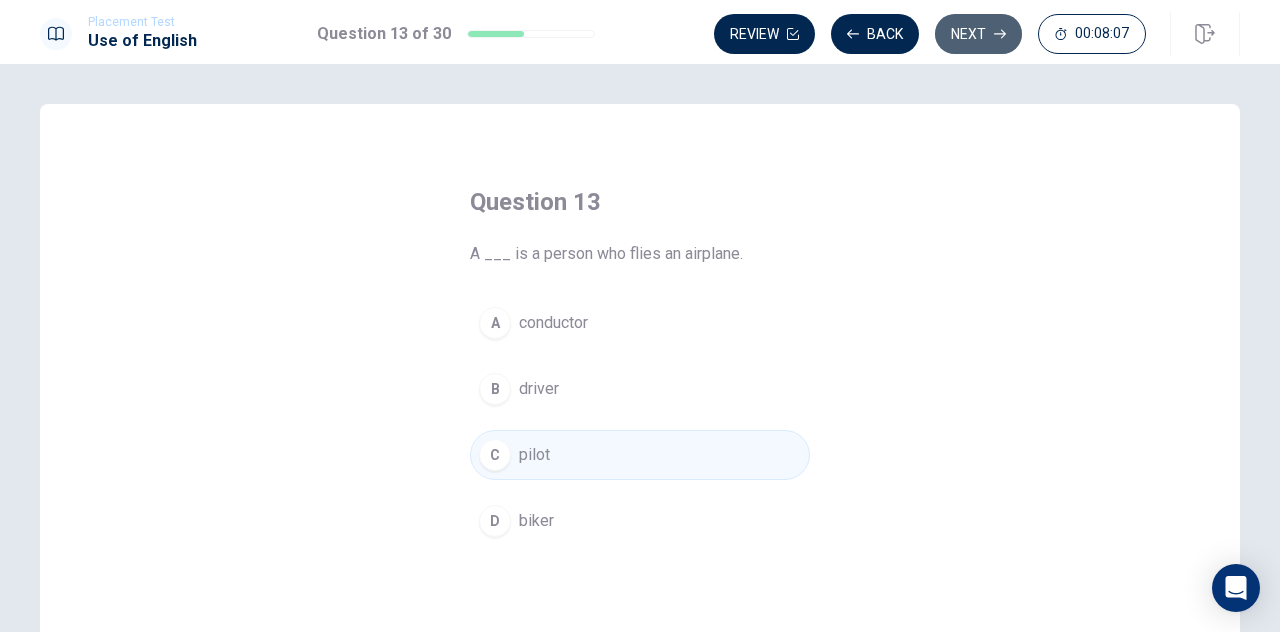 click on "Next" at bounding box center (978, 34) 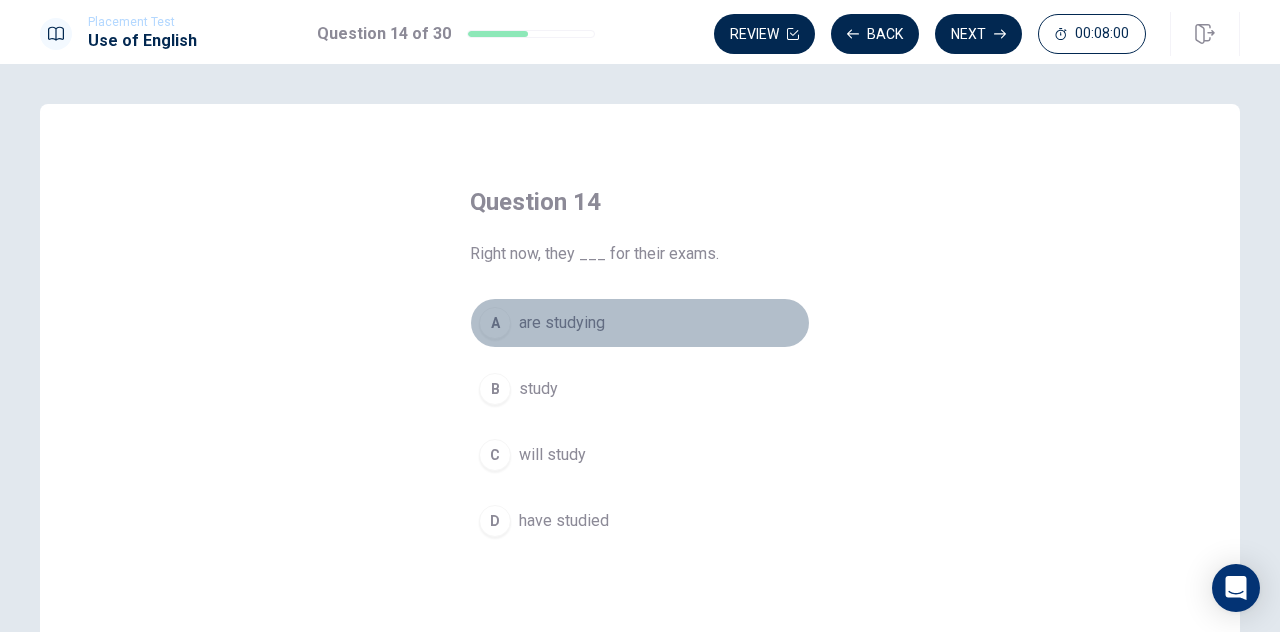 click on "A" at bounding box center [495, 323] 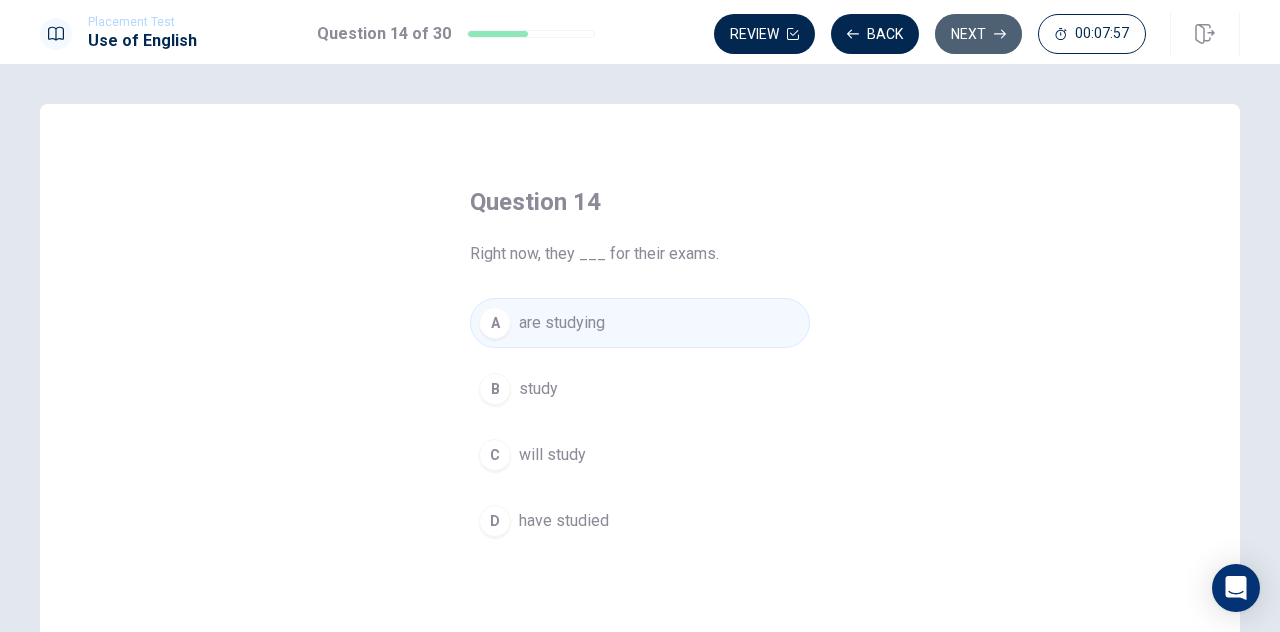 click on "Next" at bounding box center [978, 34] 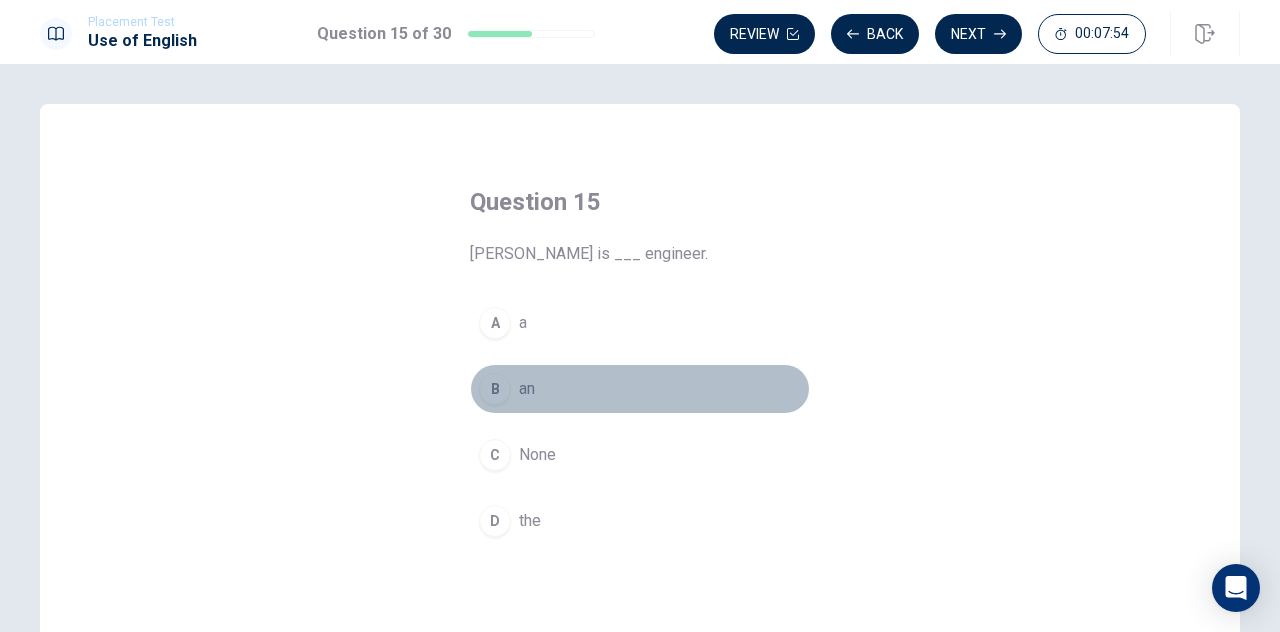 click on "B" at bounding box center (495, 389) 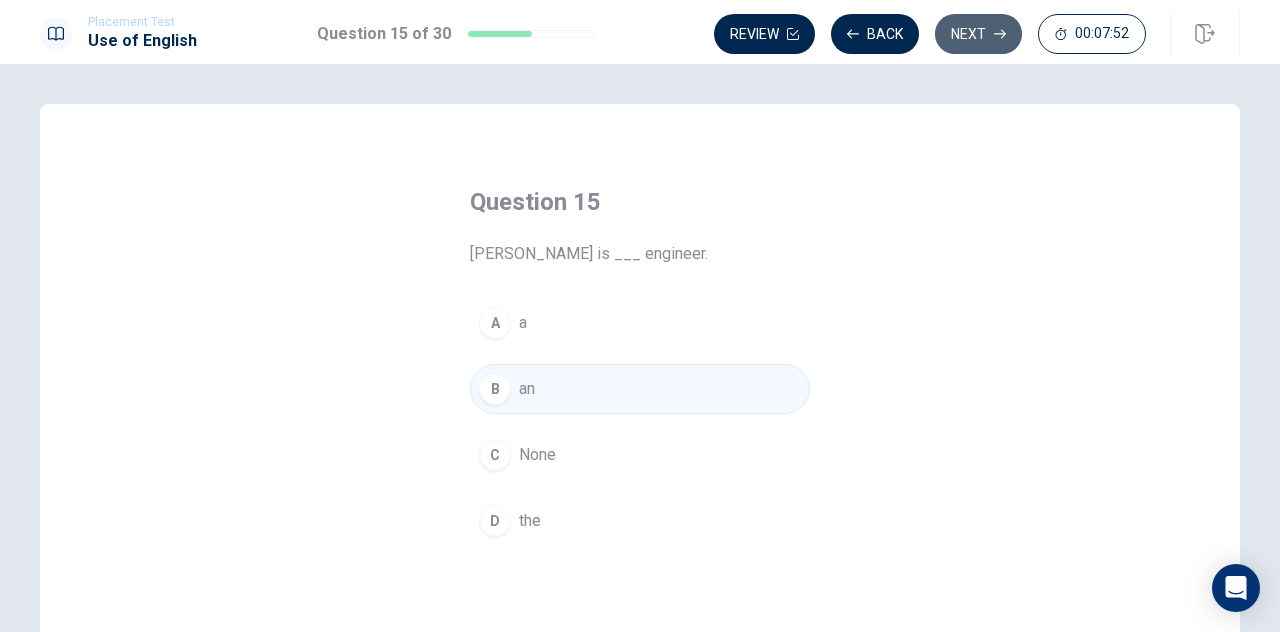 click on "Next" at bounding box center (978, 34) 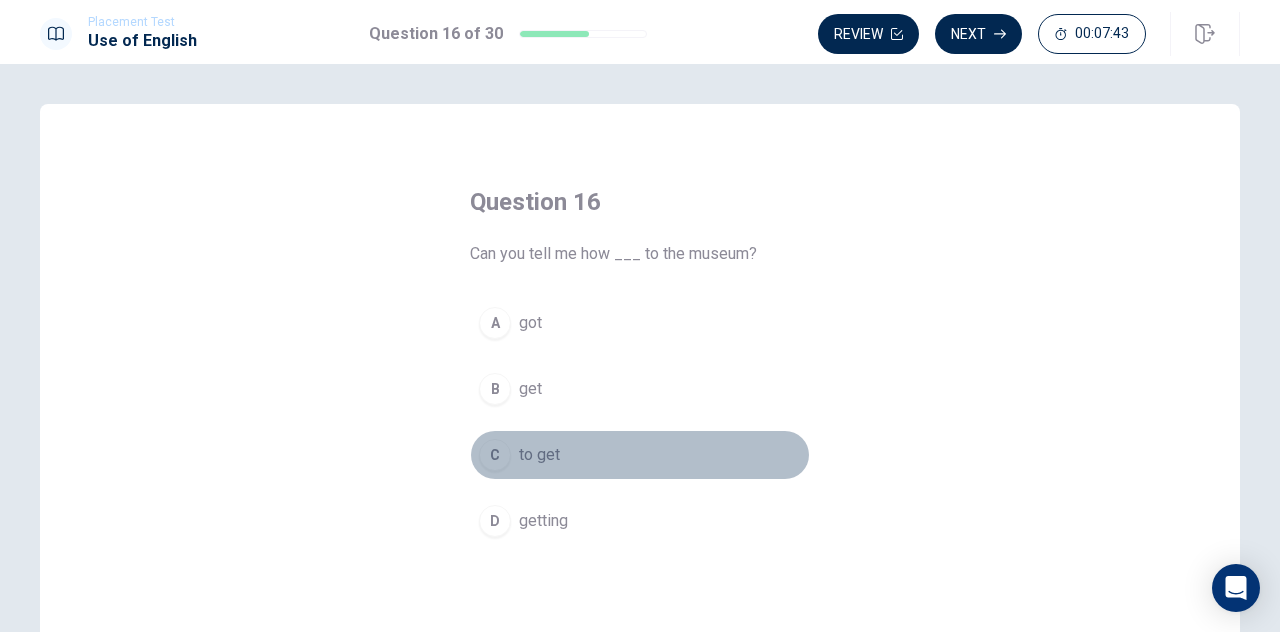 click on "C" at bounding box center (495, 455) 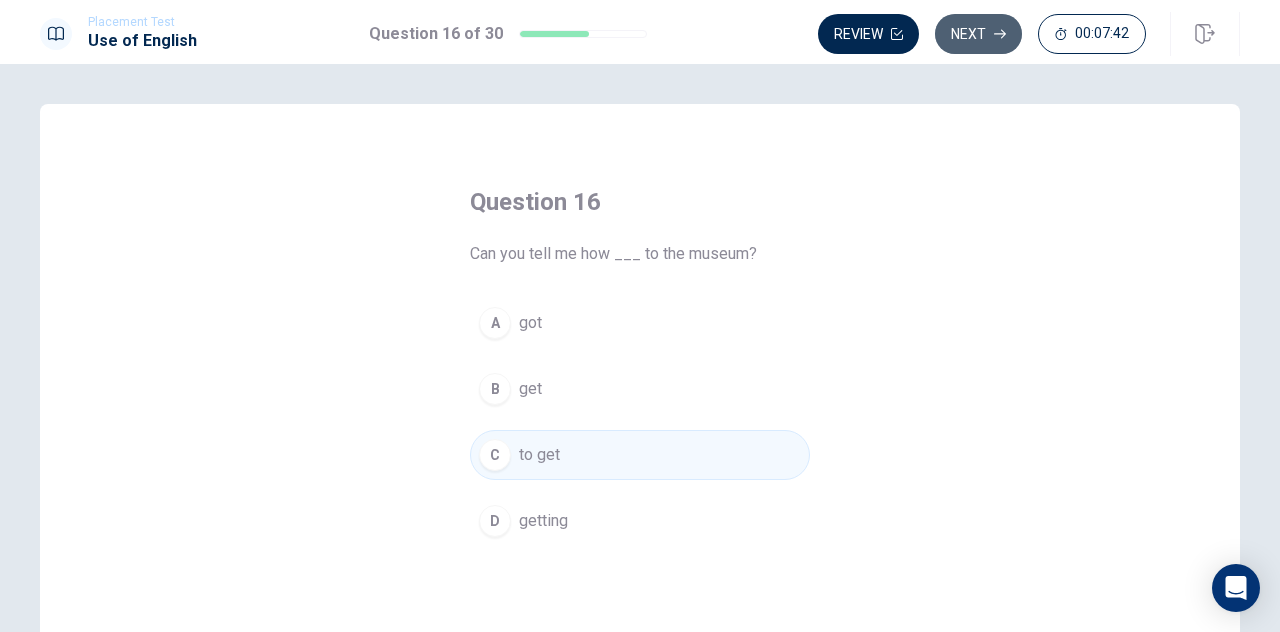 click on "Next" at bounding box center [978, 34] 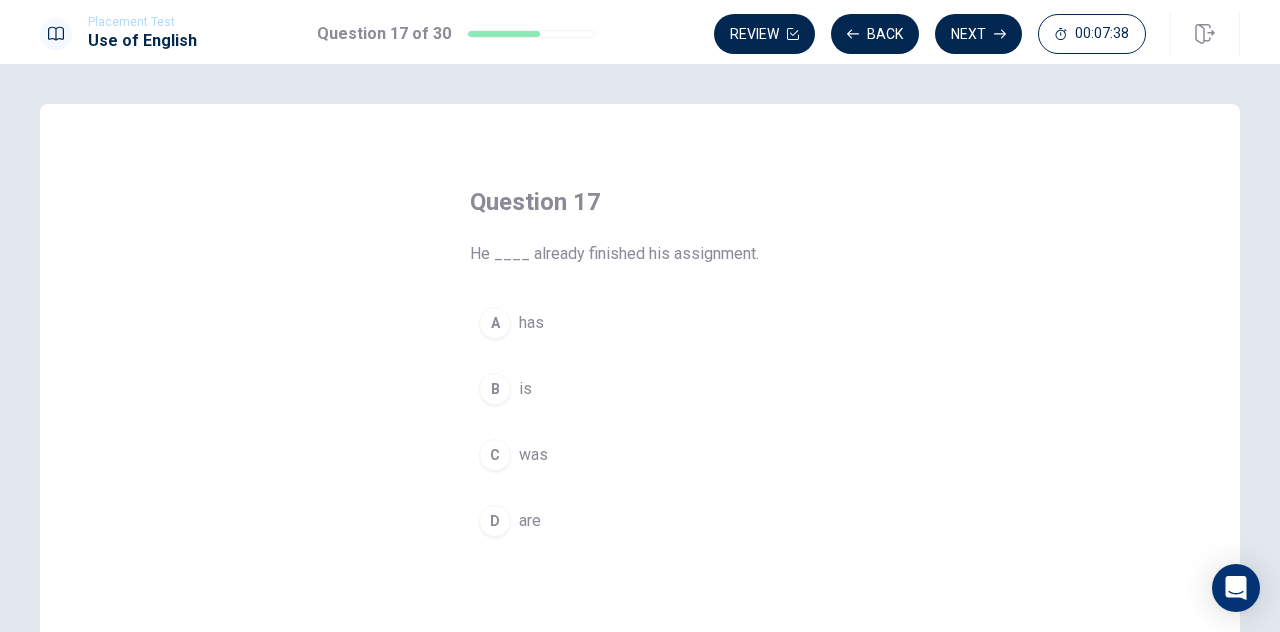 click on "A" at bounding box center [495, 323] 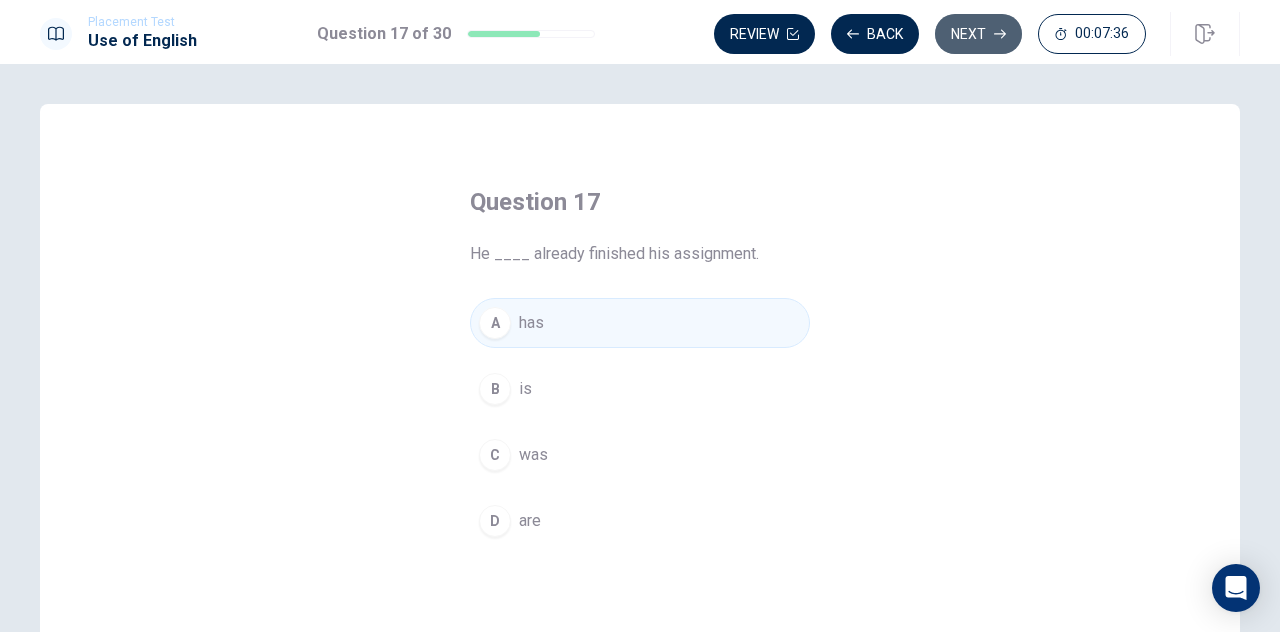 click on "Next" at bounding box center [978, 34] 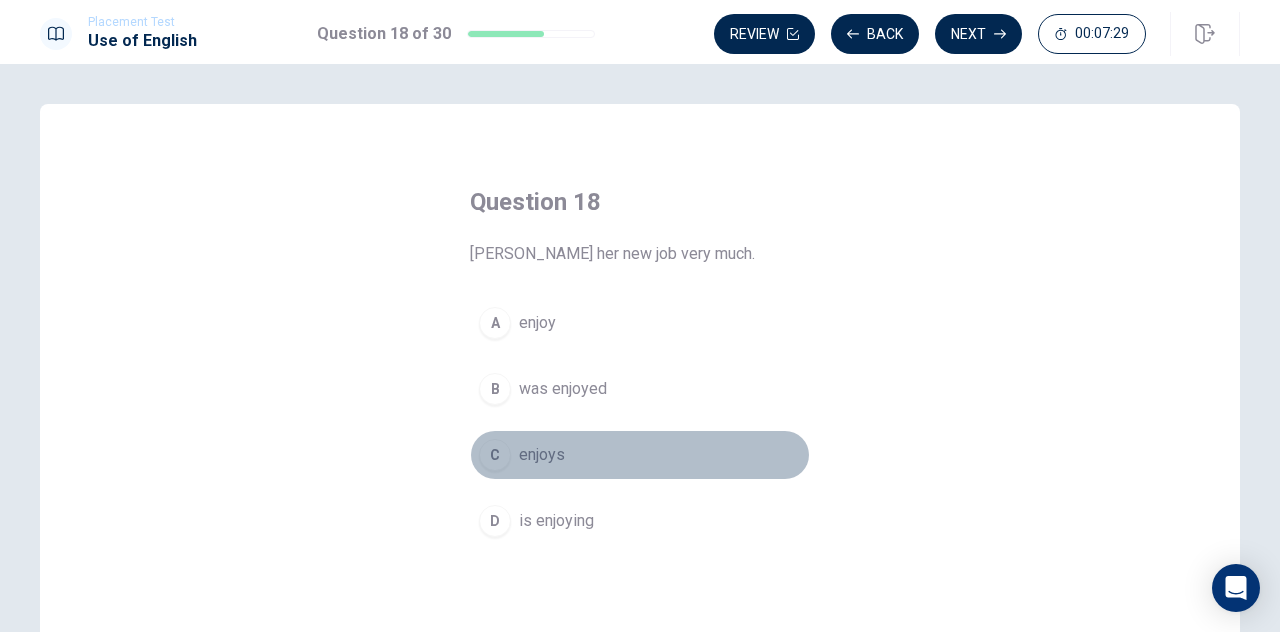 click on "C" at bounding box center [495, 455] 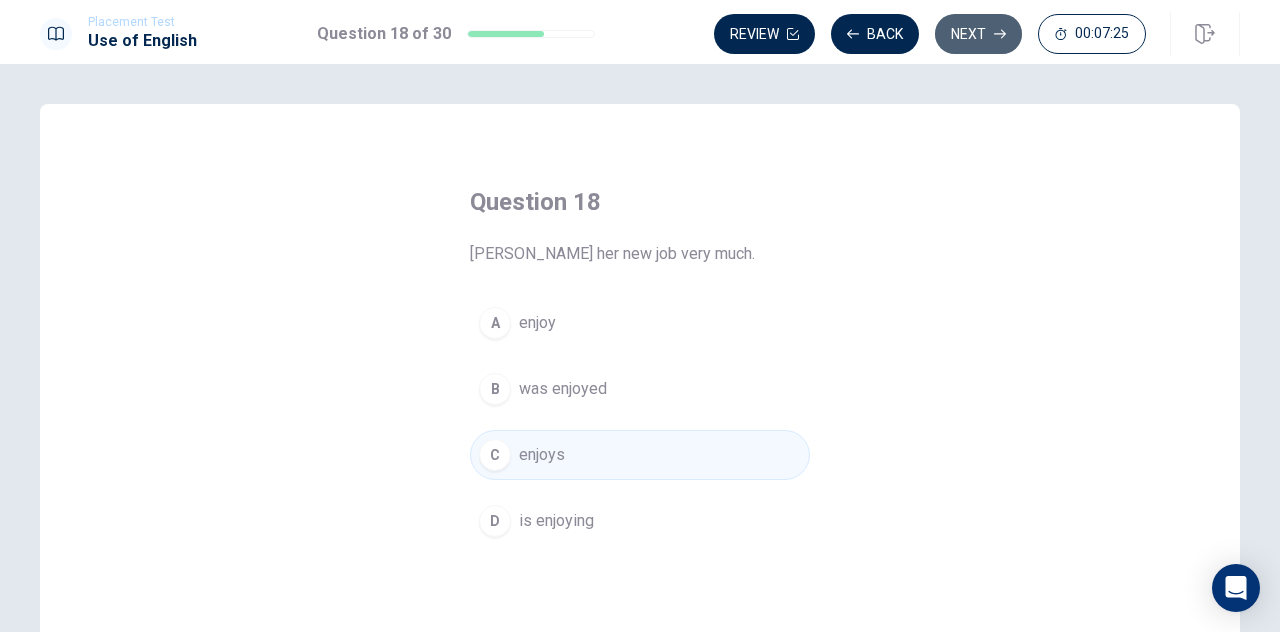 click on "Next" at bounding box center [978, 34] 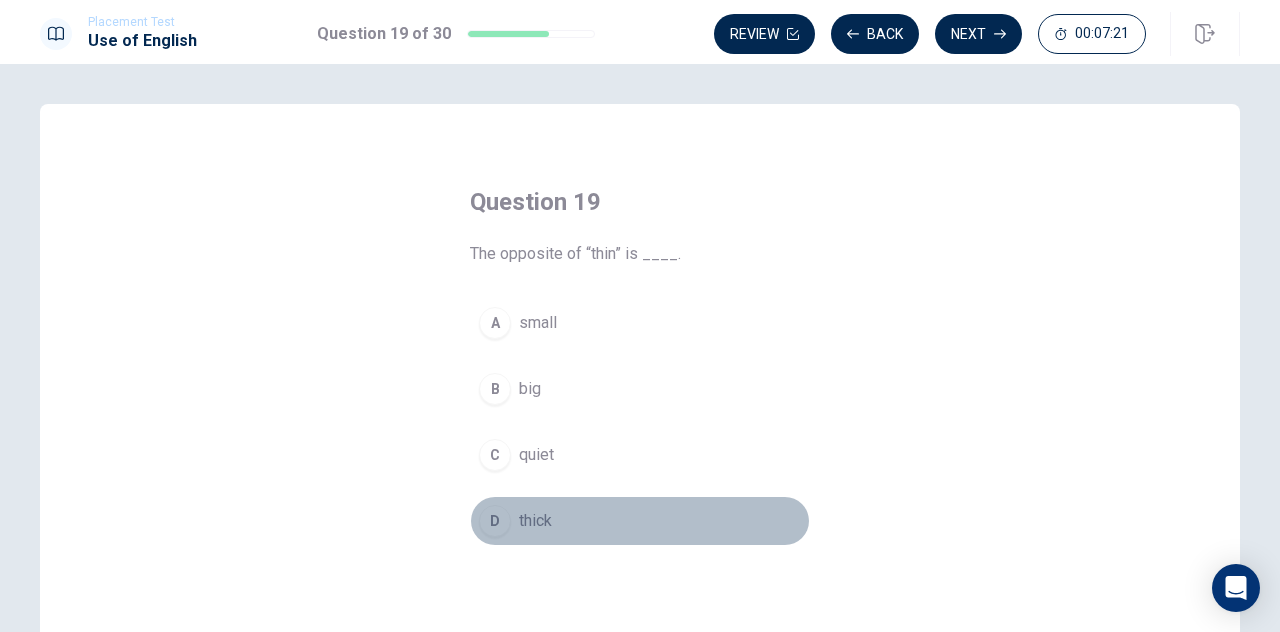 click on "D" at bounding box center [495, 521] 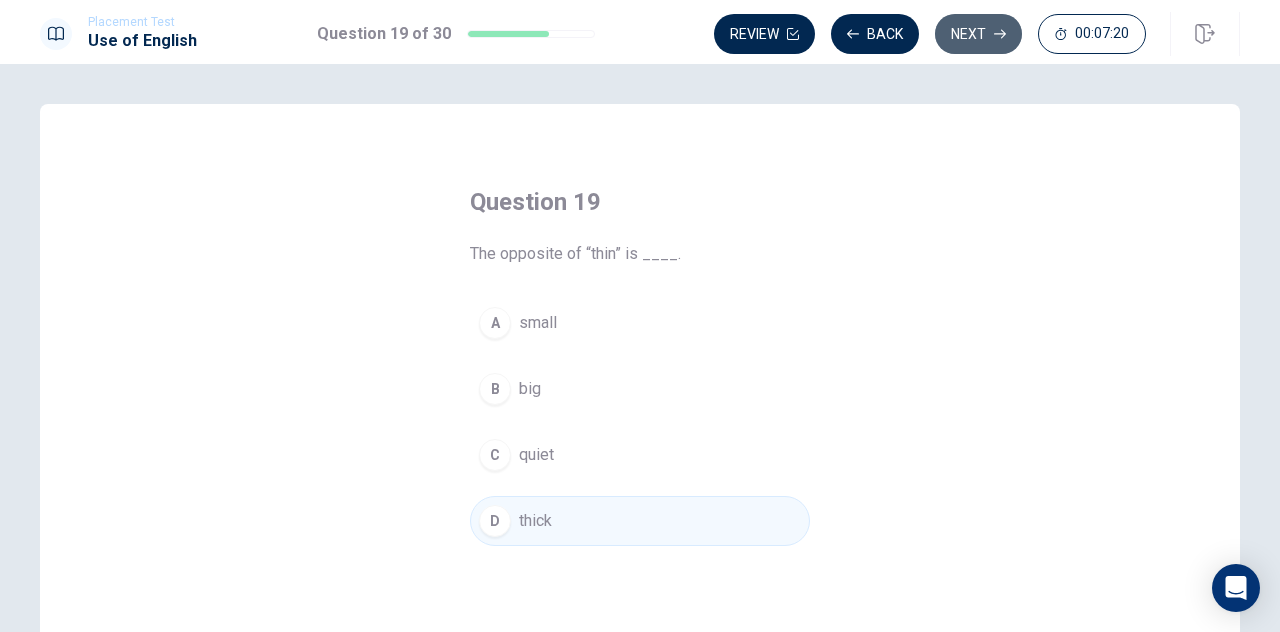 click on "Next" at bounding box center (978, 34) 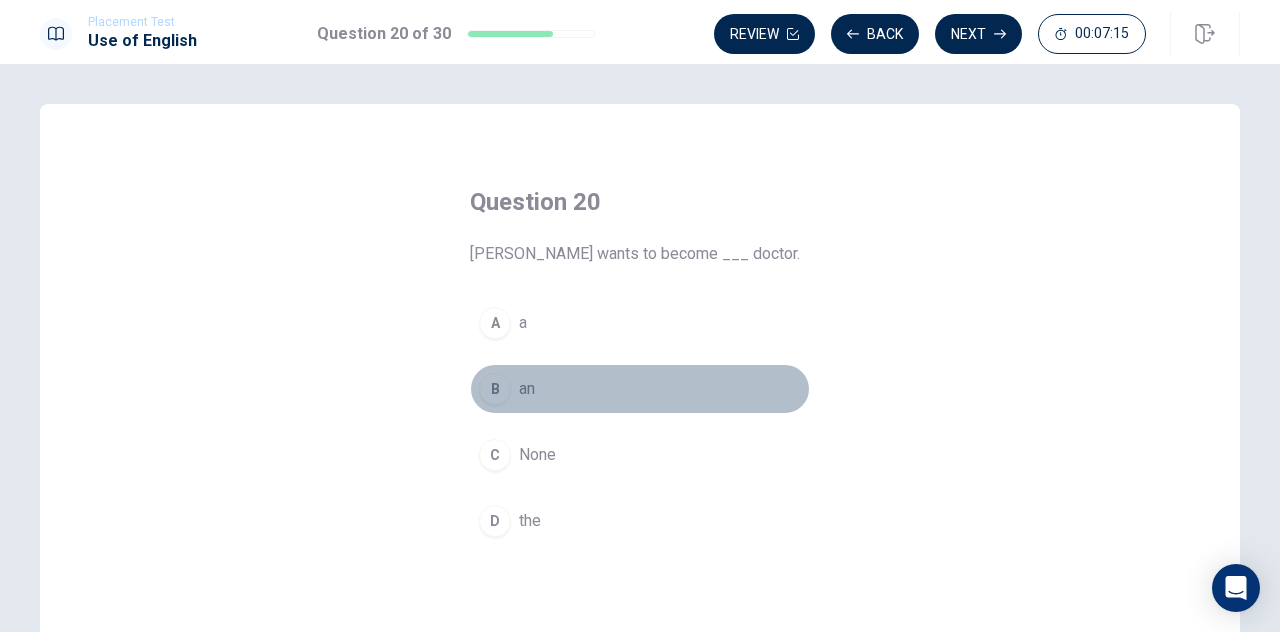 click on "B" at bounding box center [495, 389] 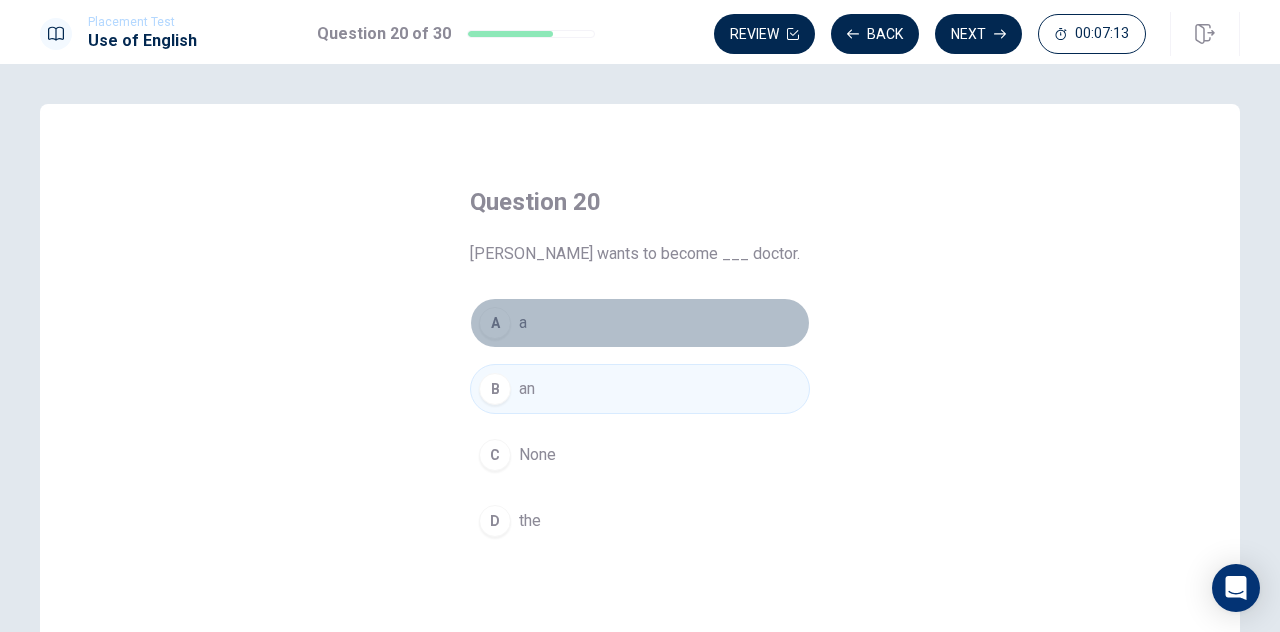 click on "A" at bounding box center [495, 323] 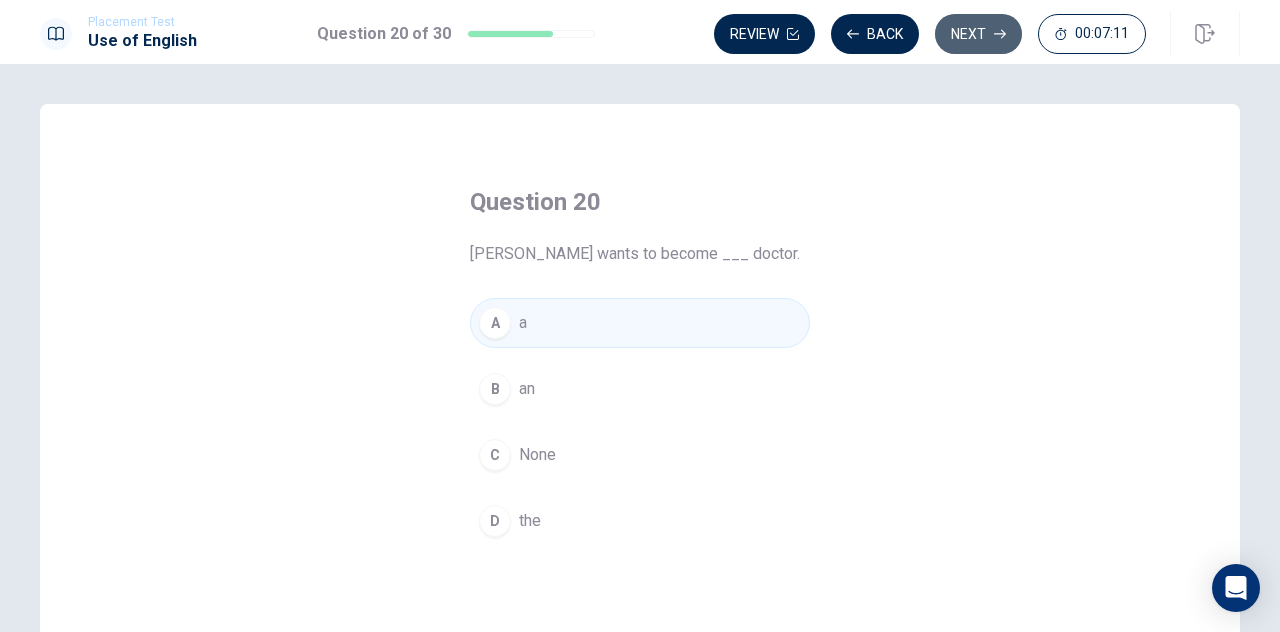 click on "Next" at bounding box center [978, 34] 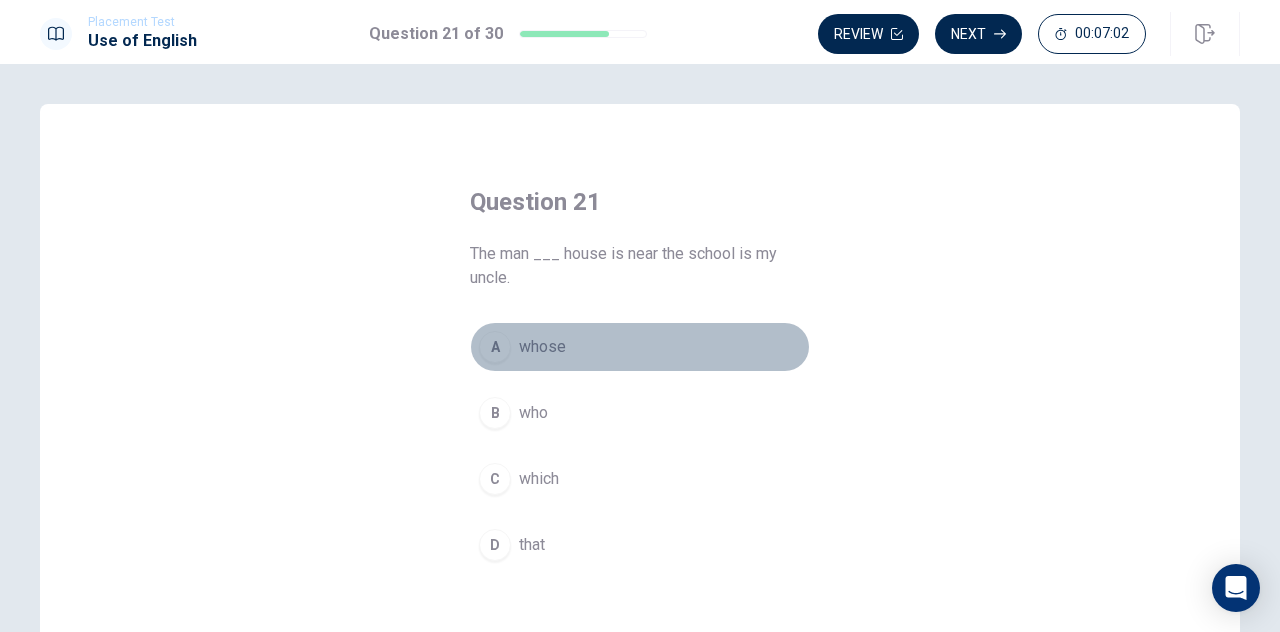 click on "A" at bounding box center (495, 347) 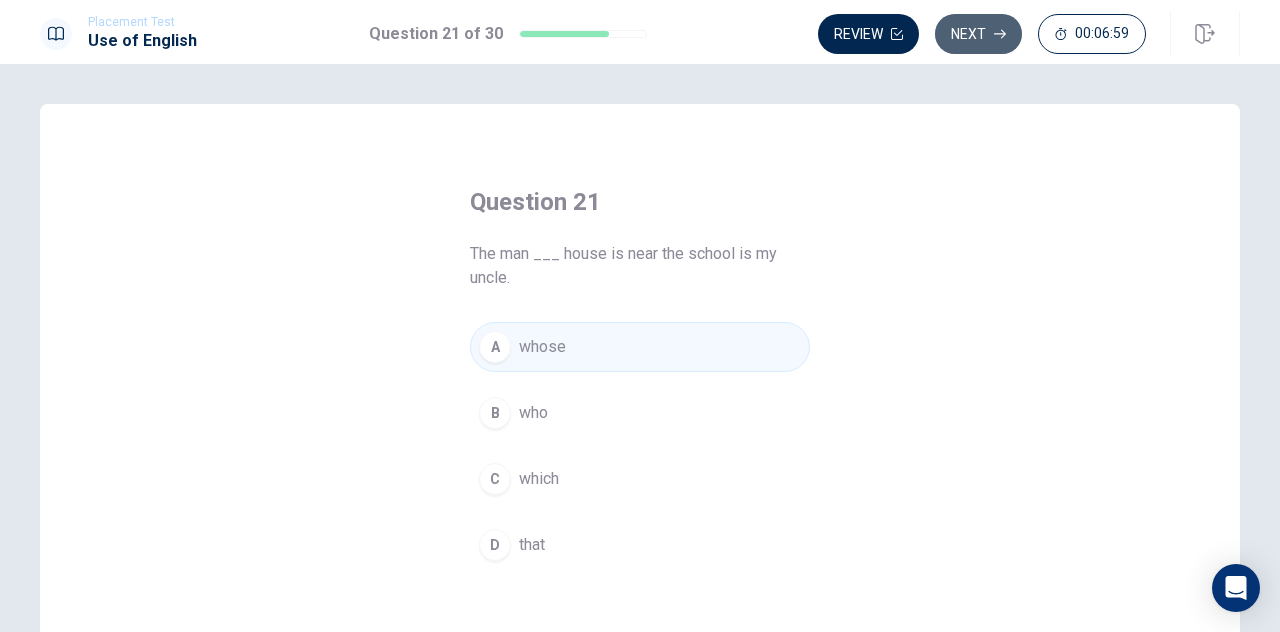 click on "Next" at bounding box center [978, 34] 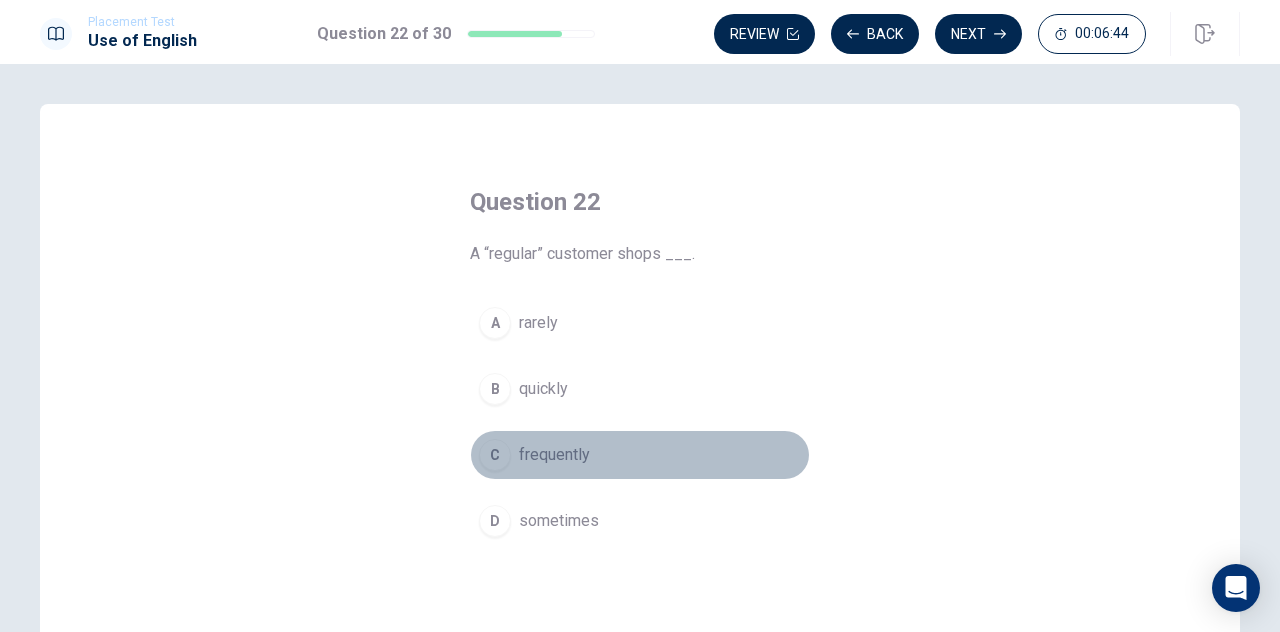 click on "C" at bounding box center (495, 455) 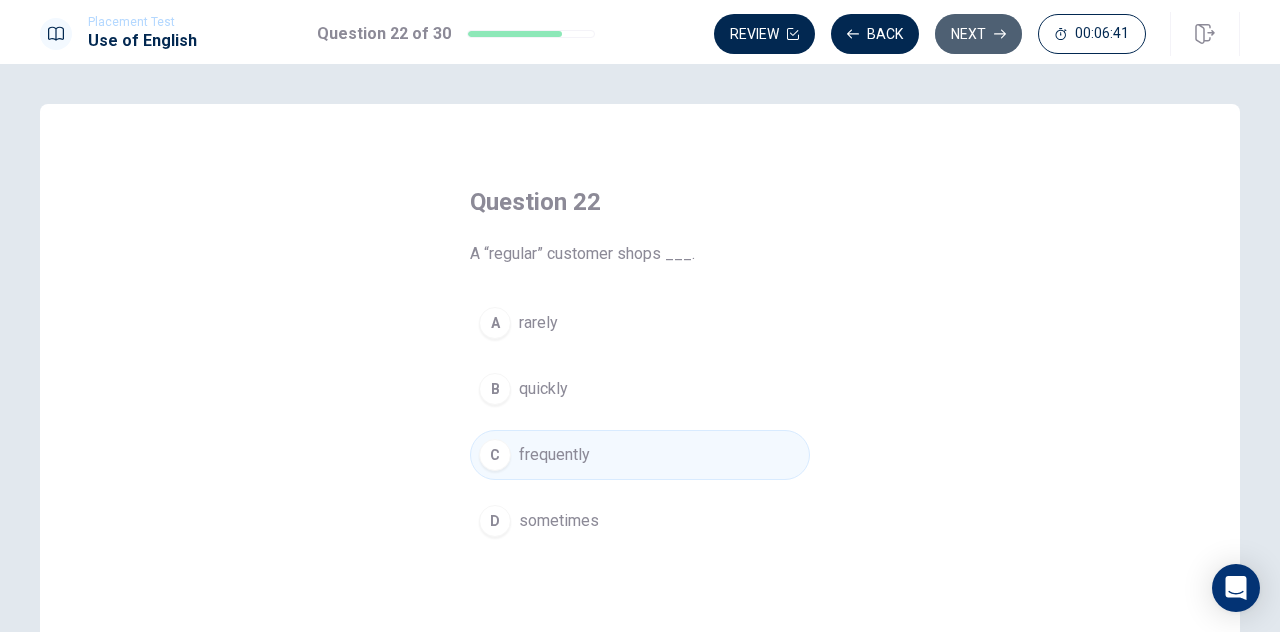 click on "Next" at bounding box center (978, 34) 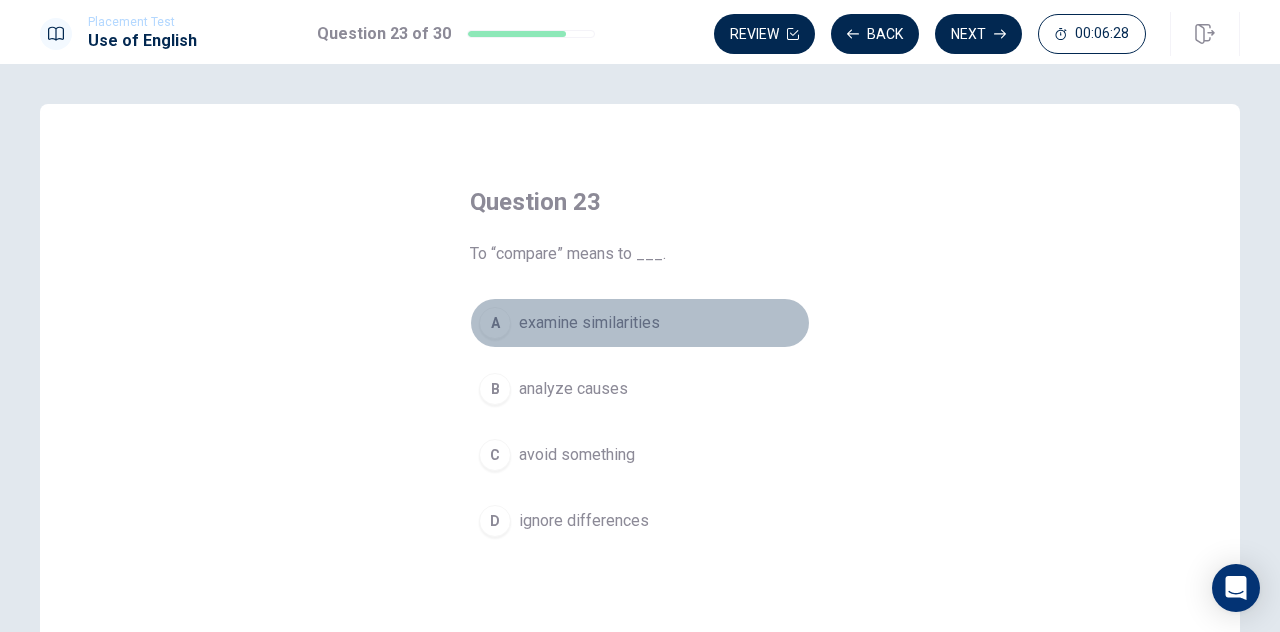 click on "A" at bounding box center [495, 323] 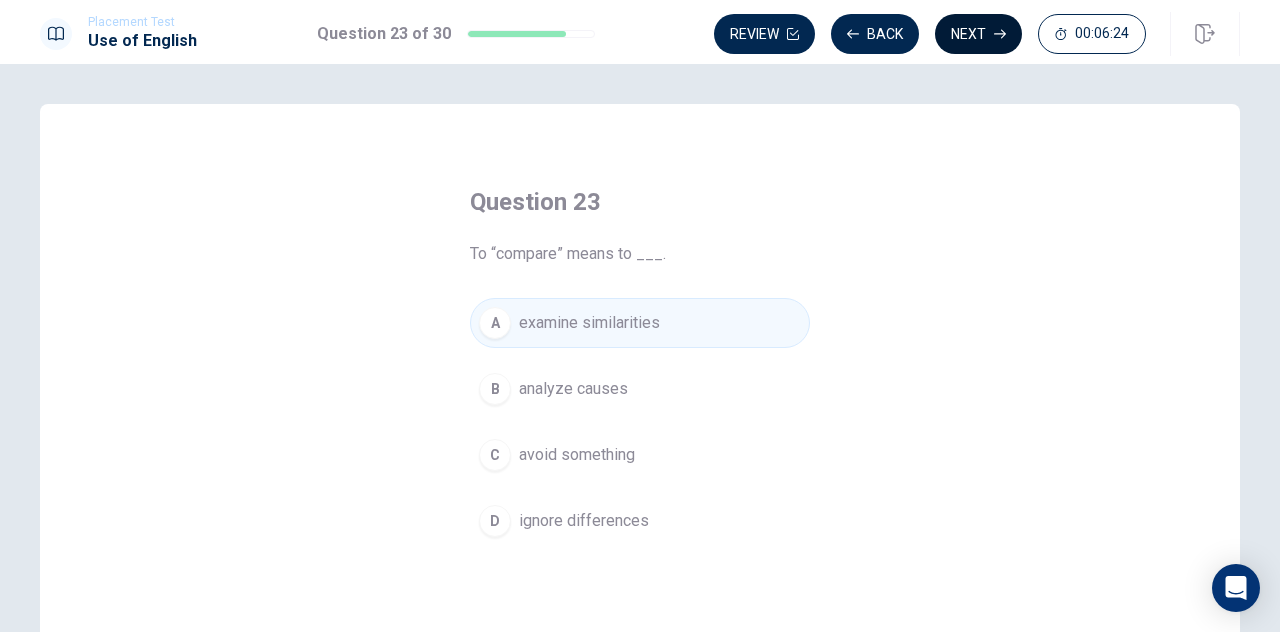 click on "Next" at bounding box center (978, 34) 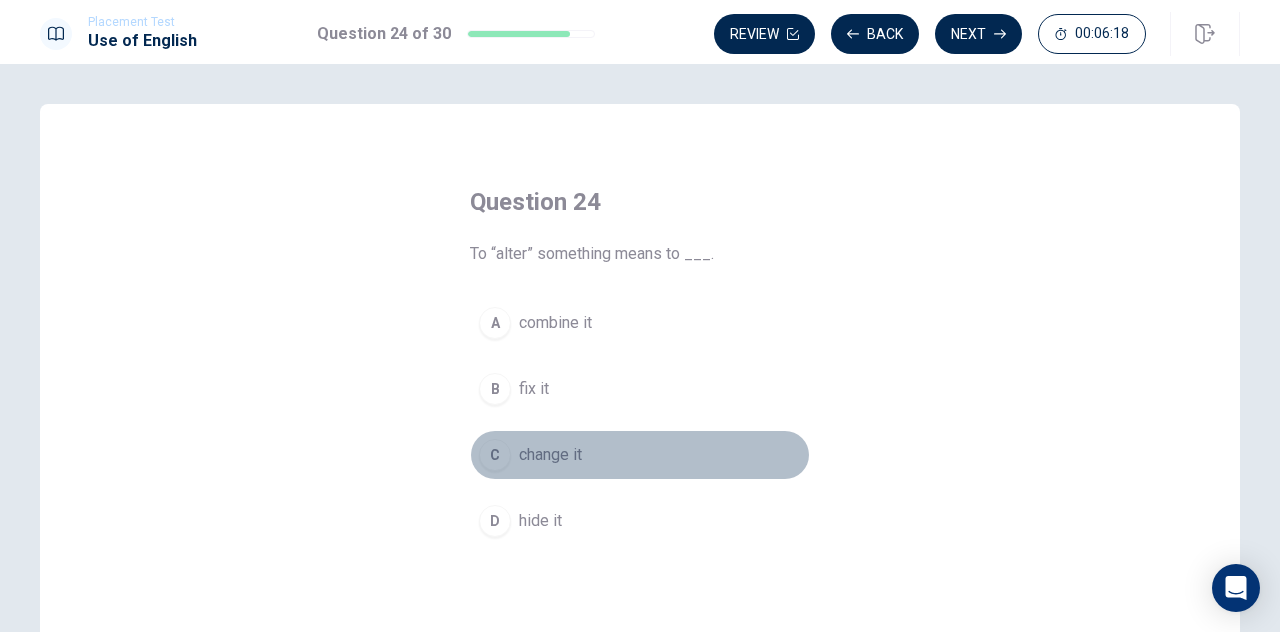 click on "C" at bounding box center (495, 455) 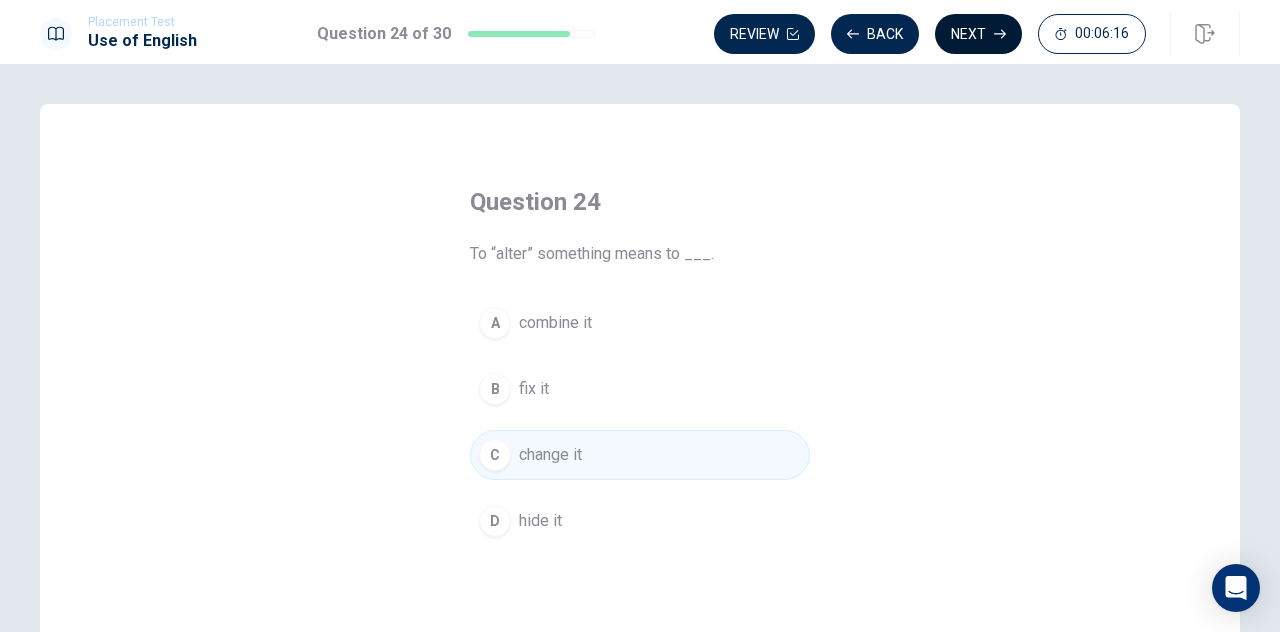 click on "Next" at bounding box center (978, 34) 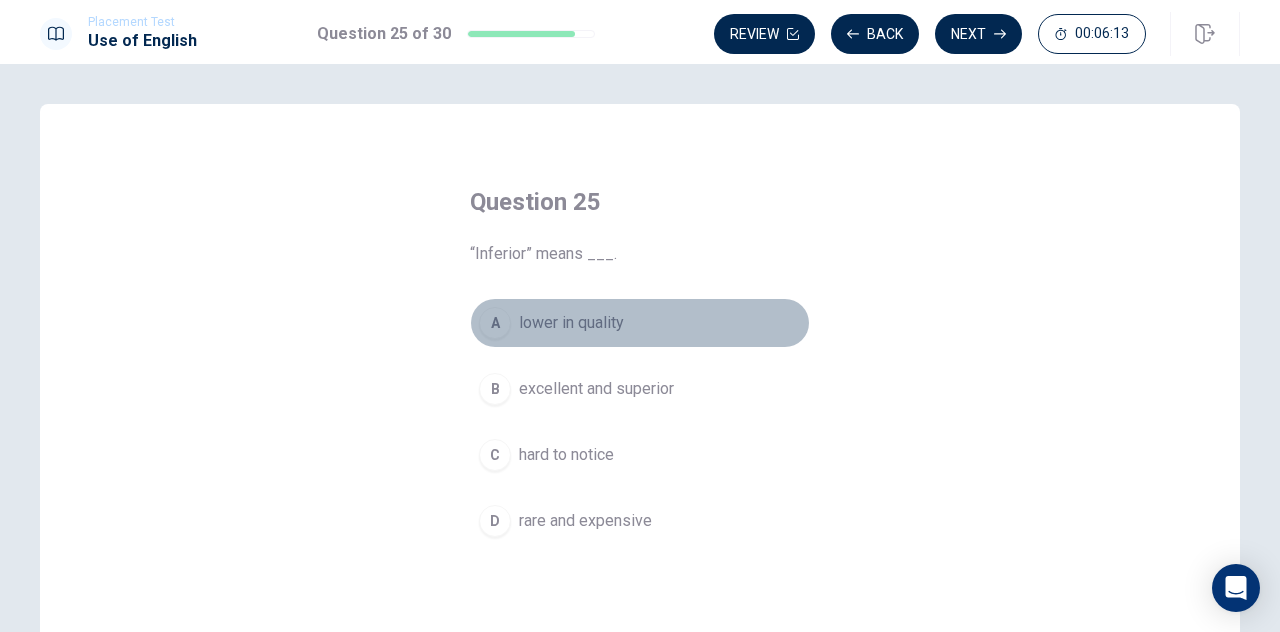 click on "A" at bounding box center [495, 323] 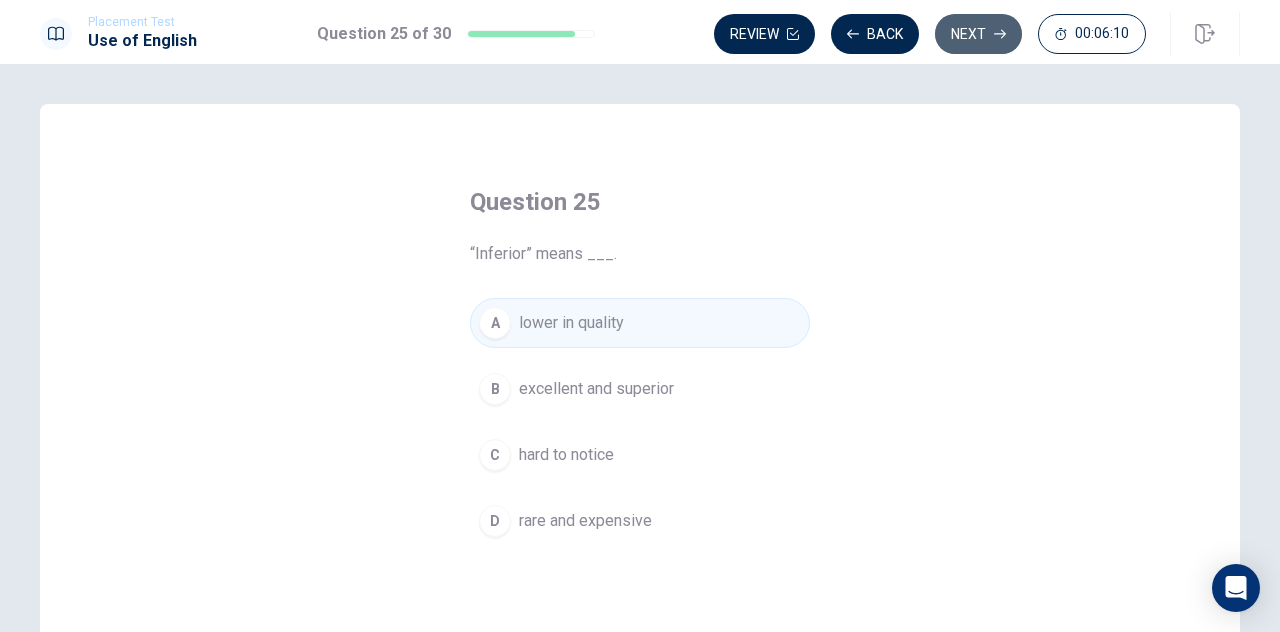 click on "Next" at bounding box center (978, 34) 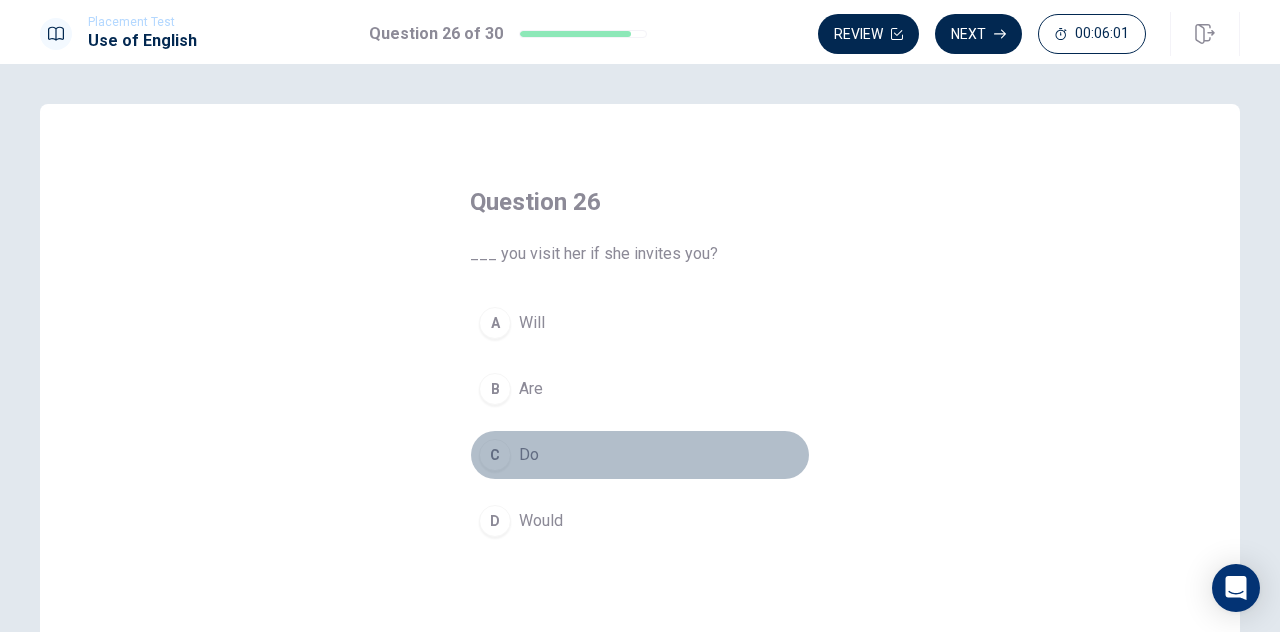 click on "C" at bounding box center (495, 455) 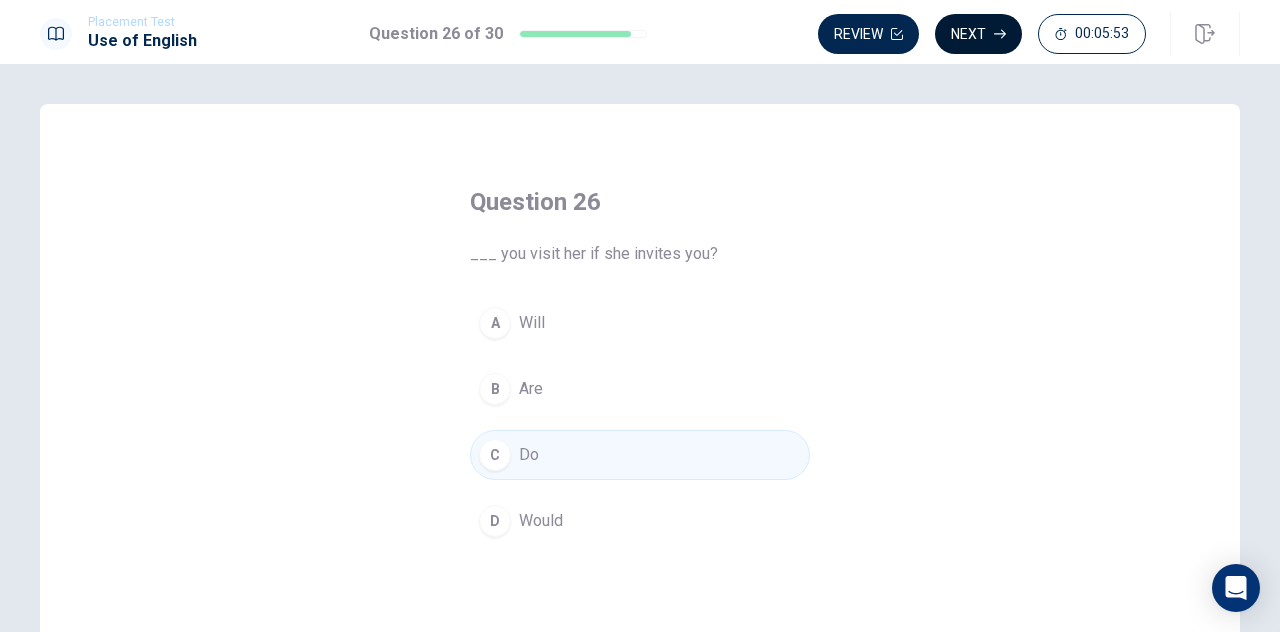 click 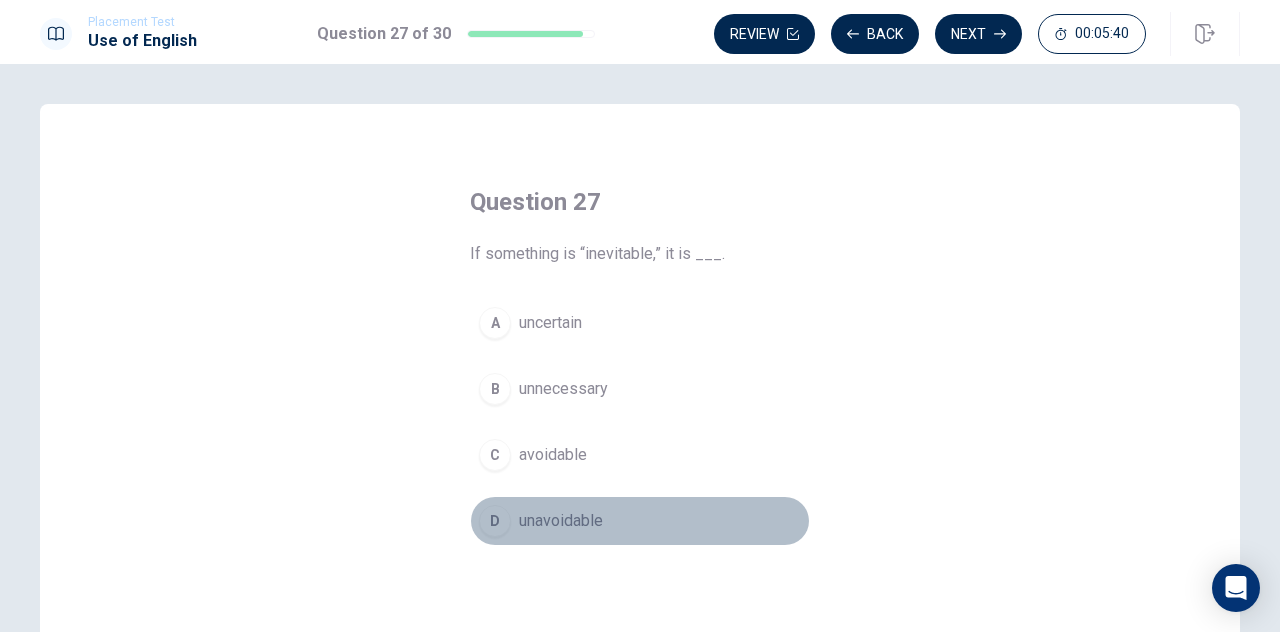 click on "D" at bounding box center (495, 521) 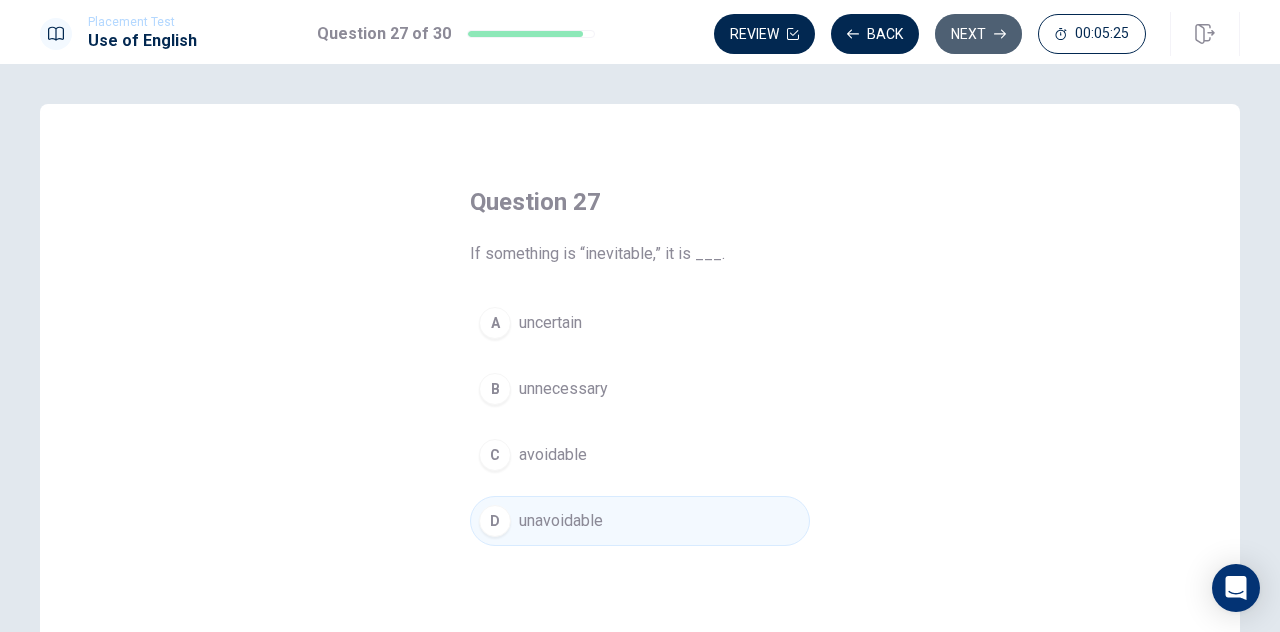 click on "Next" at bounding box center (978, 34) 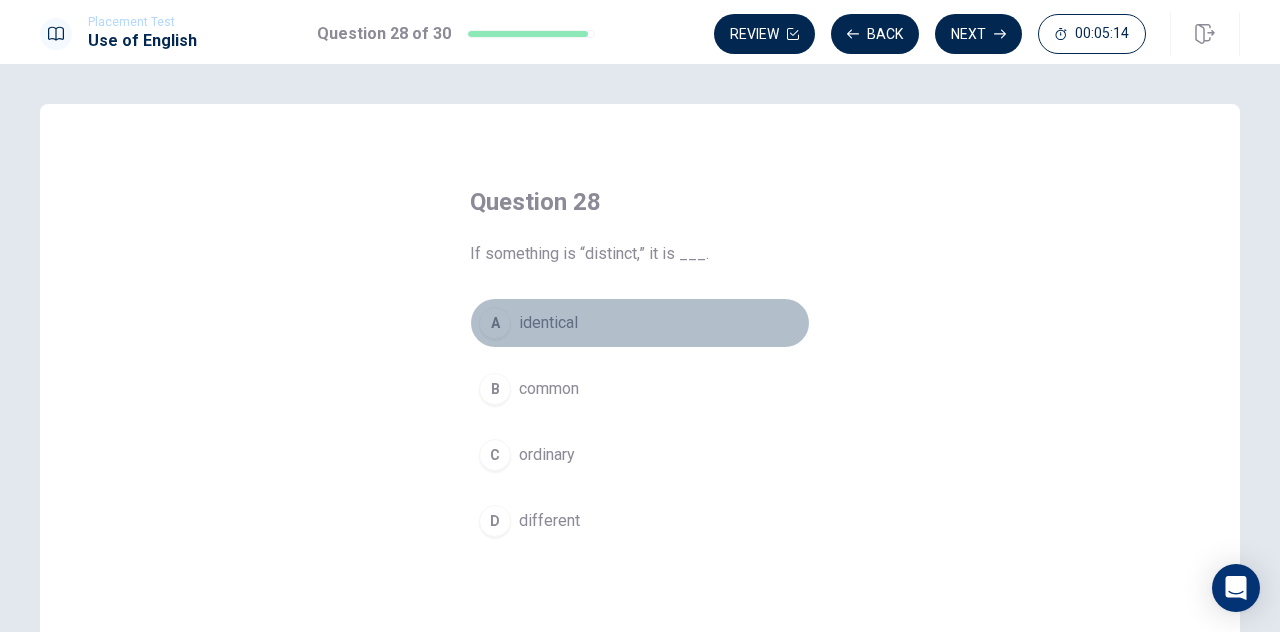 click on "A" at bounding box center [495, 323] 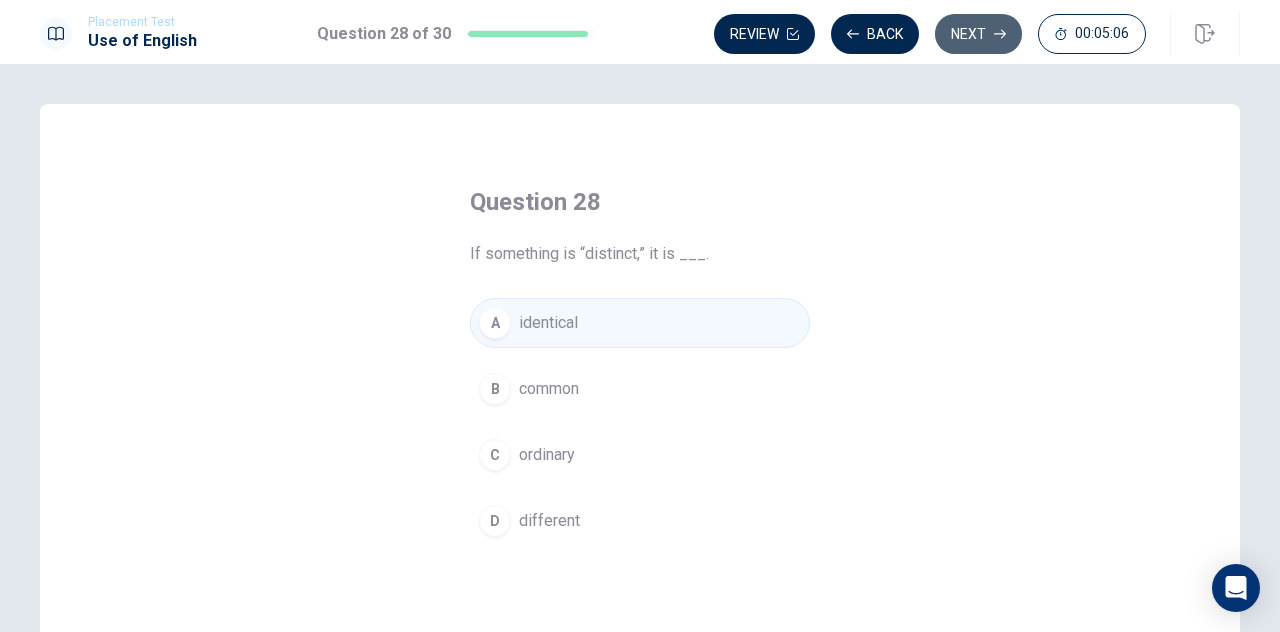click on "Next" at bounding box center (978, 34) 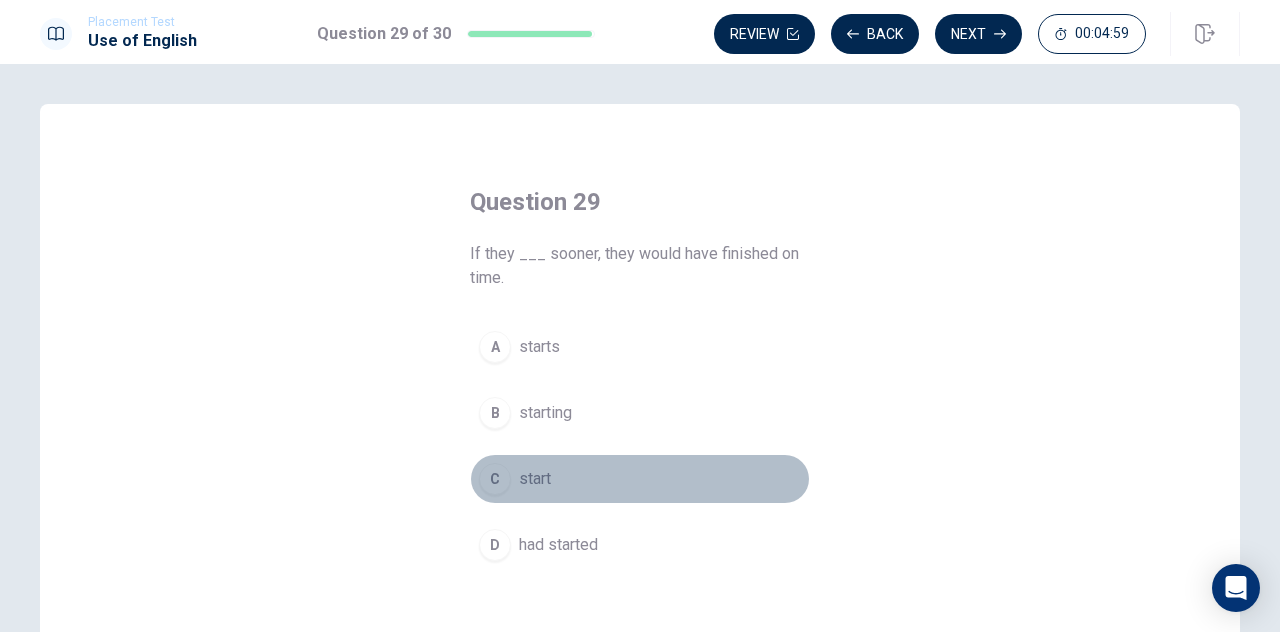 click on "C" at bounding box center (495, 479) 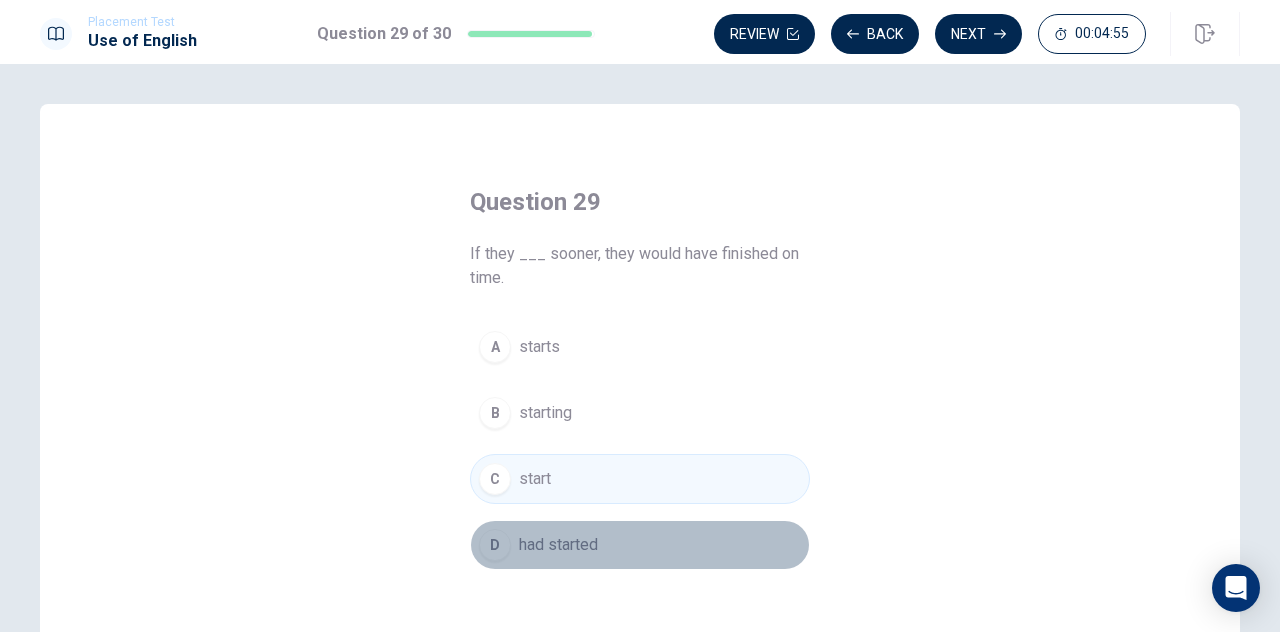 click on "D" at bounding box center [495, 545] 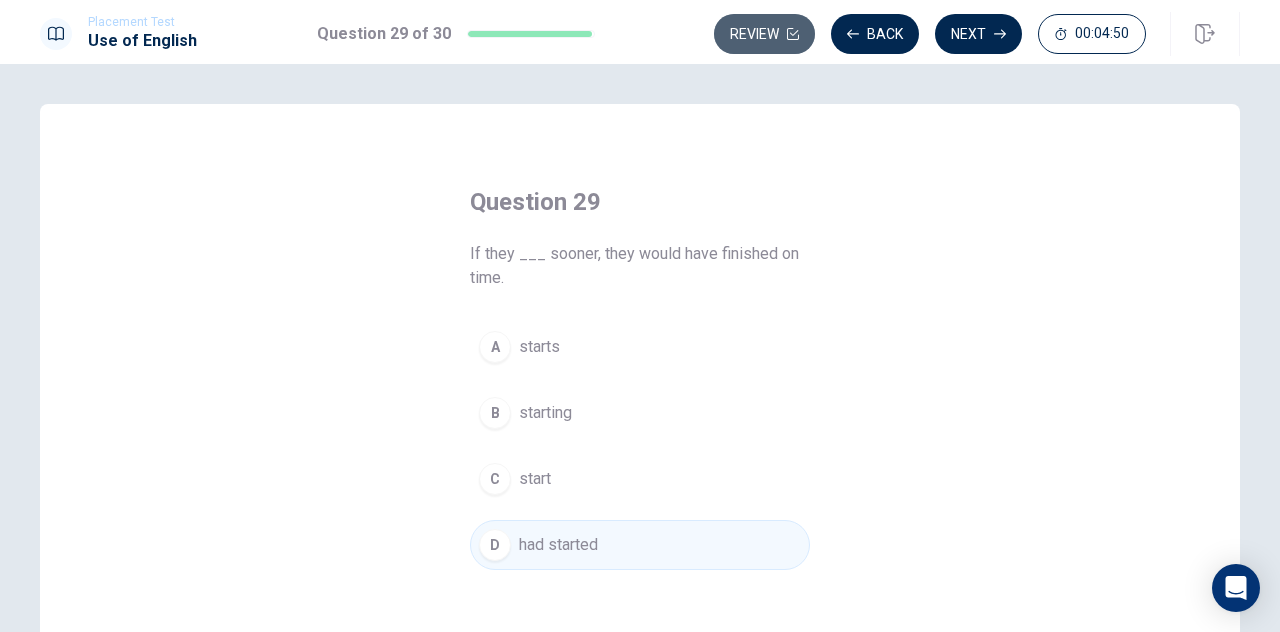 click on "Review" at bounding box center (764, 34) 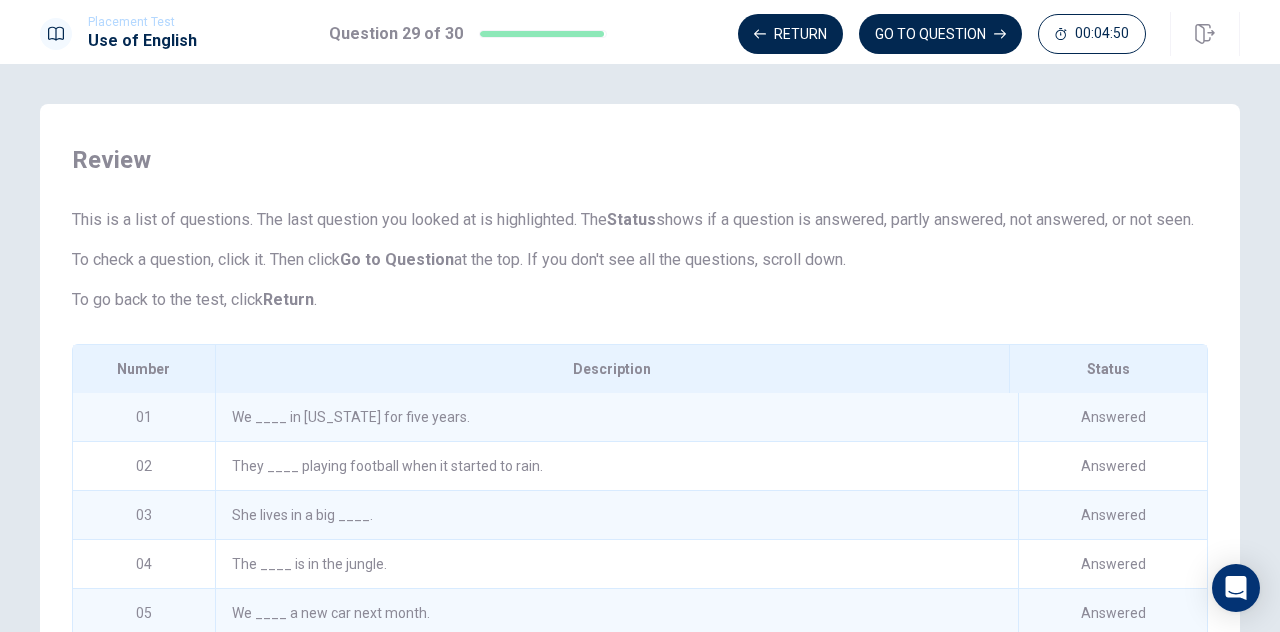 scroll, scrollTop: 138, scrollLeft: 0, axis: vertical 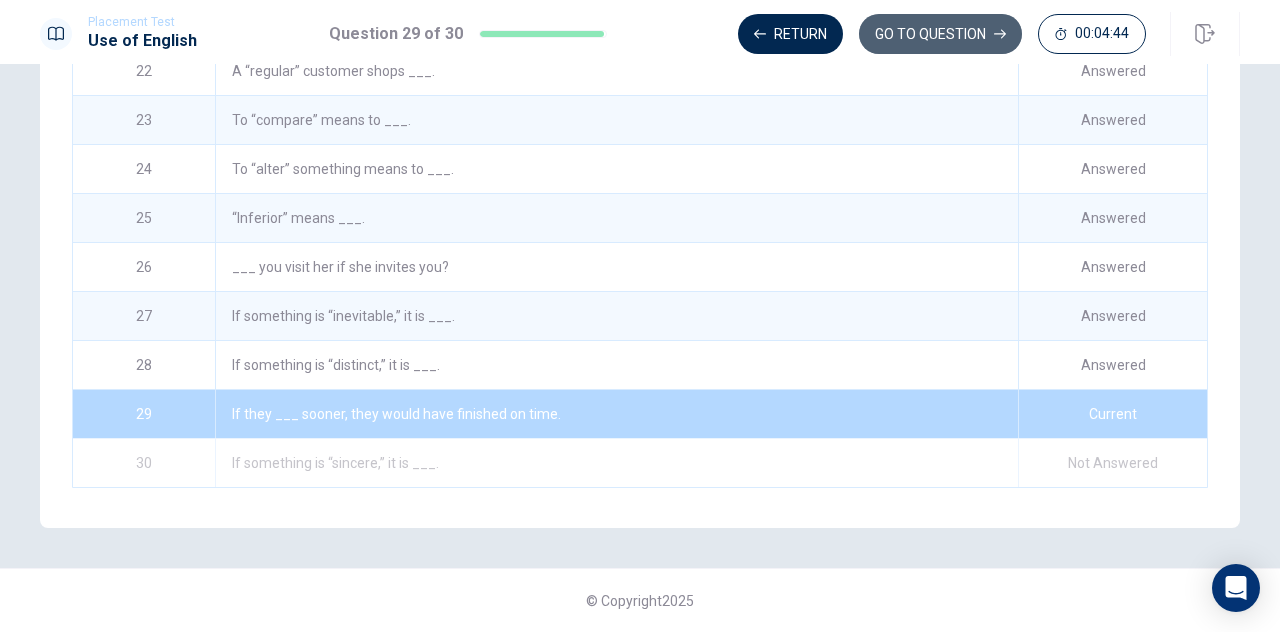 click on "GO TO QUESTION" at bounding box center [940, 34] 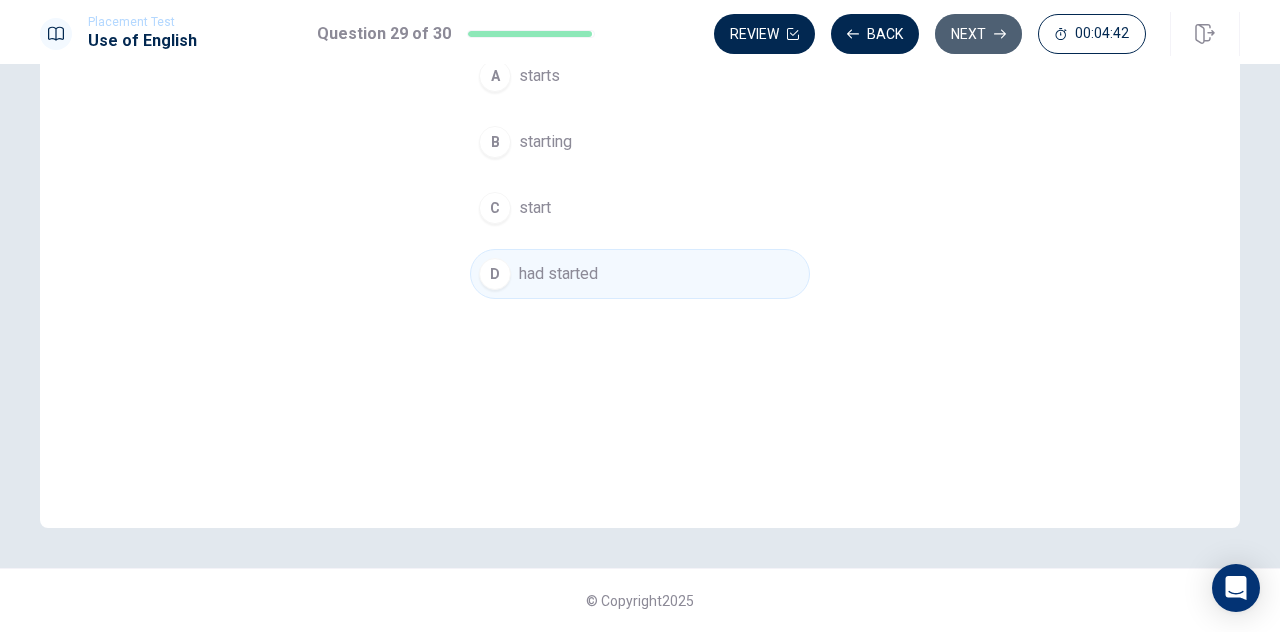 click on "Next" at bounding box center [978, 34] 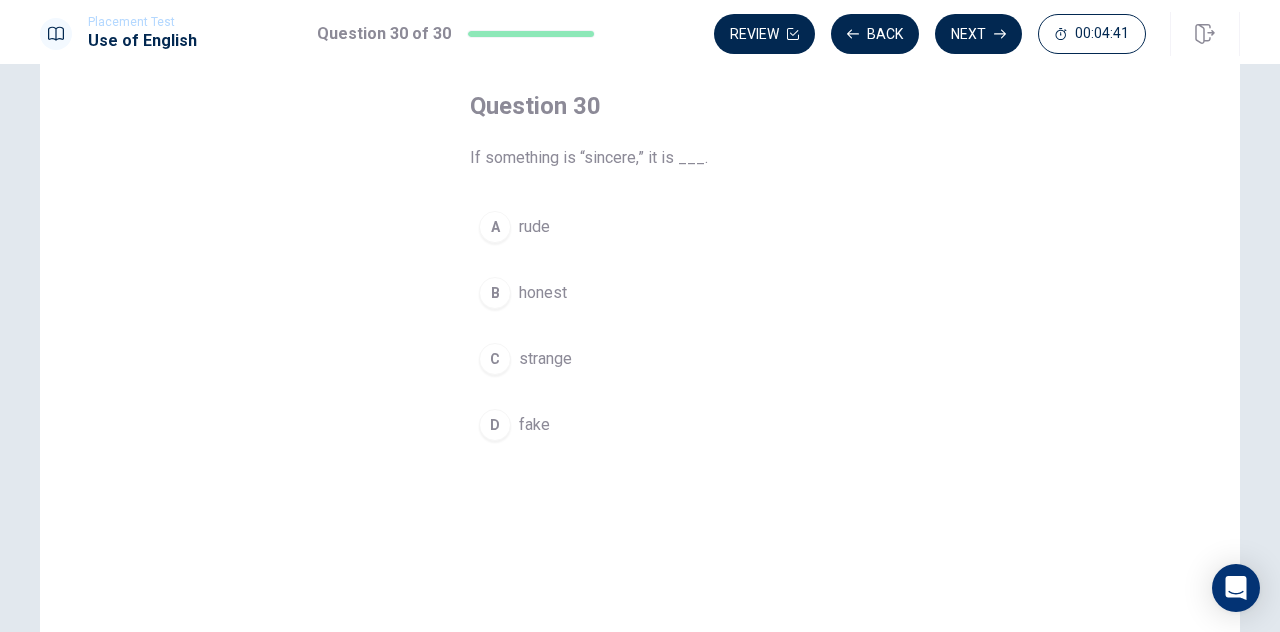 scroll, scrollTop: 77, scrollLeft: 0, axis: vertical 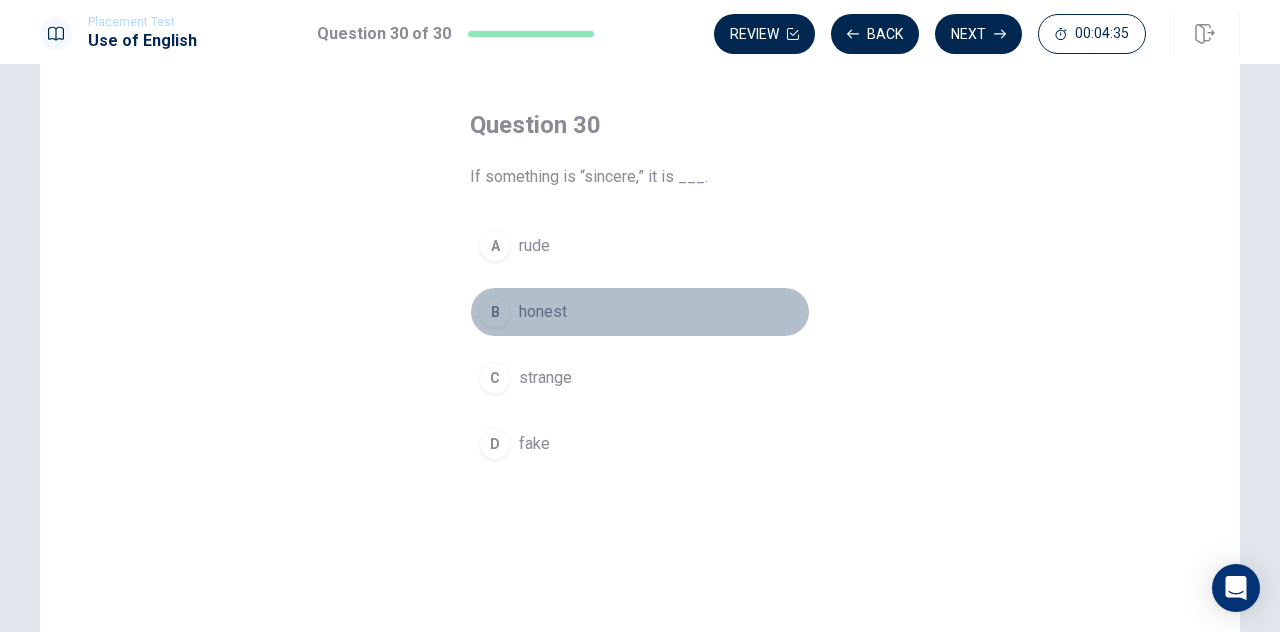 click on "B" at bounding box center [495, 312] 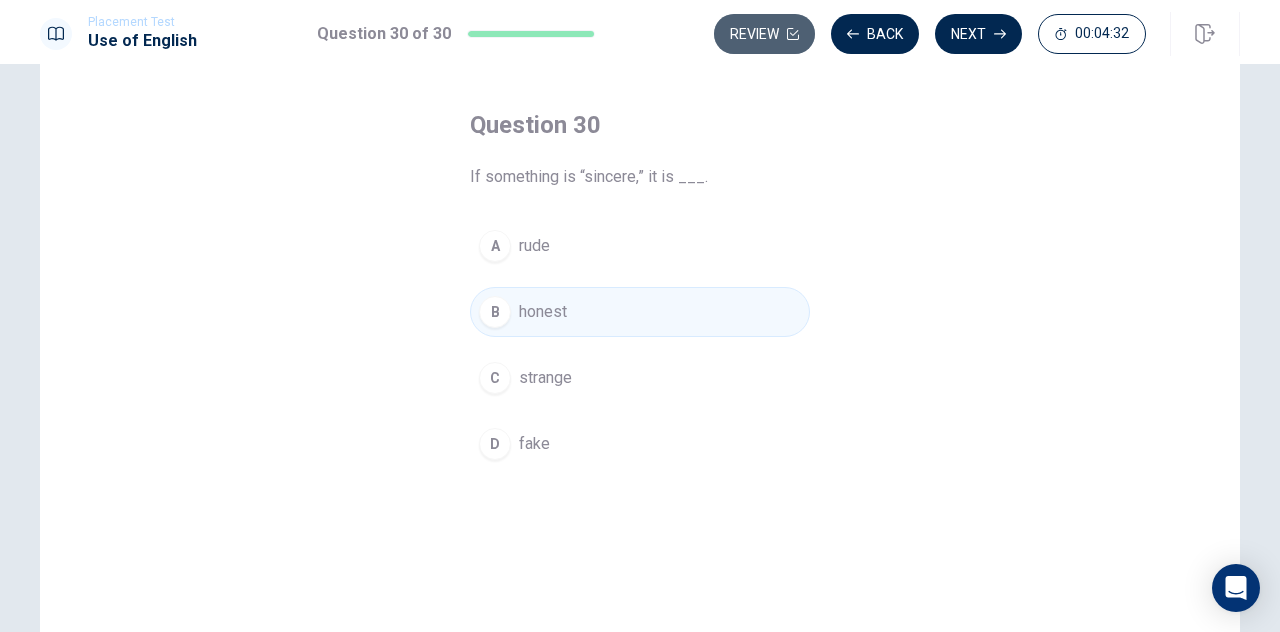 click on "Review" at bounding box center [764, 34] 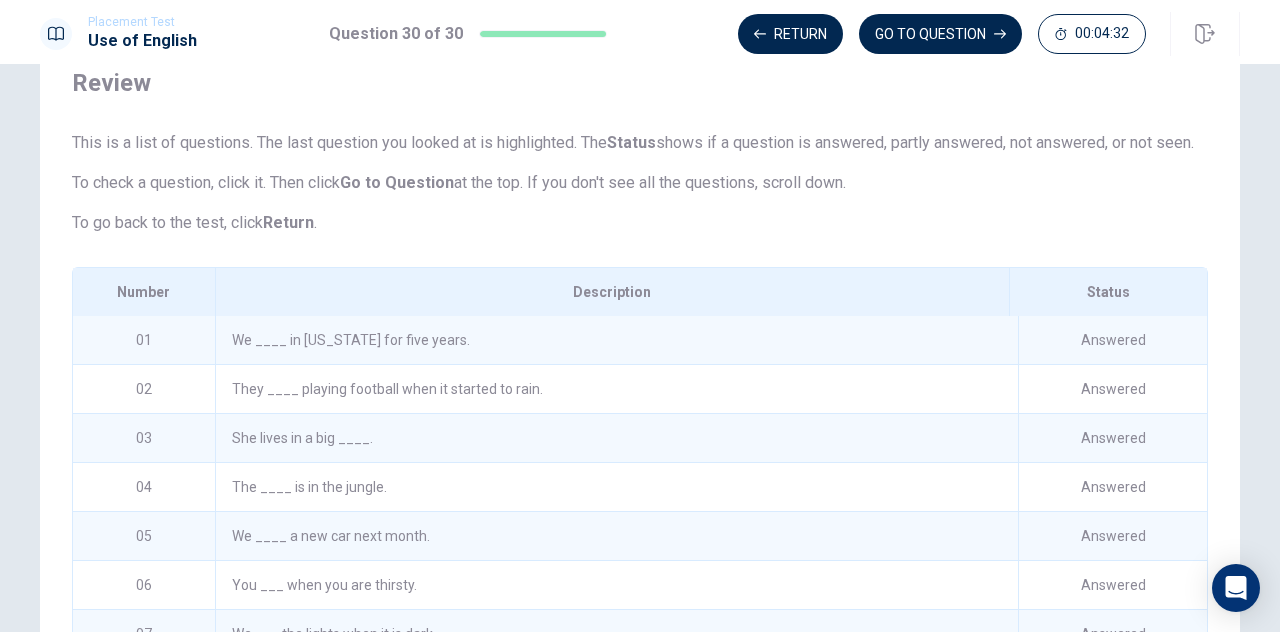 scroll, scrollTop: 188, scrollLeft: 0, axis: vertical 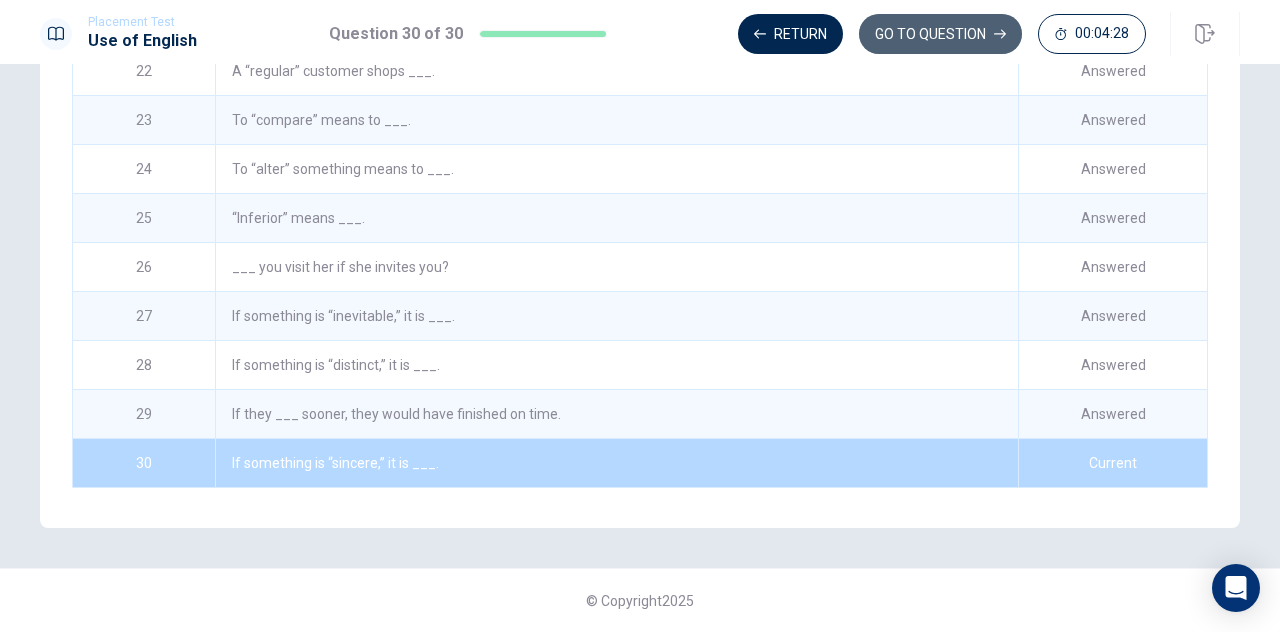 click on "GO TO QUESTION" at bounding box center (940, 34) 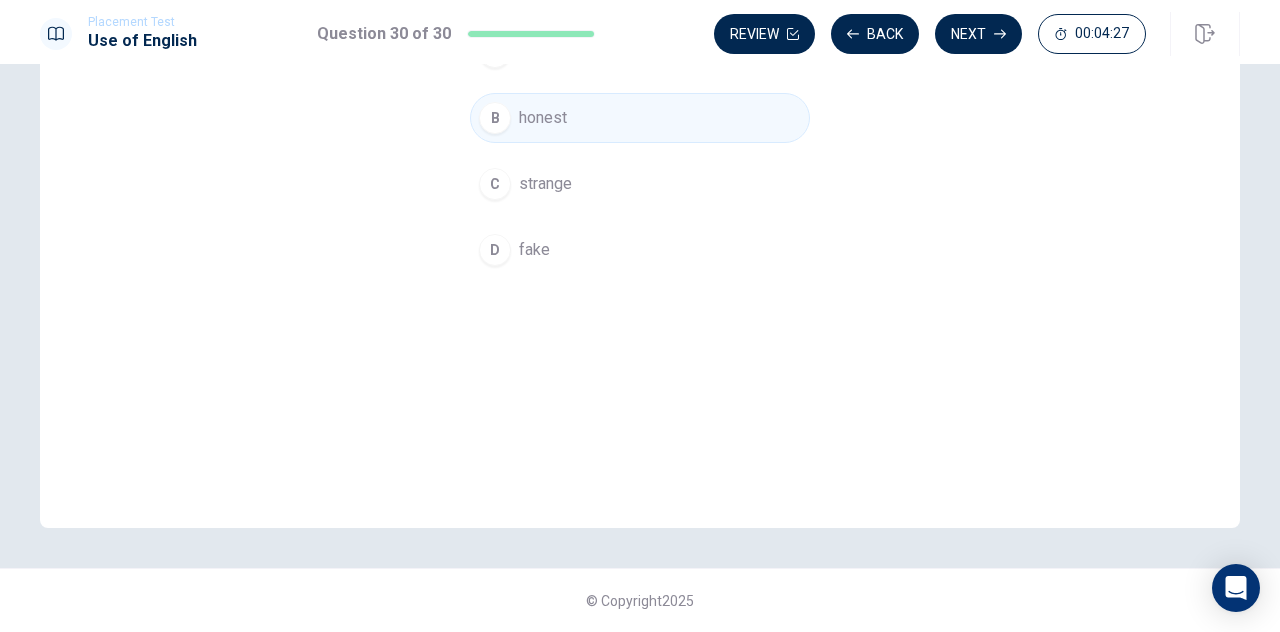 scroll, scrollTop: 271, scrollLeft: 0, axis: vertical 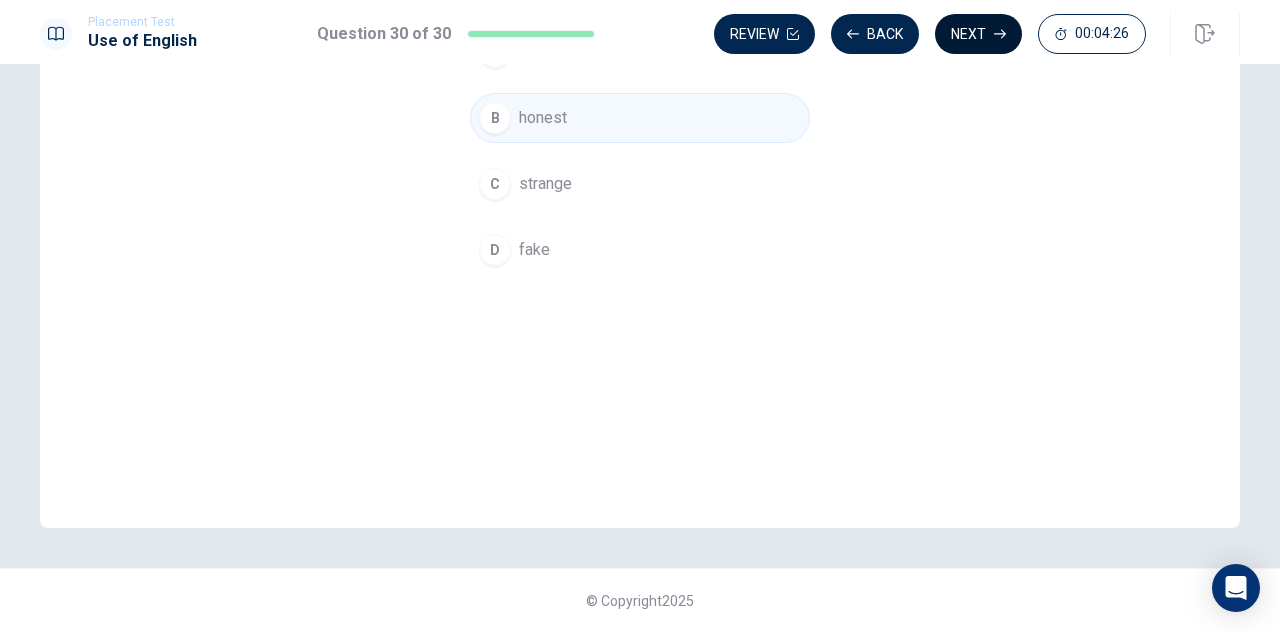 click on "Next" at bounding box center [978, 34] 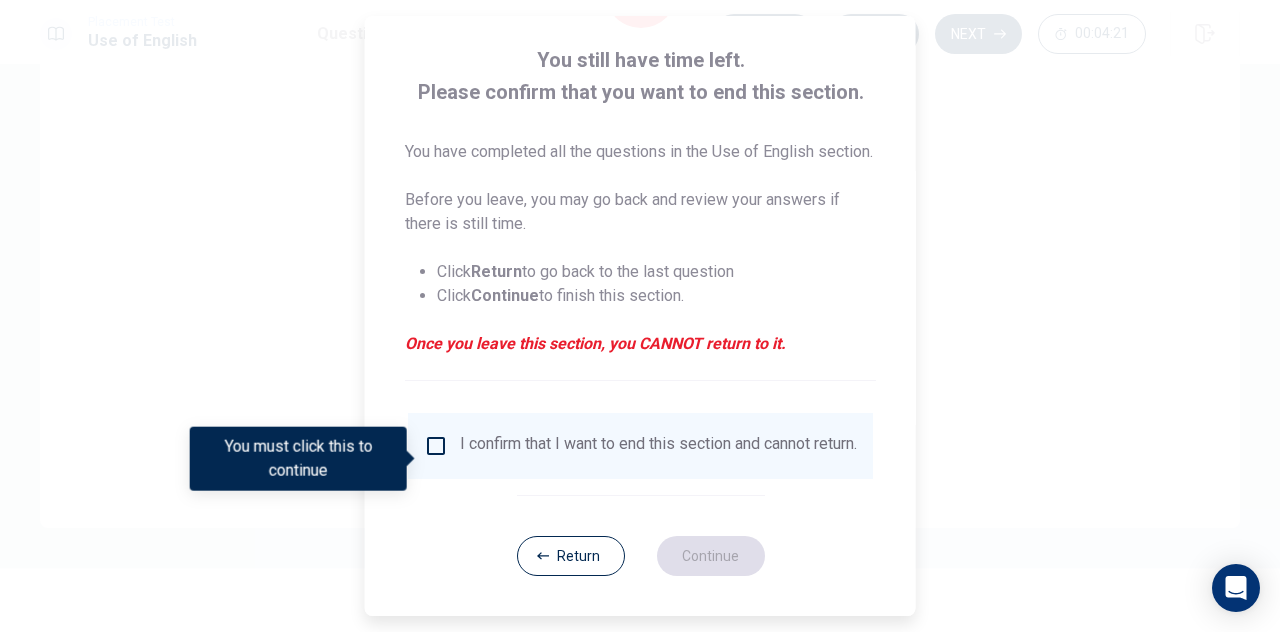 scroll, scrollTop: 138, scrollLeft: 0, axis: vertical 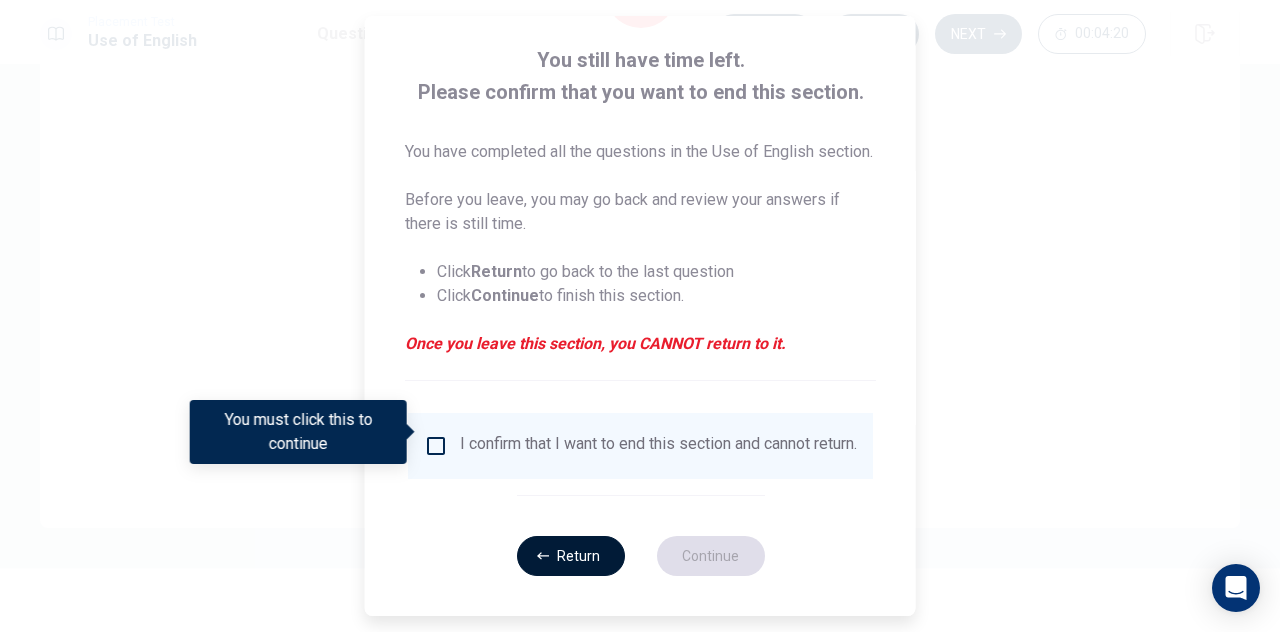 click on "Return" at bounding box center [570, 556] 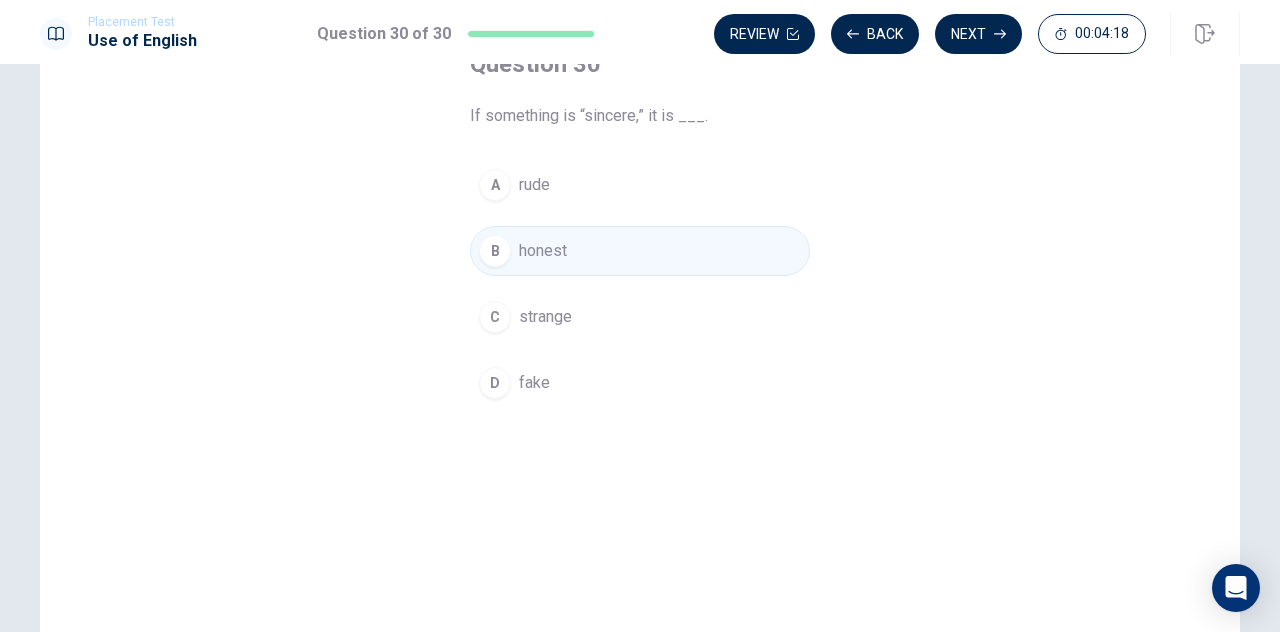 scroll, scrollTop: 120, scrollLeft: 0, axis: vertical 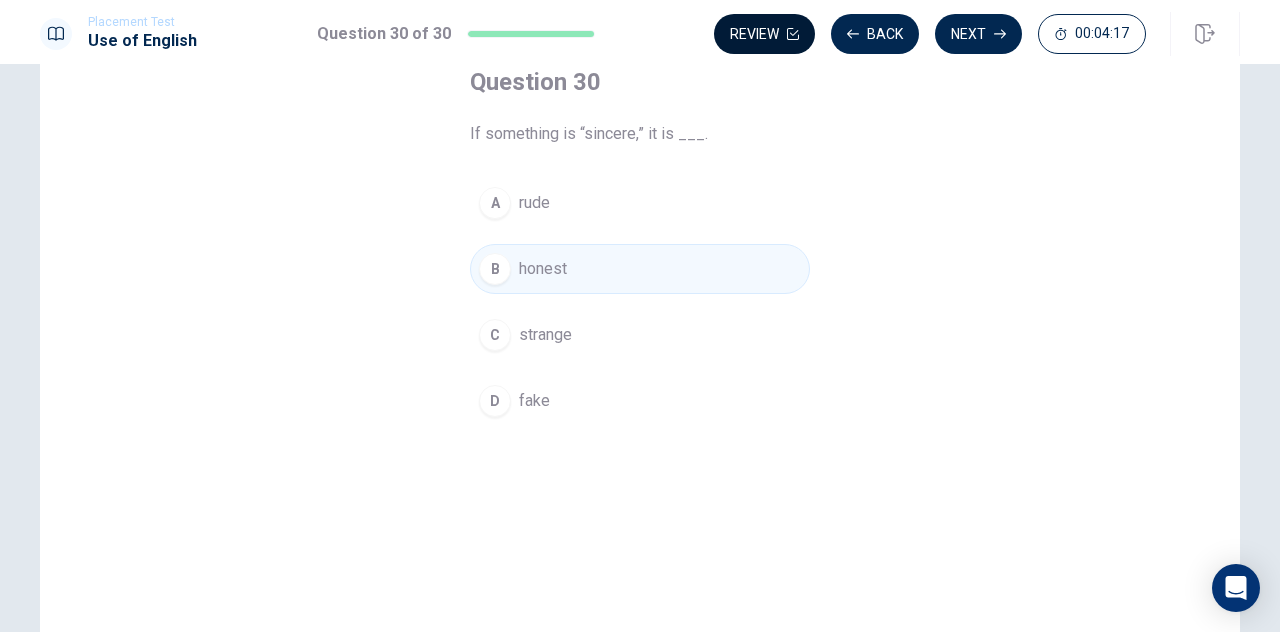 click 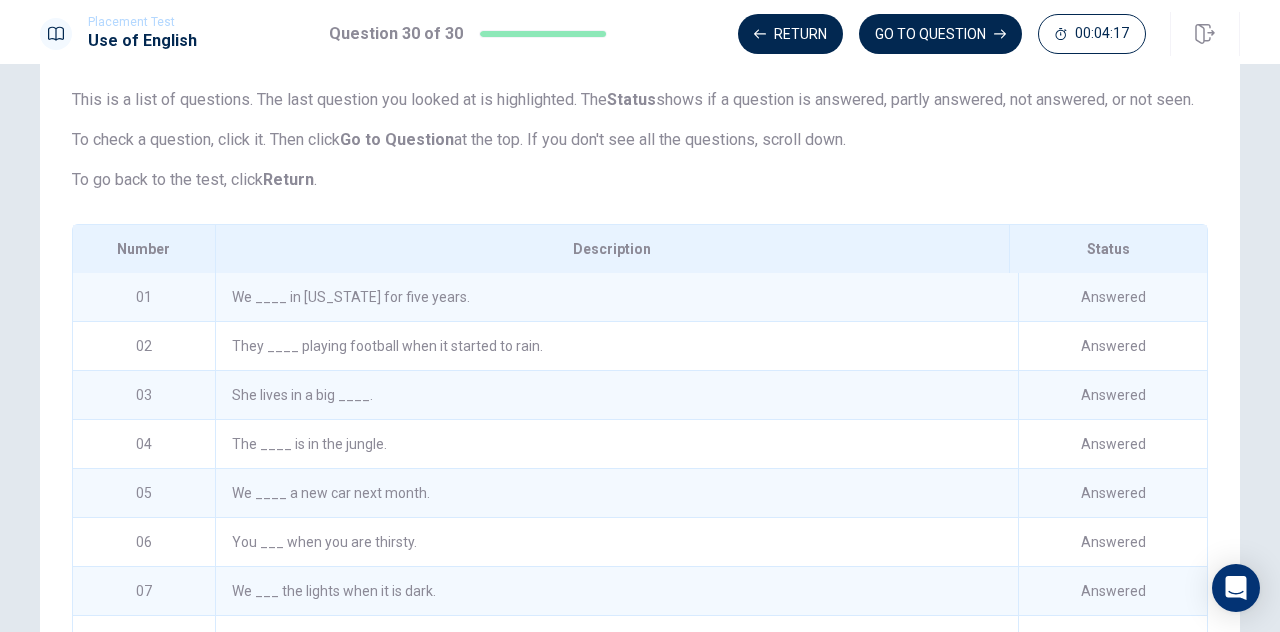 scroll, scrollTop: 230, scrollLeft: 0, axis: vertical 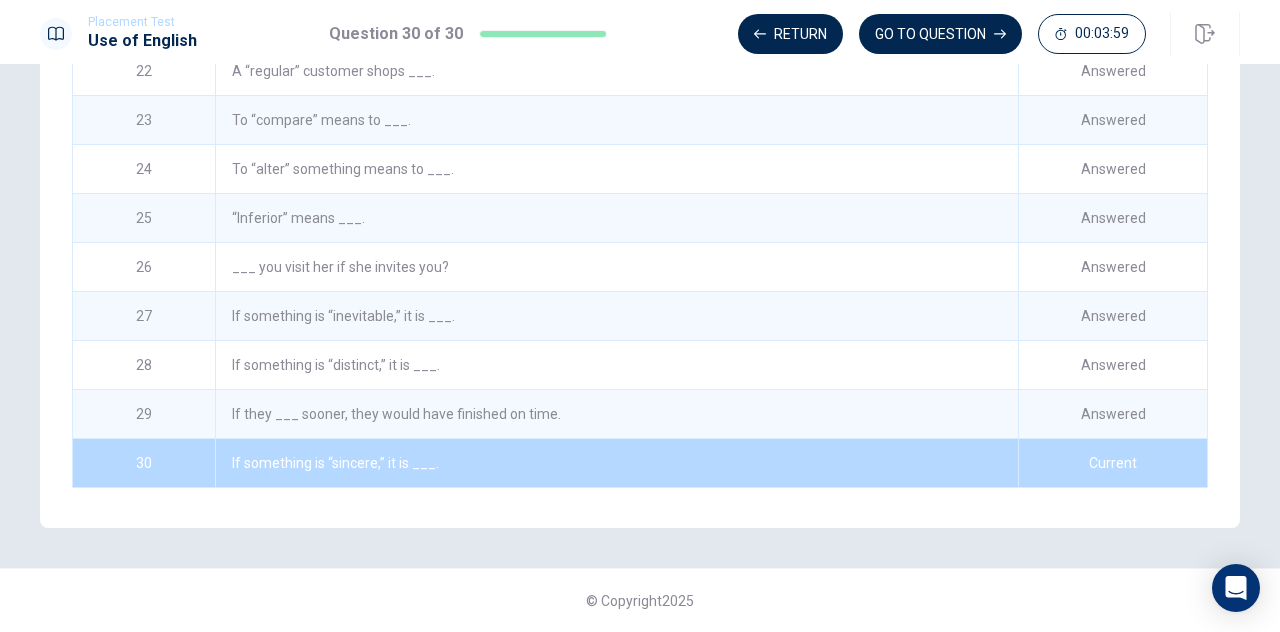 click on "If something is “distinct,” it is ___." at bounding box center [616, 365] 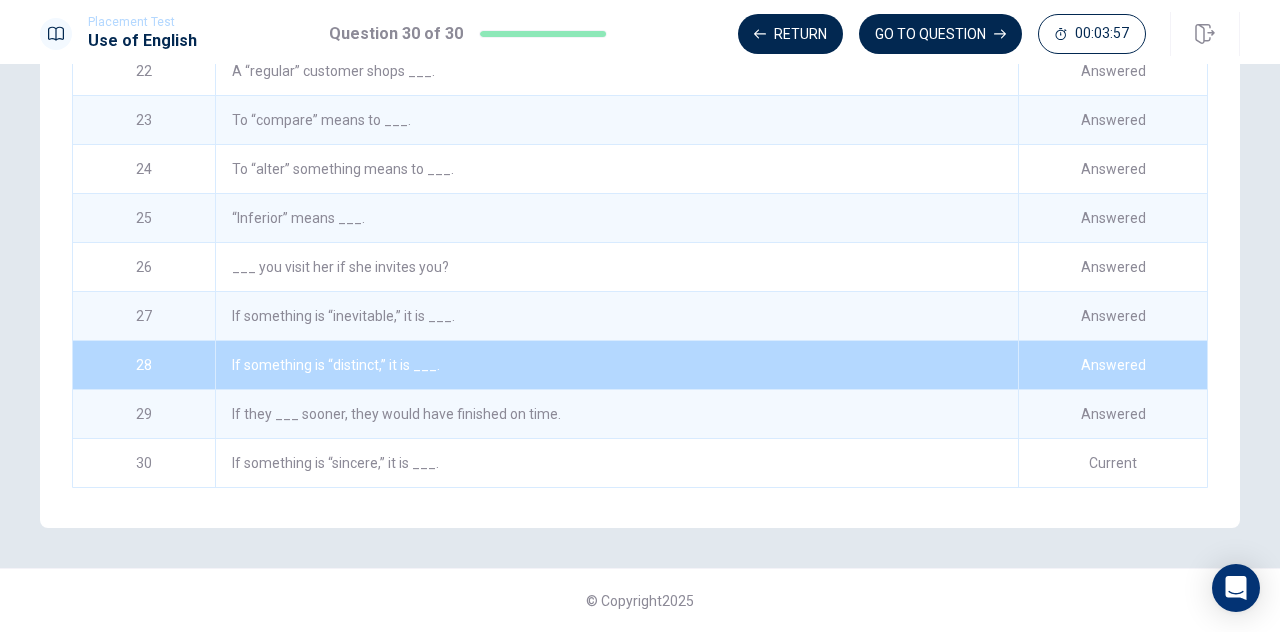 click on "If something is “distinct,” it is ___." at bounding box center (616, 365) 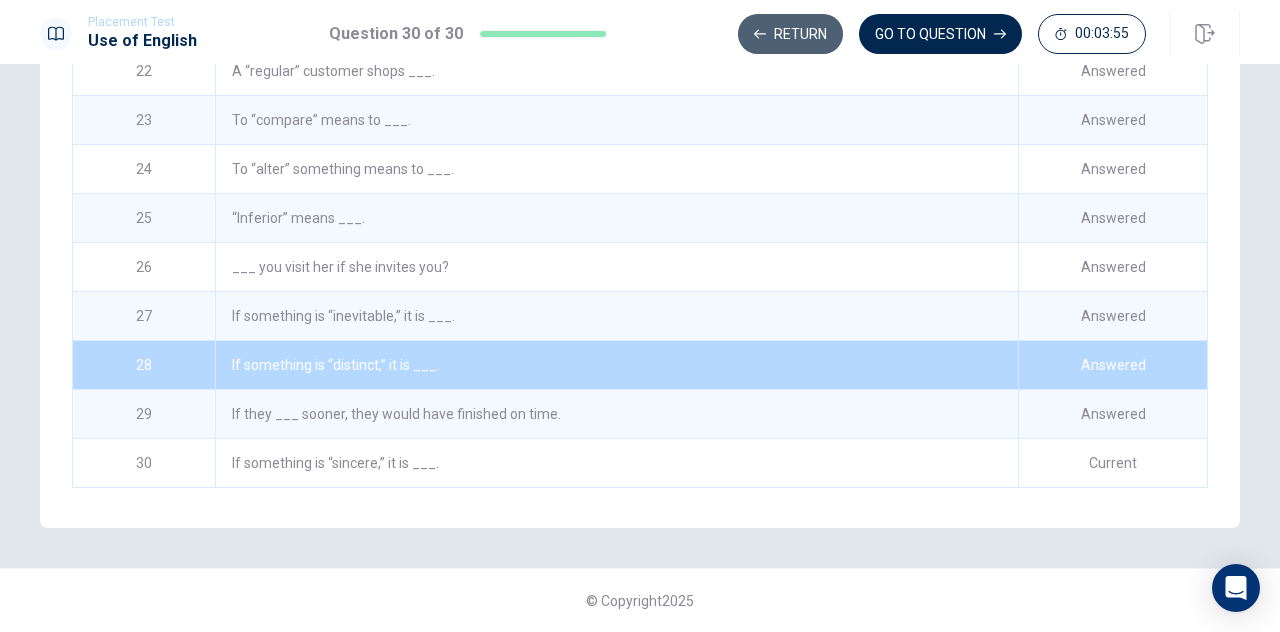click on "Return" at bounding box center [790, 34] 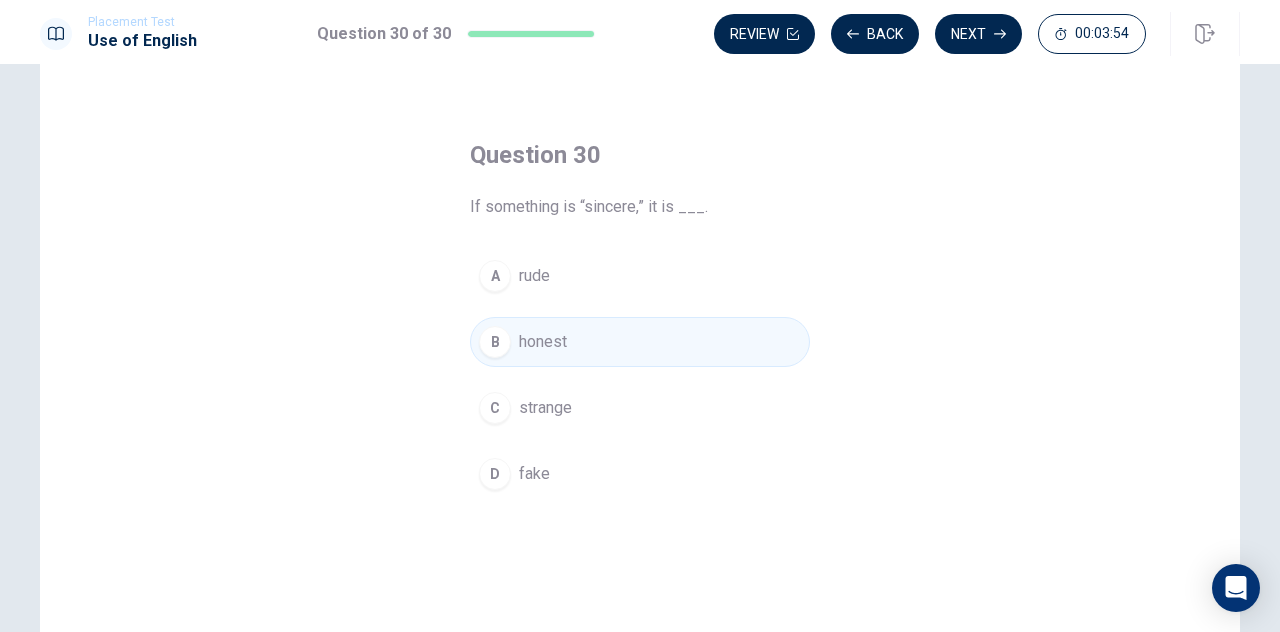 scroll, scrollTop: 22, scrollLeft: 0, axis: vertical 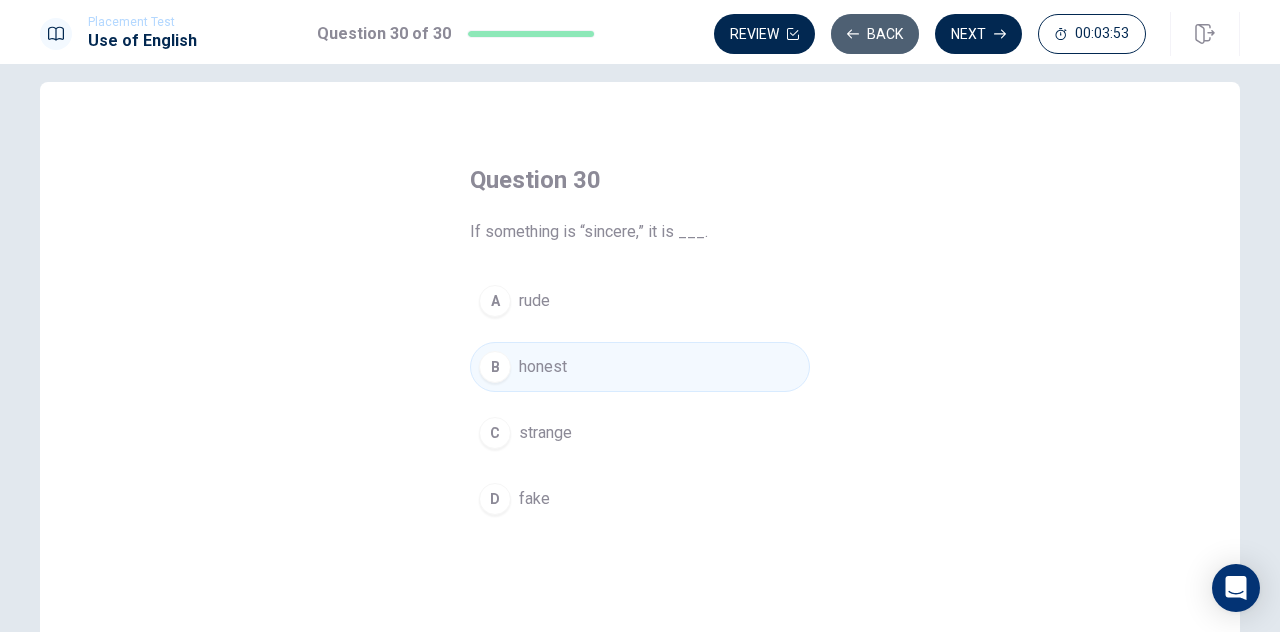 click on "Back" at bounding box center [875, 34] 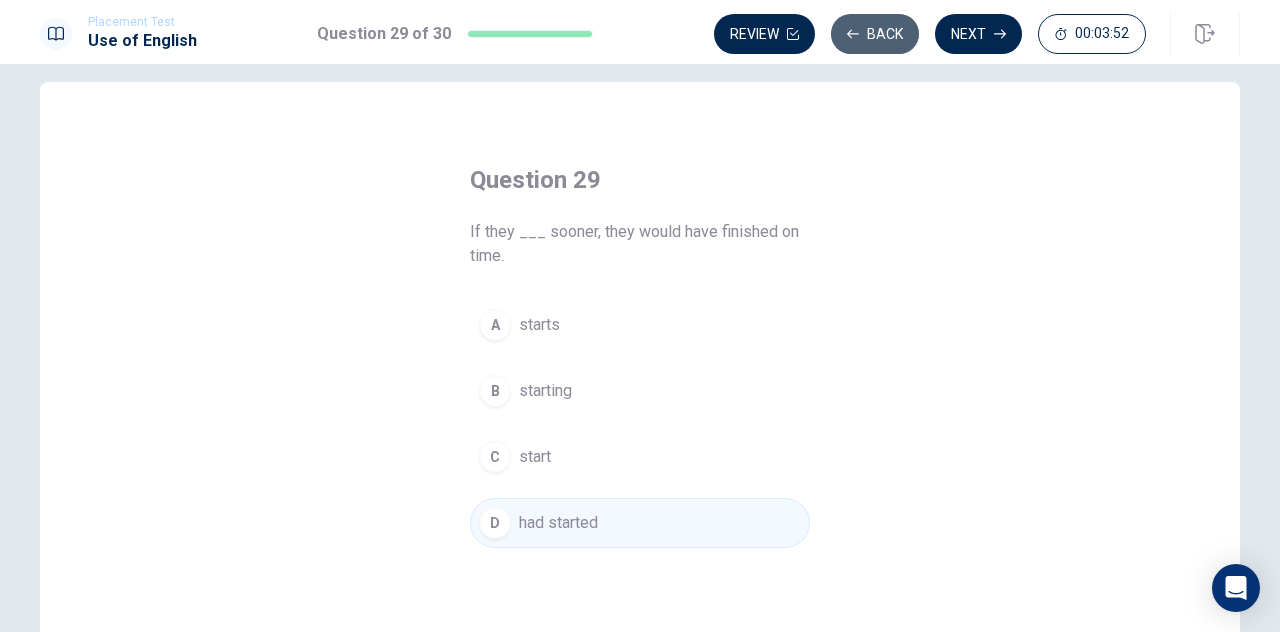 click on "Back" at bounding box center (875, 34) 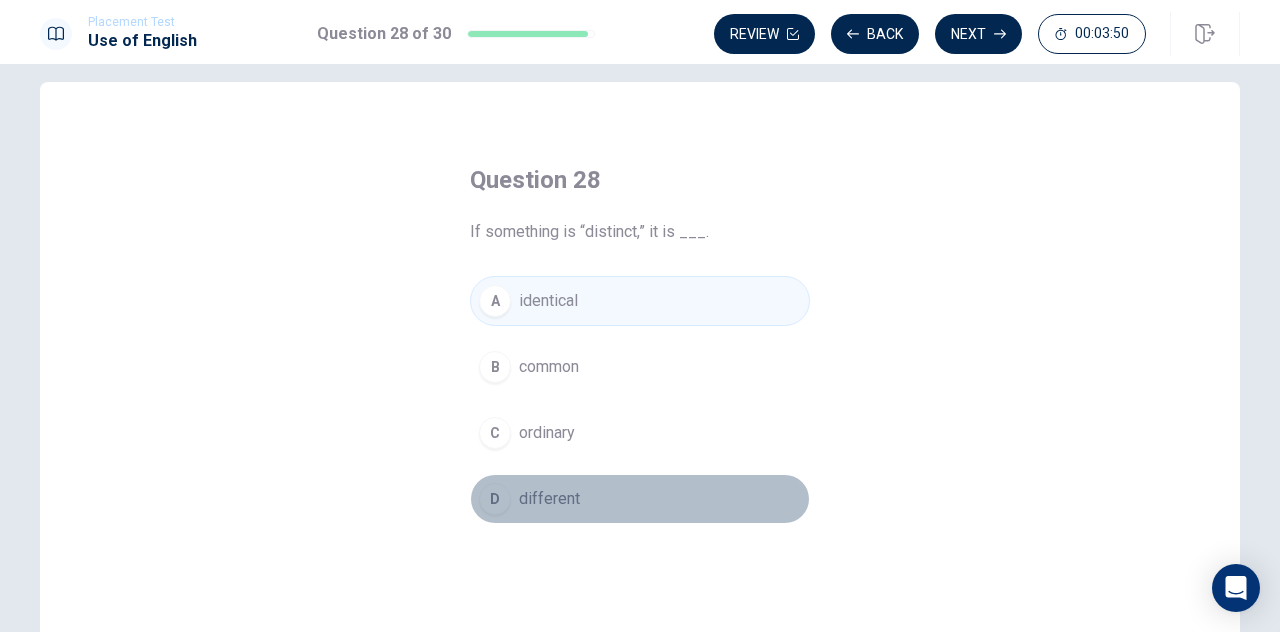 click on "different" at bounding box center [549, 499] 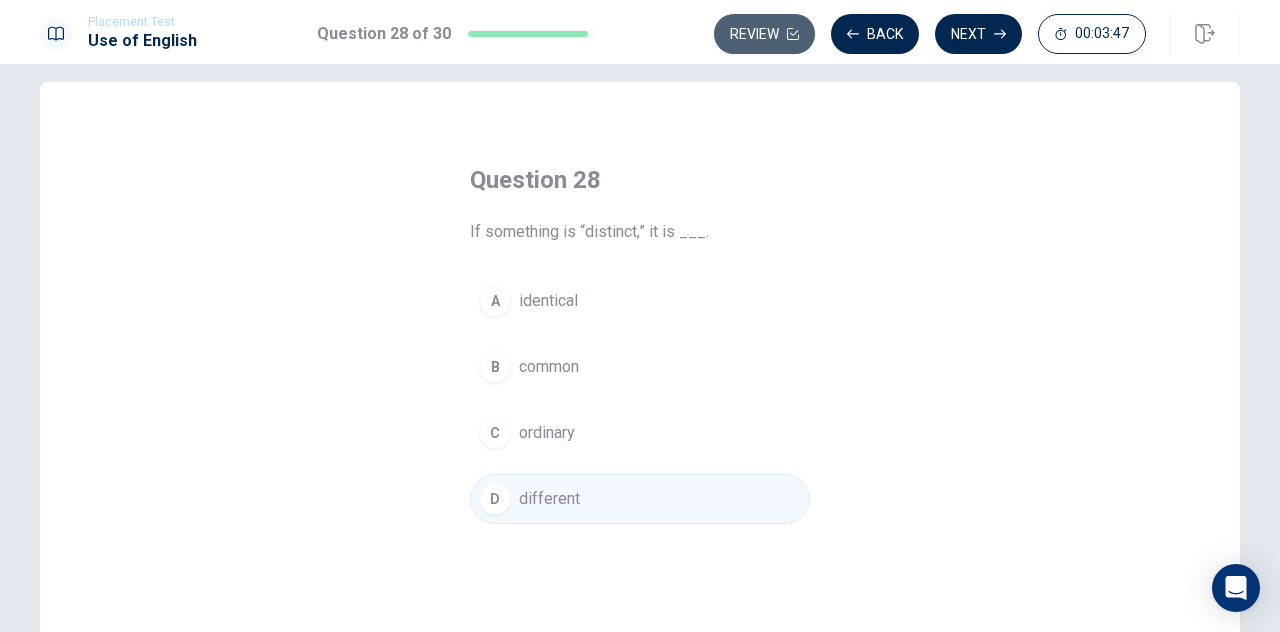 click on "Review" at bounding box center [764, 34] 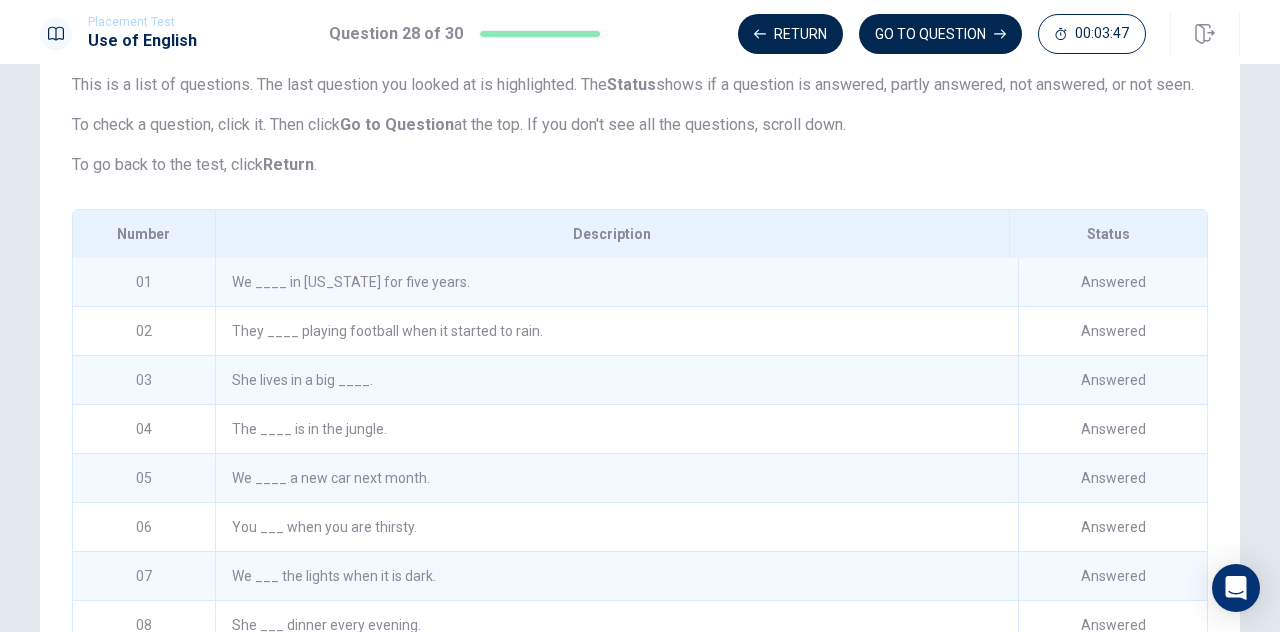 scroll, scrollTop: 308, scrollLeft: 0, axis: vertical 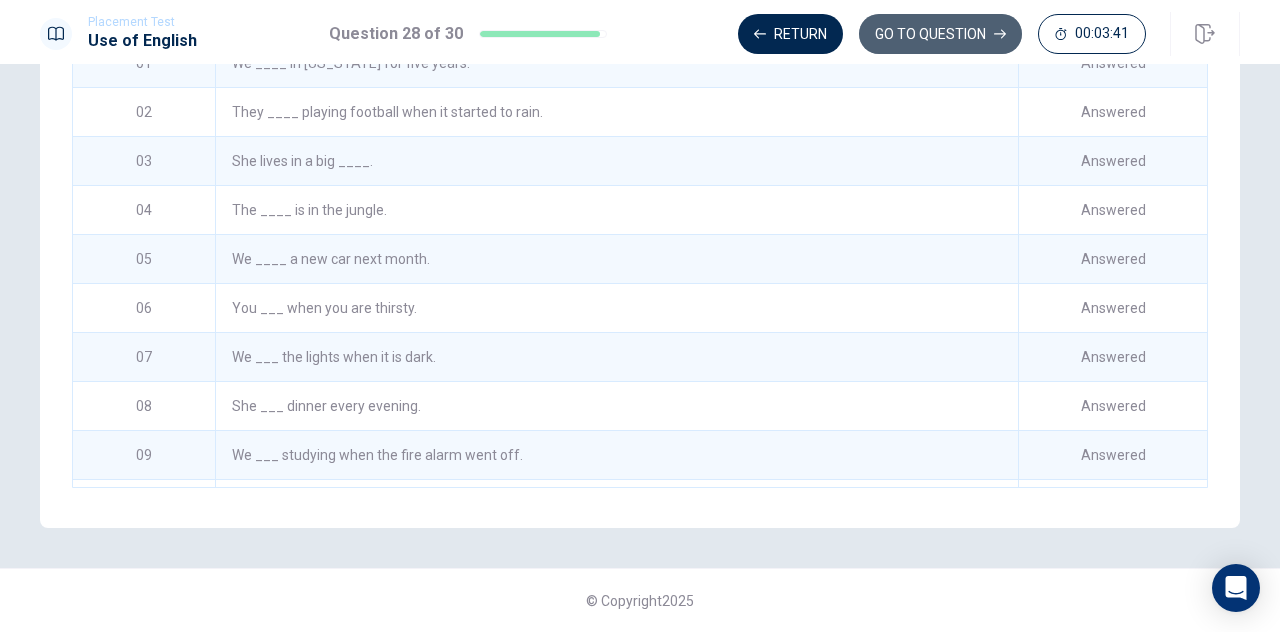 click on "GO TO QUESTION" at bounding box center (940, 34) 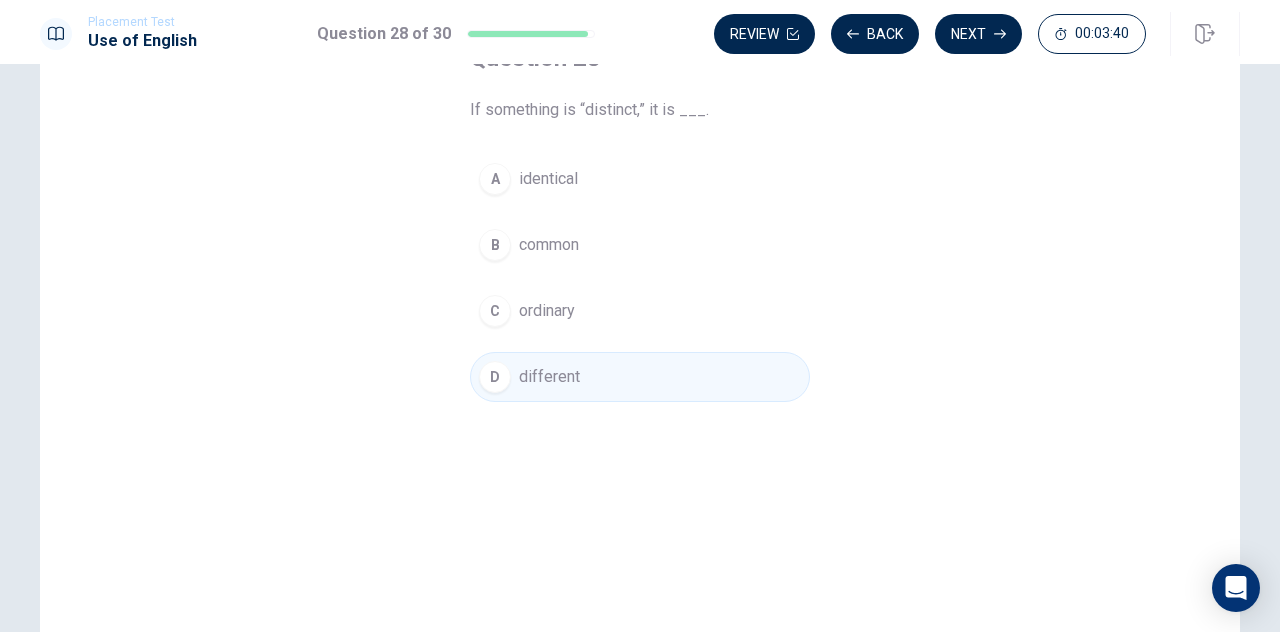 scroll, scrollTop: 140, scrollLeft: 0, axis: vertical 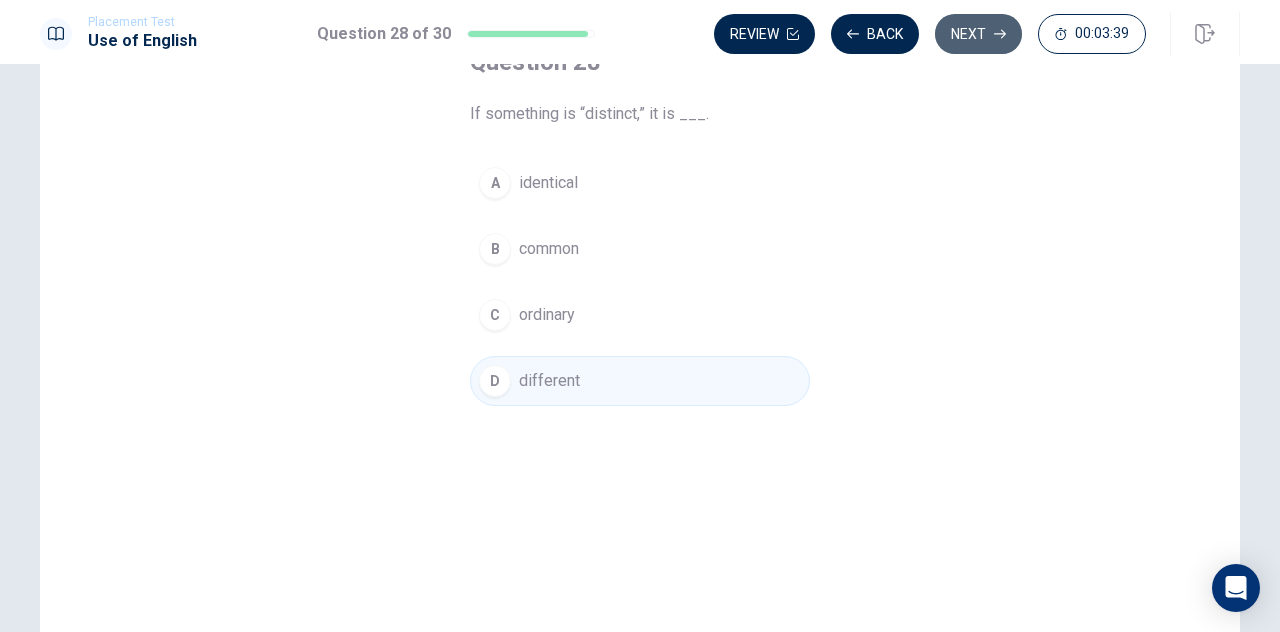 click on "Next" at bounding box center (978, 34) 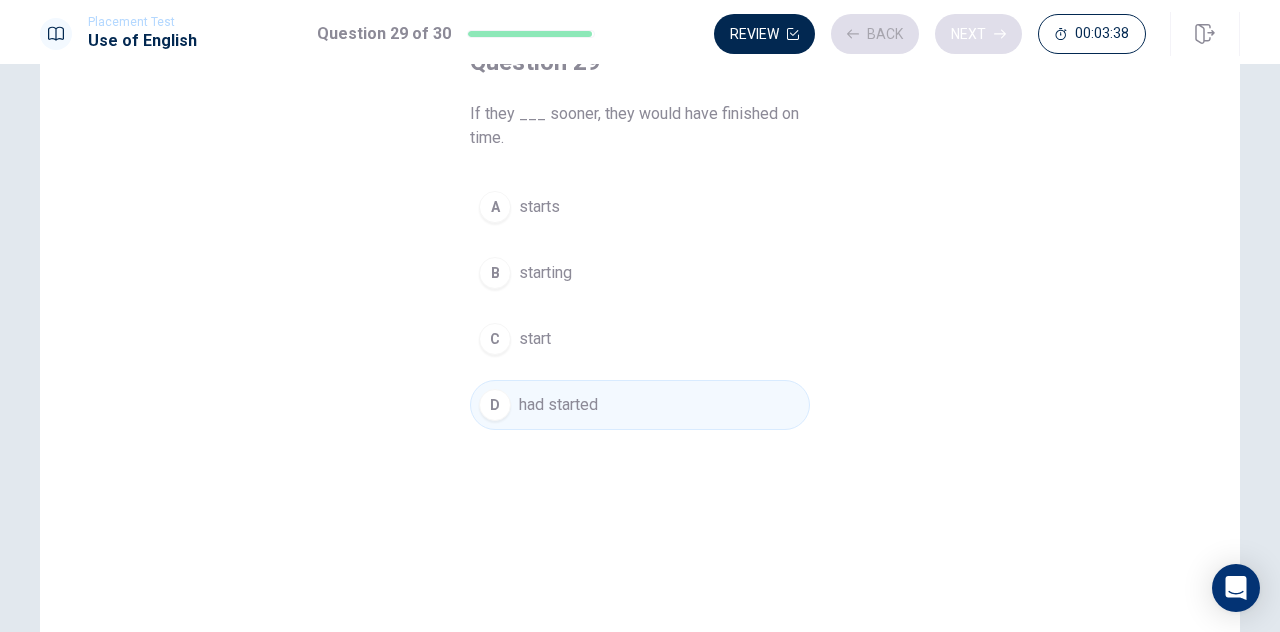 click on "Review Back Next 00:03:38" at bounding box center [930, 34] 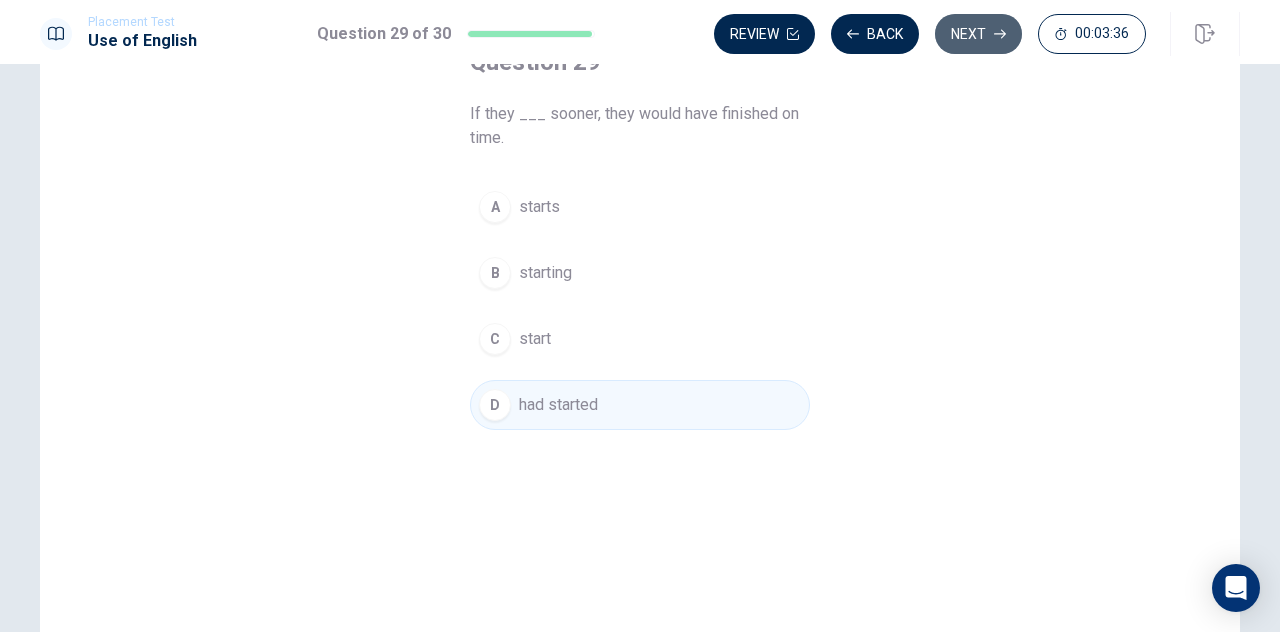 click on "Next" at bounding box center (978, 34) 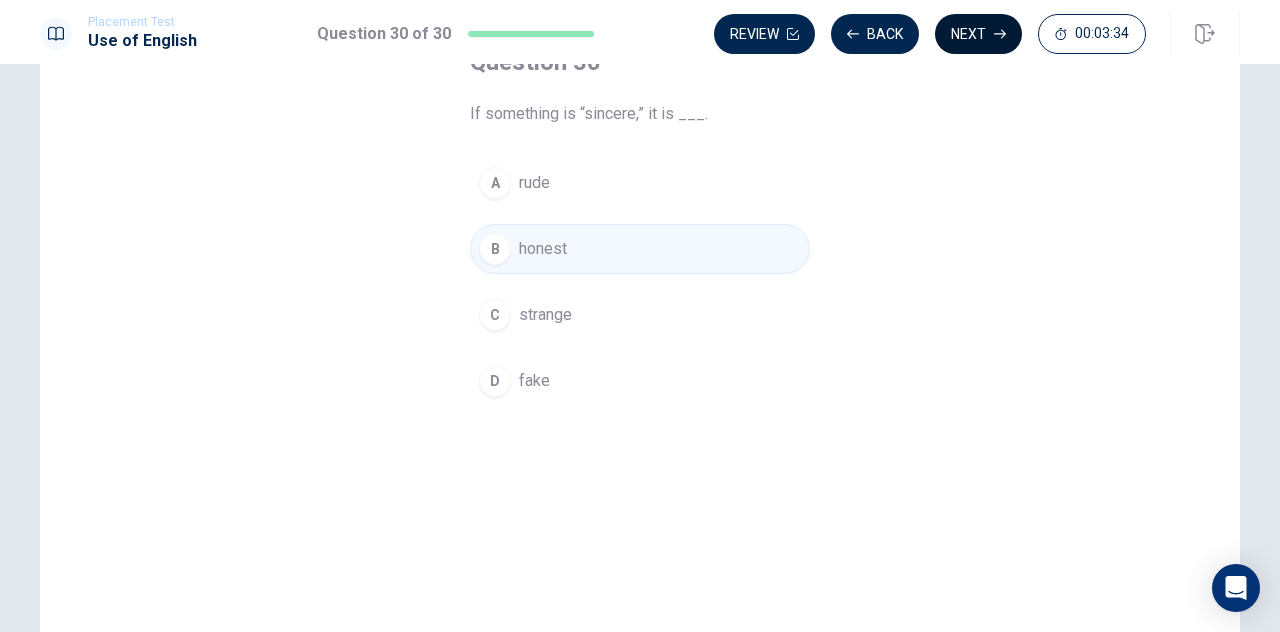click on "Next" at bounding box center [978, 34] 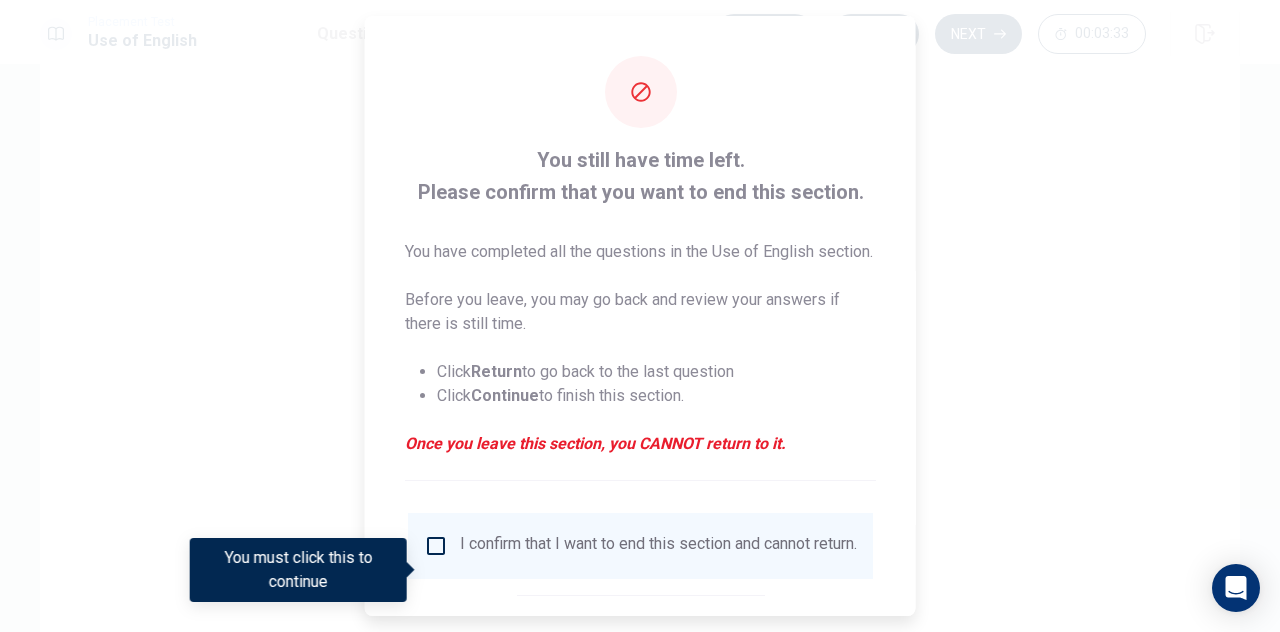 scroll, scrollTop: 138, scrollLeft: 0, axis: vertical 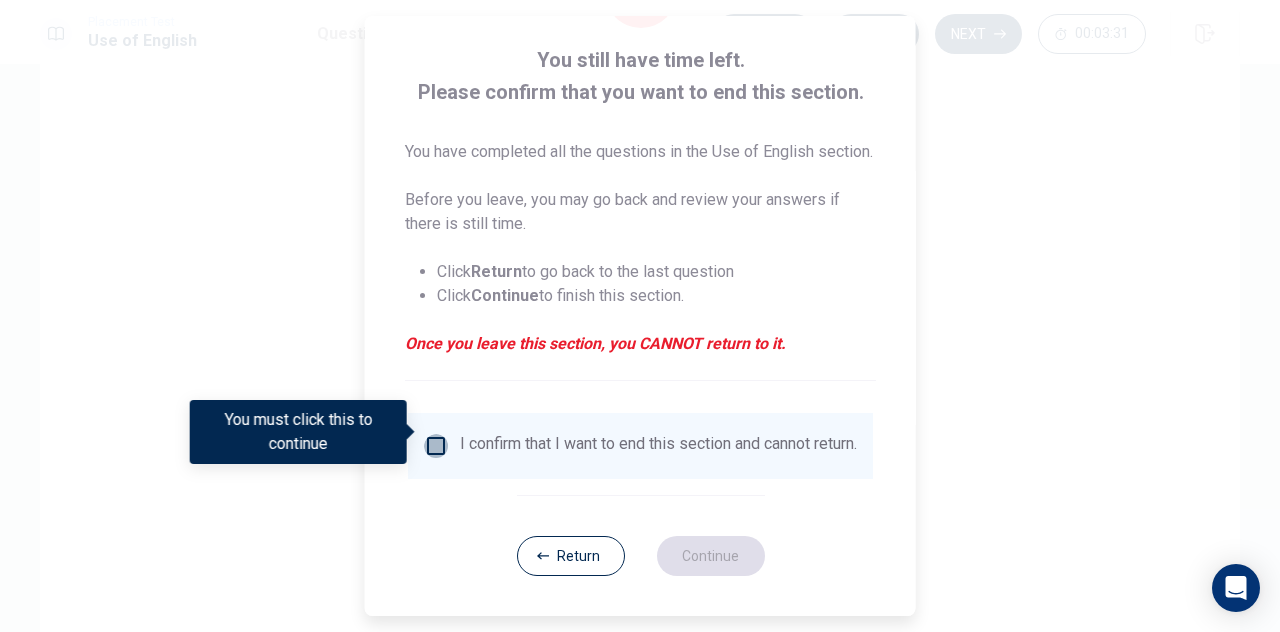 click at bounding box center [436, 446] 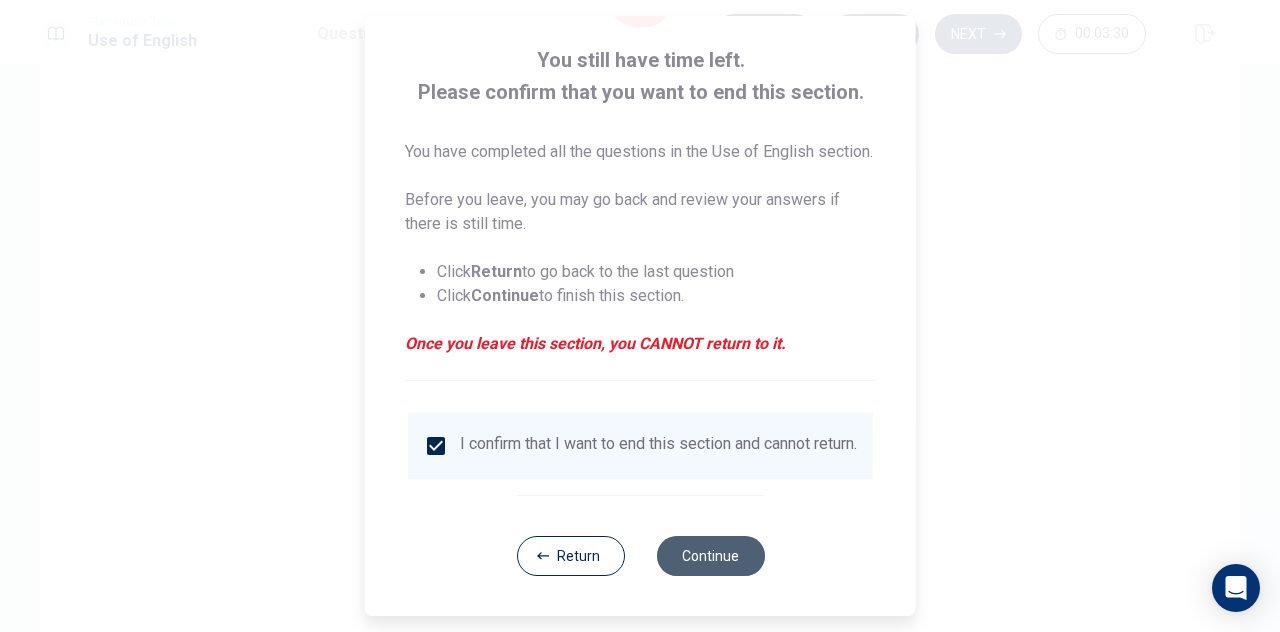 click on "Continue" at bounding box center [710, 556] 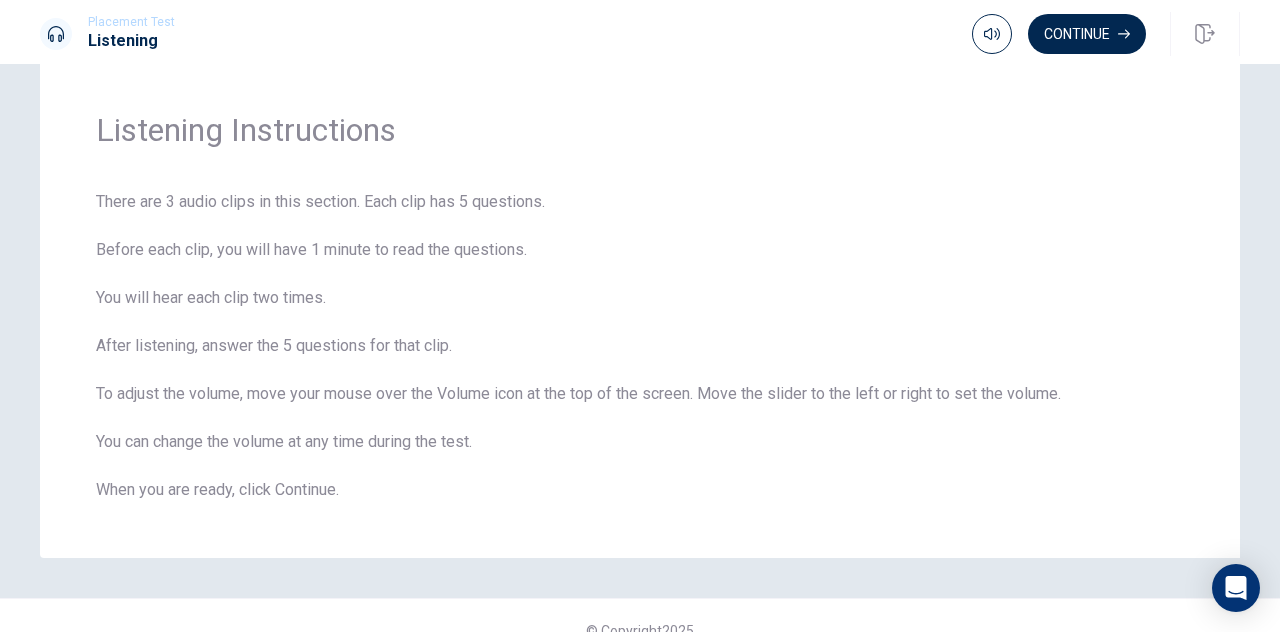 scroll, scrollTop: 52, scrollLeft: 0, axis: vertical 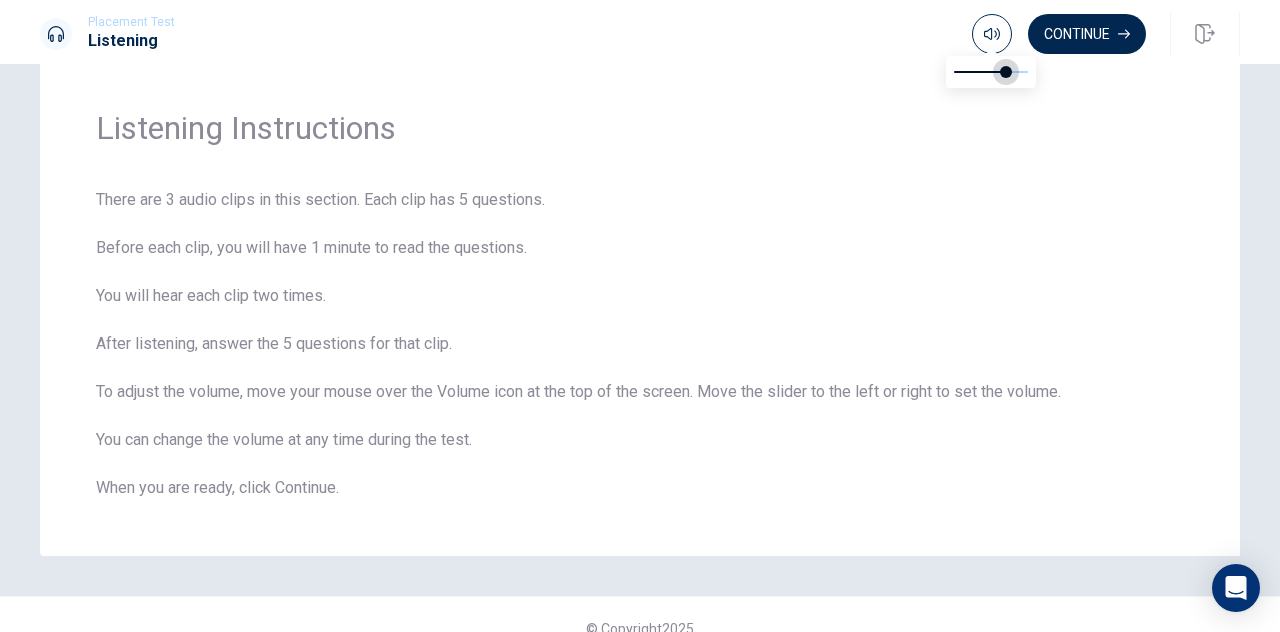 type on "1" 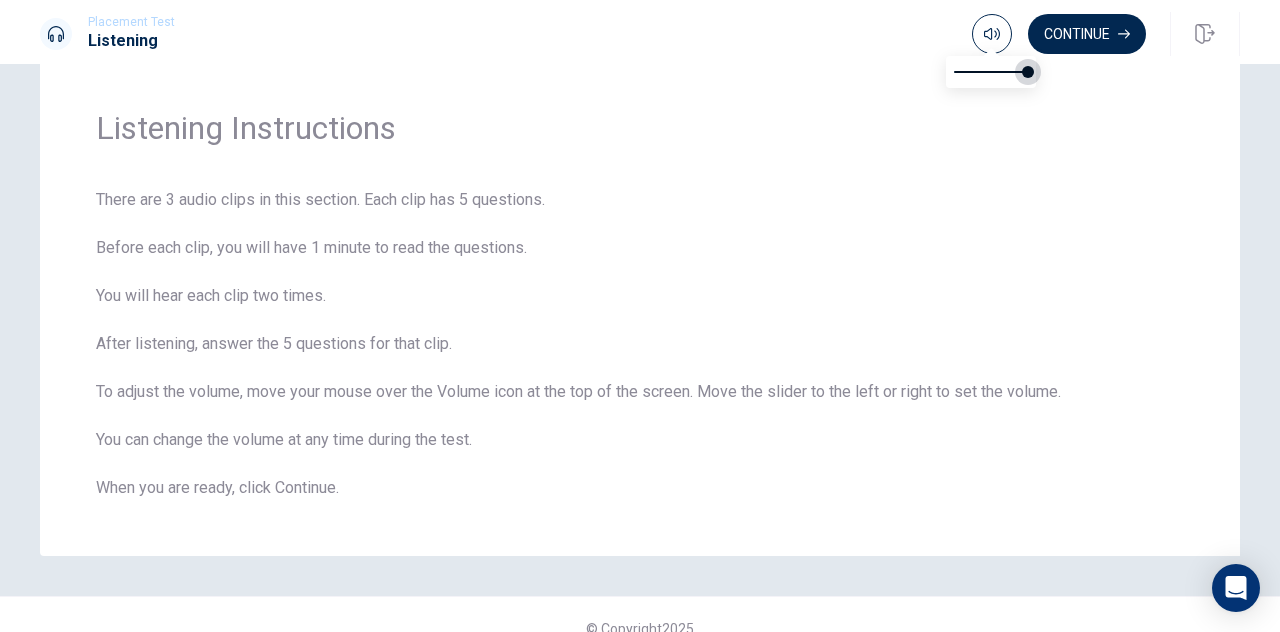 drag, startPoint x: 1026, startPoint y: 71, endPoint x: 1036, endPoint y: 73, distance: 10.198039 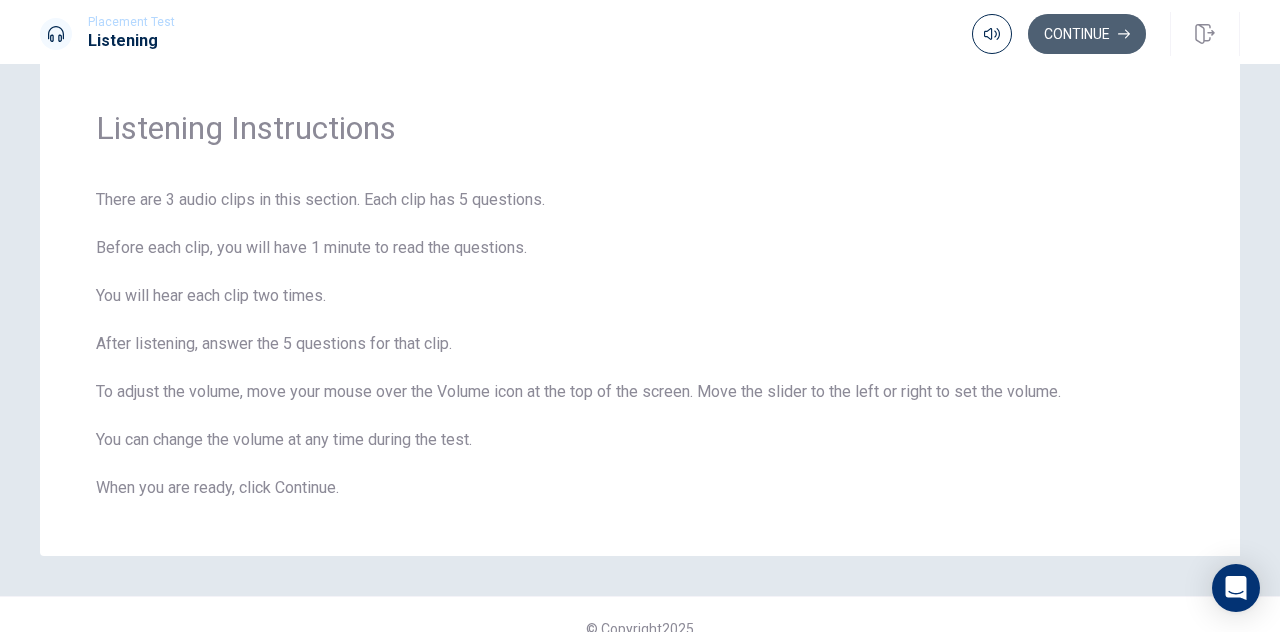 click on "Continue" at bounding box center (1087, 34) 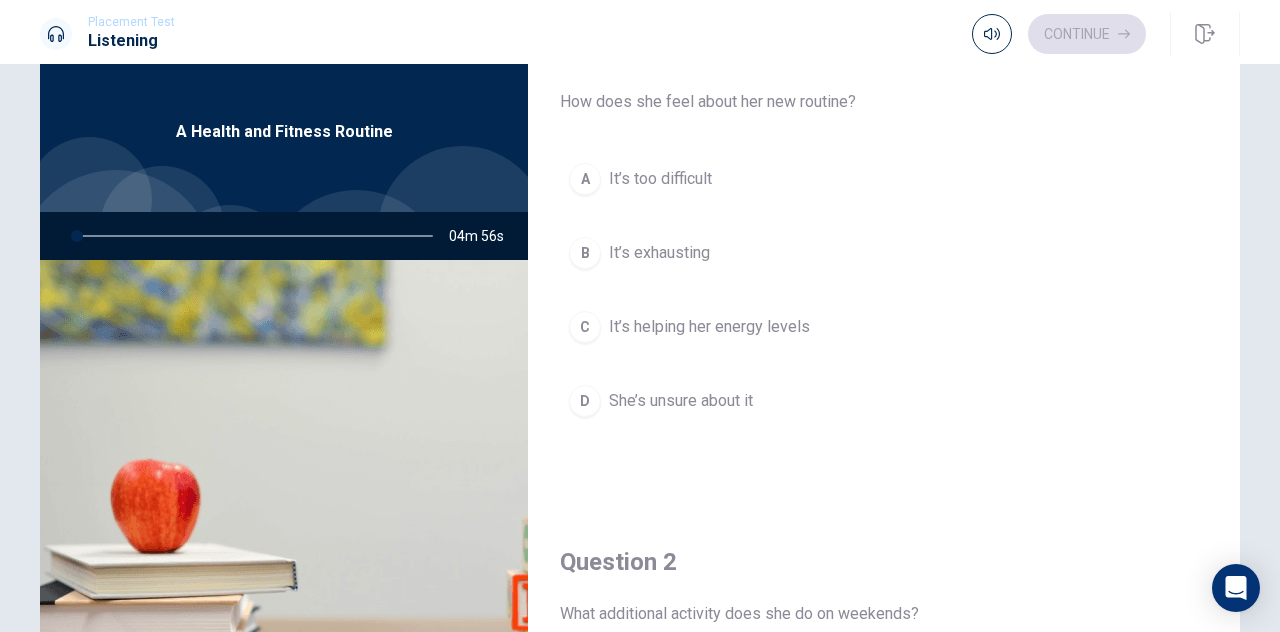 scroll, scrollTop: 0, scrollLeft: 0, axis: both 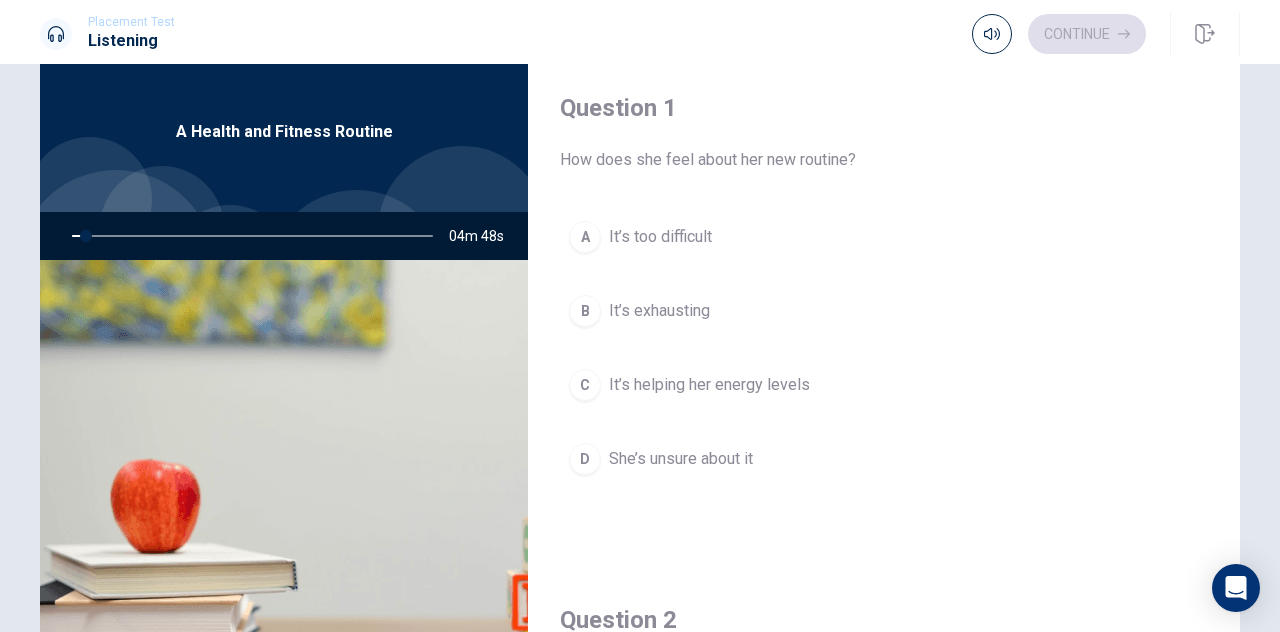 click at bounding box center (284, 503) 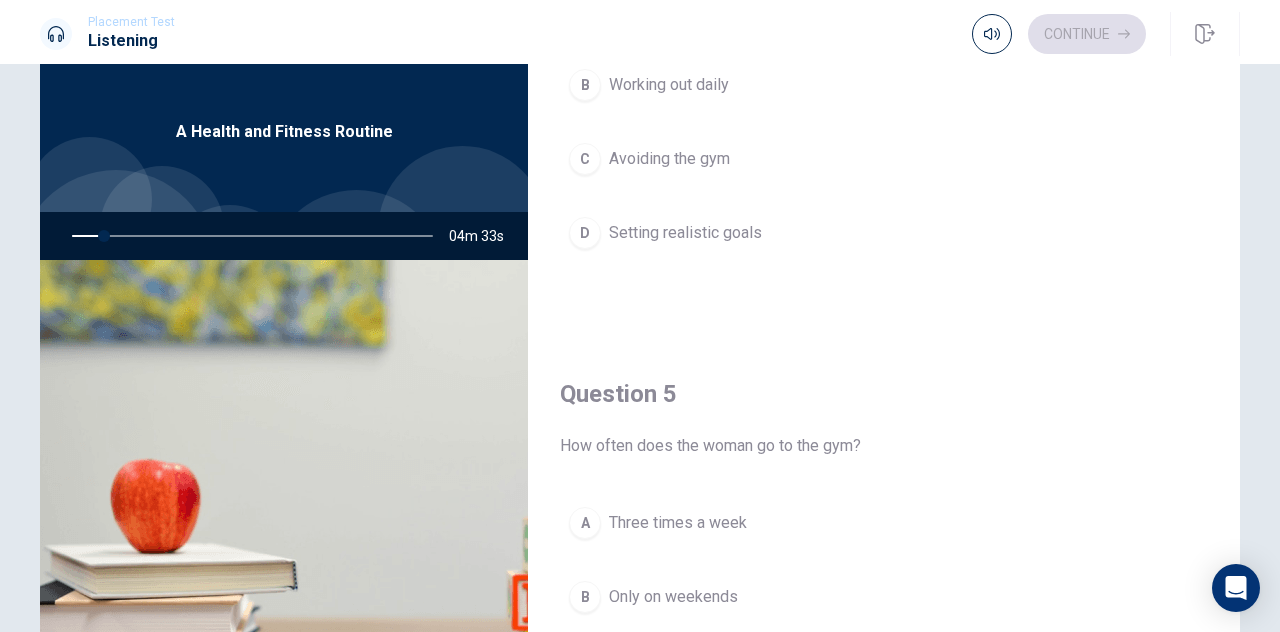 scroll, scrollTop: 1763, scrollLeft: 0, axis: vertical 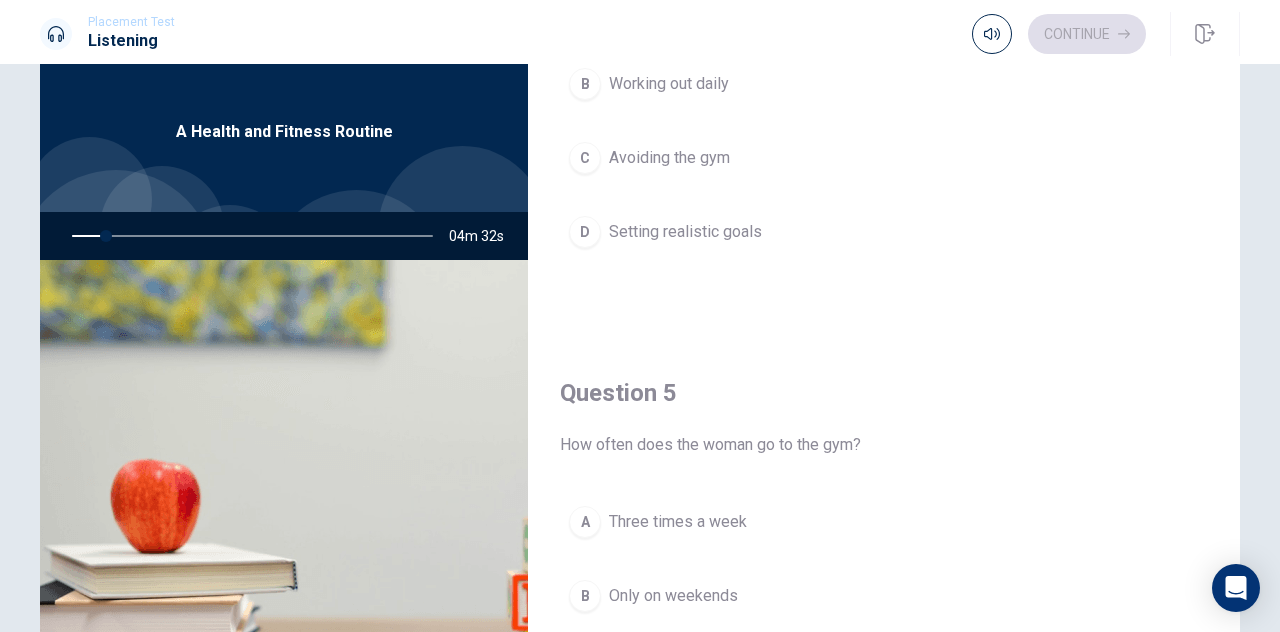 click on "Question 5 How often does the woman go to the gym? A Three times a week B Only on weekends C Twice a week D Every day" at bounding box center (884, 593) 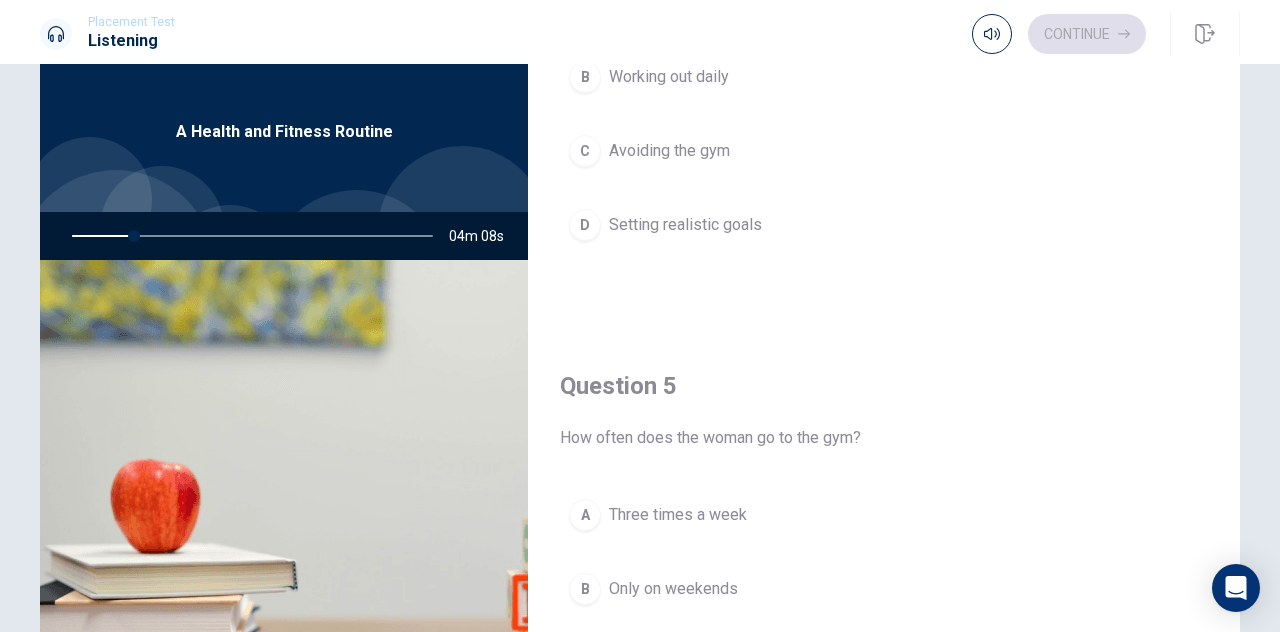 scroll, scrollTop: 1851, scrollLeft: 0, axis: vertical 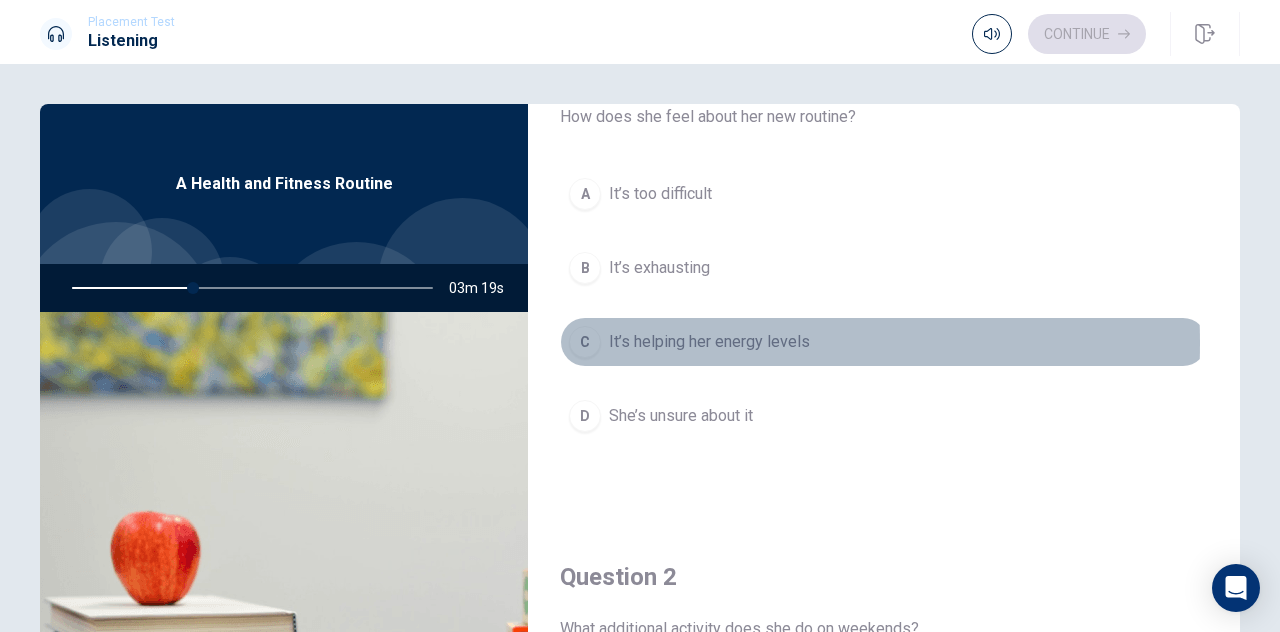 click on "C" at bounding box center [585, 342] 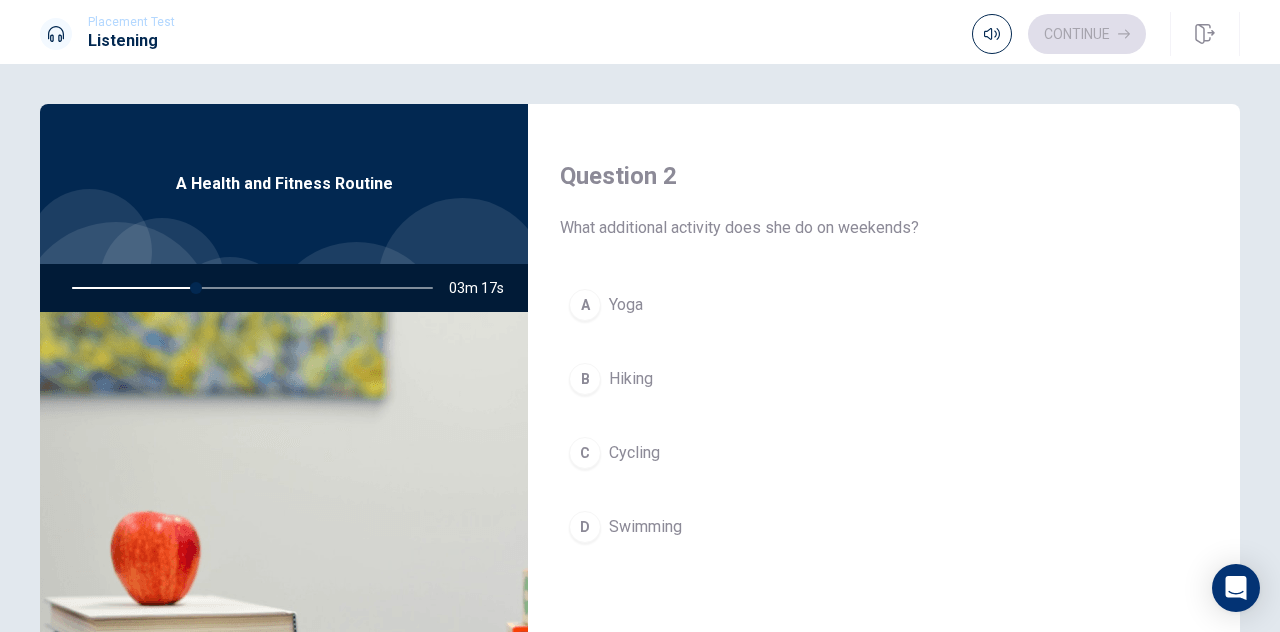scroll, scrollTop: 497, scrollLeft: 0, axis: vertical 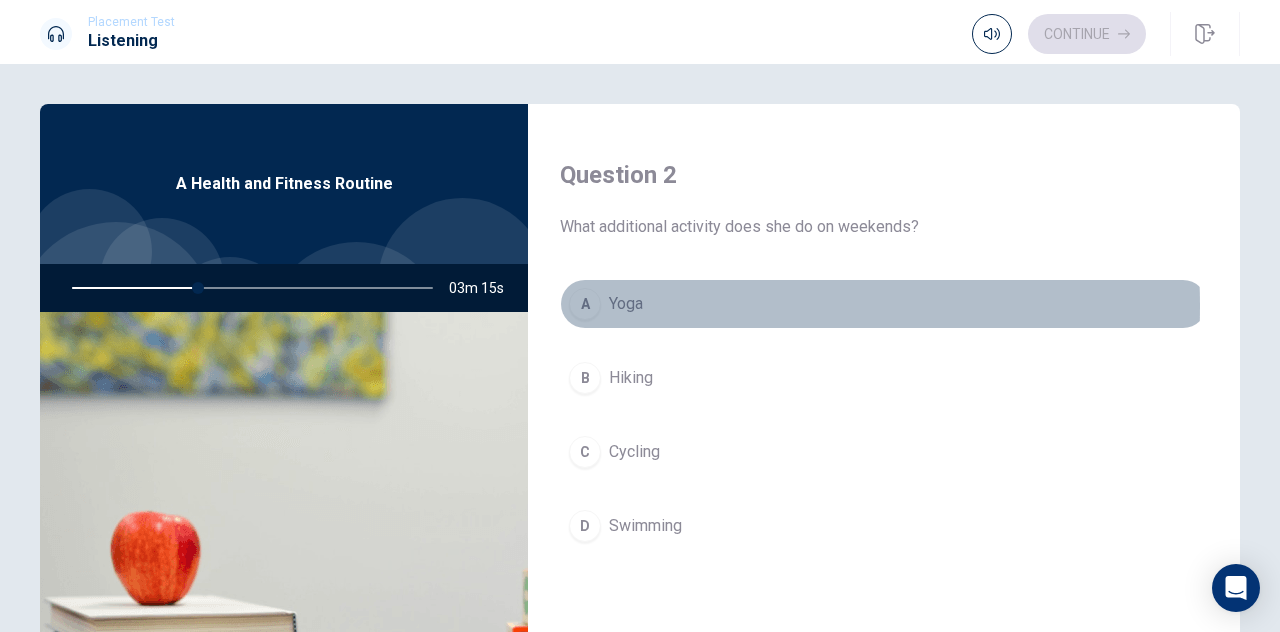 click on "A" at bounding box center (585, 304) 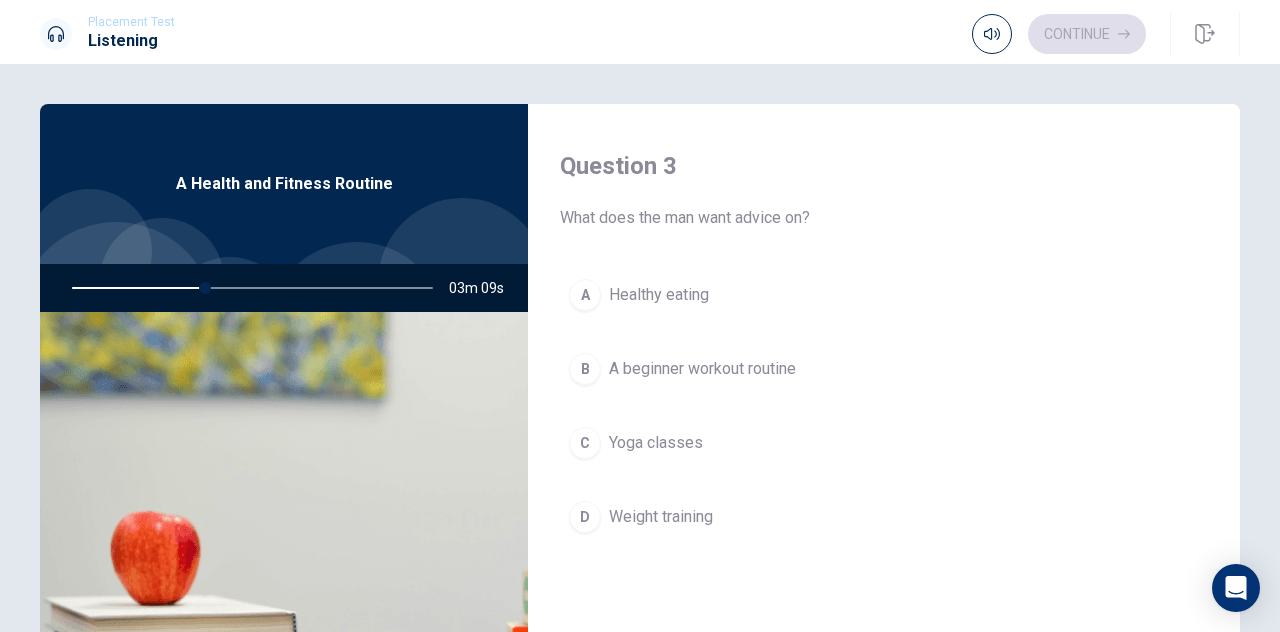 scroll, scrollTop: 1043, scrollLeft: 0, axis: vertical 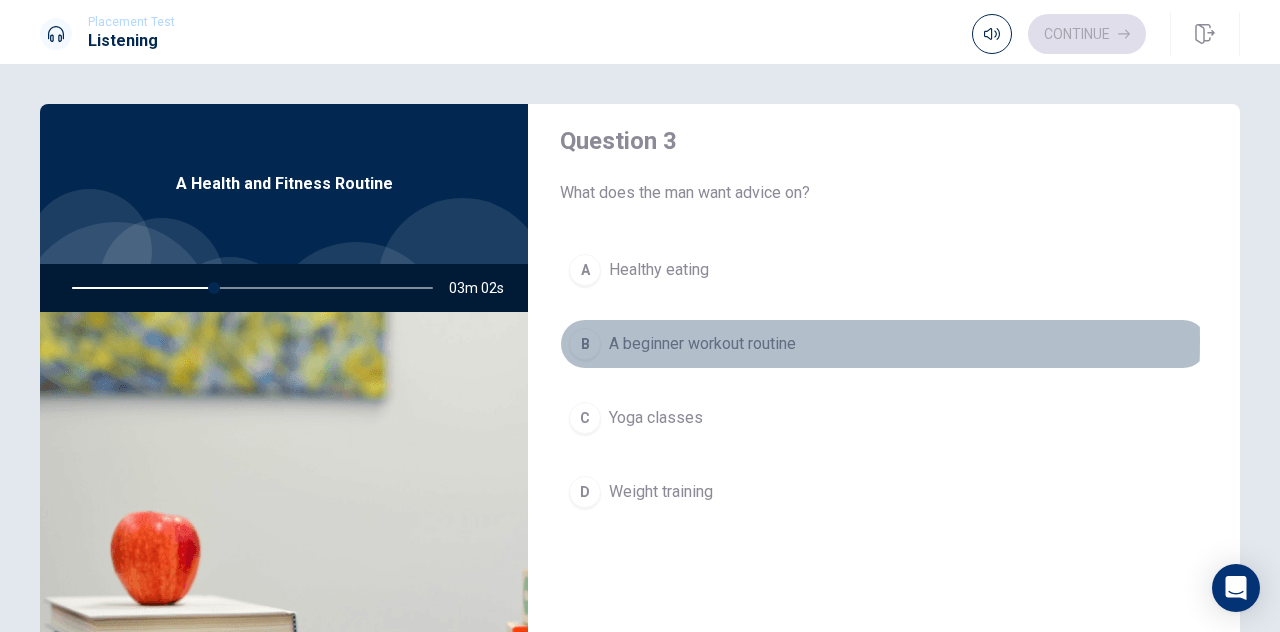 click on "B" at bounding box center (585, 344) 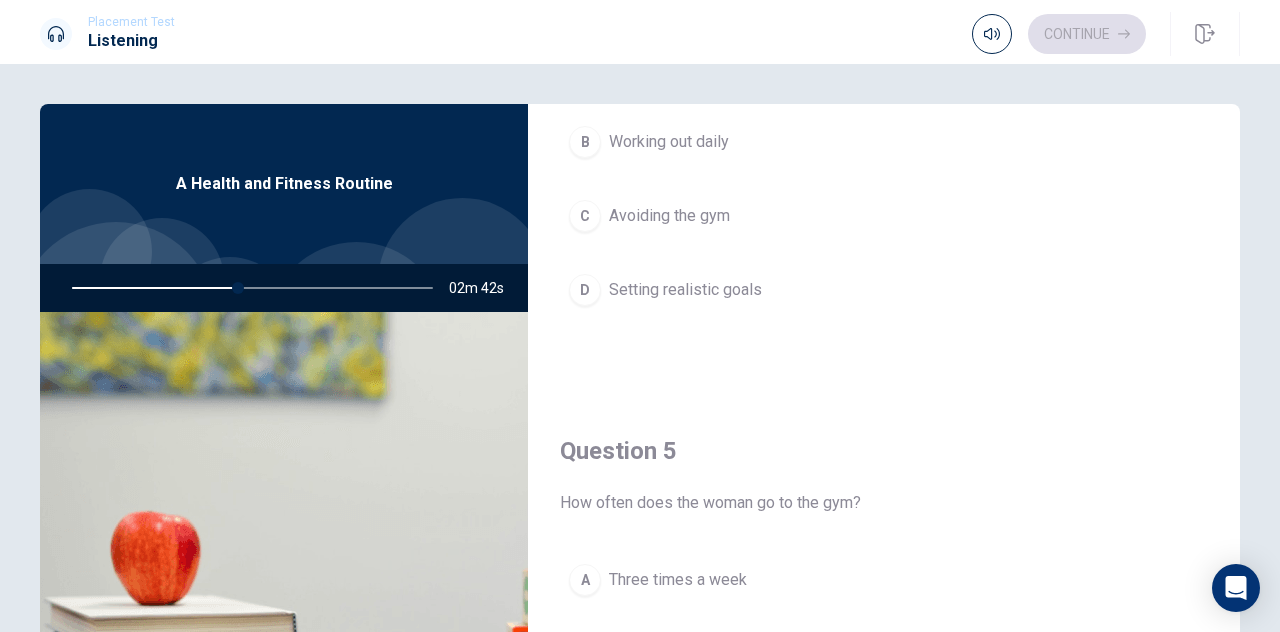 scroll, scrollTop: 1851, scrollLeft: 0, axis: vertical 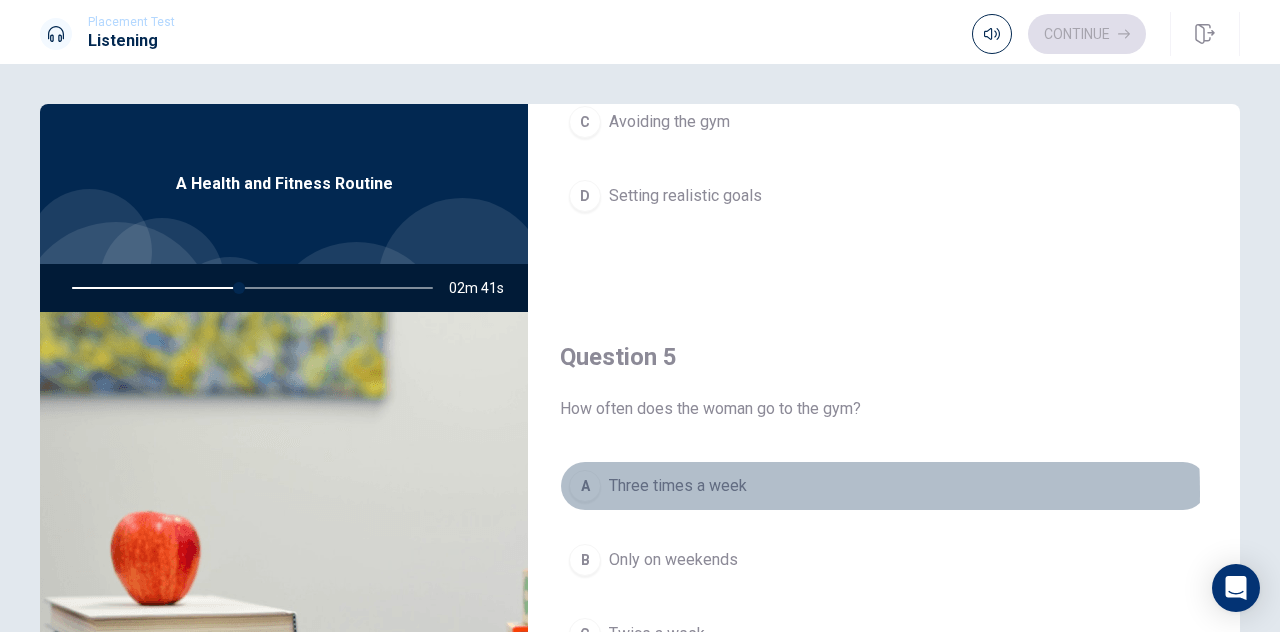 click on "A" at bounding box center [585, 486] 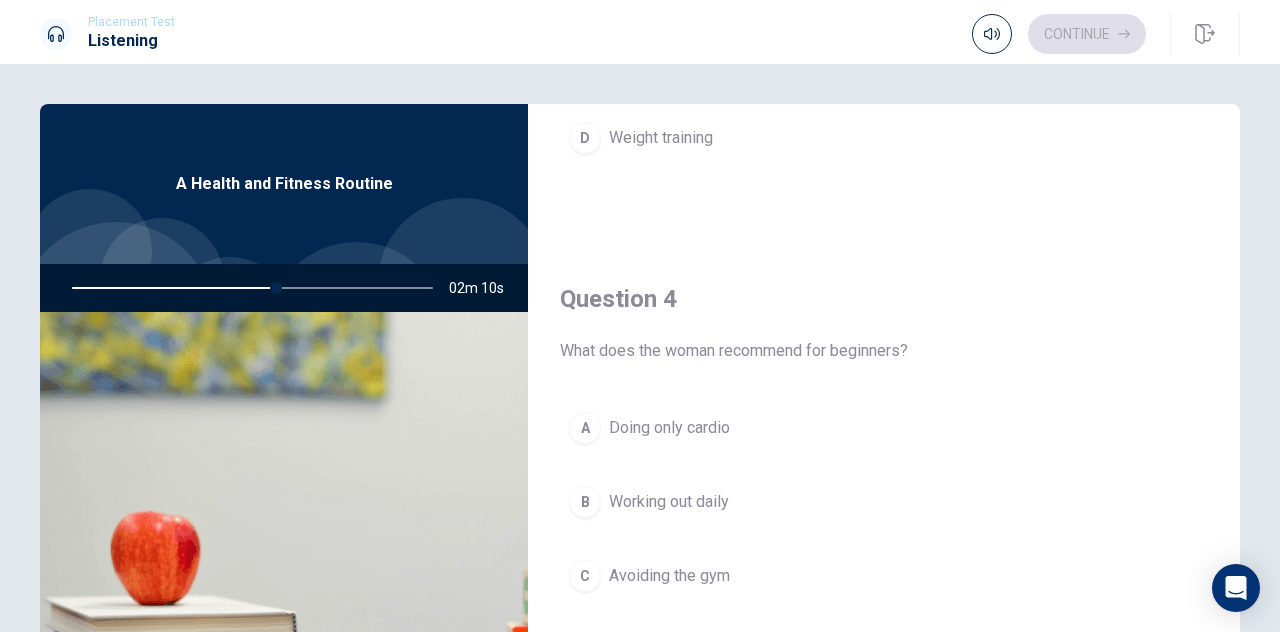 scroll, scrollTop: 1516, scrollLeft: 0, axis: vertical 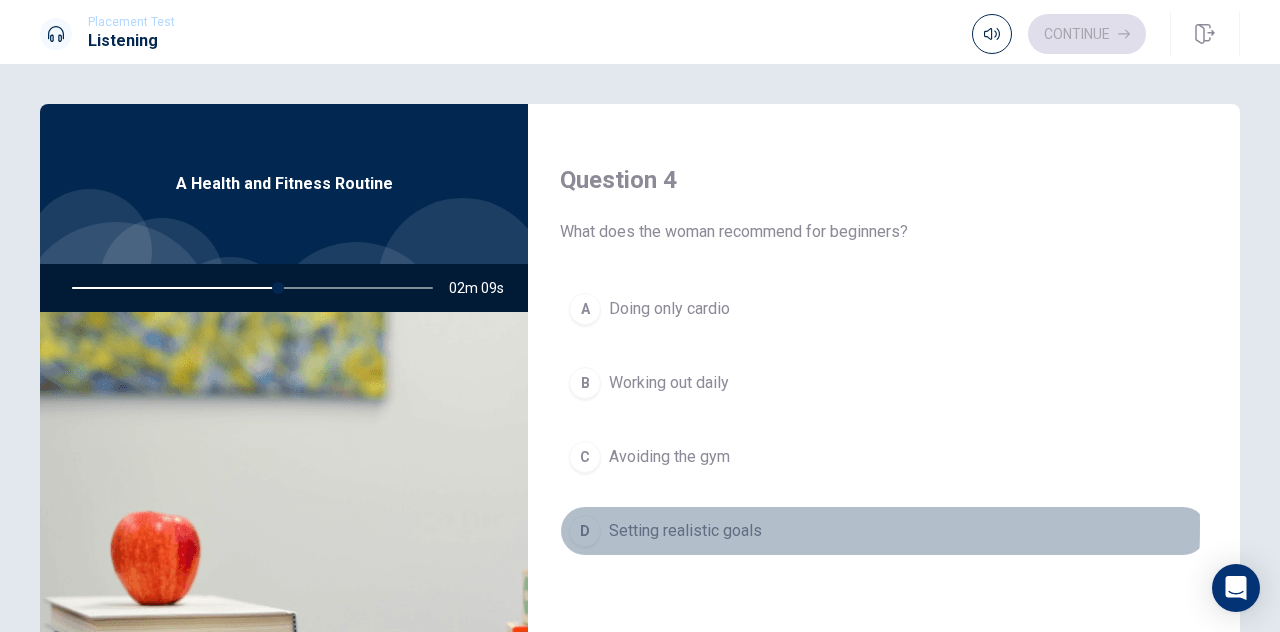 click on "D" at bounding box center [585, 531] 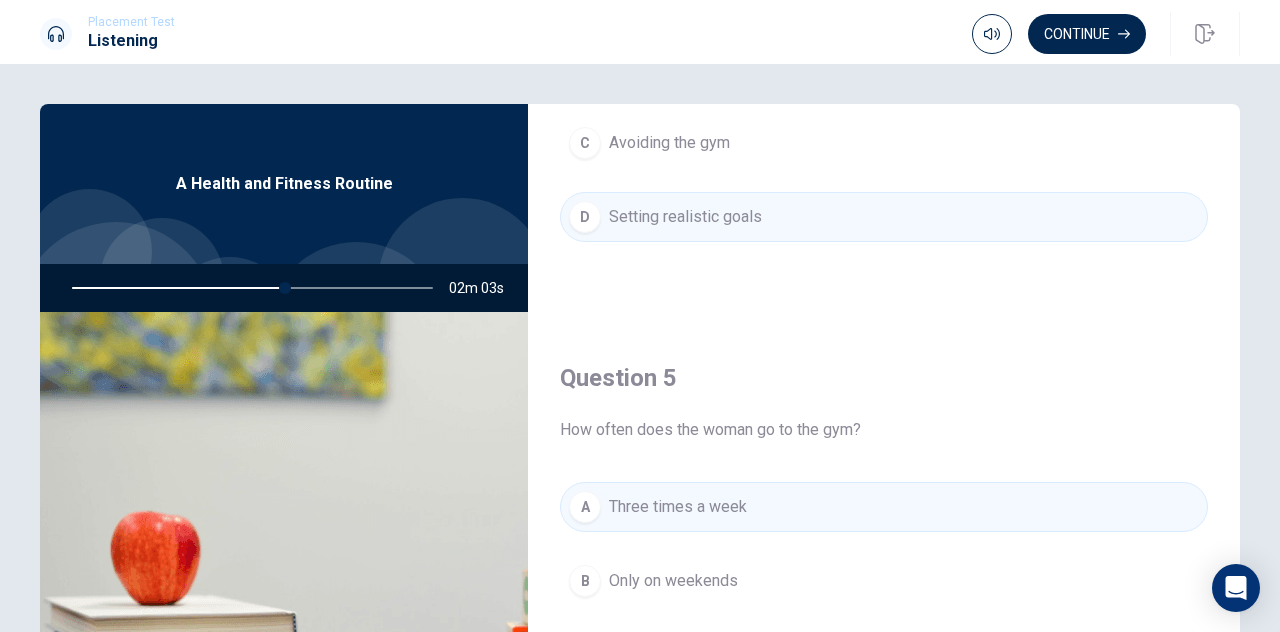 scroll, scrollTop: 1851, scrollLeft: 0, axis: vertical 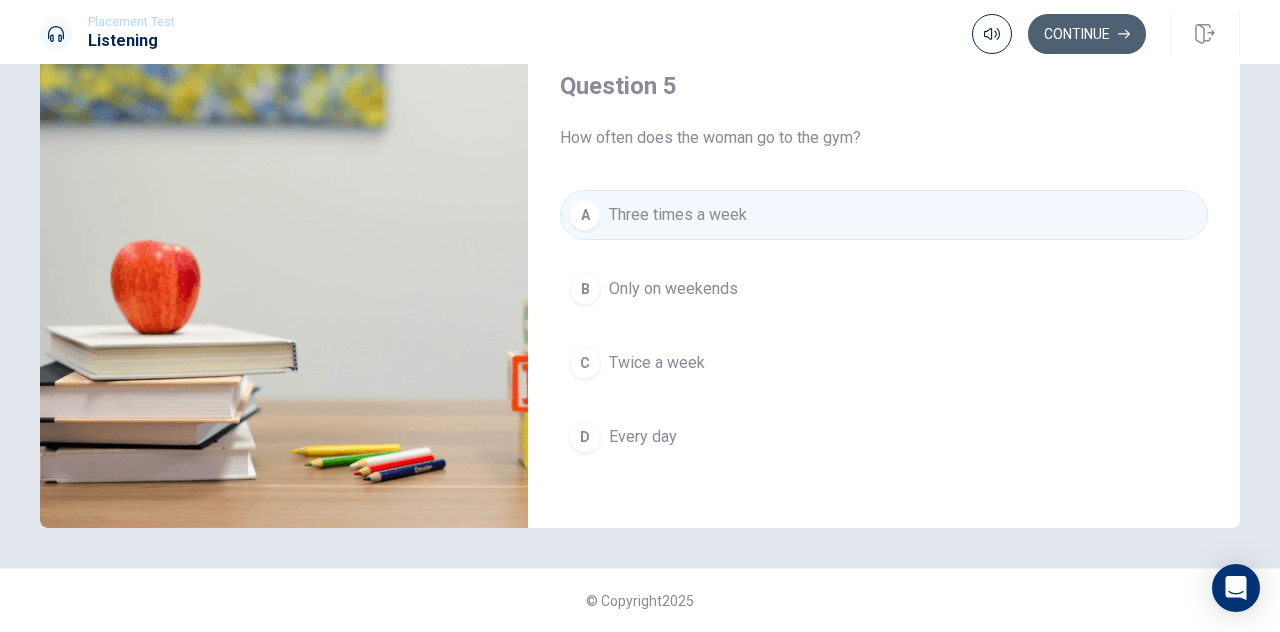 click on "Continue" at bounding box center [1087, 34] 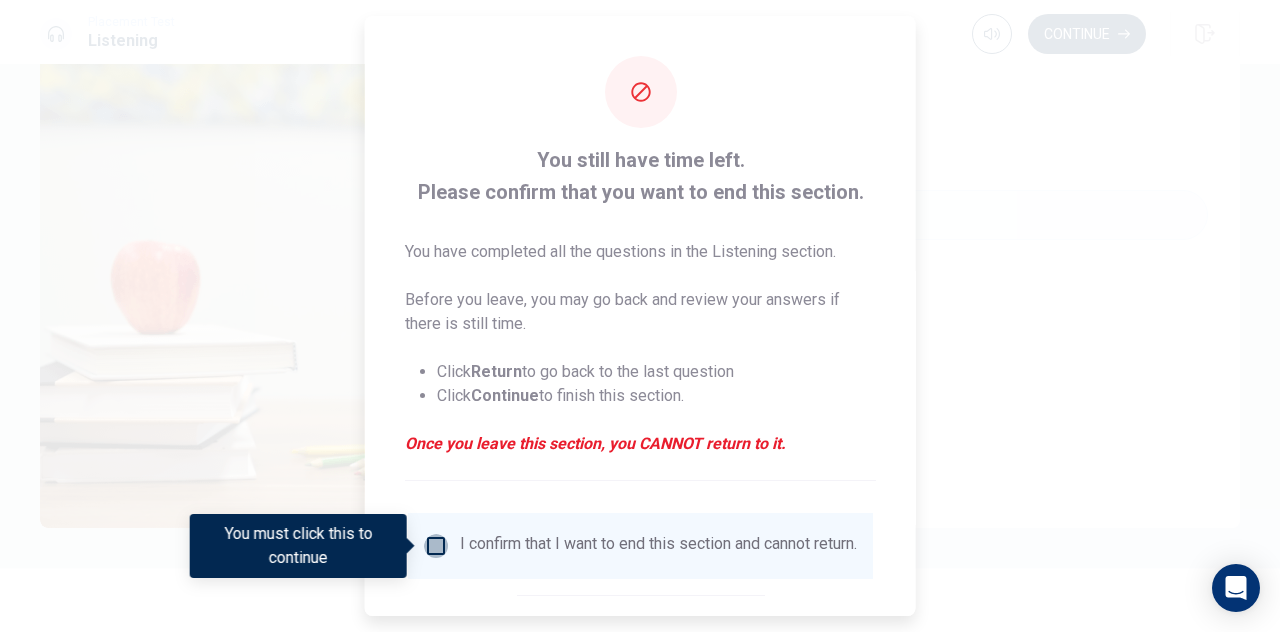 click at bounding box center [436, 546] 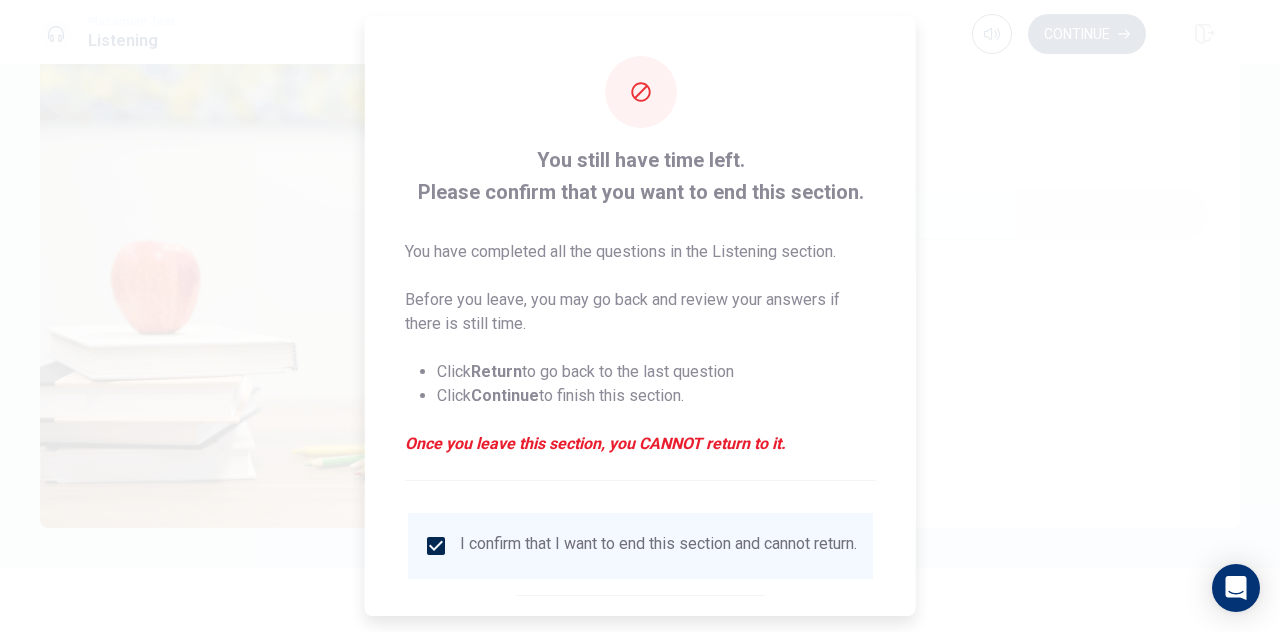 scroll, scrollTop: 114, scrollLeft: 0, axis: vertical 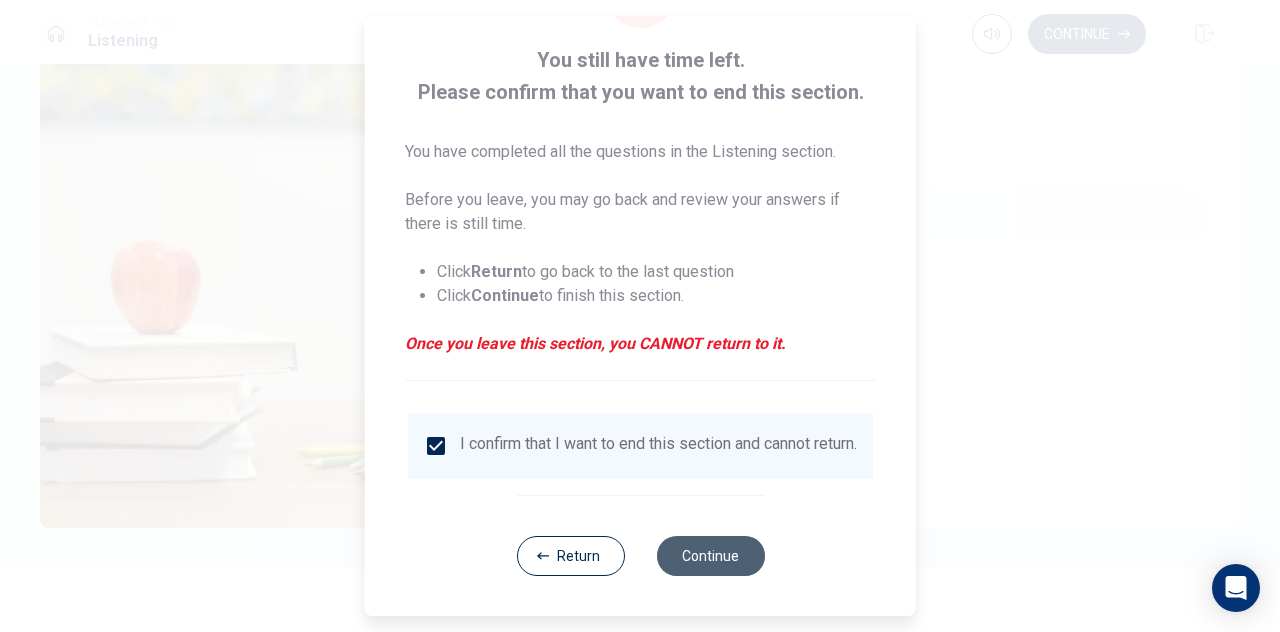 click on "Continue" at bounding box center [710, 556] 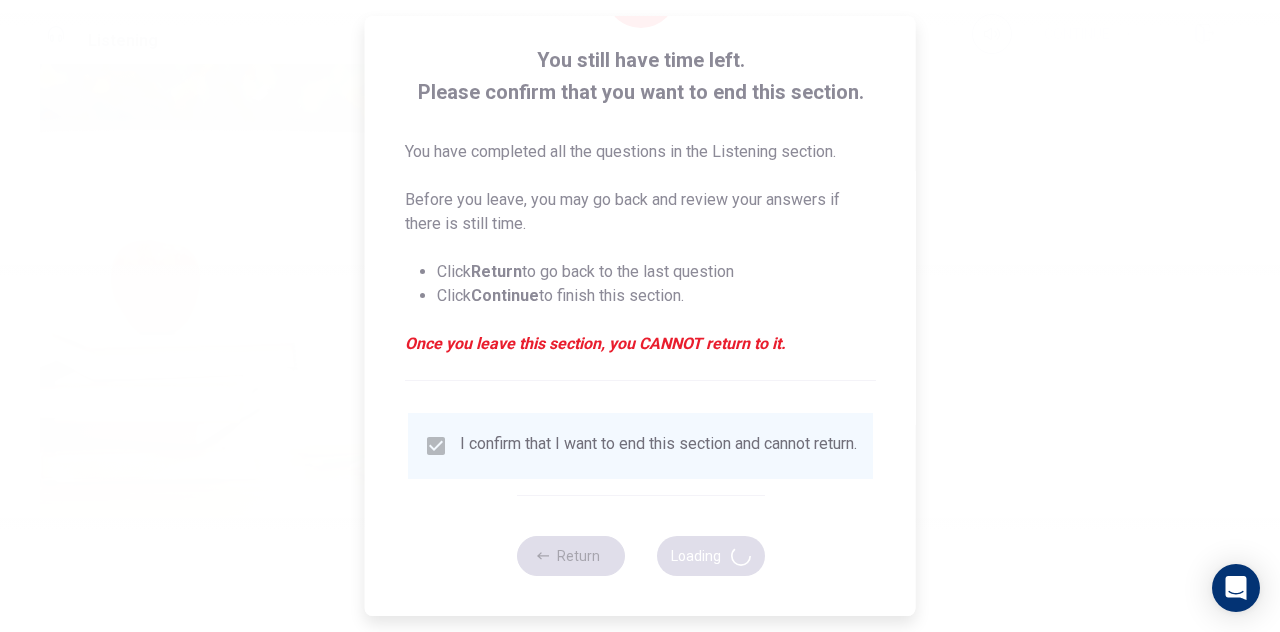 type on "65" 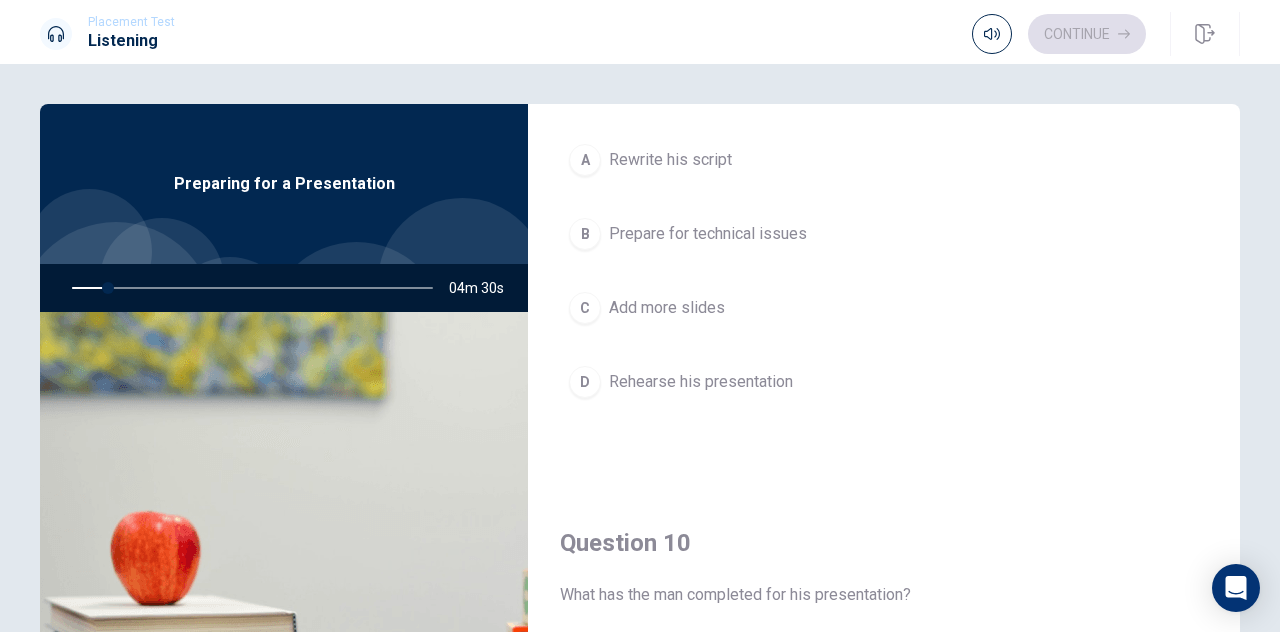 scroll, scrollTop: 1851, scrollLeft: 0, axis: vertical 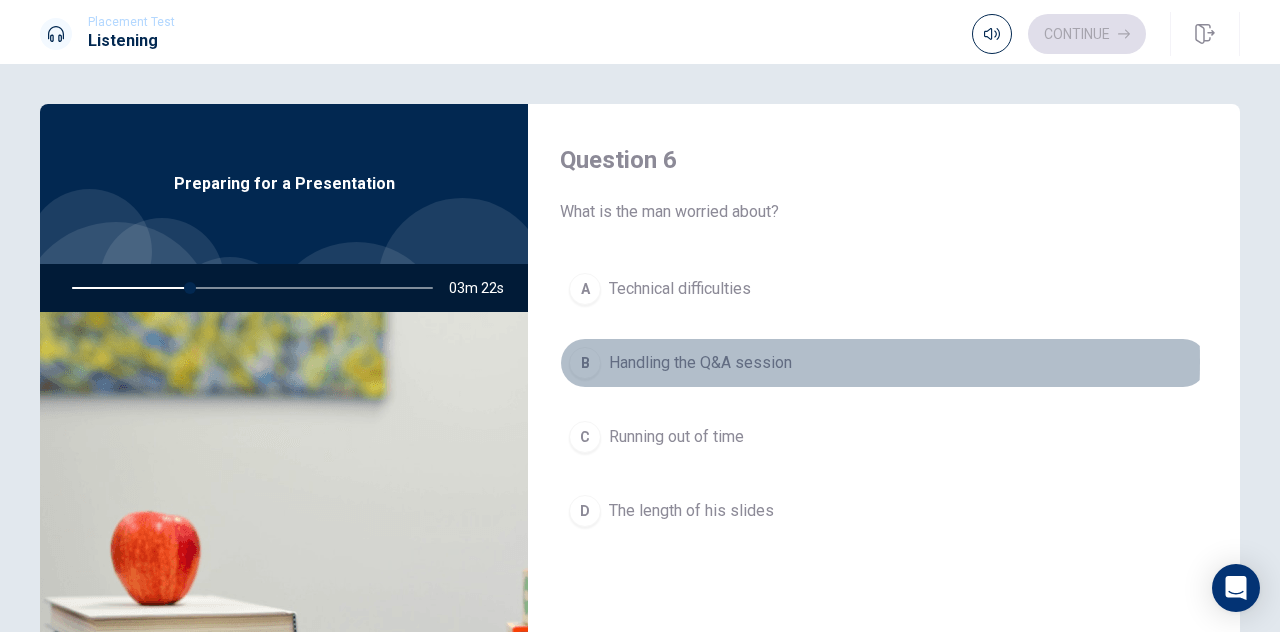 click on "B Handling the Q&A session" at bounding box center [884, 363] 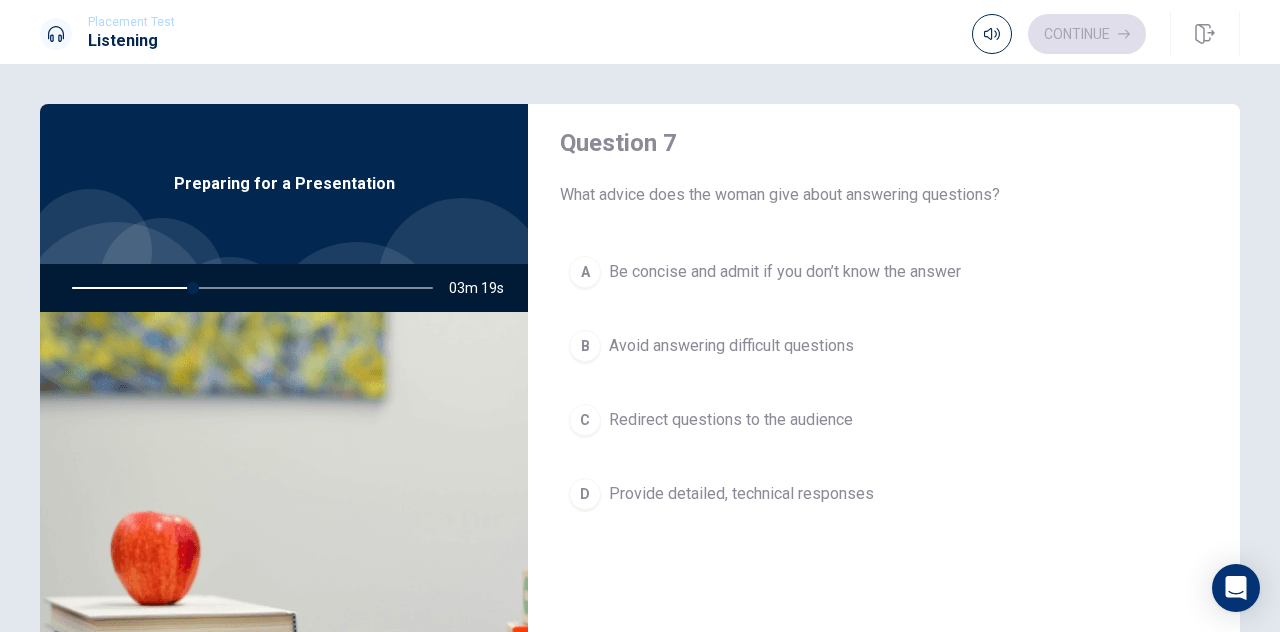 scroll, scrollTop: 530, scrollLeft: 0, axis: vertical 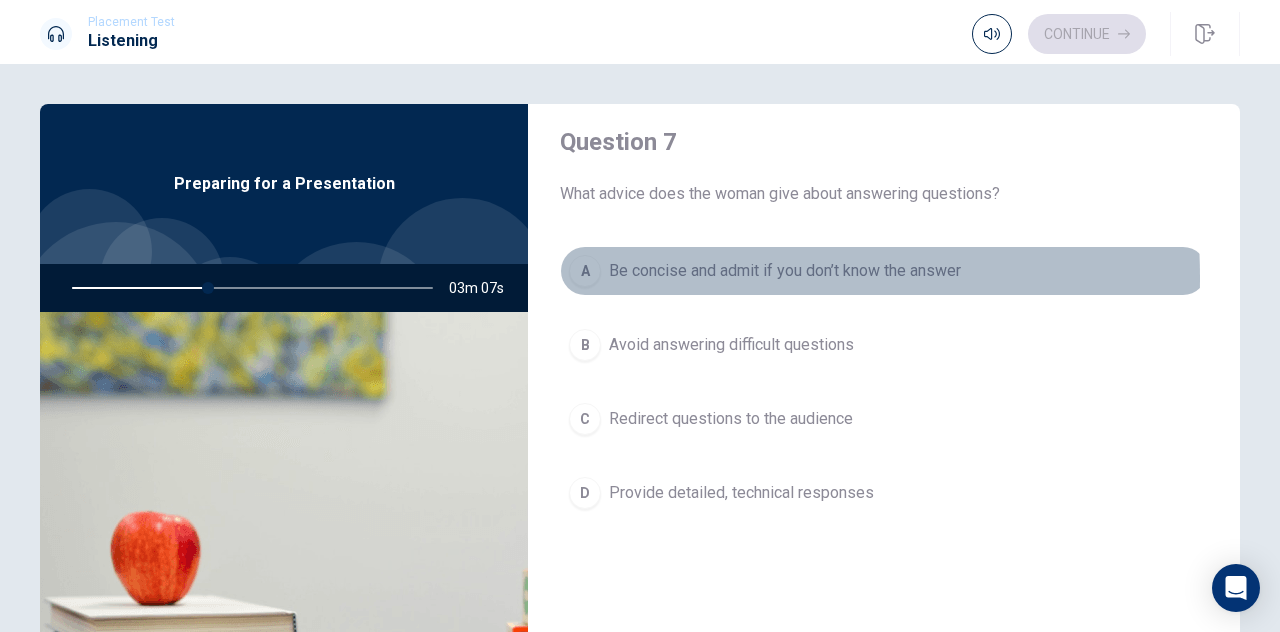 click on "A" at bounding box center (585, 271) 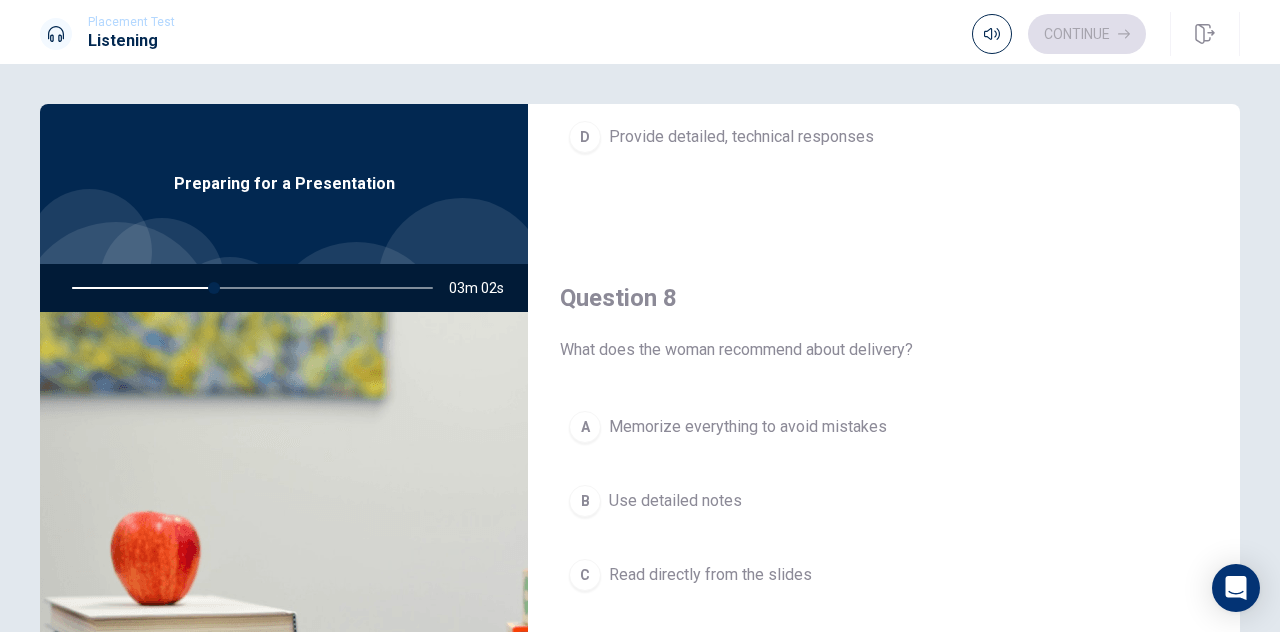scroll, scrollTop: 1047, scrollLeft: 0, axis: vertical 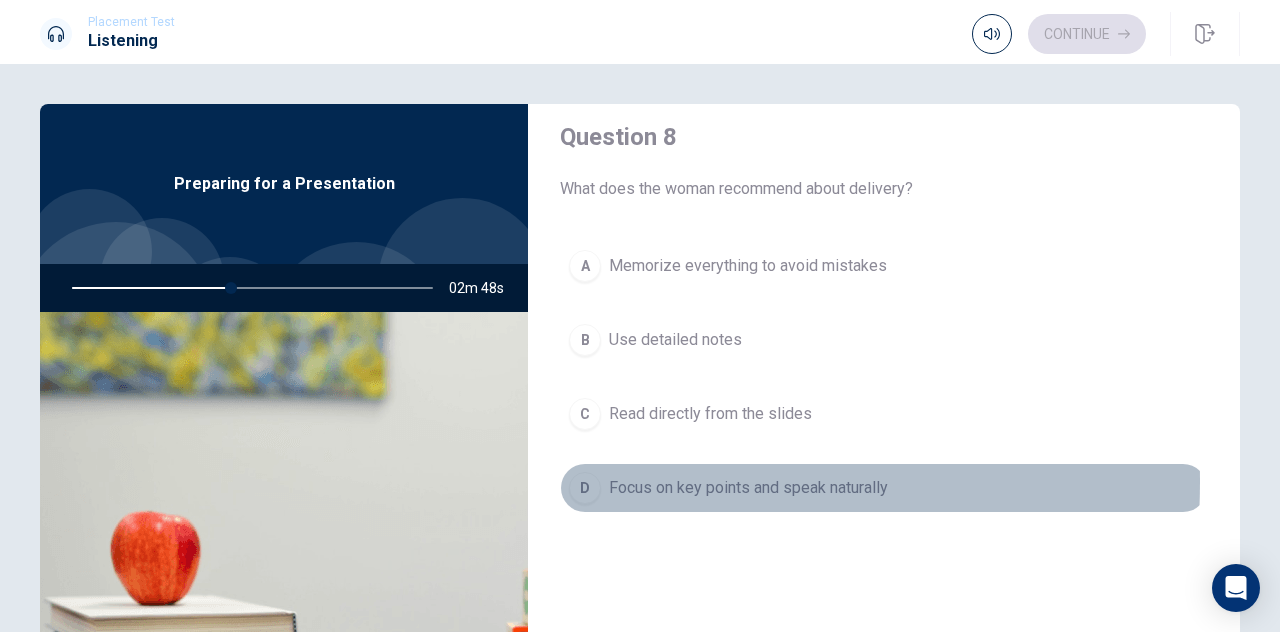click on "D" at bounding box center (585, 488) 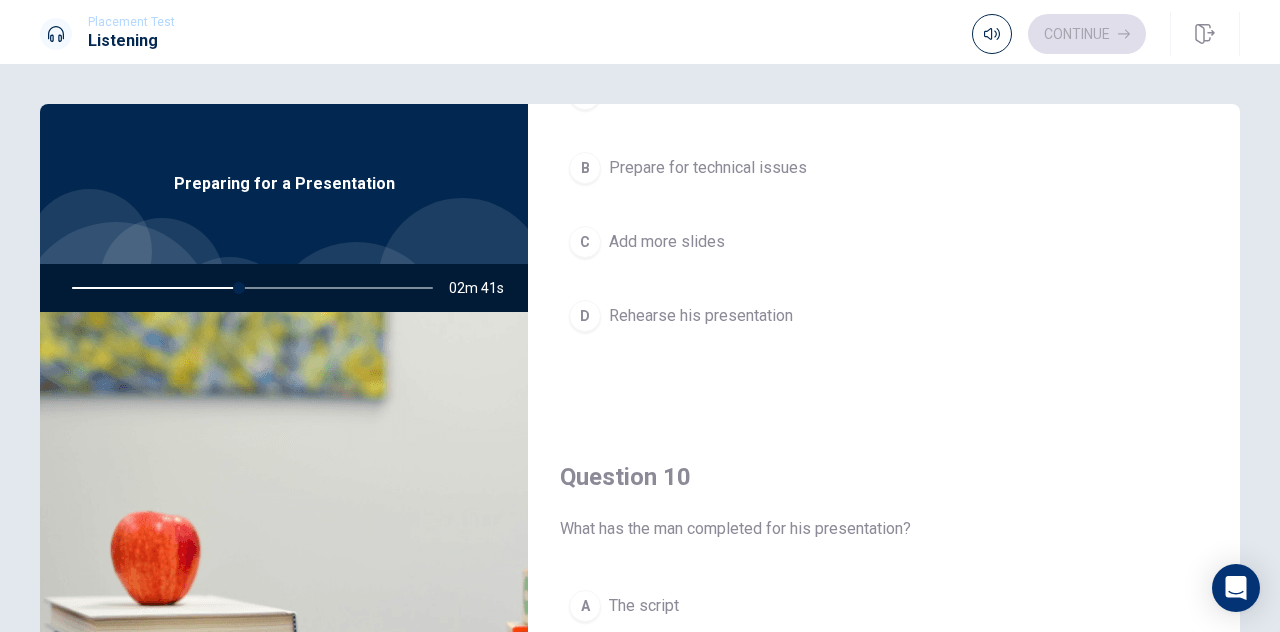 scroll, scrollTop: 1769, scrollLeft: 0, axis: vertical 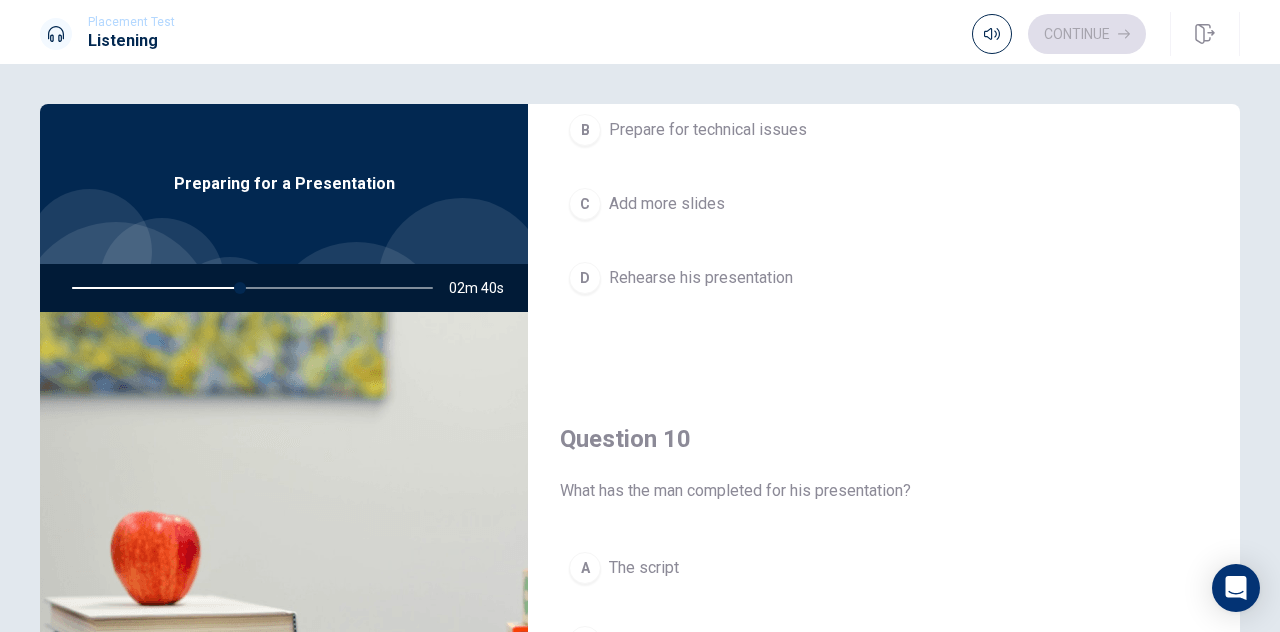 click on "D" at bounding box center (585, 278) 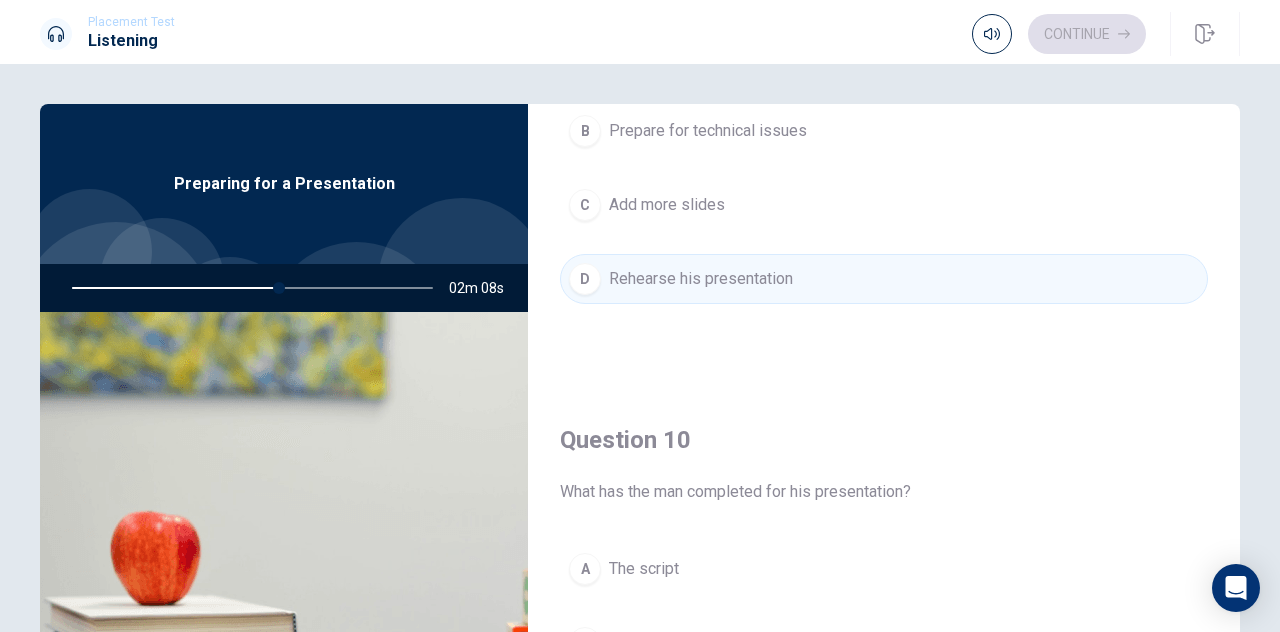scroll, scrollTop: 1851, scrollLeft: 0, axis: vertical 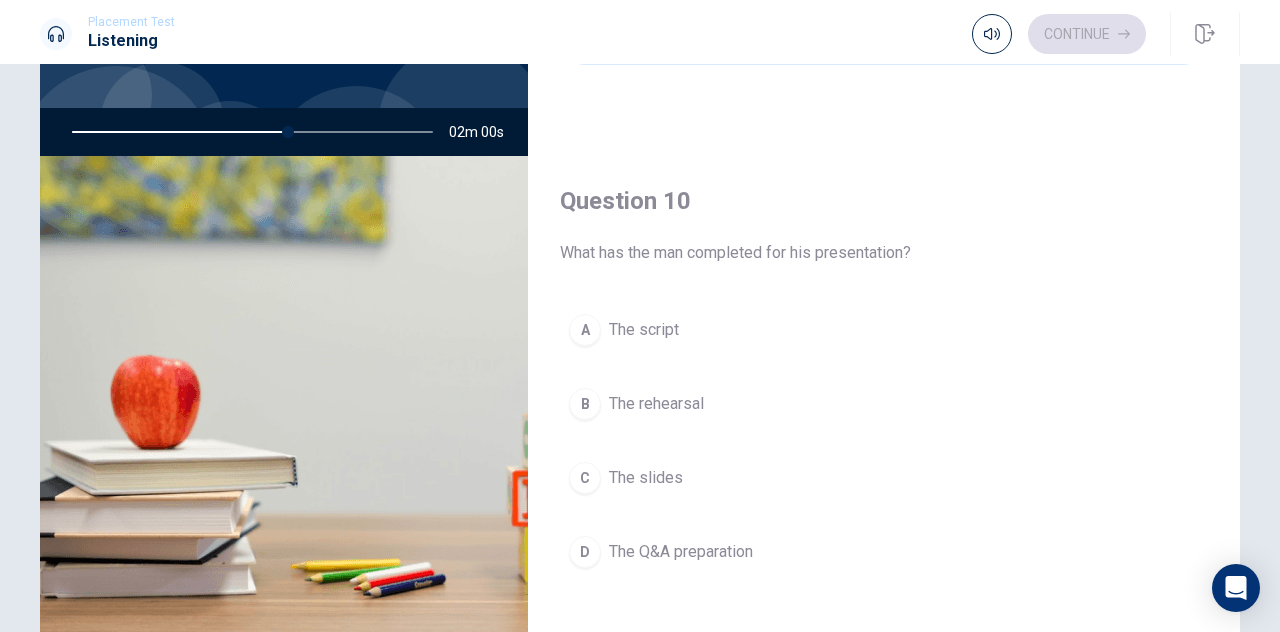 click on "C" at bounding box center (585, 478) 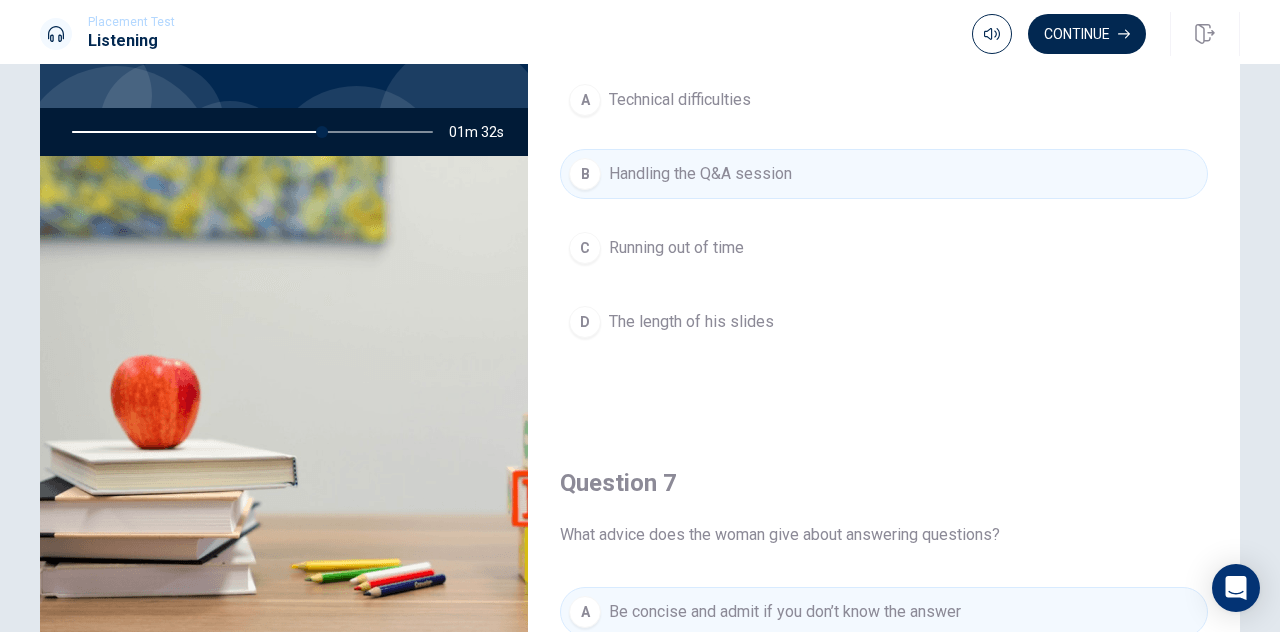 scroll, scrollTop: 0, scrollLeft: 0, axis: both 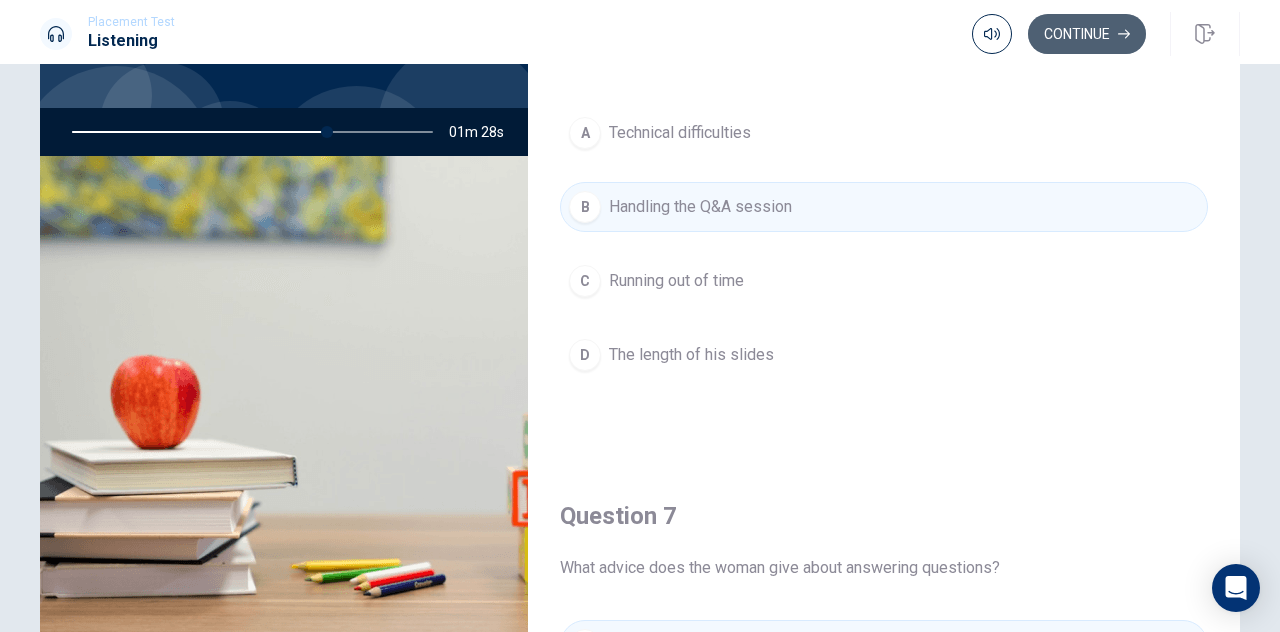 click on "Continue" at bounding box center (1087, 34) 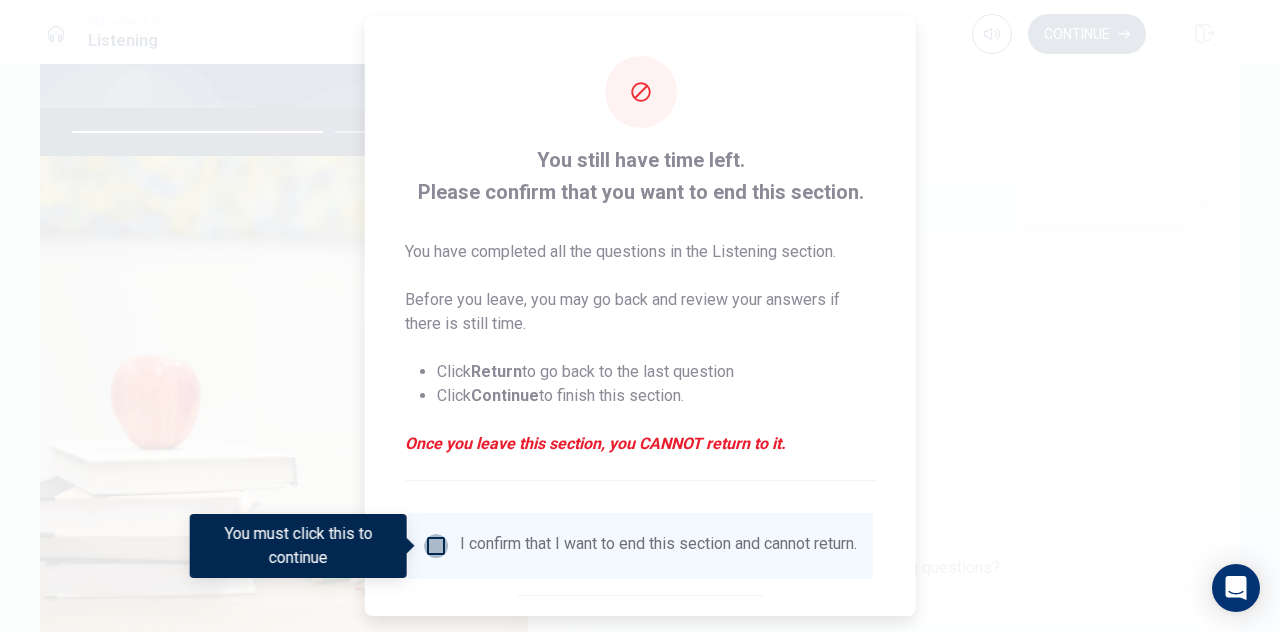 click at bounding box center [436, 546] 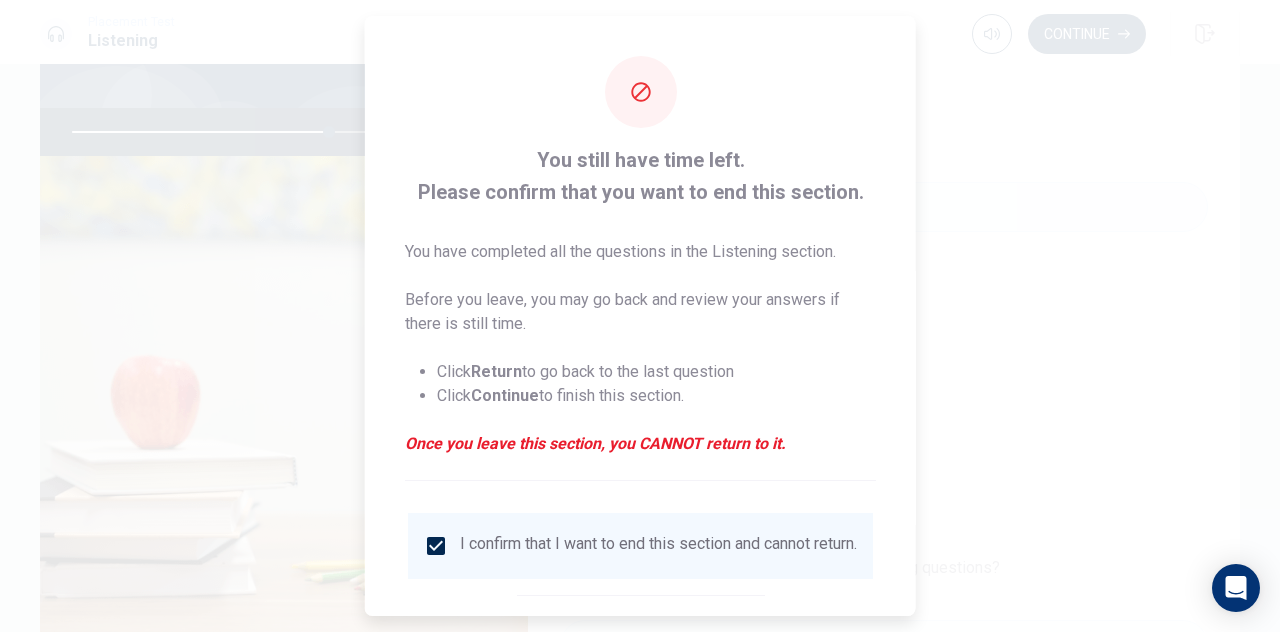 scroll, scrollTop: 114, scrollLeft: 0, axis: vertical 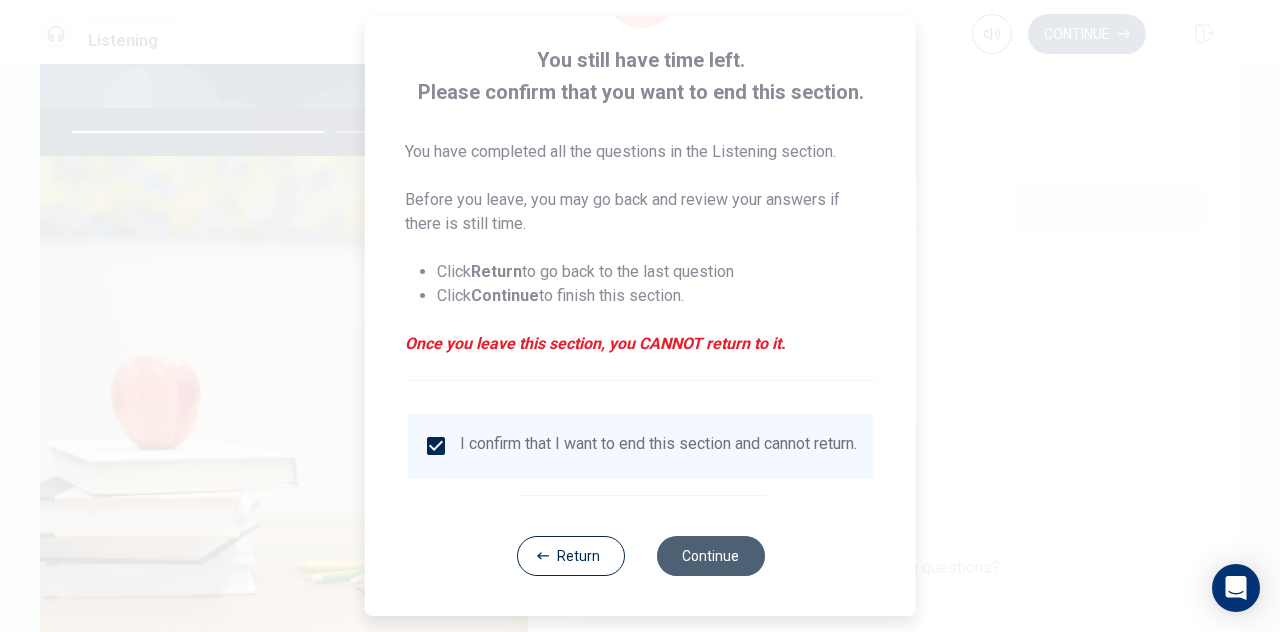 click on "Continue" at bounding box center (710, 556) 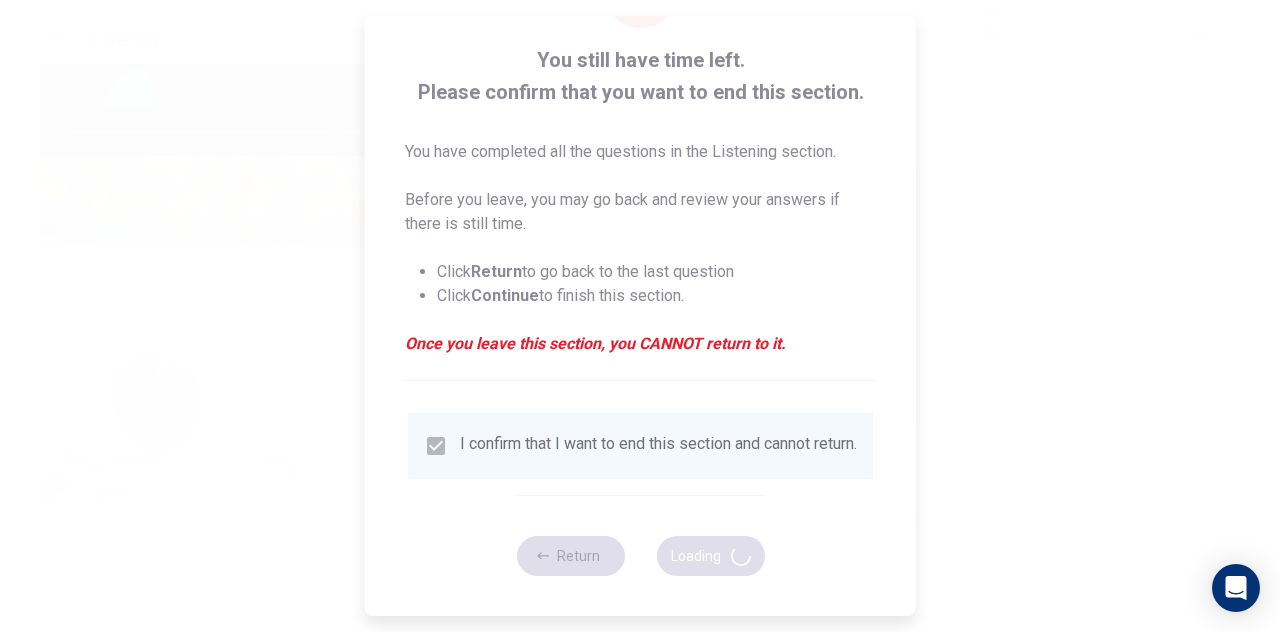 type on "73" 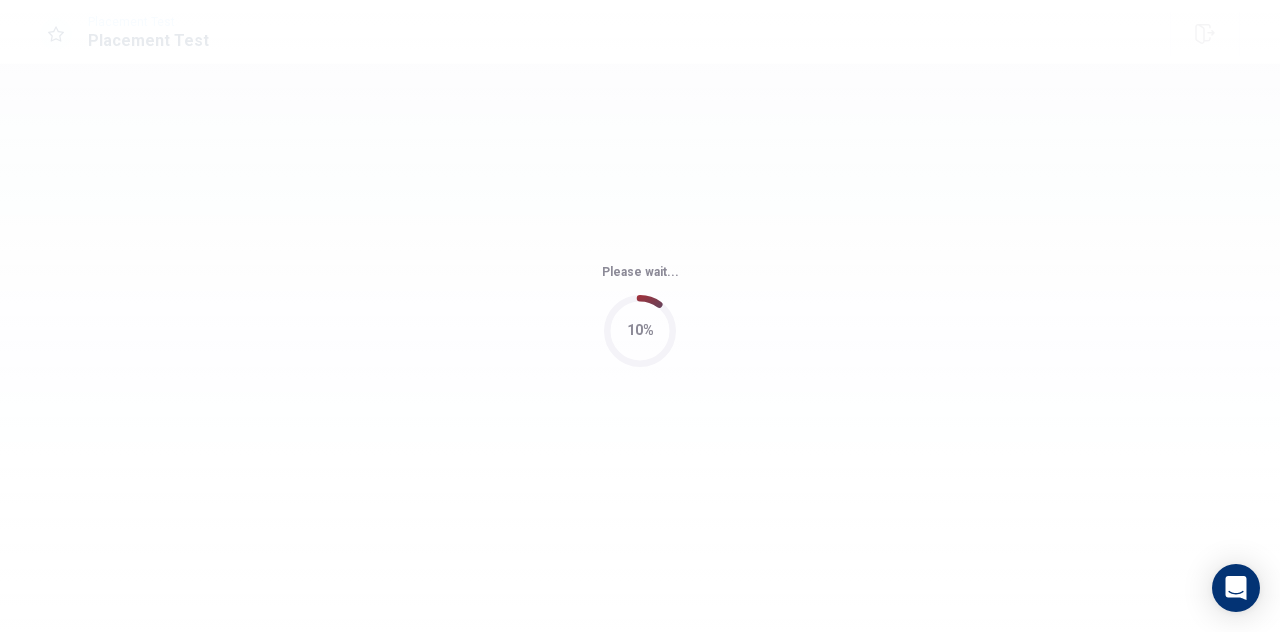 scroll, scrollTop: 0, scrollLeft: 0, axis: both 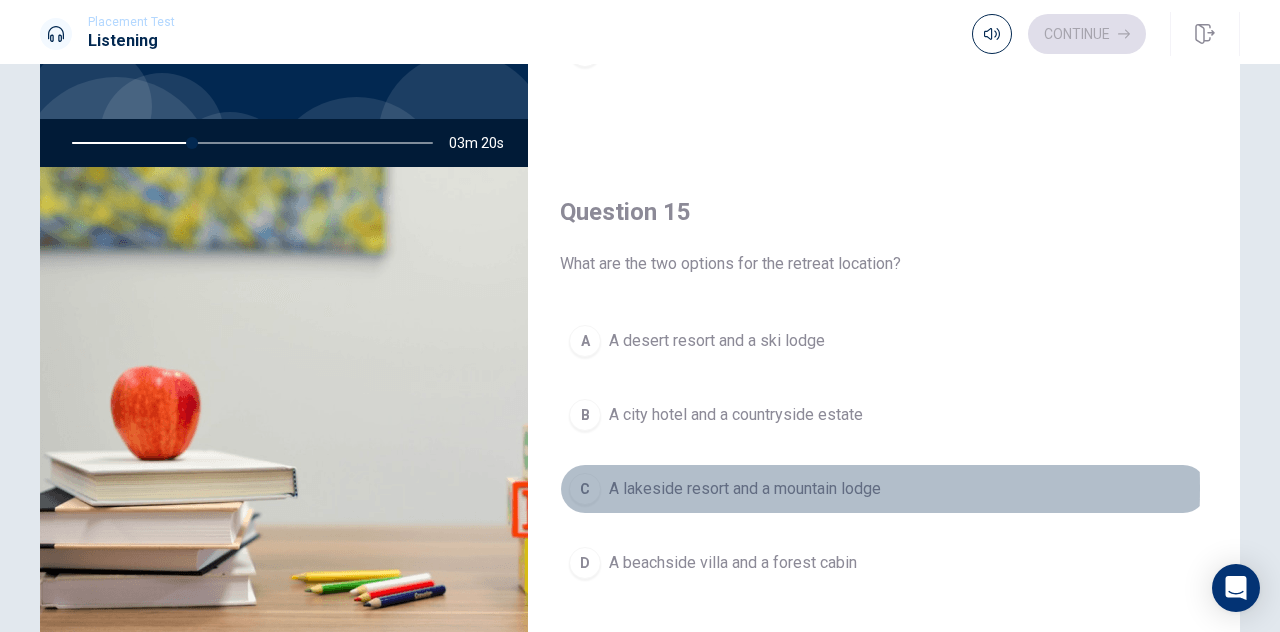 click on "C" at bounding box center [585, 489] 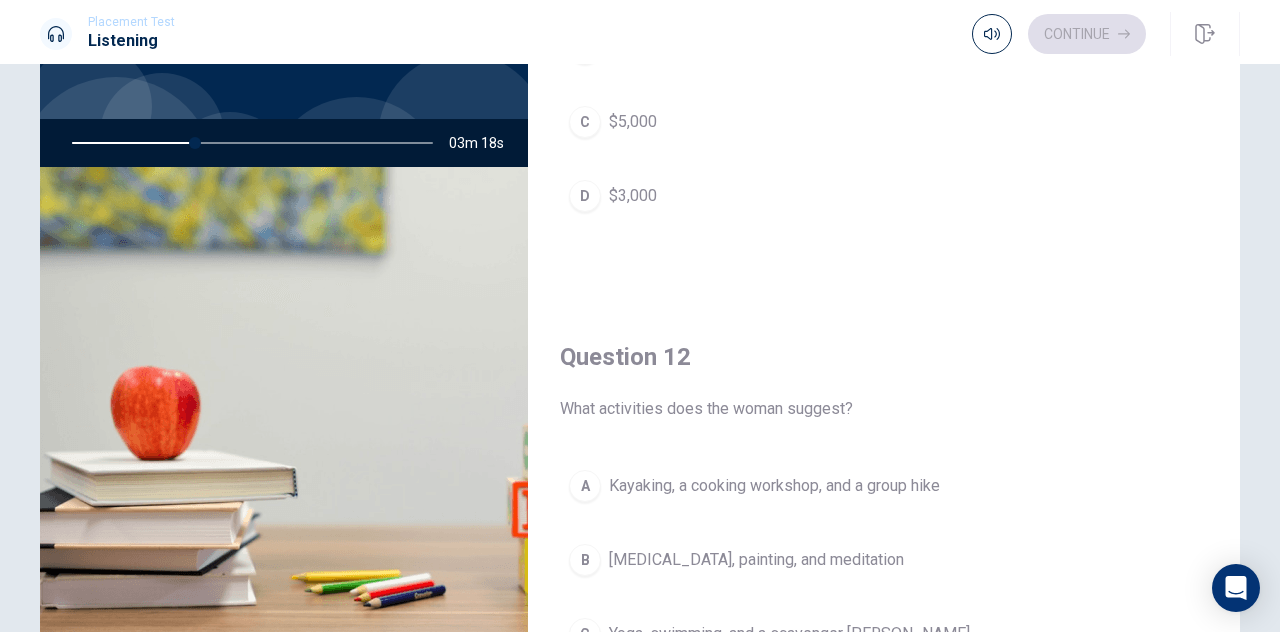 scroll, scrollTop: 0, scrollLeft: 0, axis: both 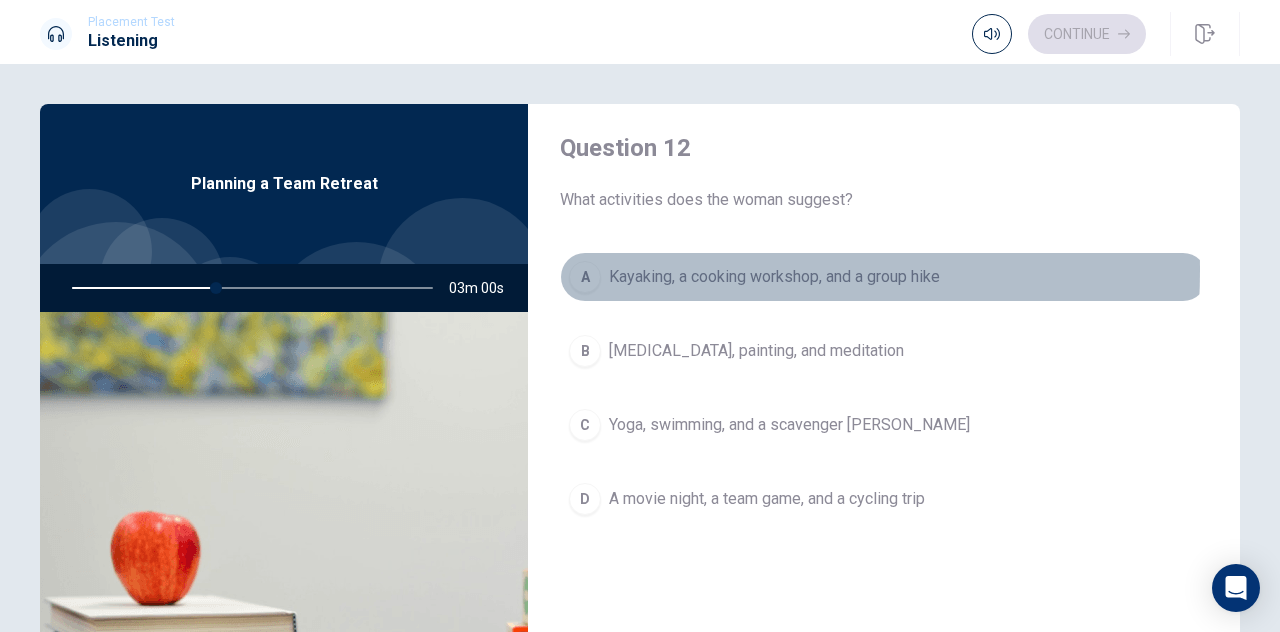 click on "A" at bounding box center (585, 277) 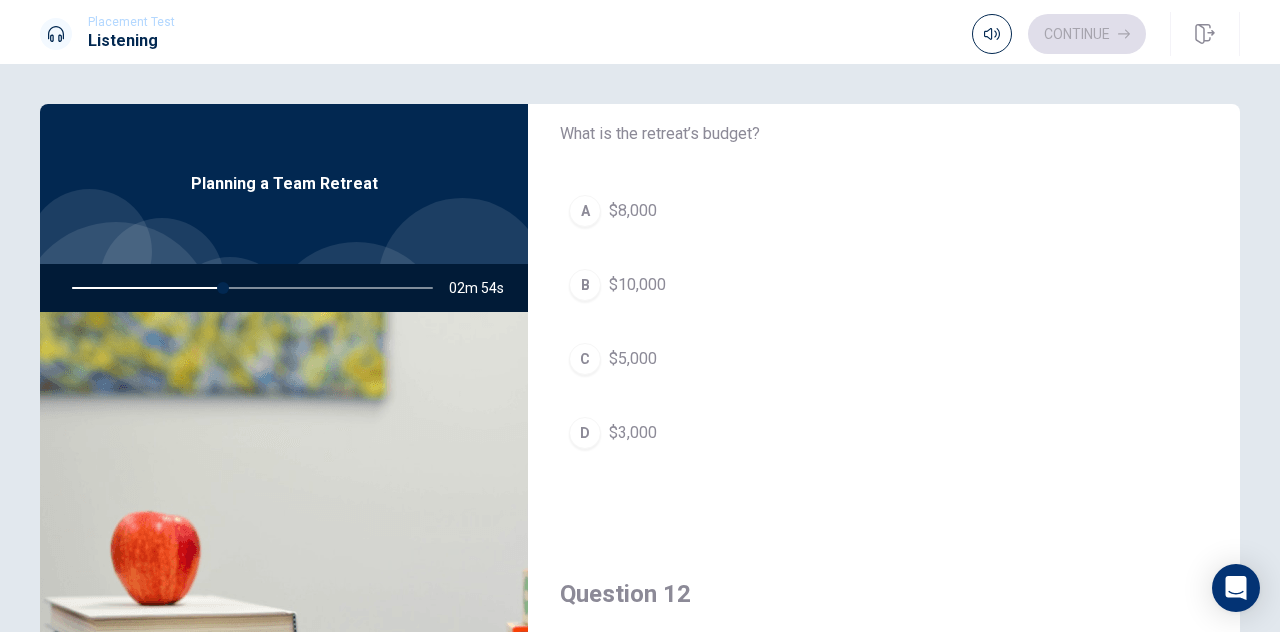 scroll, scrollTop: 80, scrollLeft: 0, axis: vertical 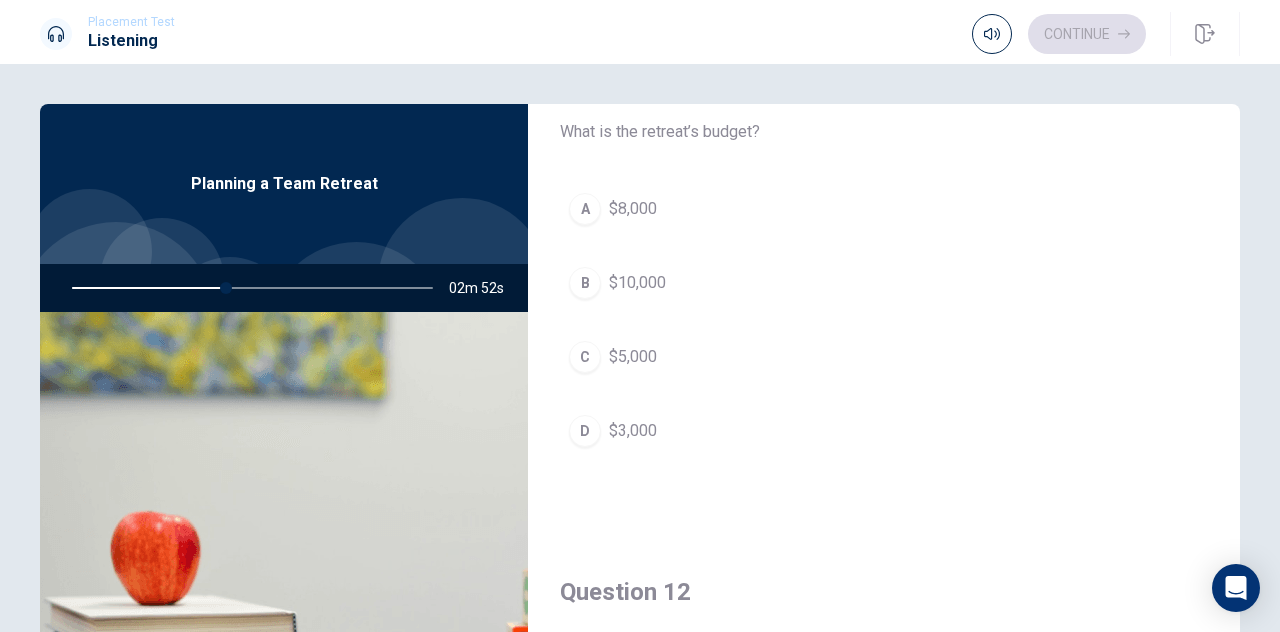 click on "C" at bounding box center [585, 357] 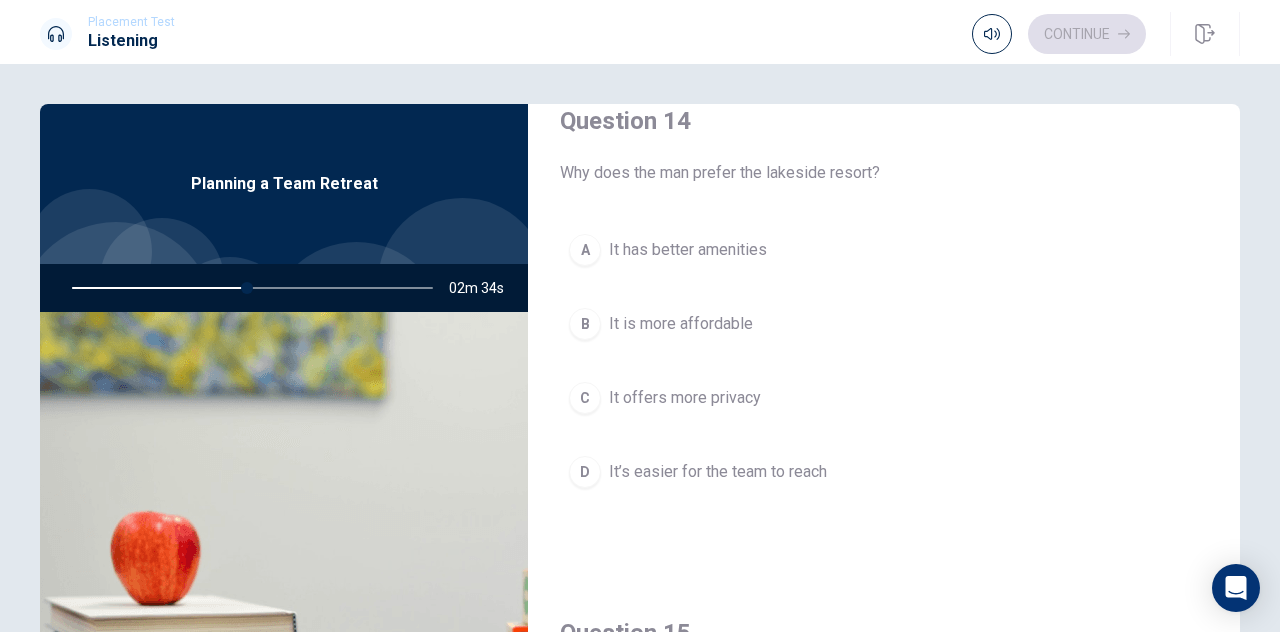 scroll, scrollTop: 1570, scrollLeft: 0, axis: vertical 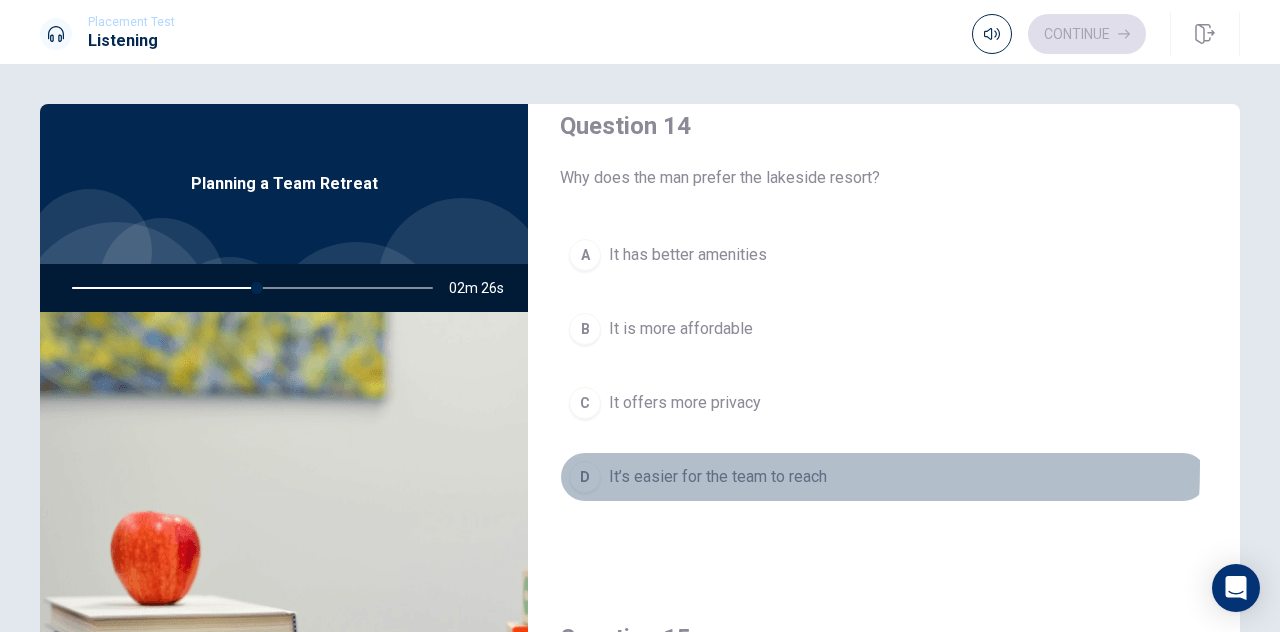 click on "D" at bounding box center [585, 477] 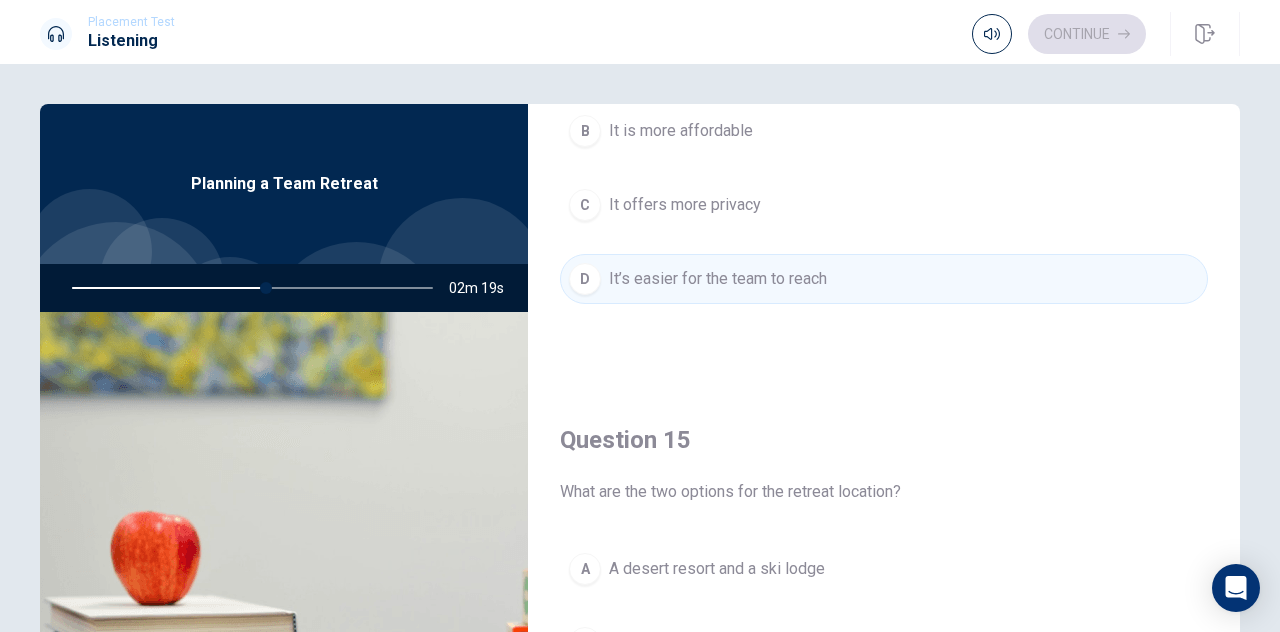 scroll, scrollTop: 1851, scrollLeft: 0, axis: vertical 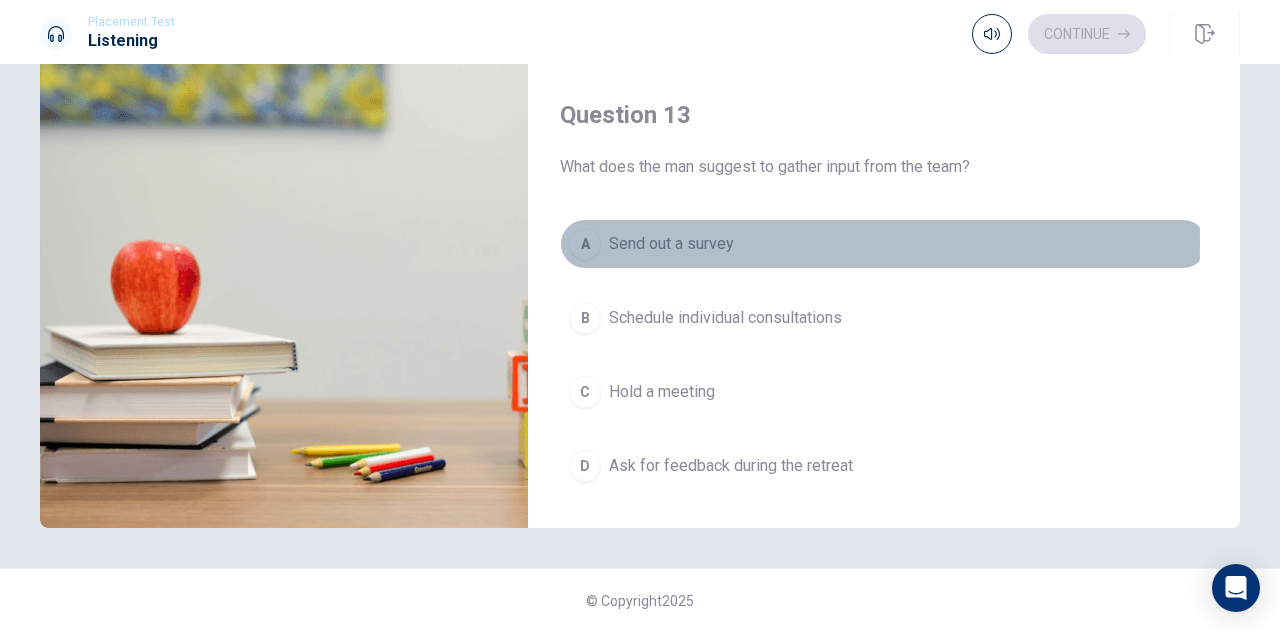 click on "A" at bounding box center [585, 244] 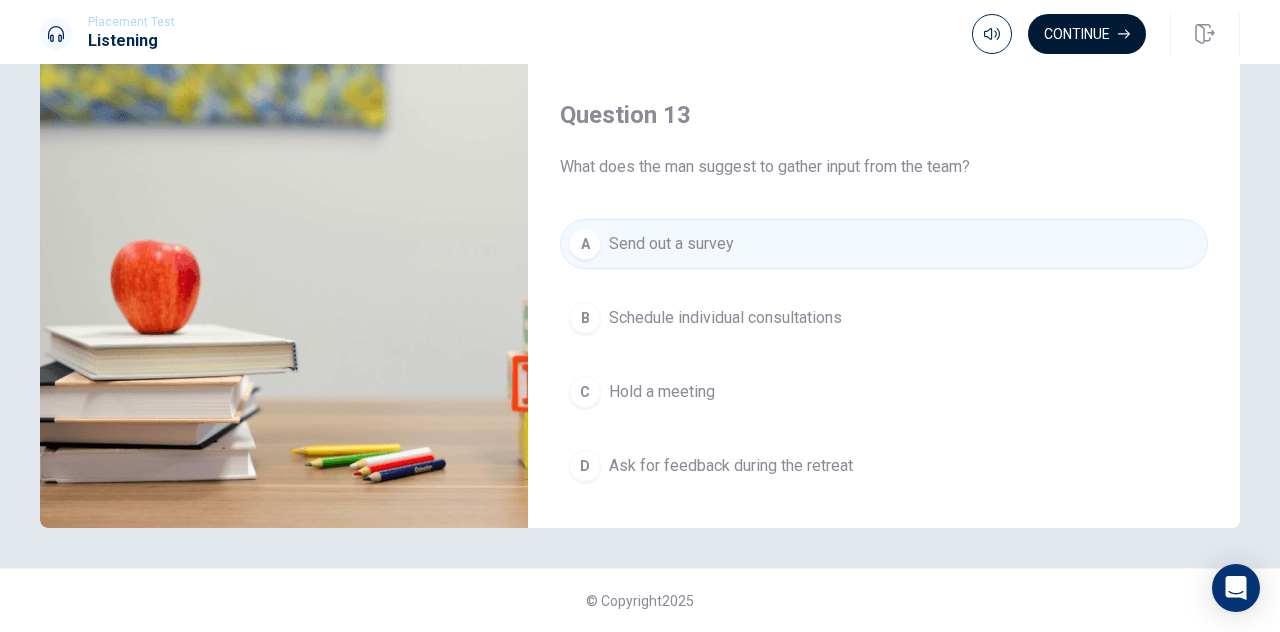 click on "Continue" at bounding box center (1087, 34) 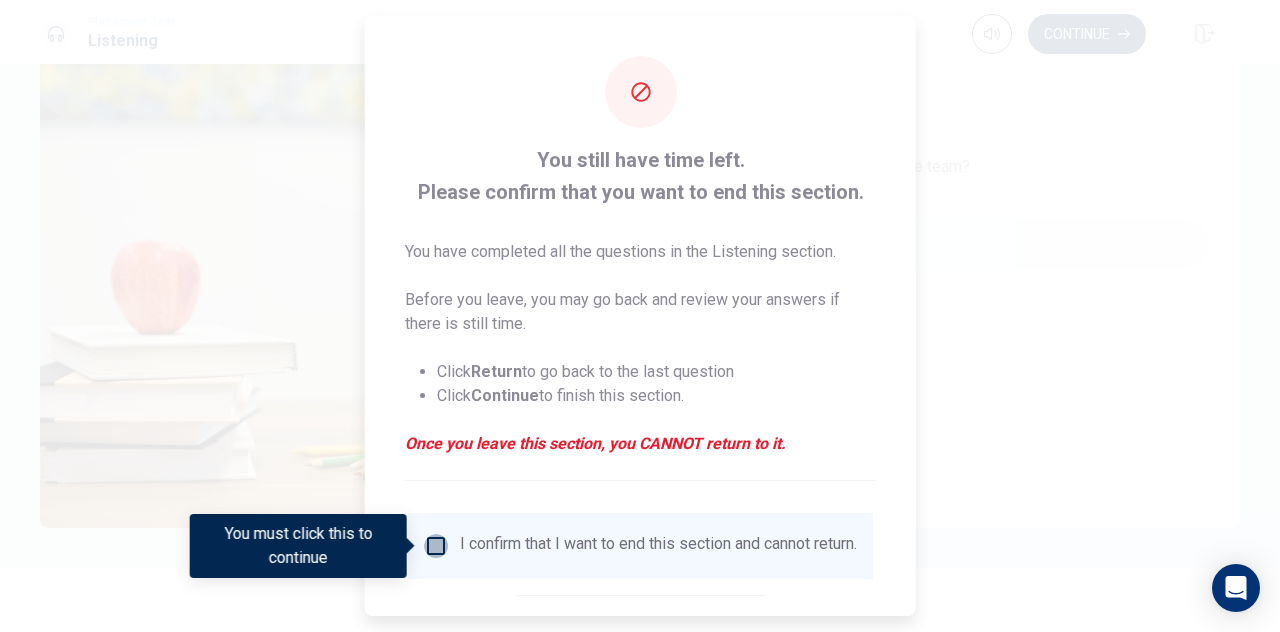 click at bounding box center [436, 546] 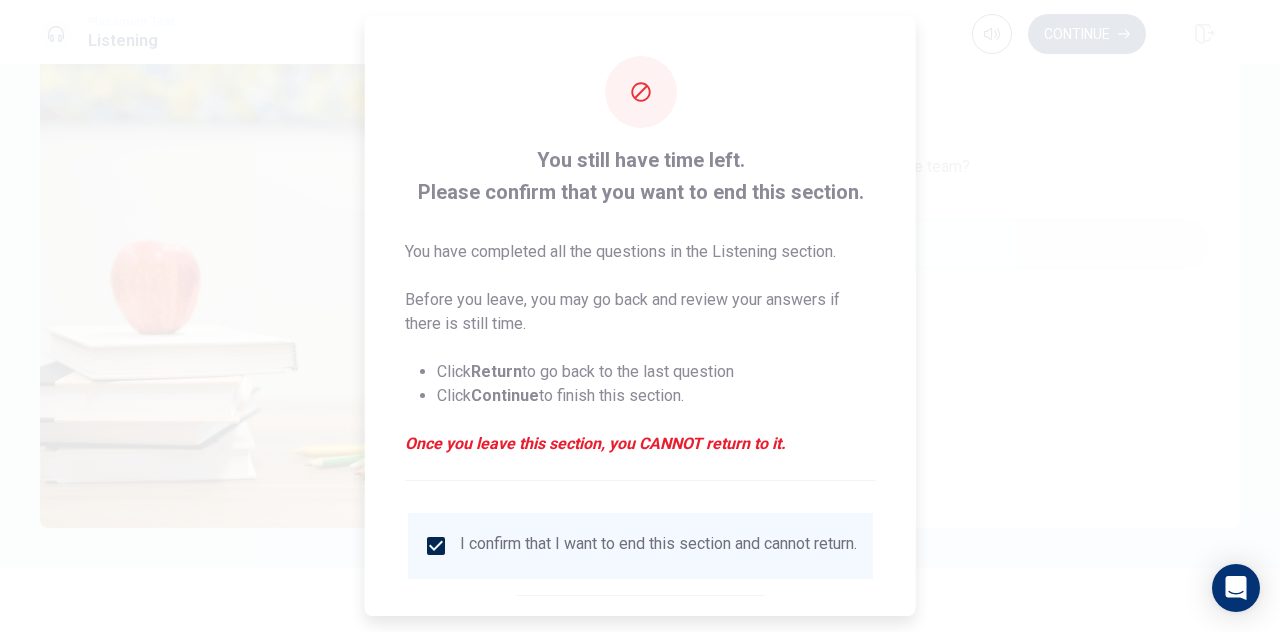 scroll, scrollTop: 114, scrollLeft: 0, axis: vertical 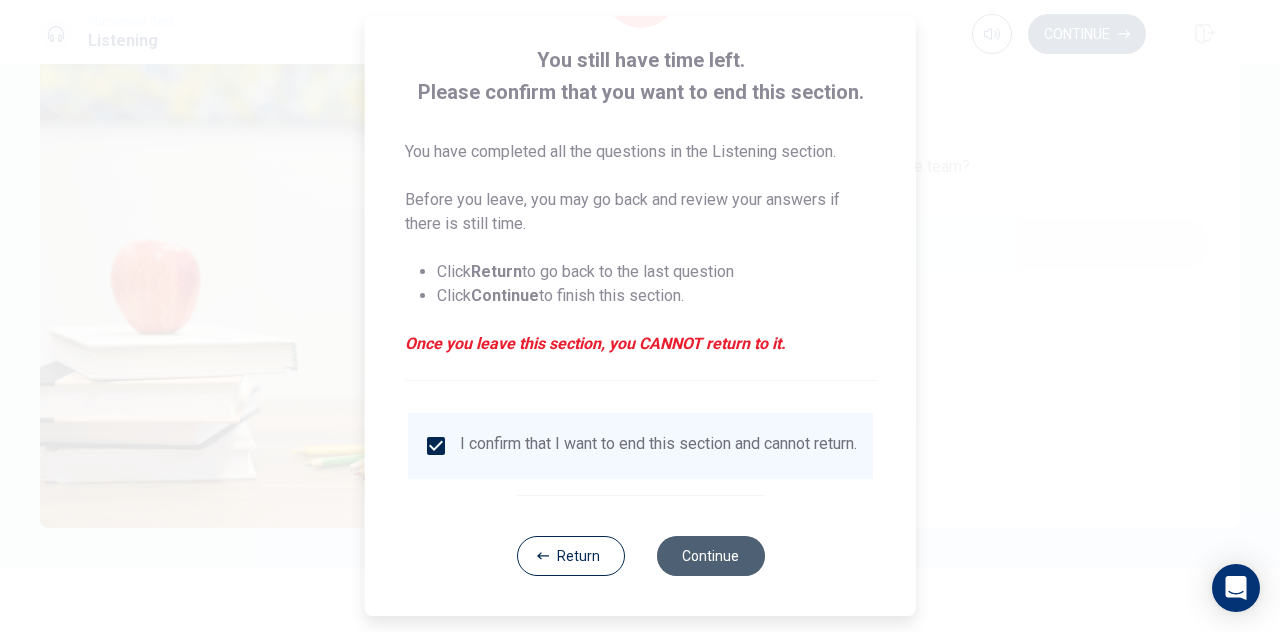 click on "Continue" at bounding box center [710, 556] 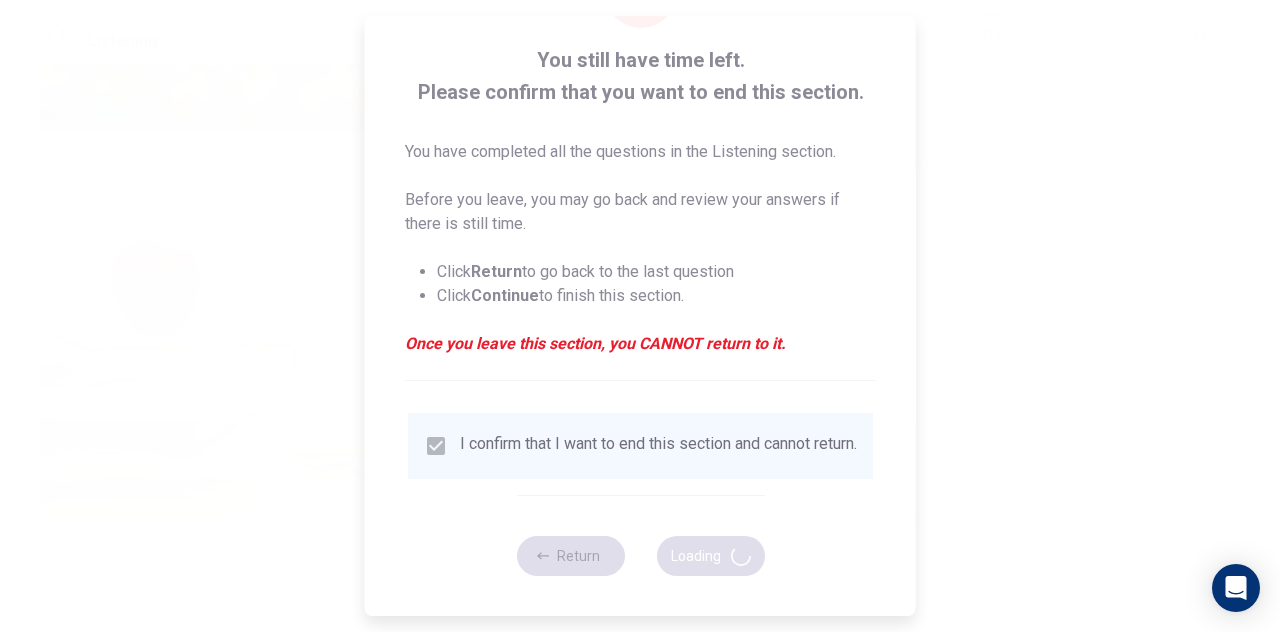 type on "72" 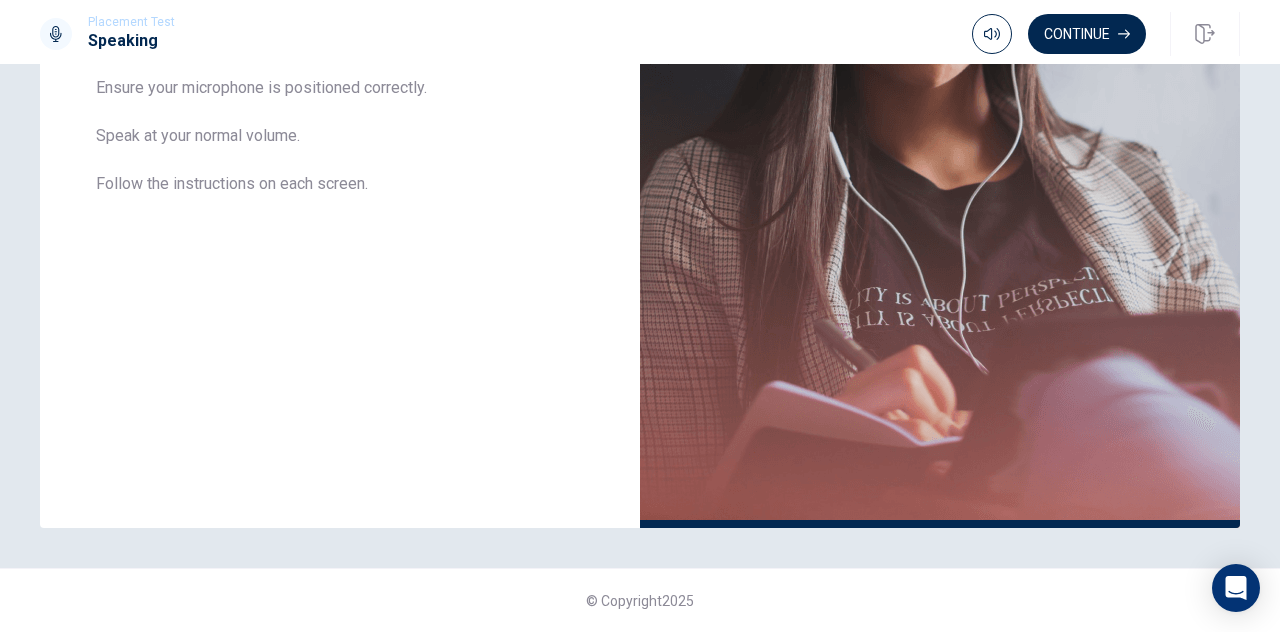 scroll, scrollTop: 0, scrollLeft: 0, axis: both 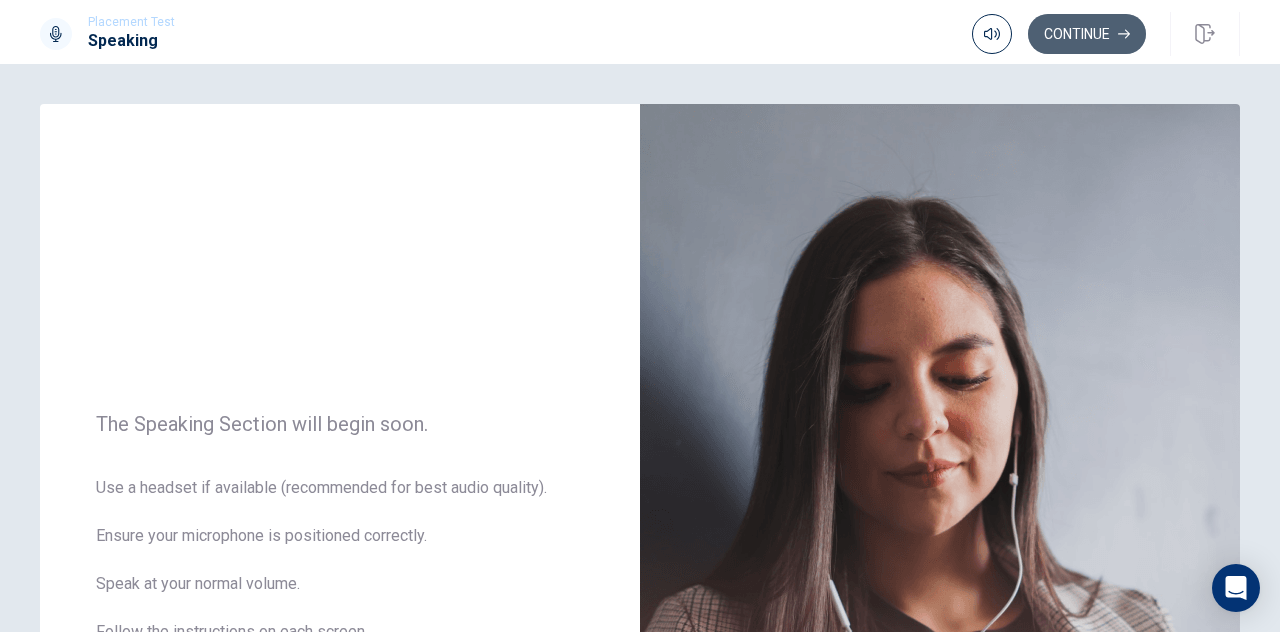 click on "Continue" at bounding box center [1087, 34] 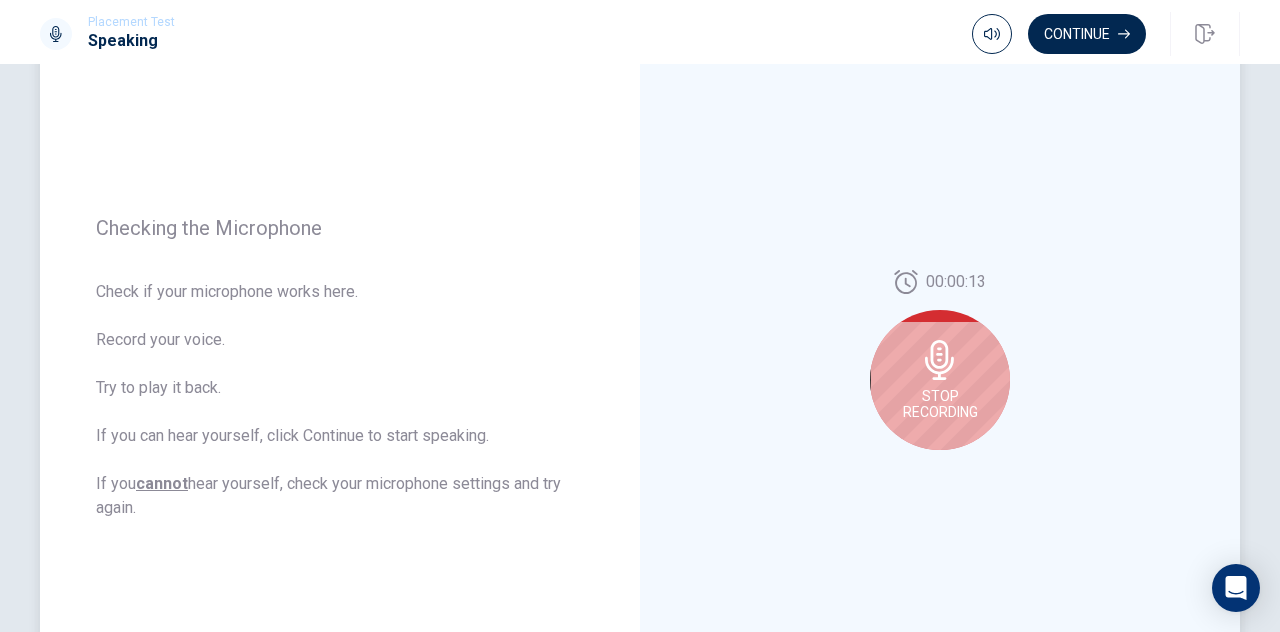 scroll, scrollTop: 242, scrollLeft: 0, axis: vertical 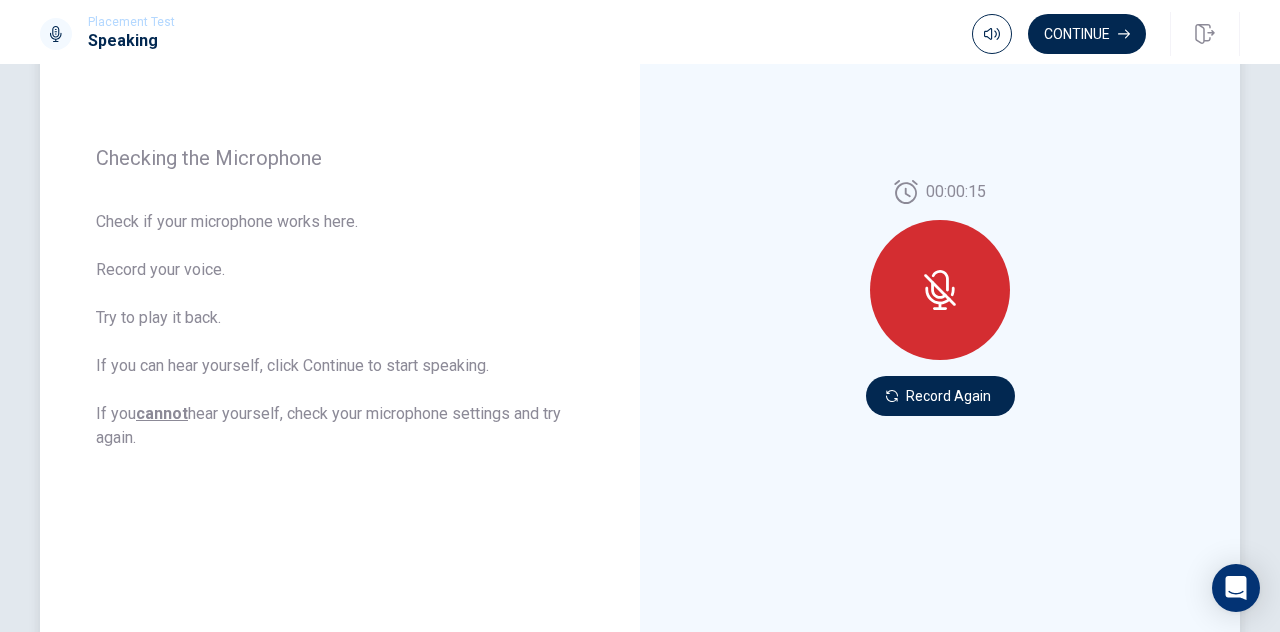 click 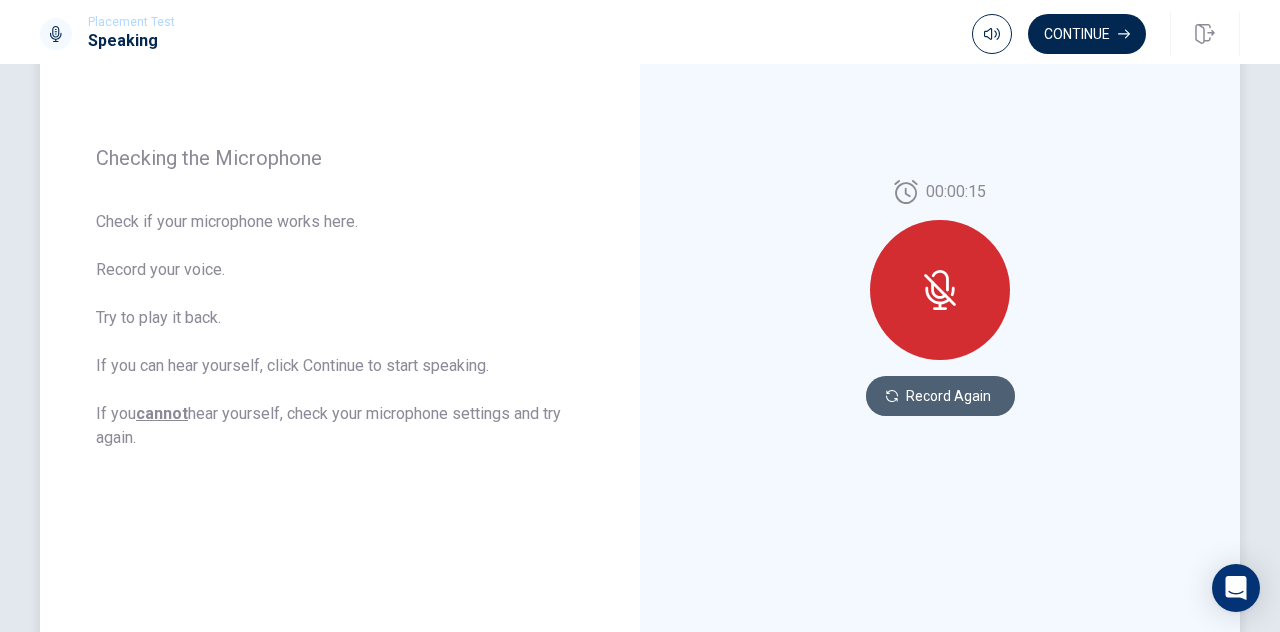 click on "Record Again" at bounding box center [940, 396] 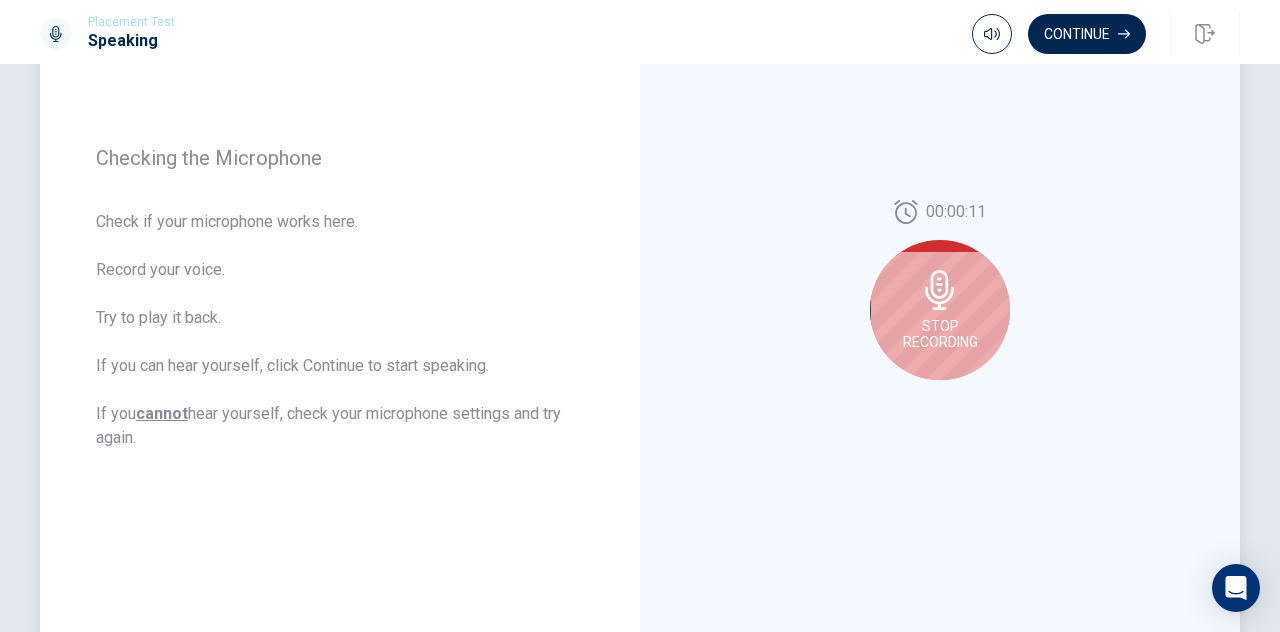 click on "Stop   Recording" at bounding box center [940, 334] 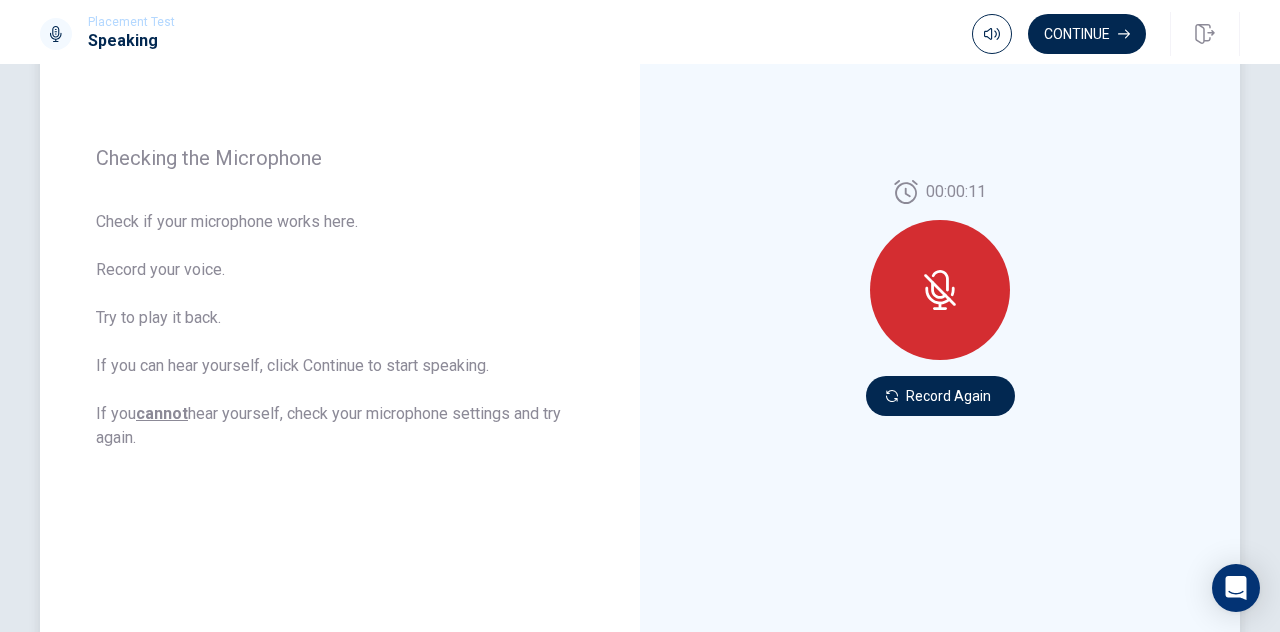 click 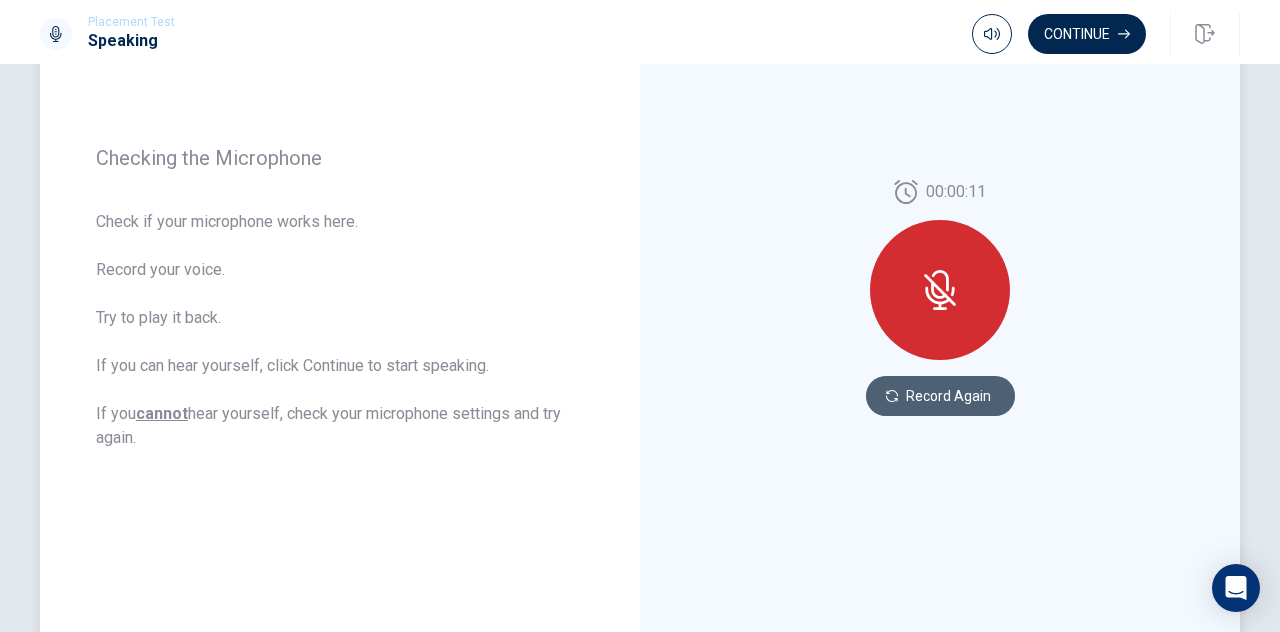 click on "Record Again" at bounding box center (940, 396) 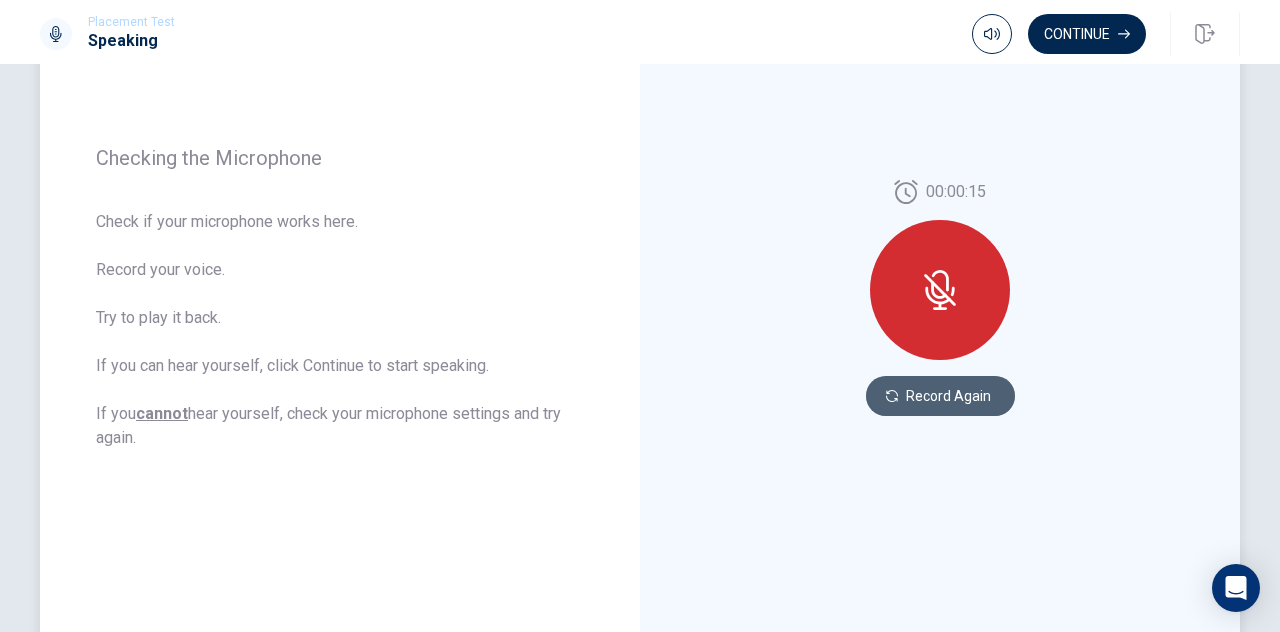 click on "Record Again" at bounding box center (940, 396) 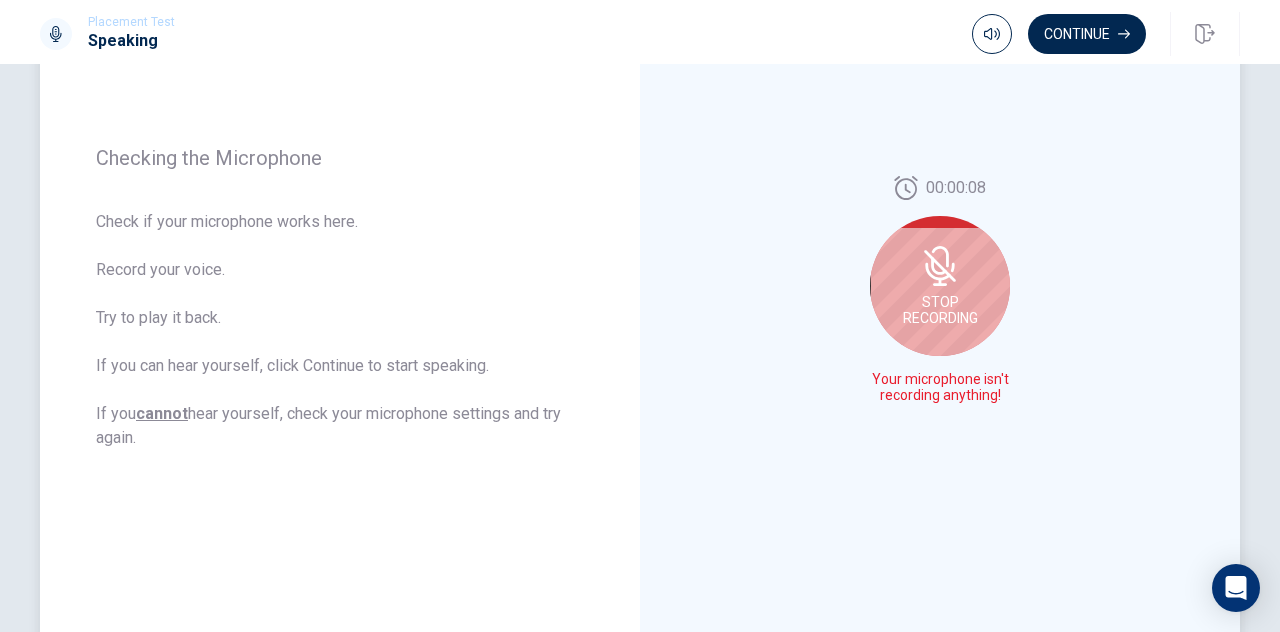 click 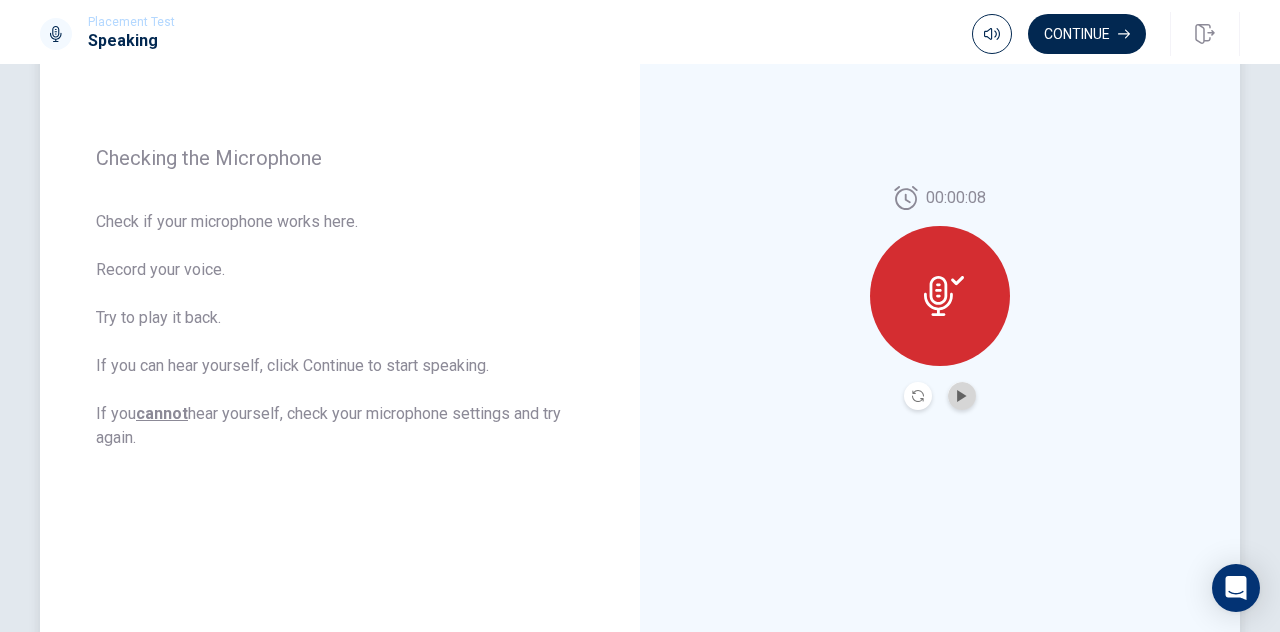 click at bounding box center (962, 396) 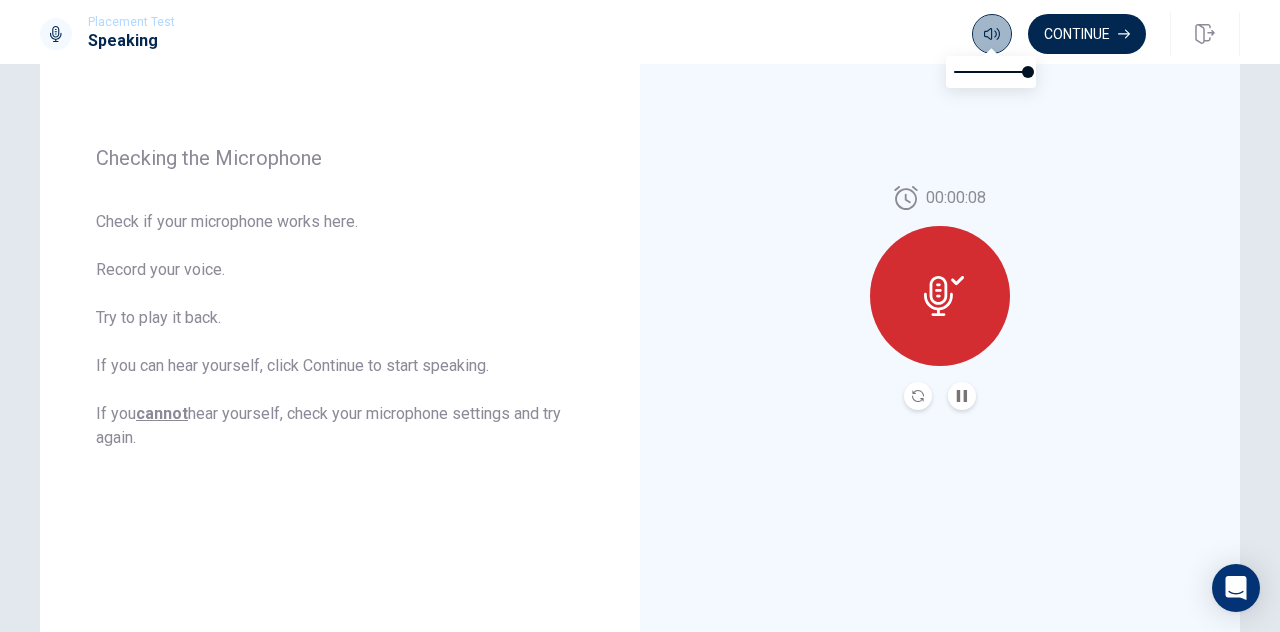 click 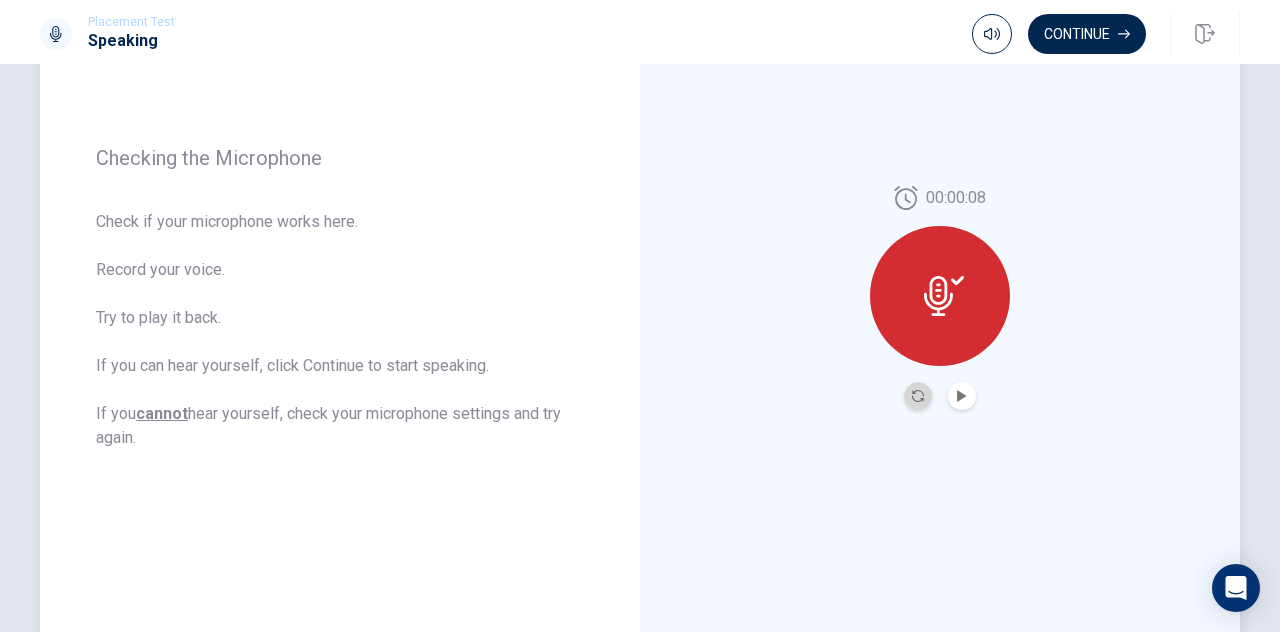 click at bounding box center [918, 396] 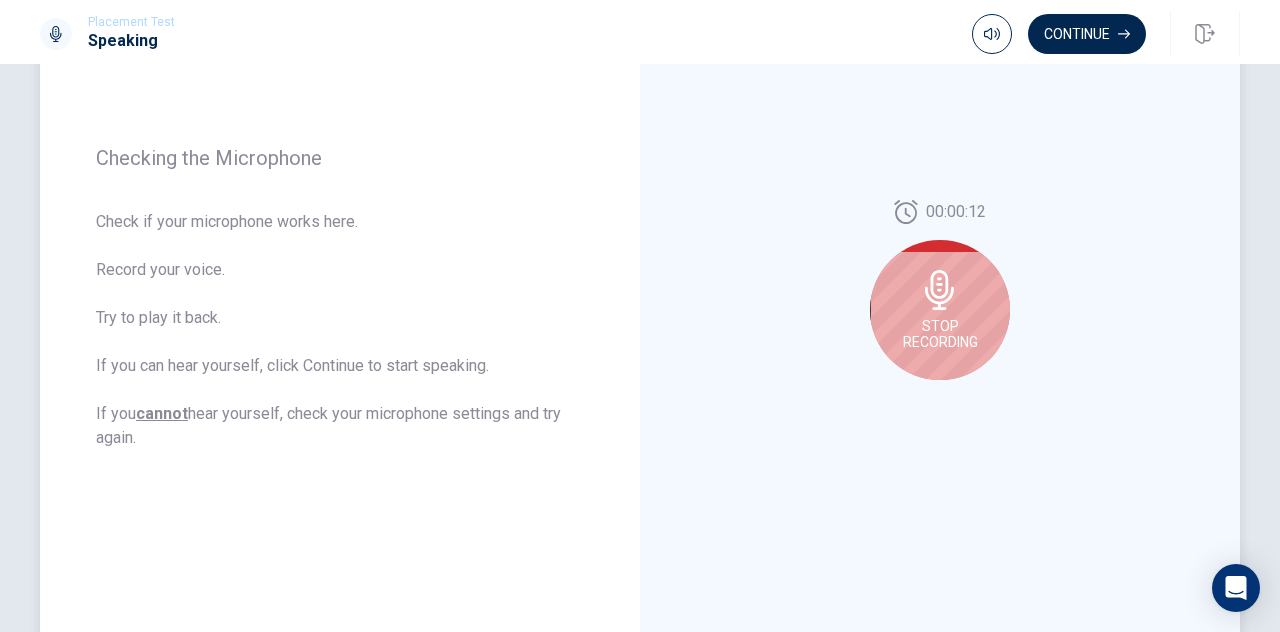 click on "Stop   Recording" at bounding box center [940, 334] 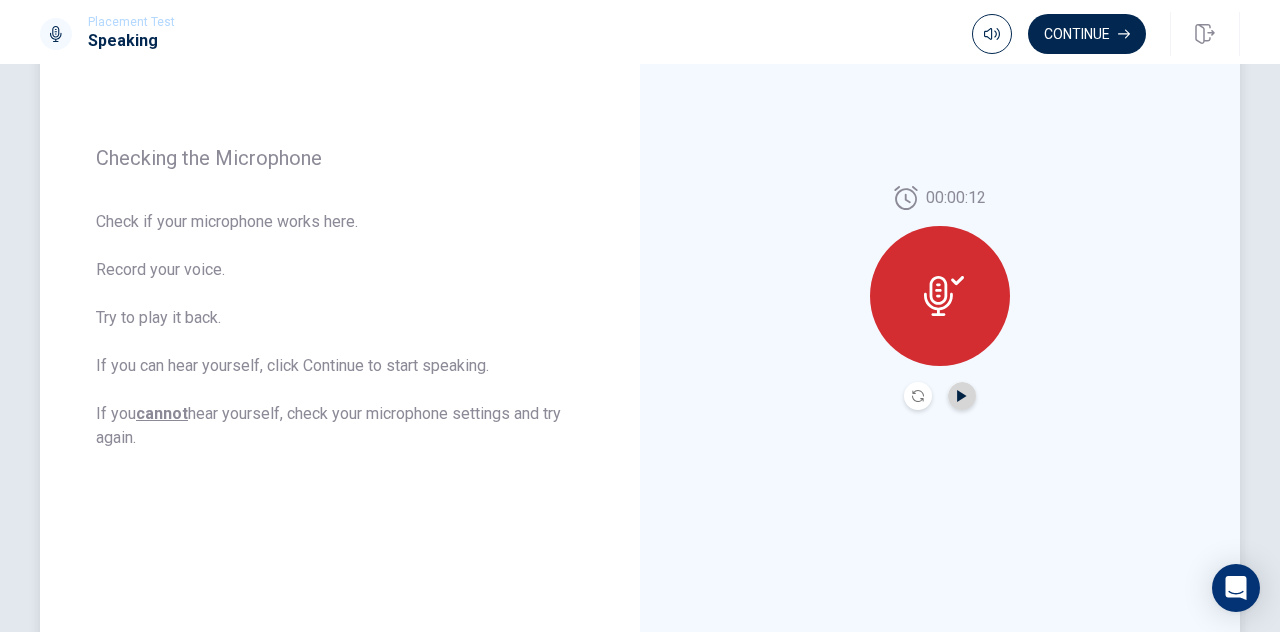 click 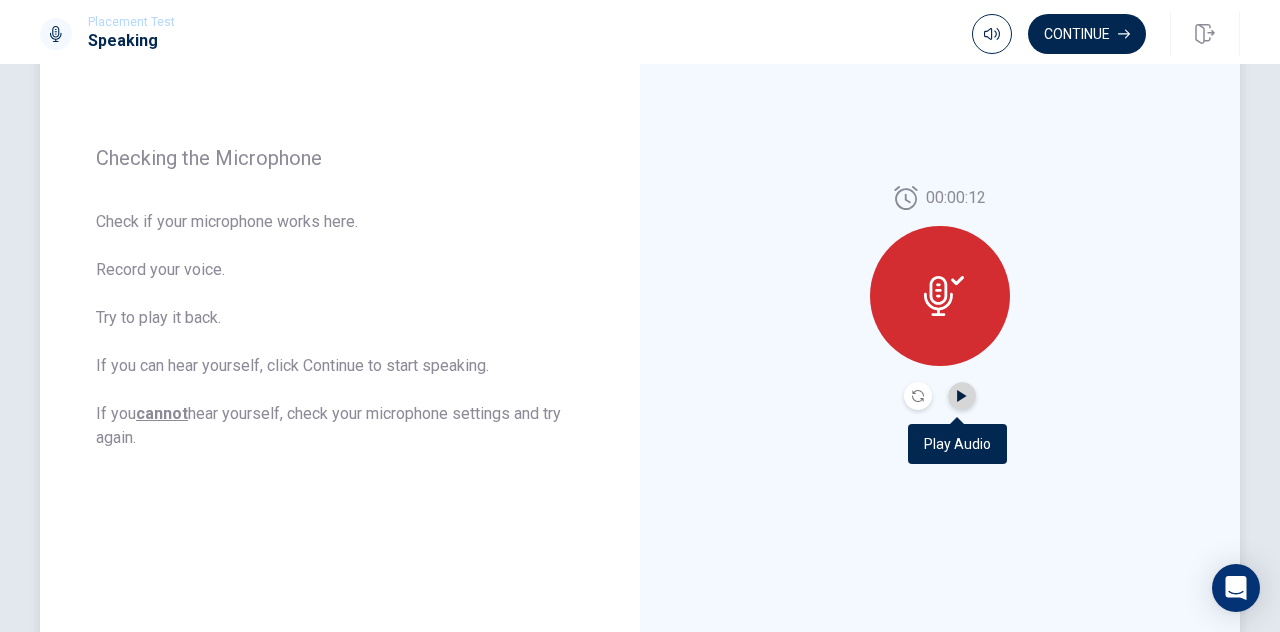click 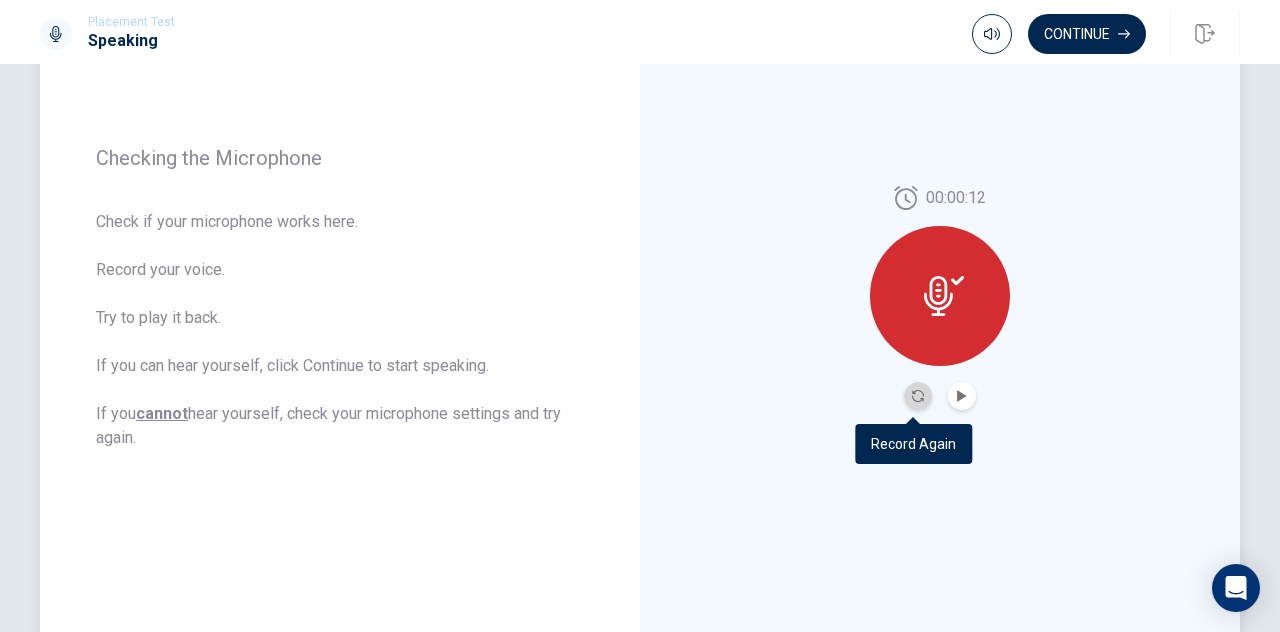 click at bounding box center (918, 396) 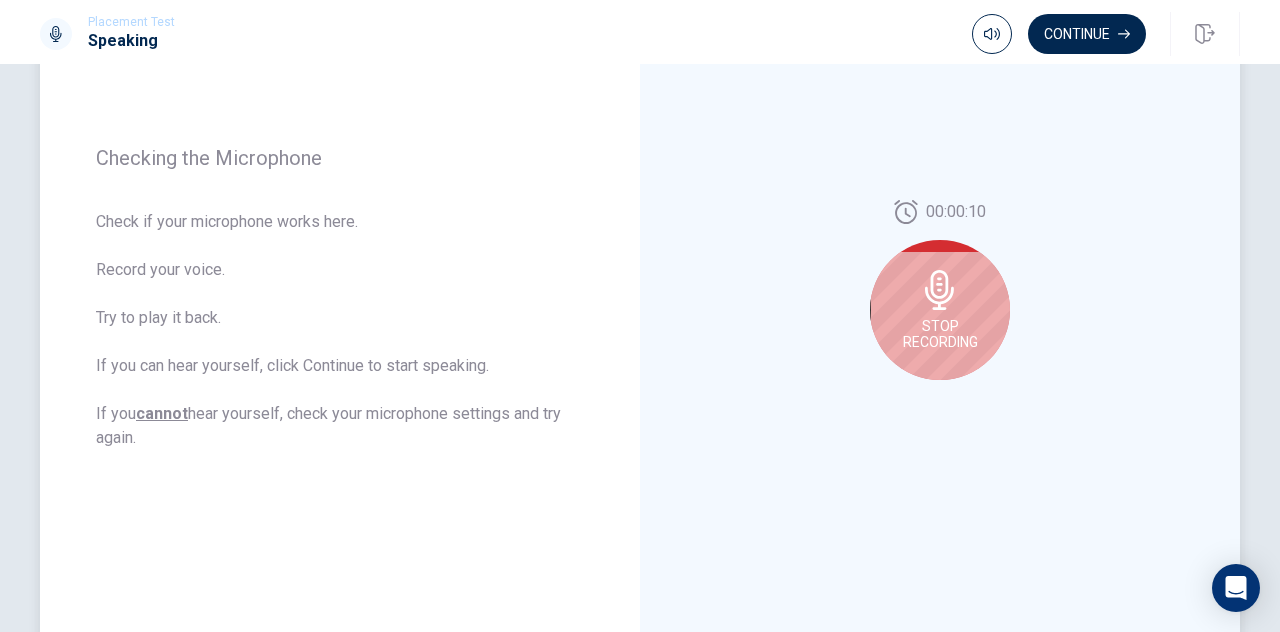 click 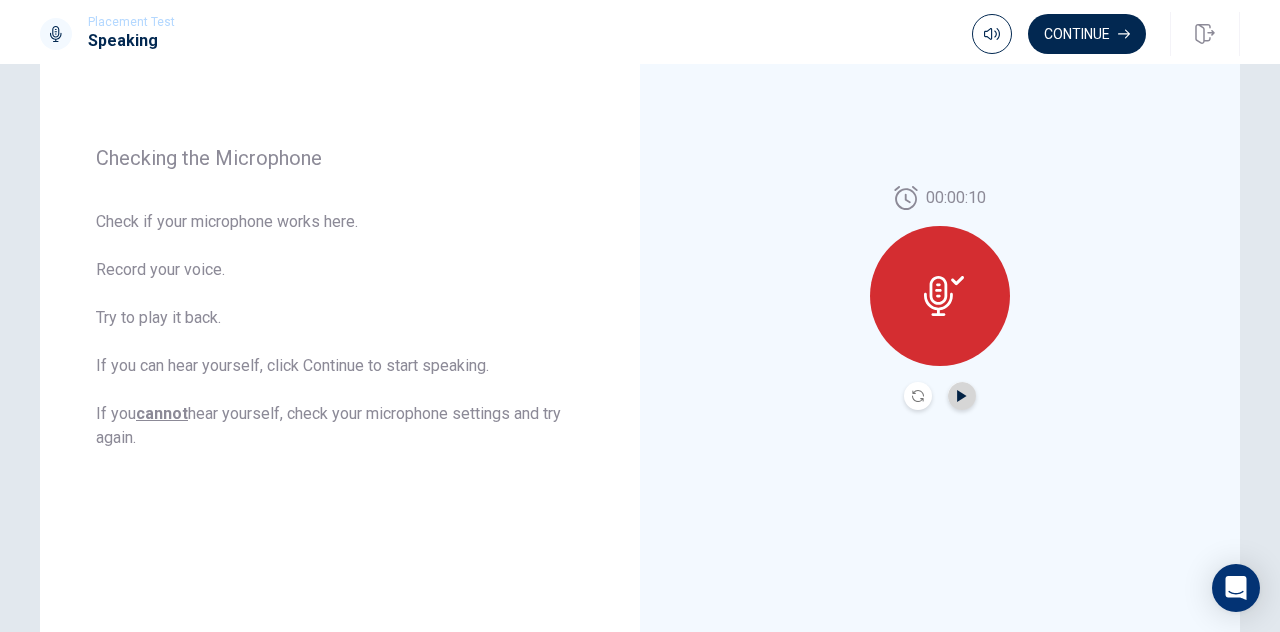 click 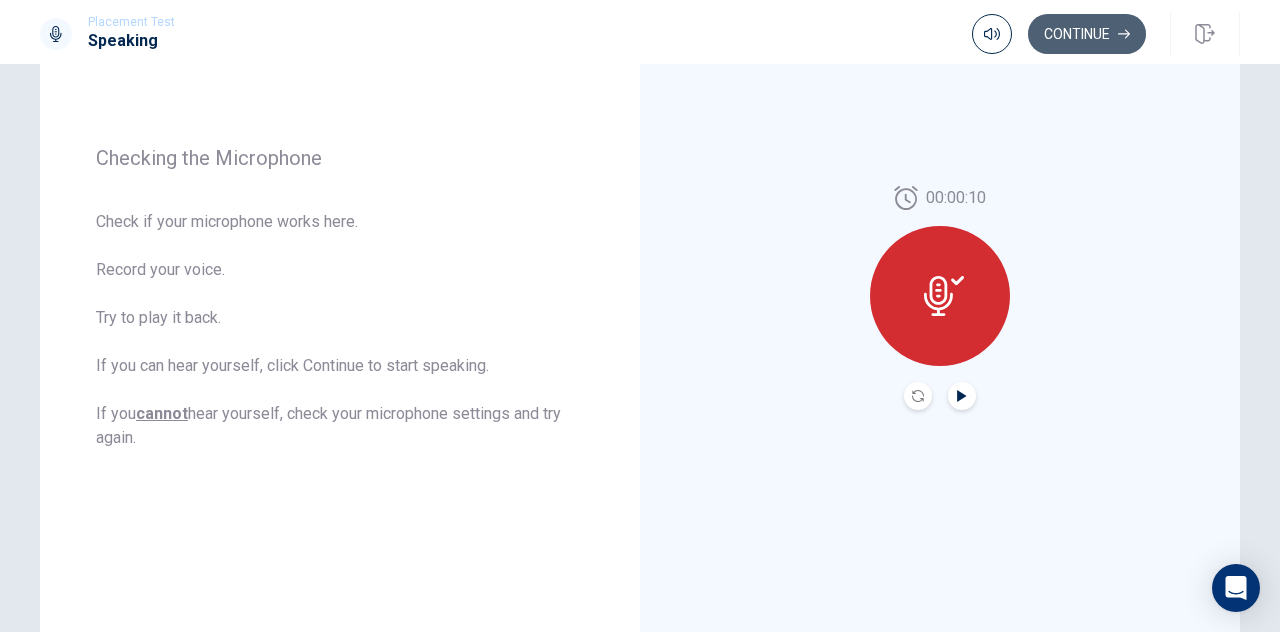 click on "Continue" at bounding box center (1087, 34) 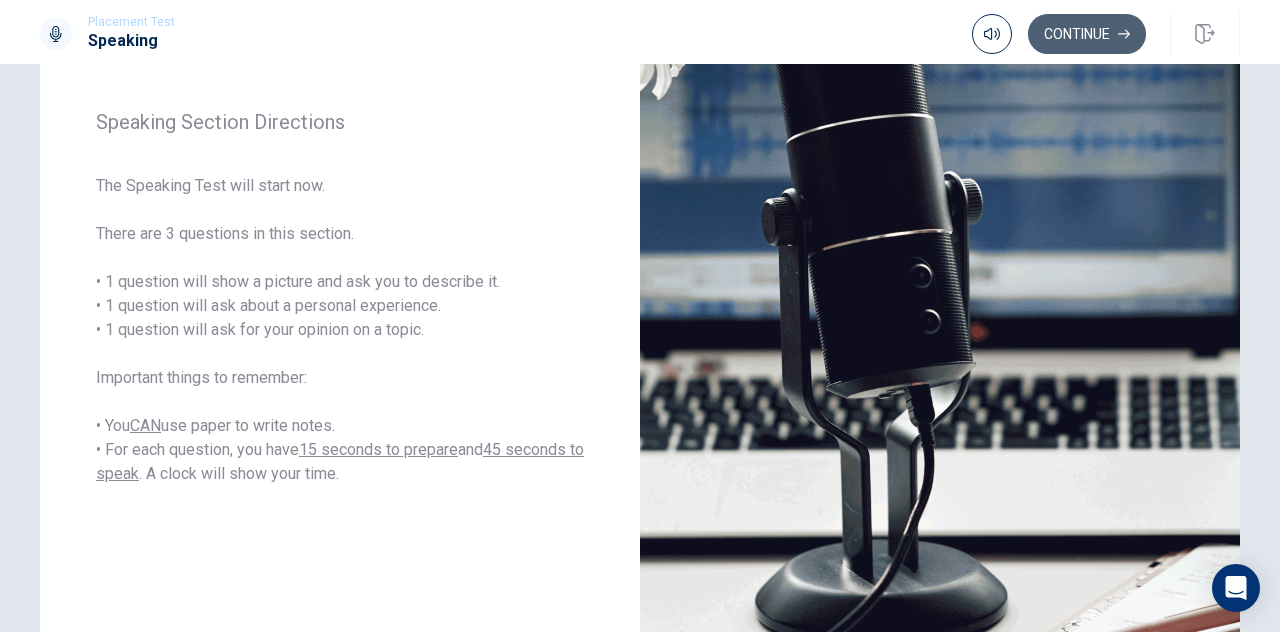 click on "Continue" at bounding box center [1087, 34] 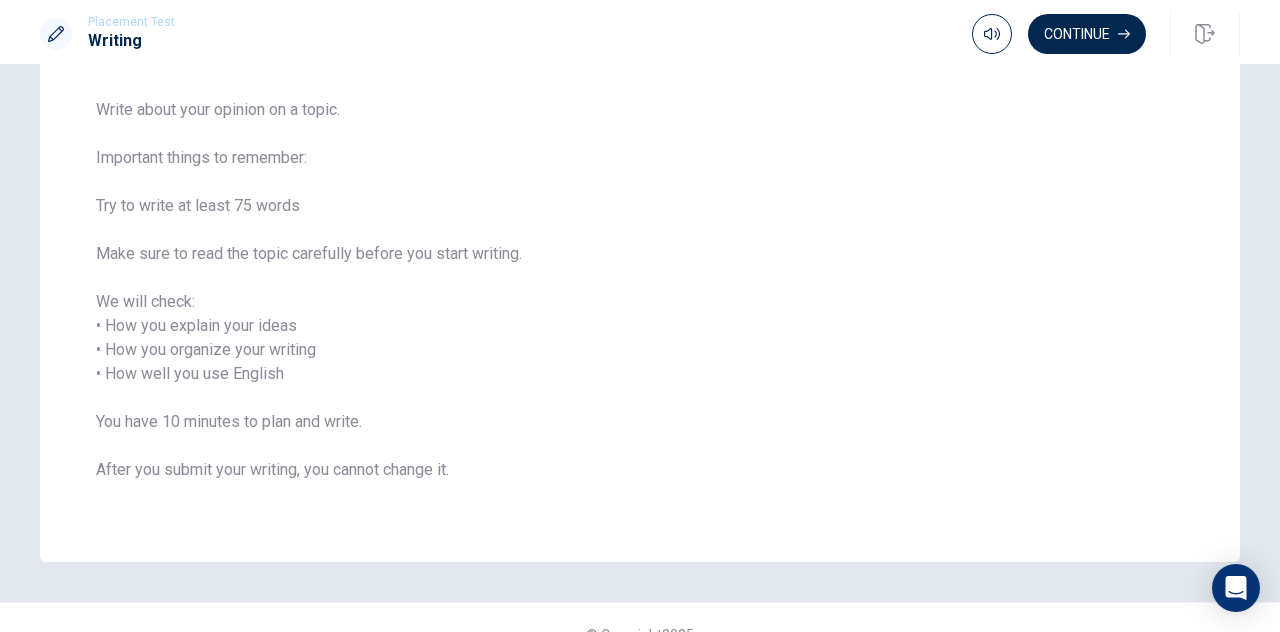 scroll, scrollTop: 145, scrollLeft: 0, axis: vertical 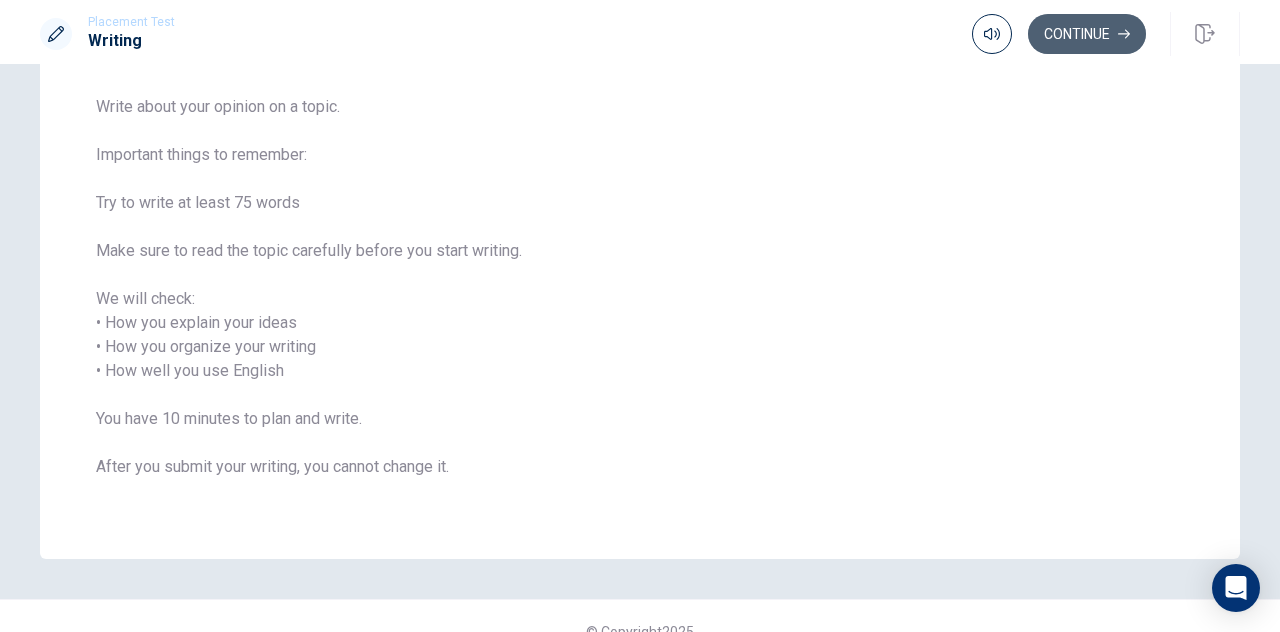 click on "Continue" at bounding box center [1087, 34] 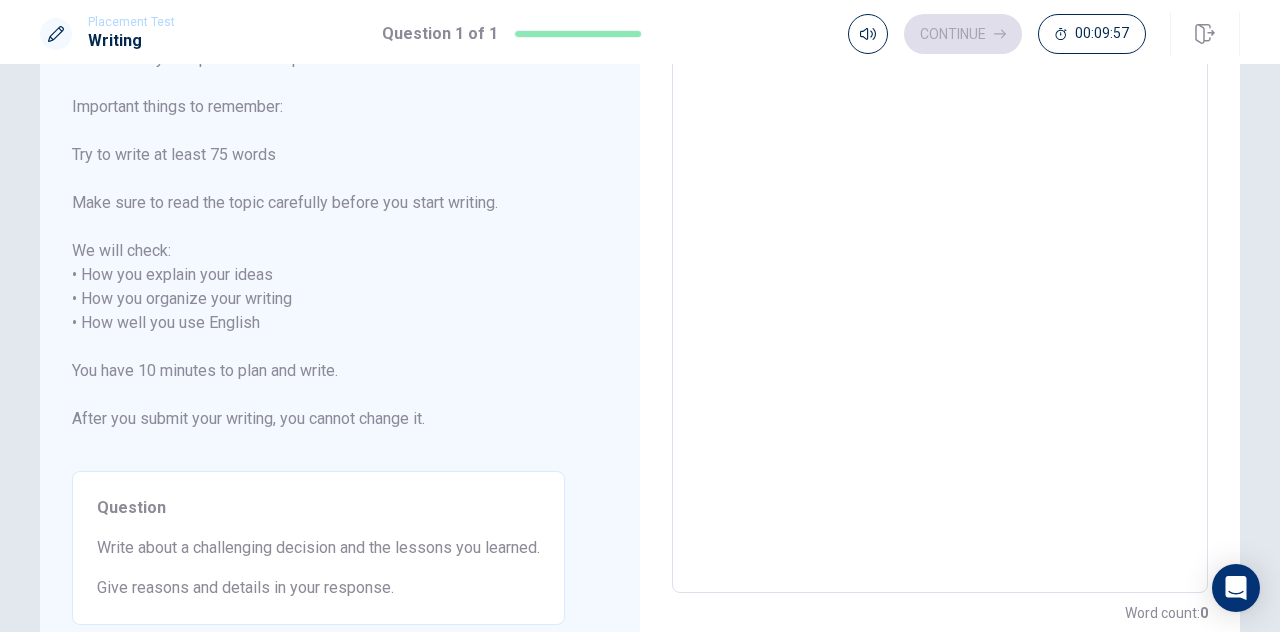 click at bounding box center [940, 311] 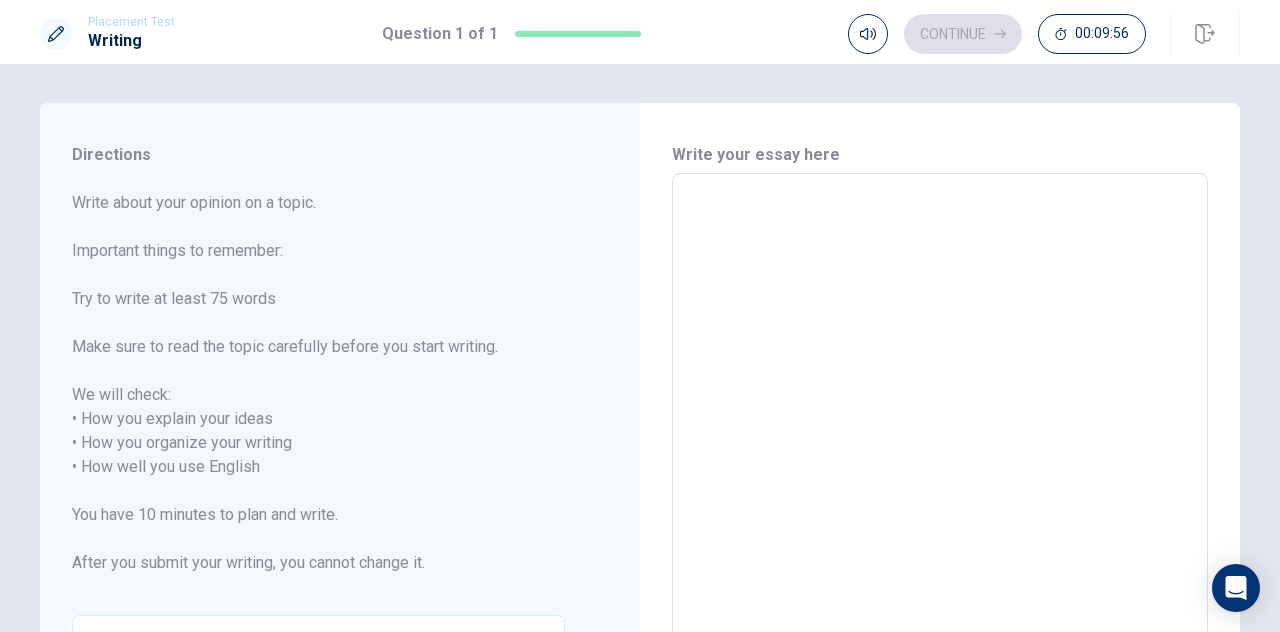 scroll, scrollTop: 2, scrollLeft: 0, axis: vertical 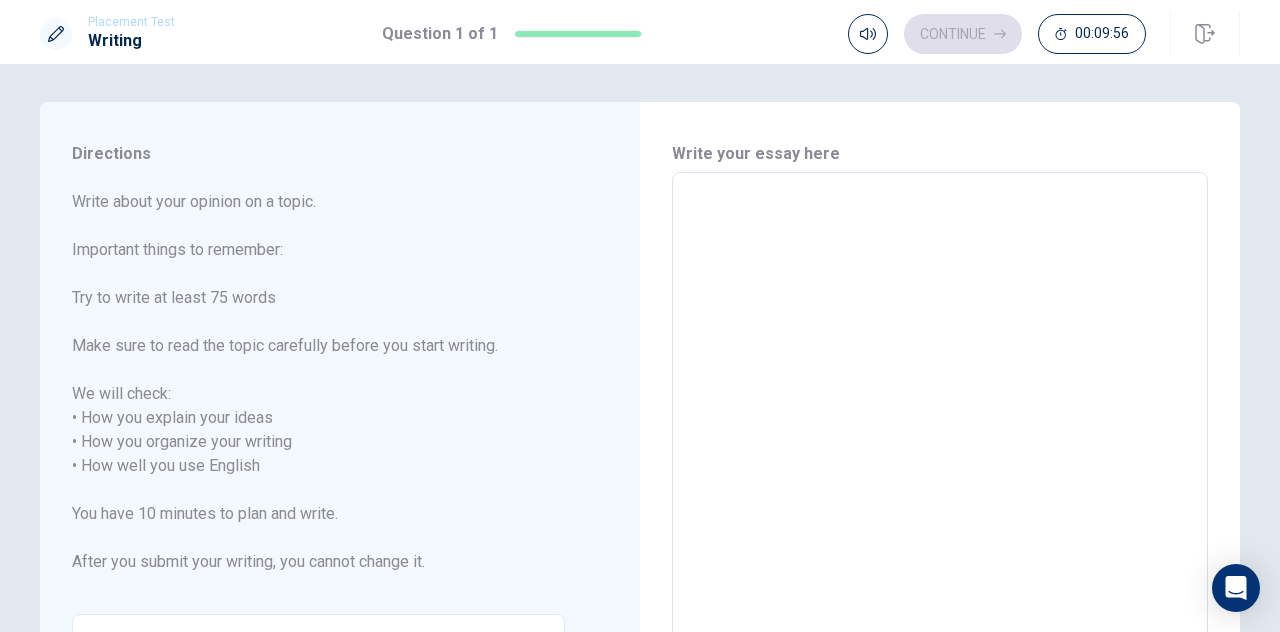 click at bounding box center (940, 454) 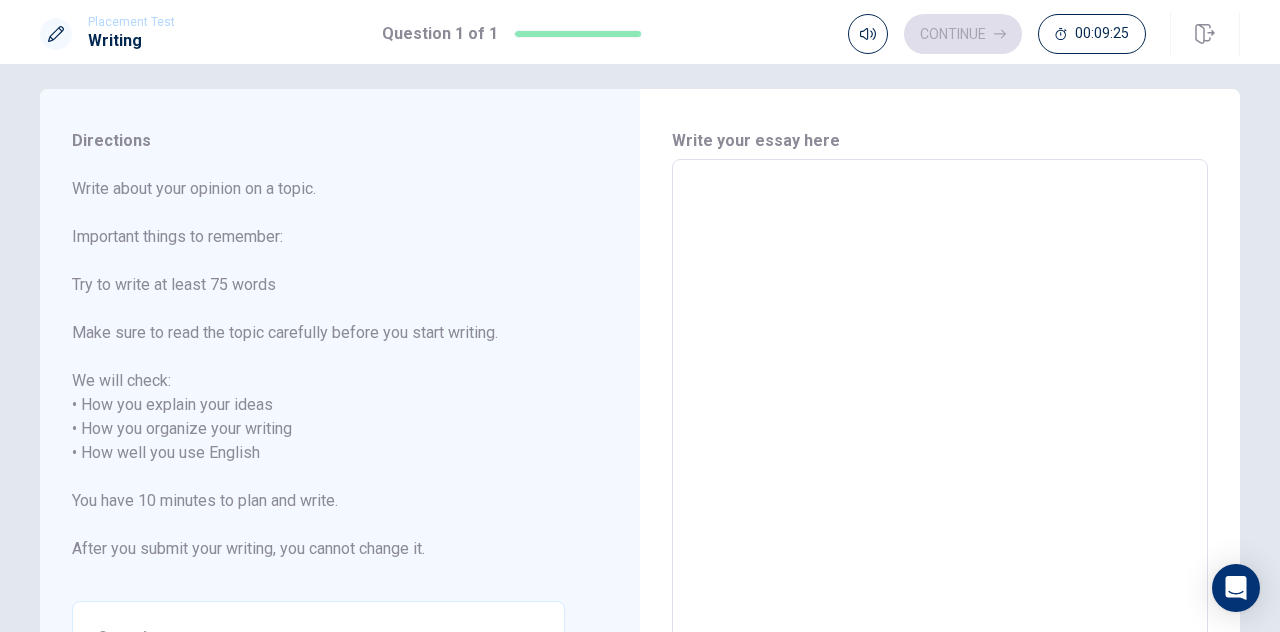 scroll, scrollTop: 12, scrollLeft: 0, axis: vertical 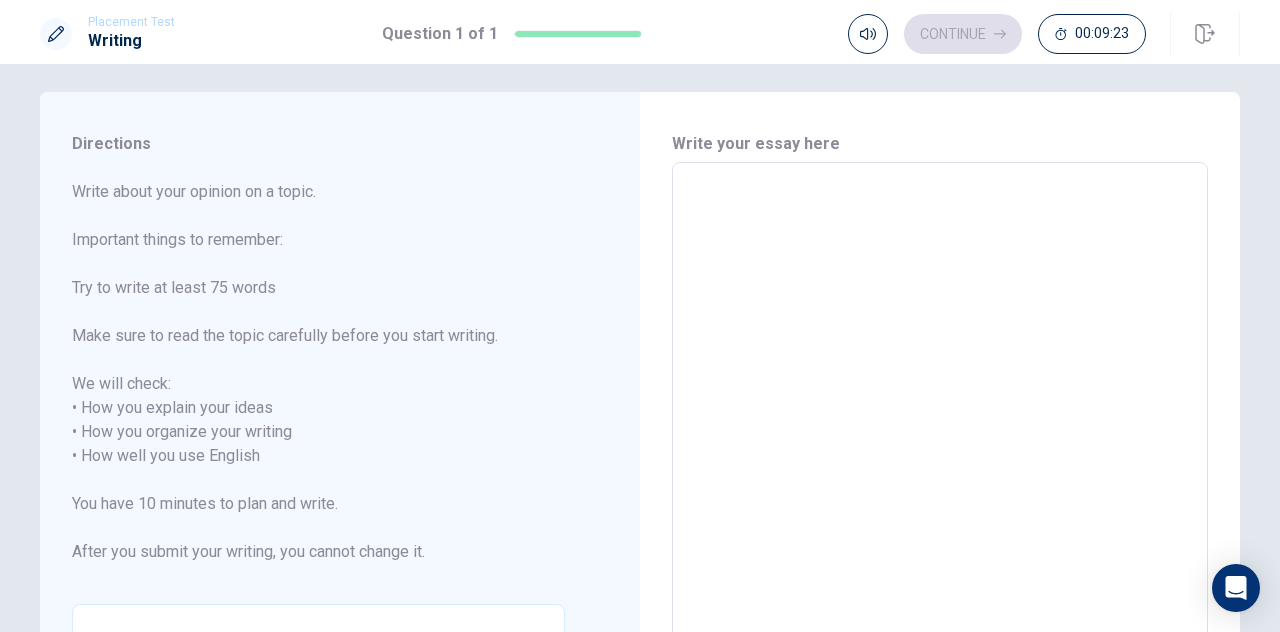 type on "I" 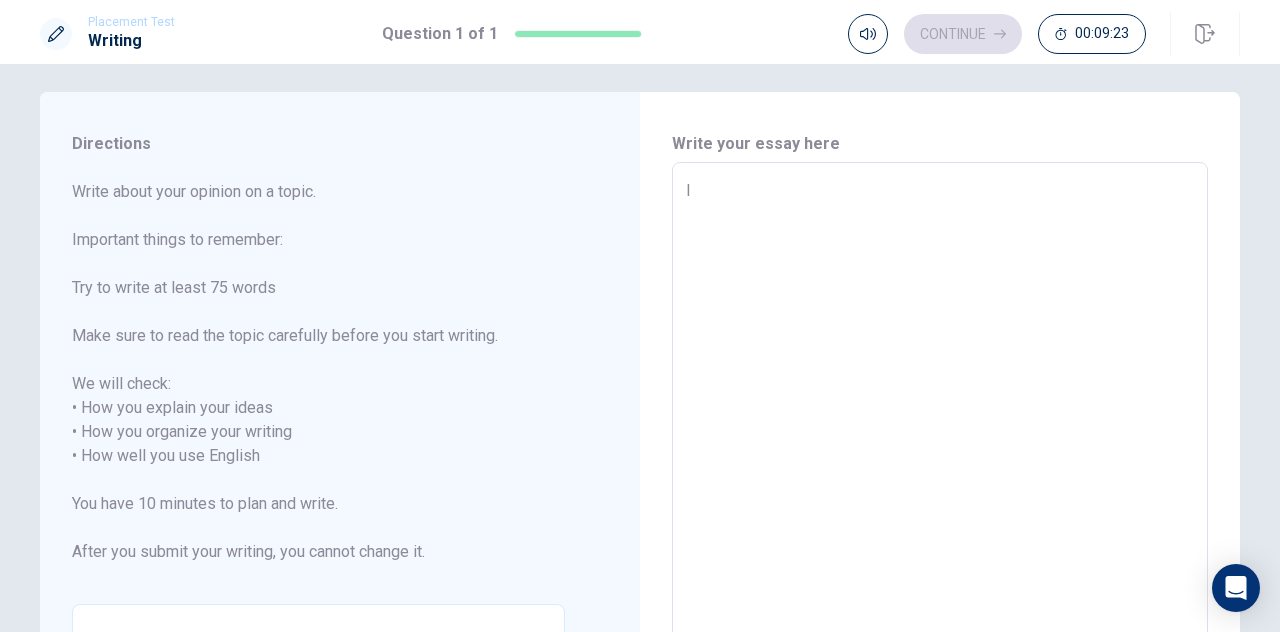 type on "x" 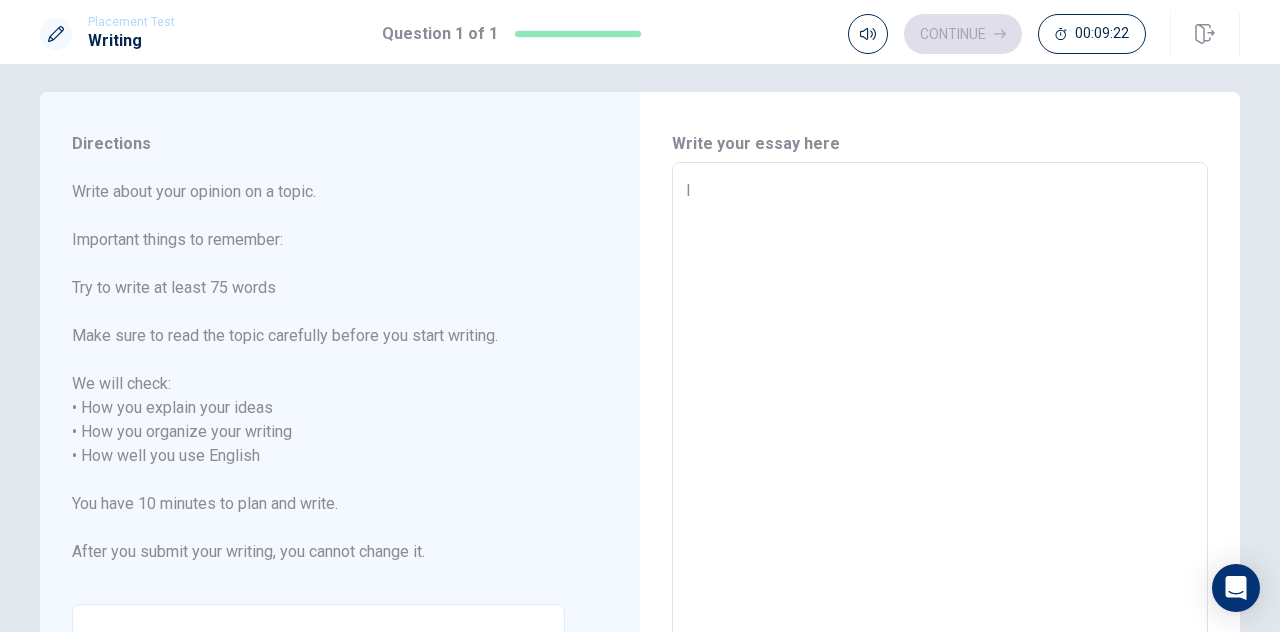 type on "I t" 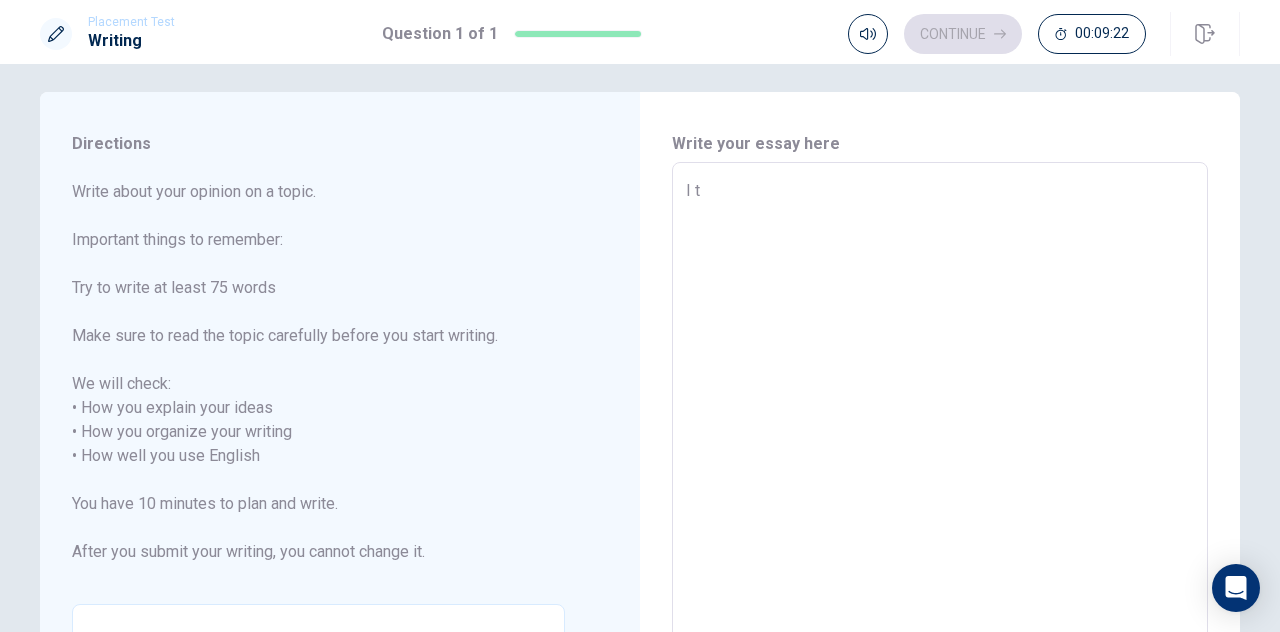 type on "x" 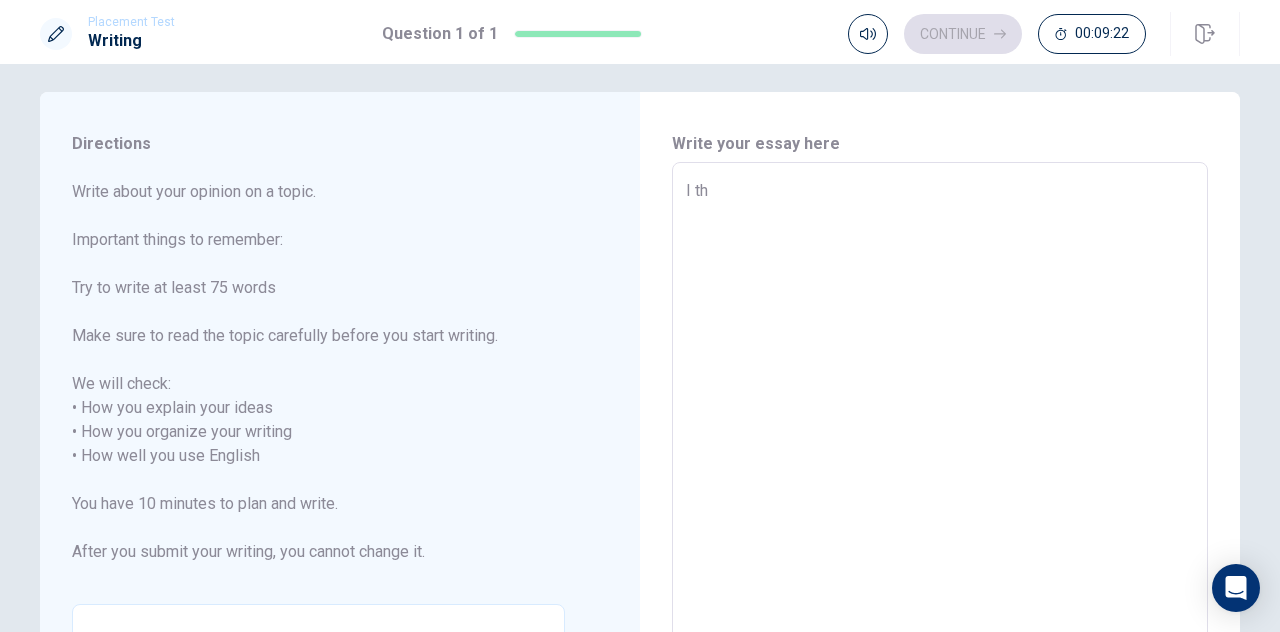 type on "x" 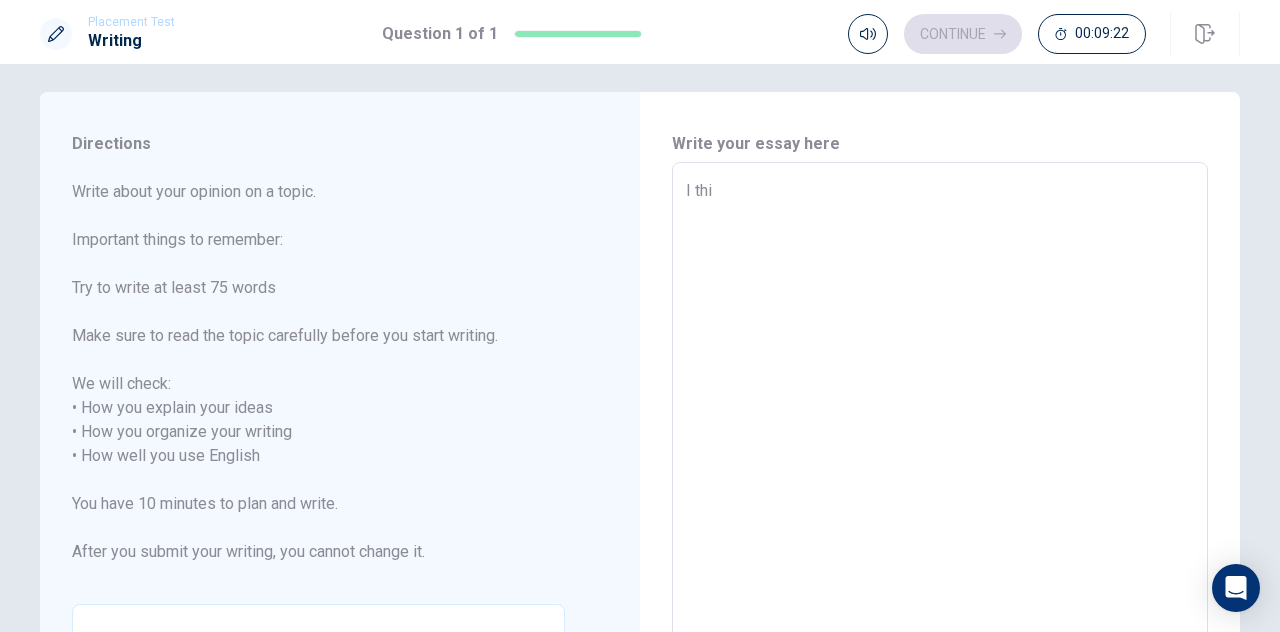 type on "x" 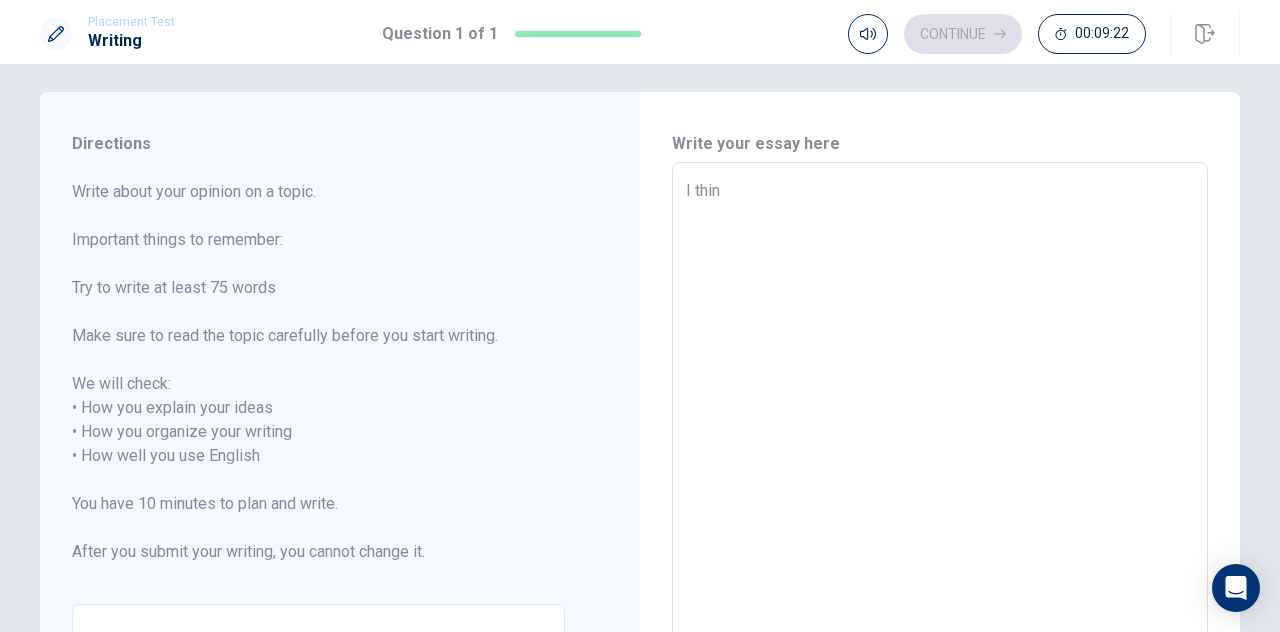 type on "x" 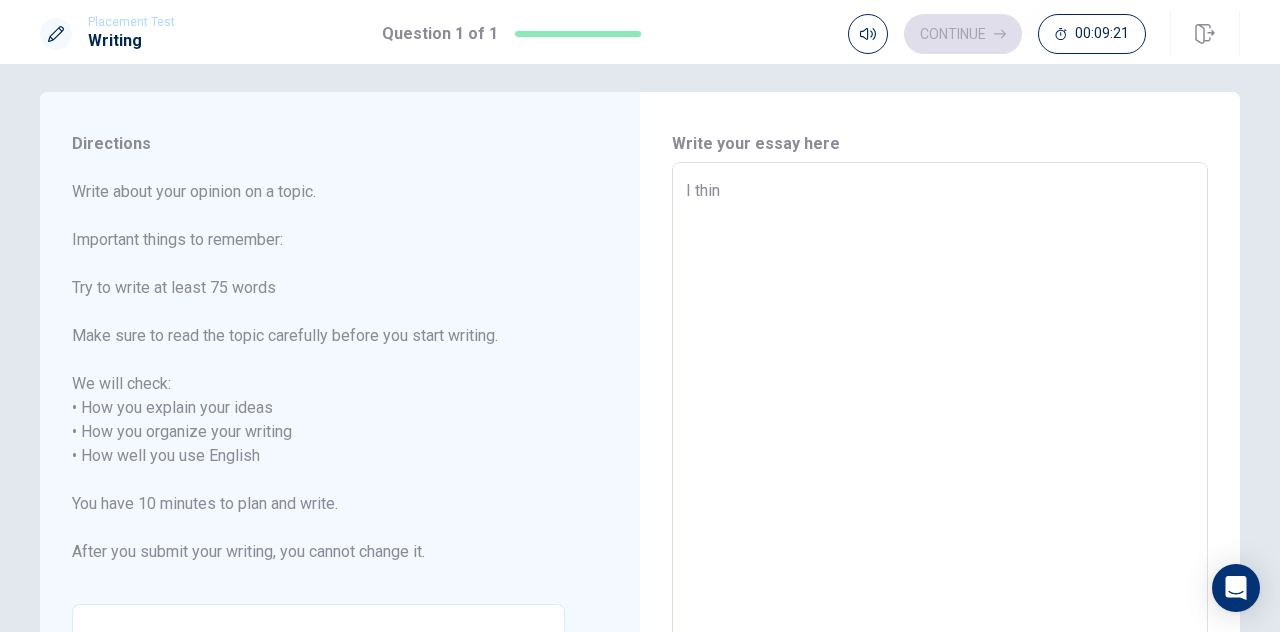 type on "I think" 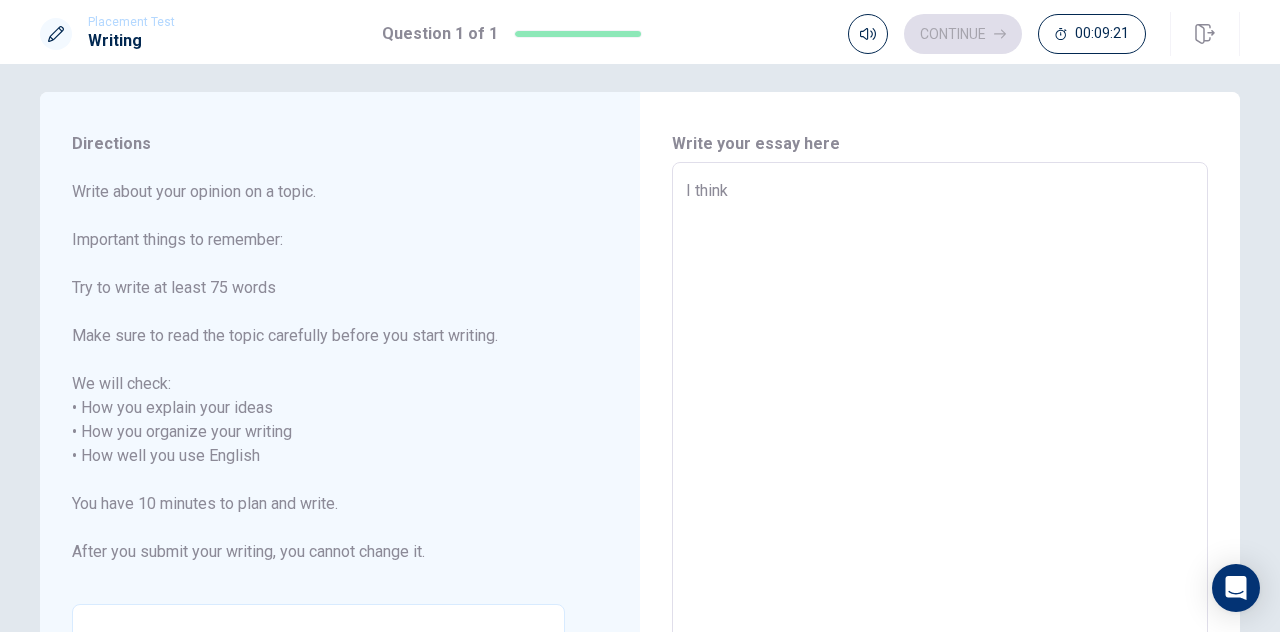 type on "x" 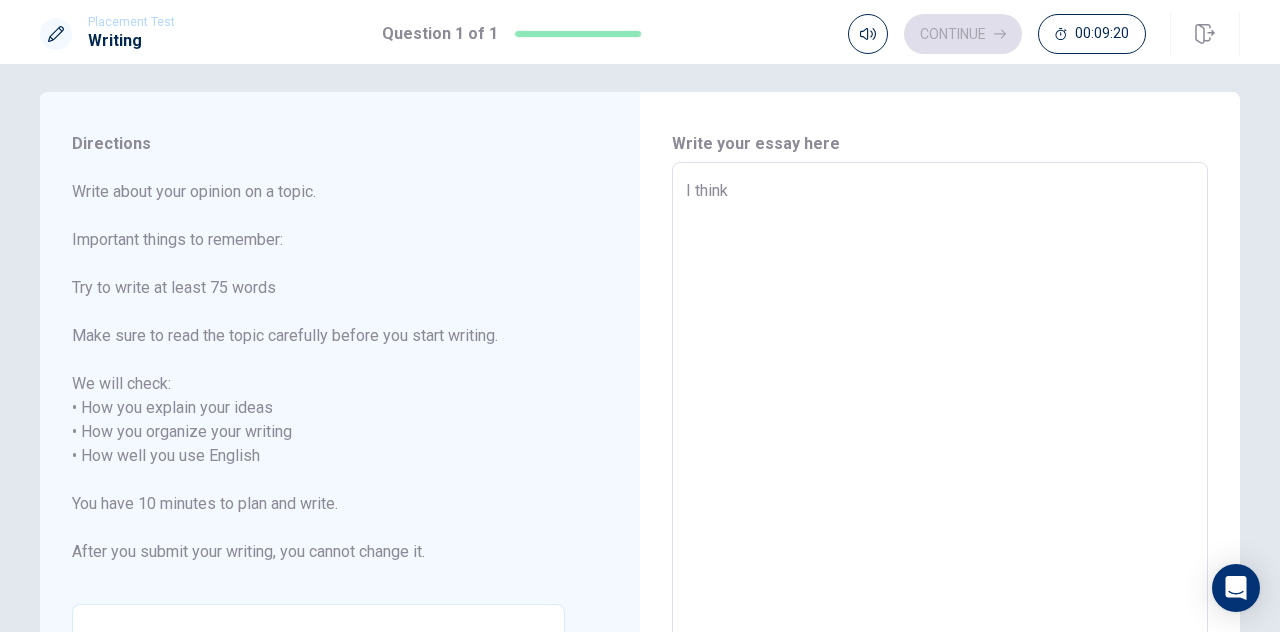 type on "I think o" 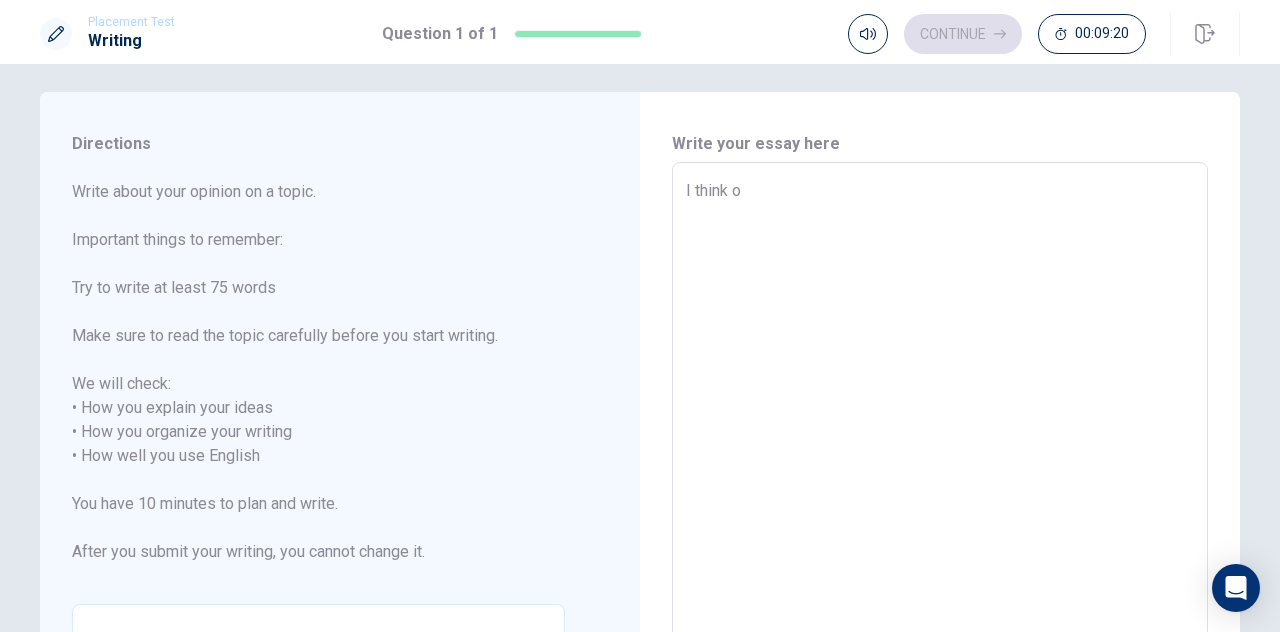 type on "x" 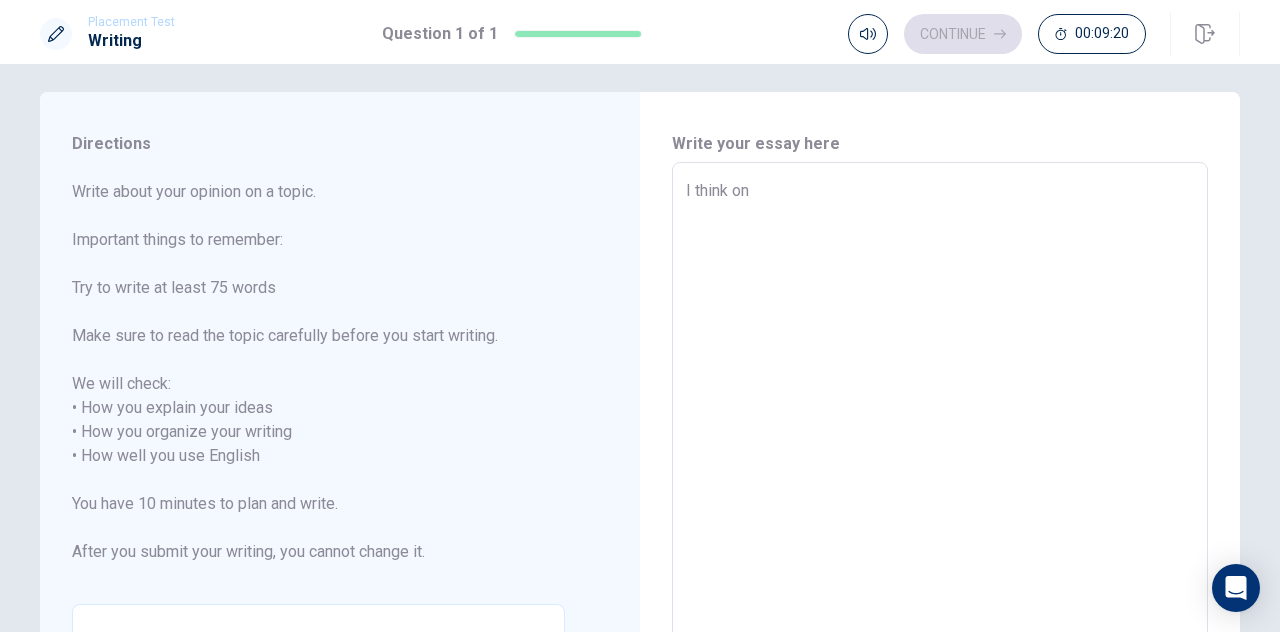 type on "x" 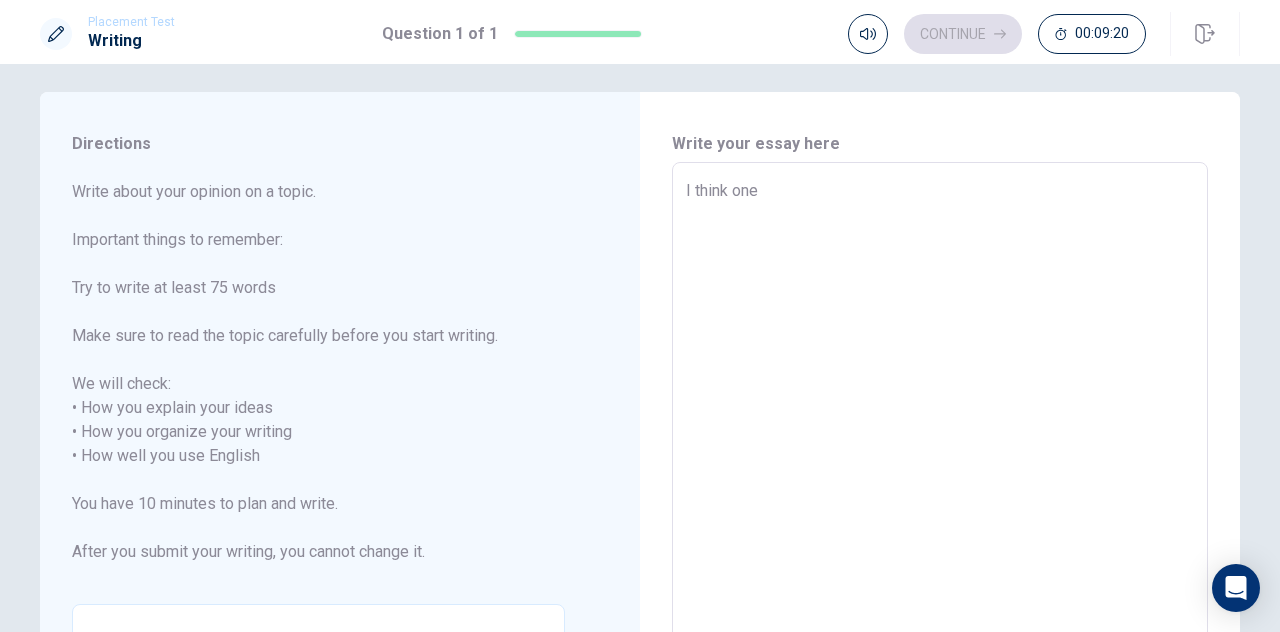 type on "x" 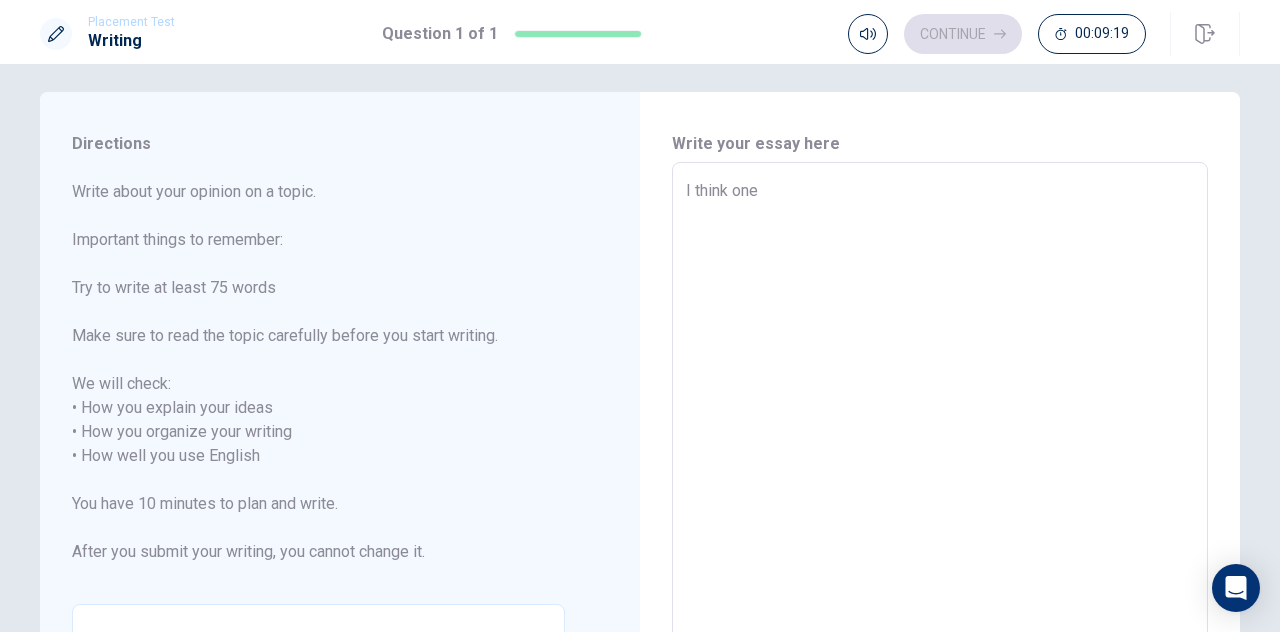 type on "I think one" 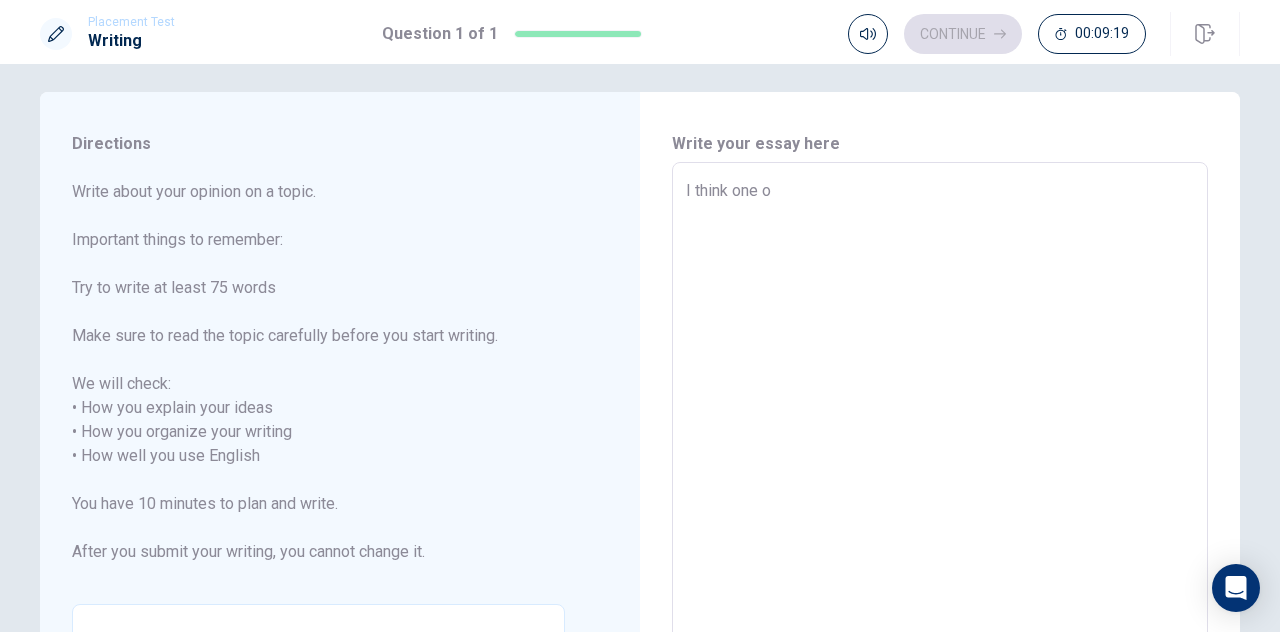 type on "x" 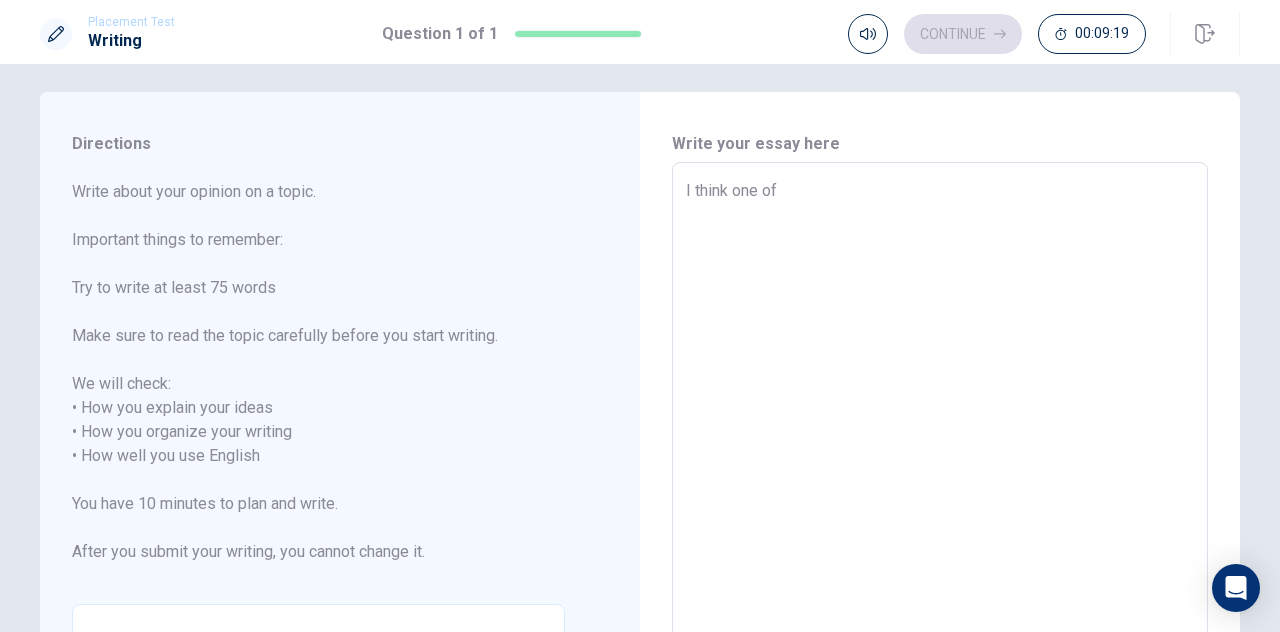 type on "x" 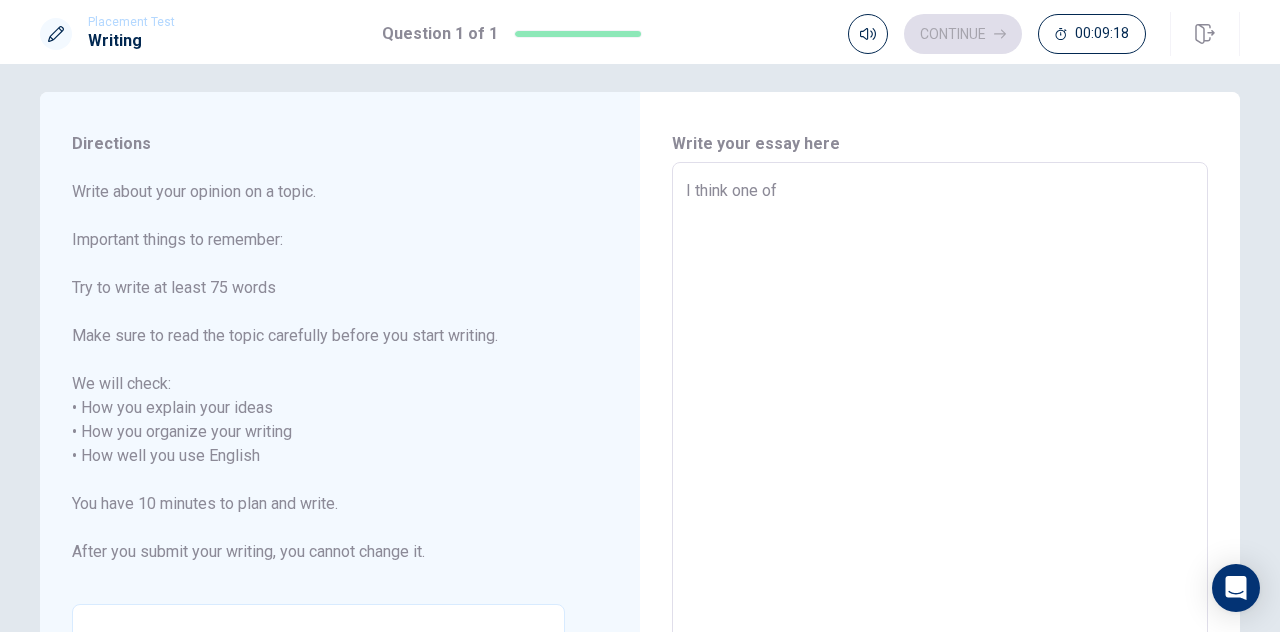type on "I think one of m" 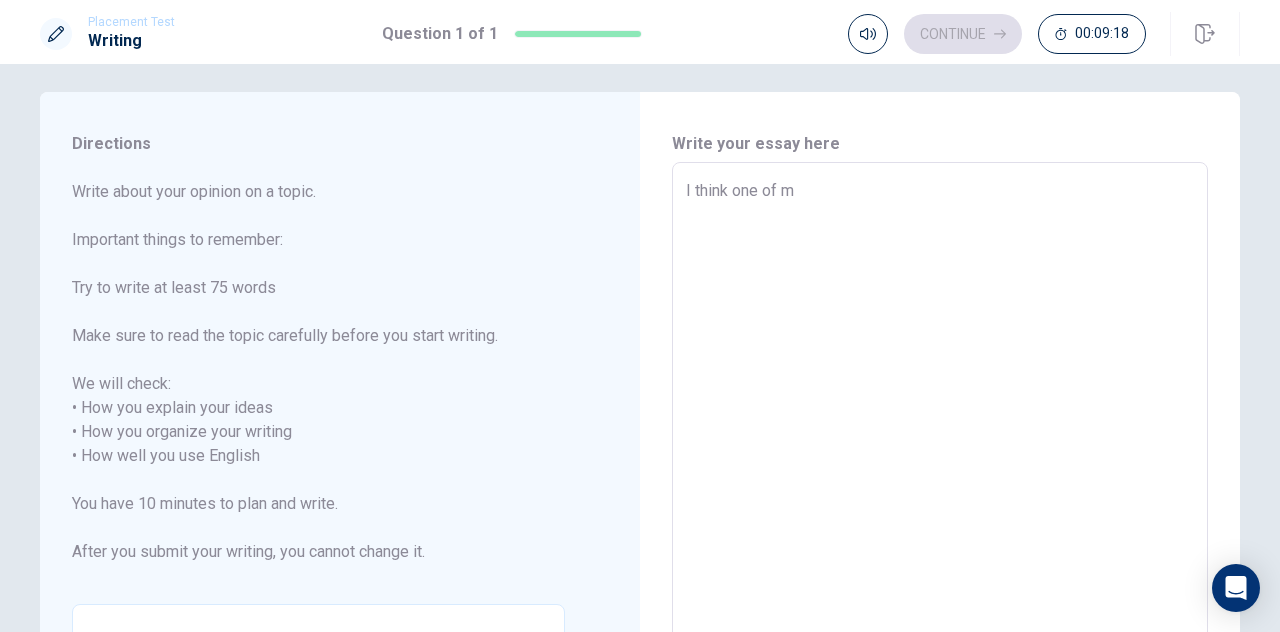 type on "x" 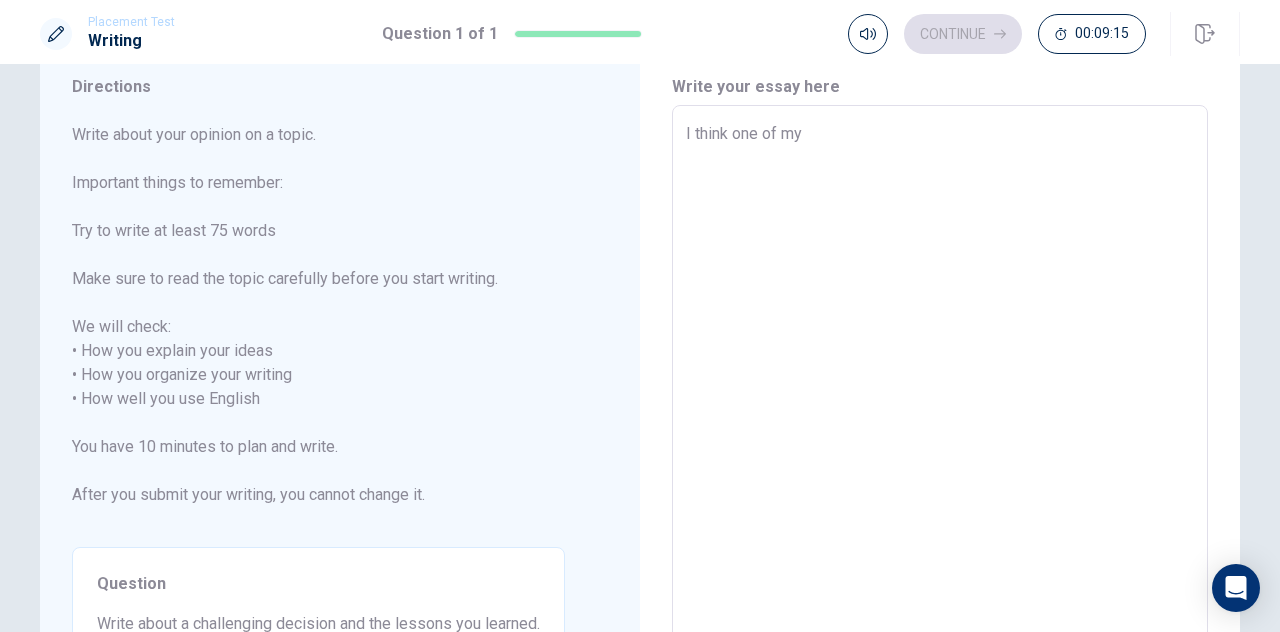 scroll, scrollTop: 0, scrollLeft: 0, axis: both 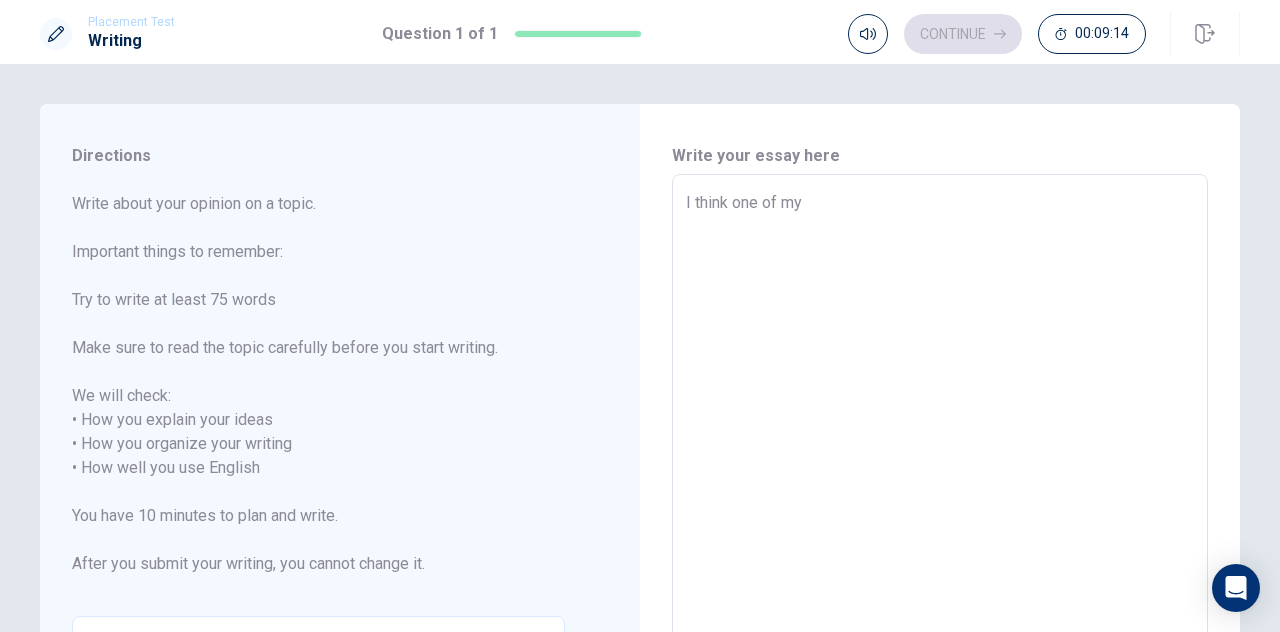 type on "x" 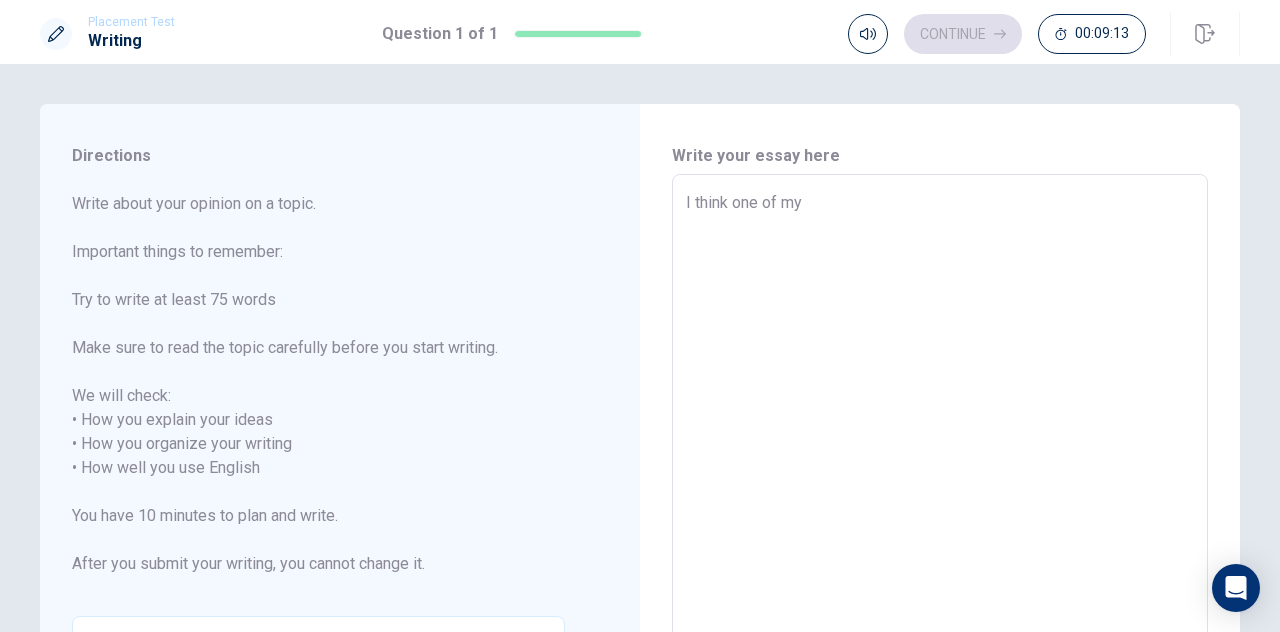 type on "I think one of myc" 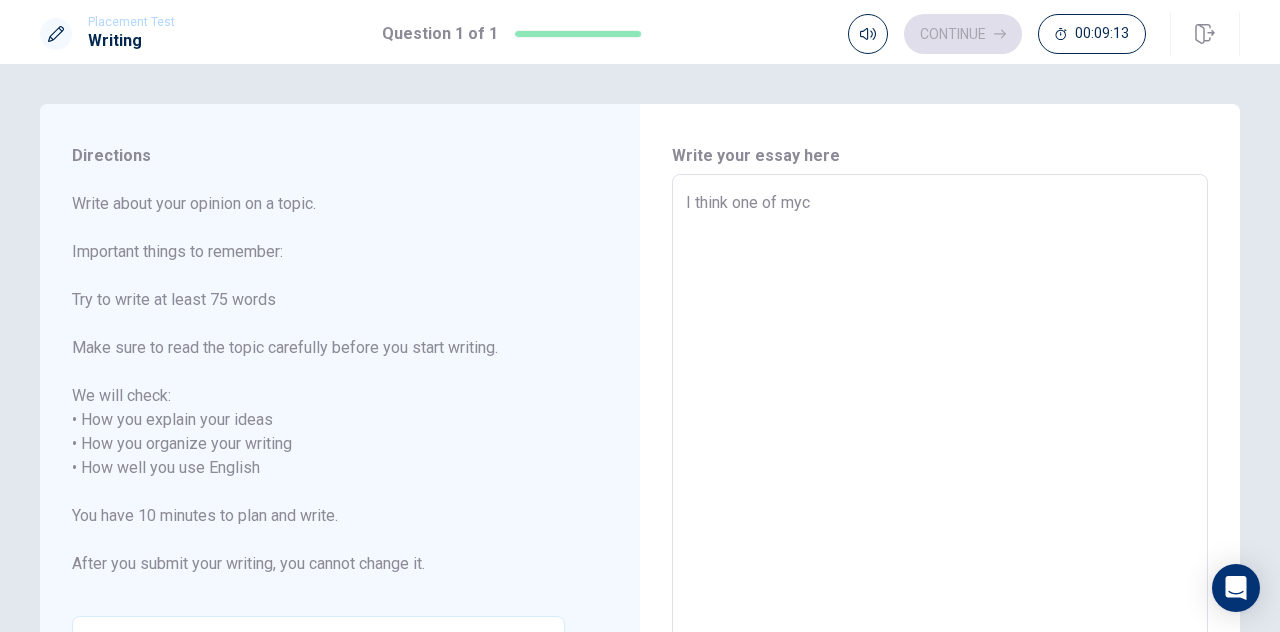 type on "x" 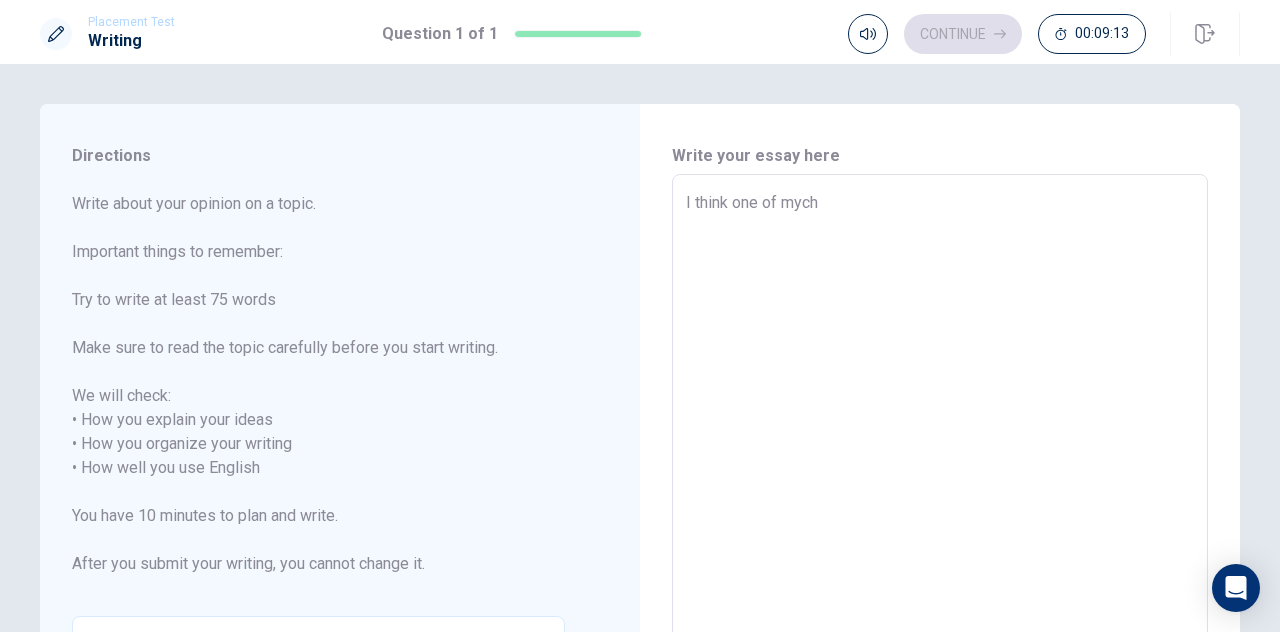 type on "x" 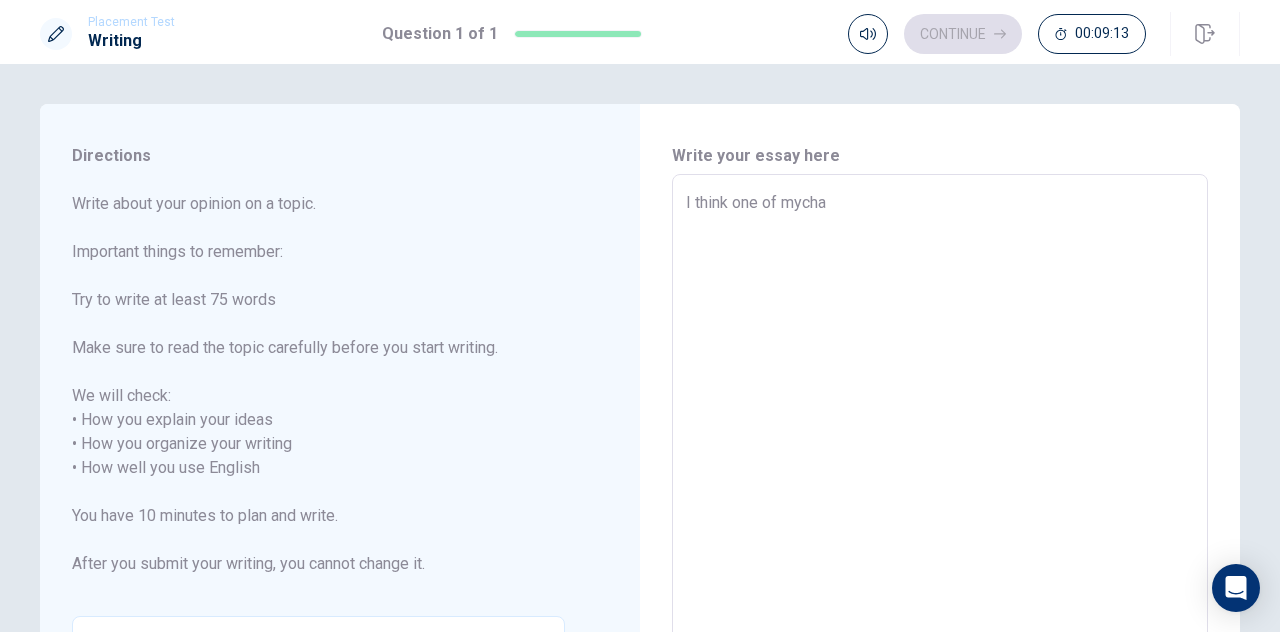 type on "x" 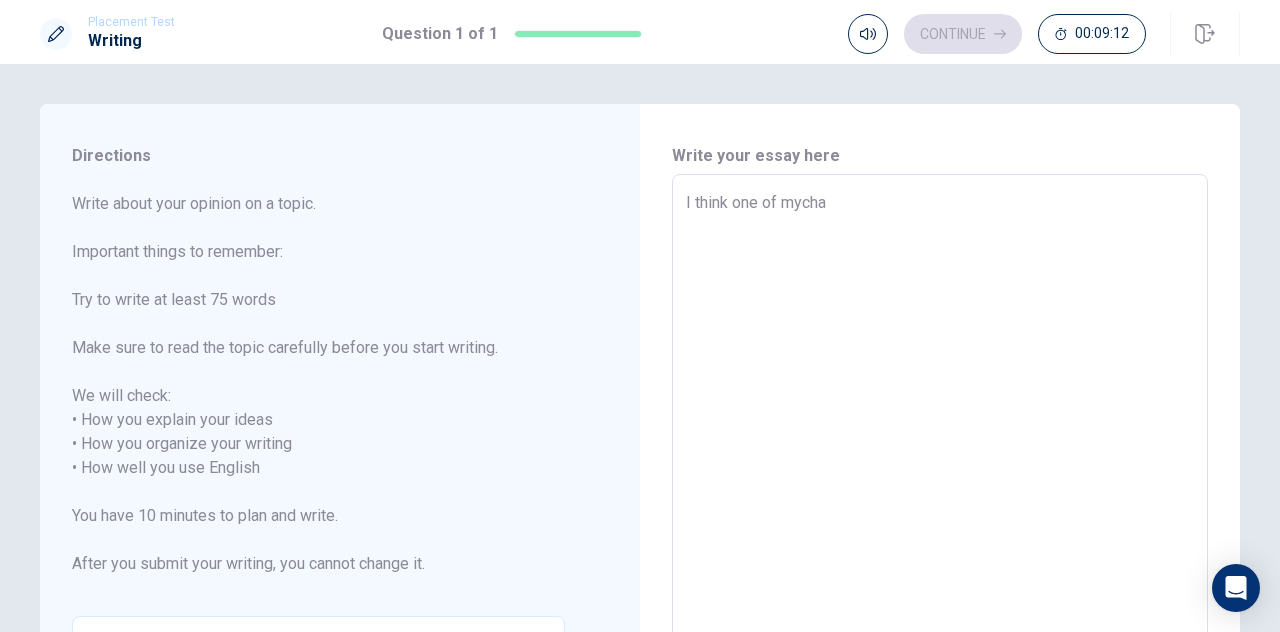 type on "I think one of mychal" 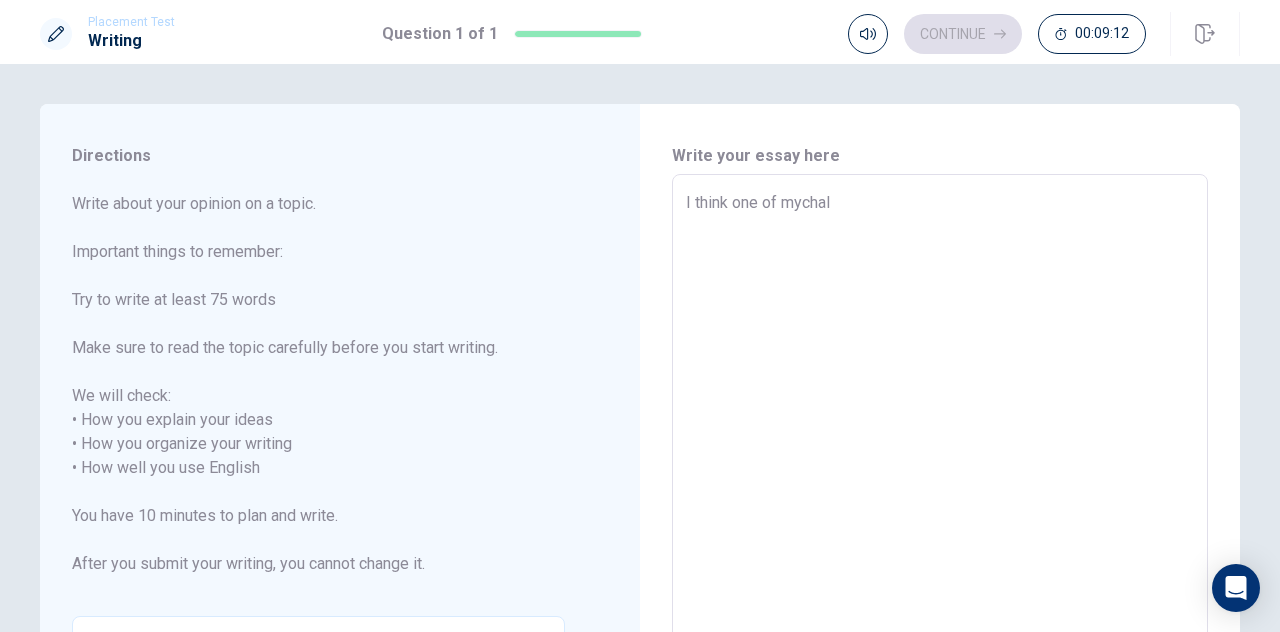 type on "x" 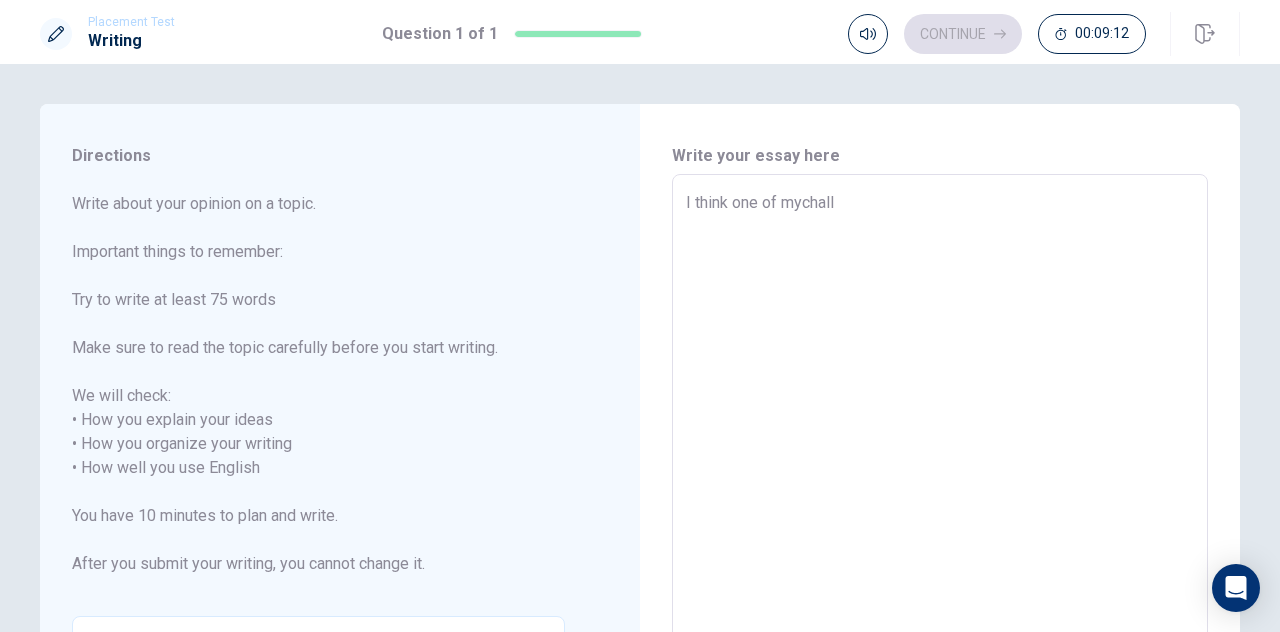 type on "x" 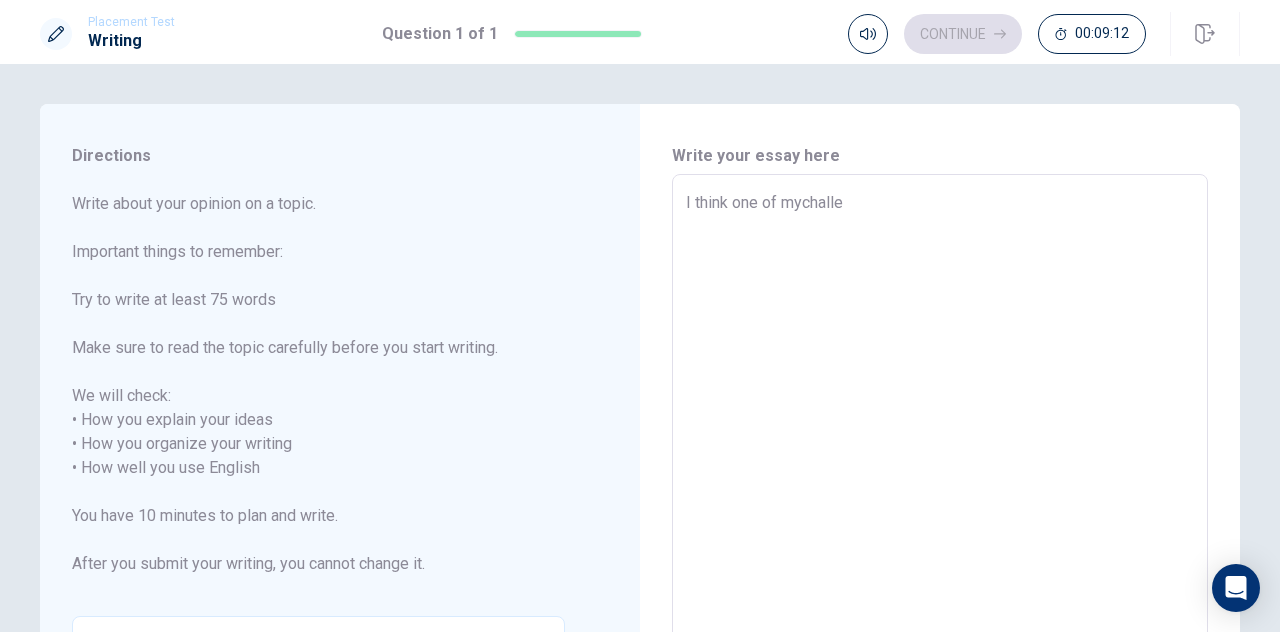 type on "x" 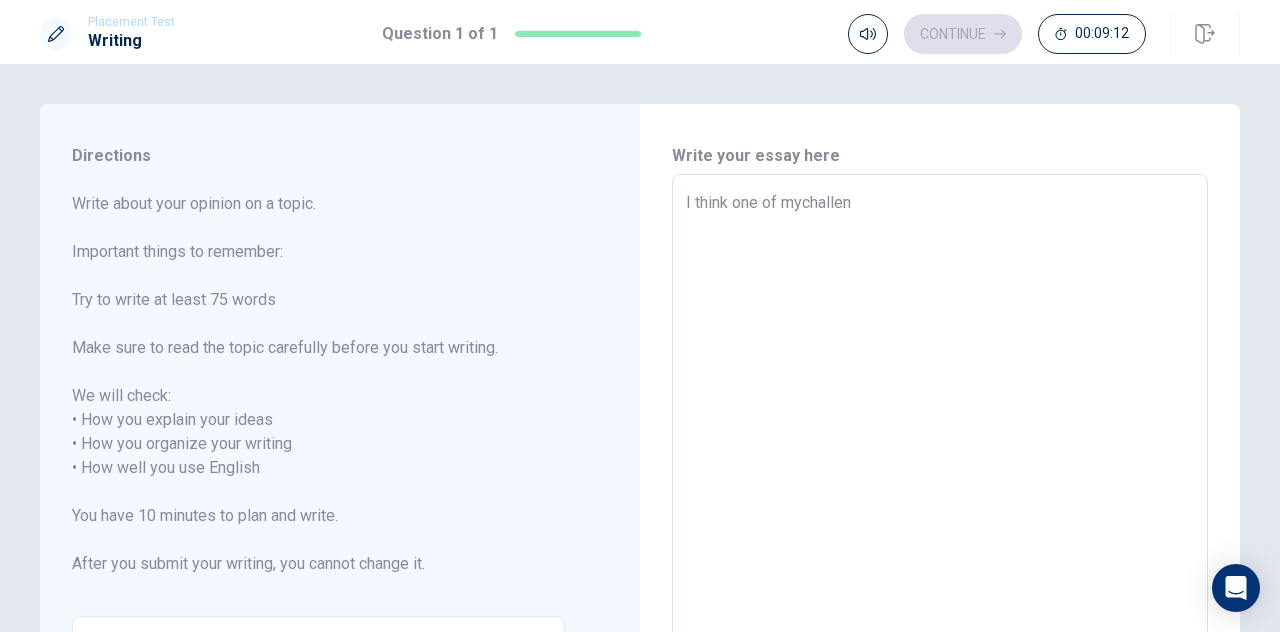 type on "x" 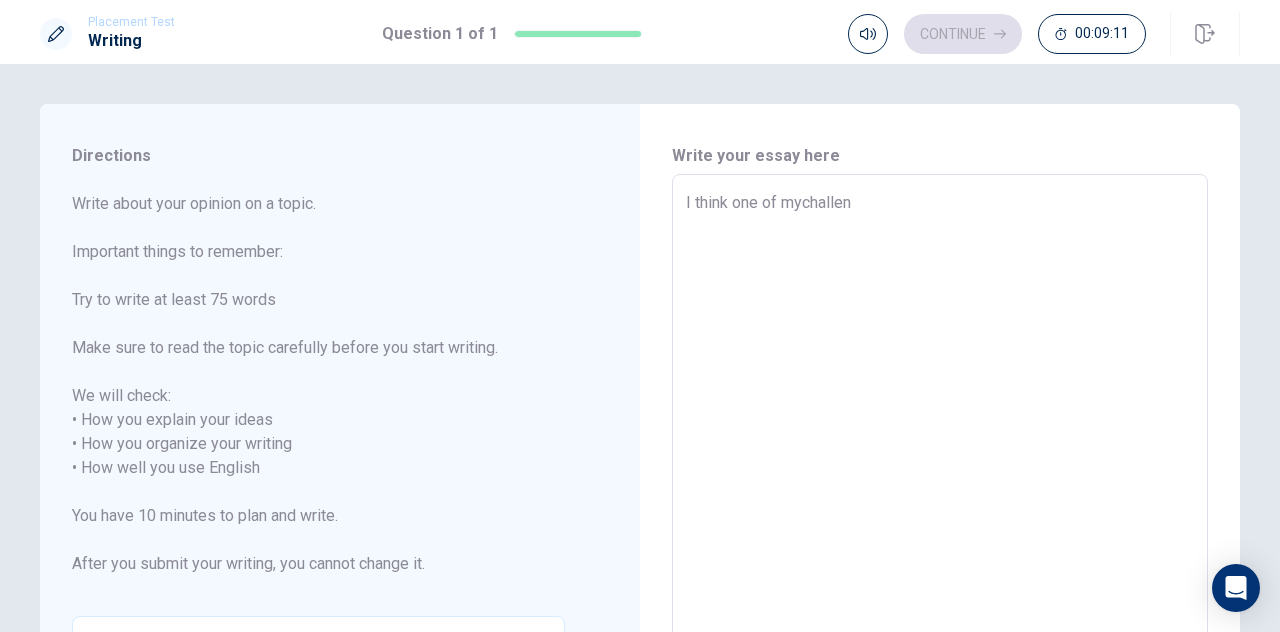 type on "I think one of mychalleng" 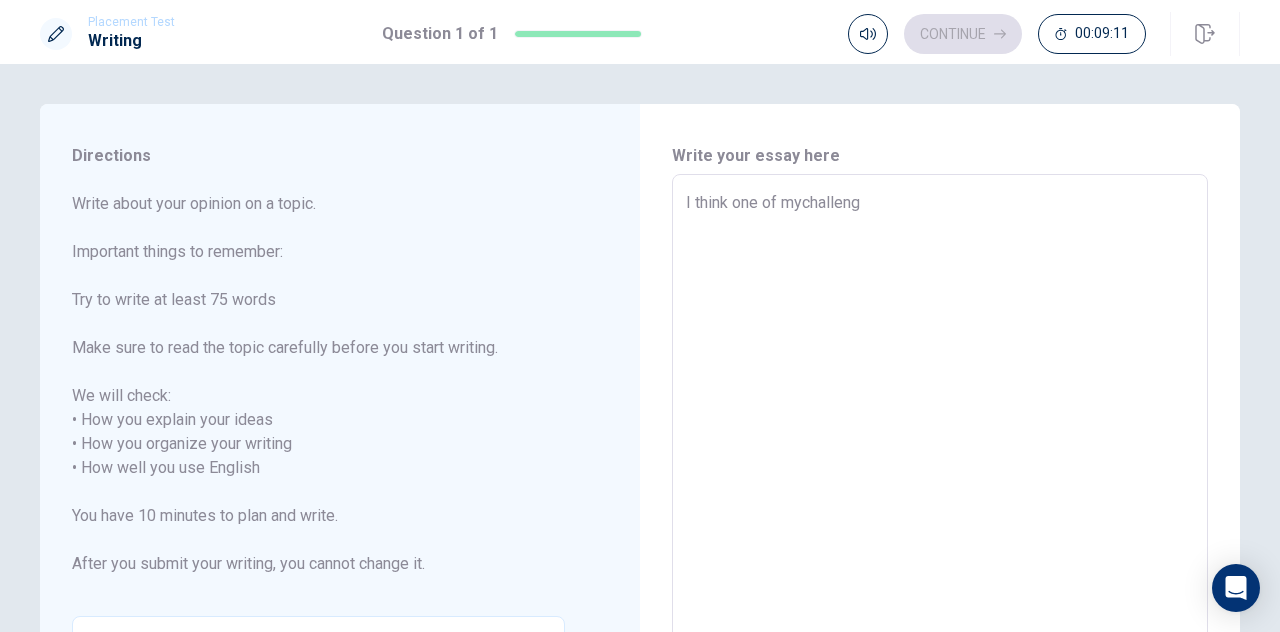 type on "x" 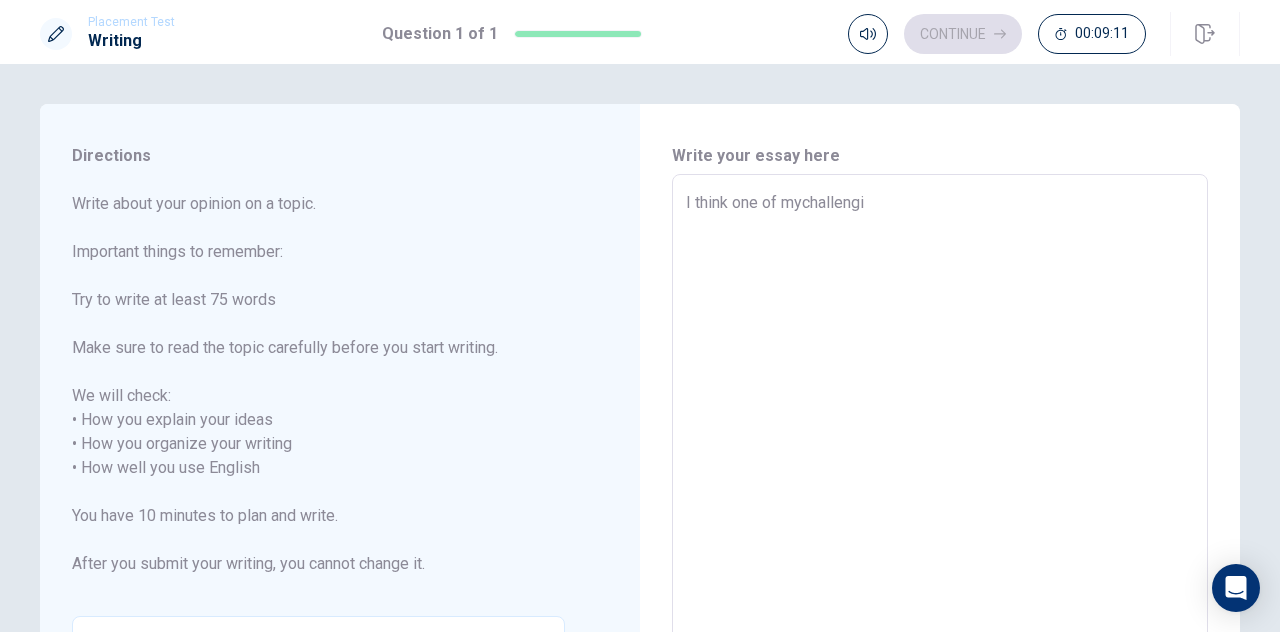 type on "x" 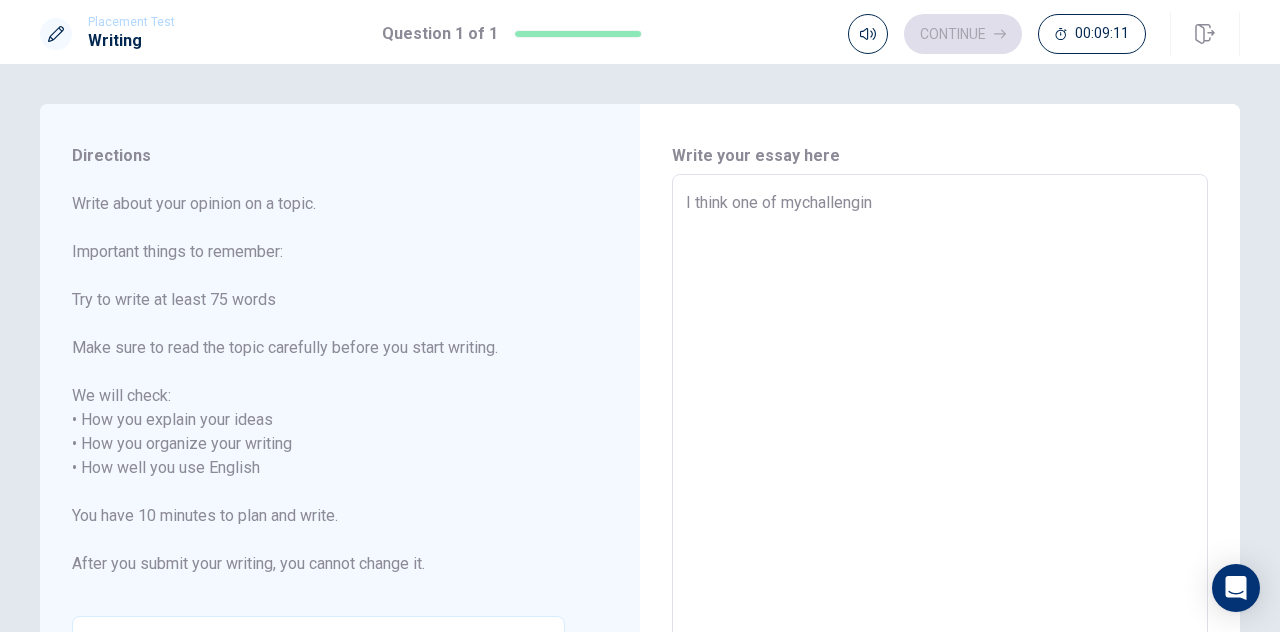 type on "x" 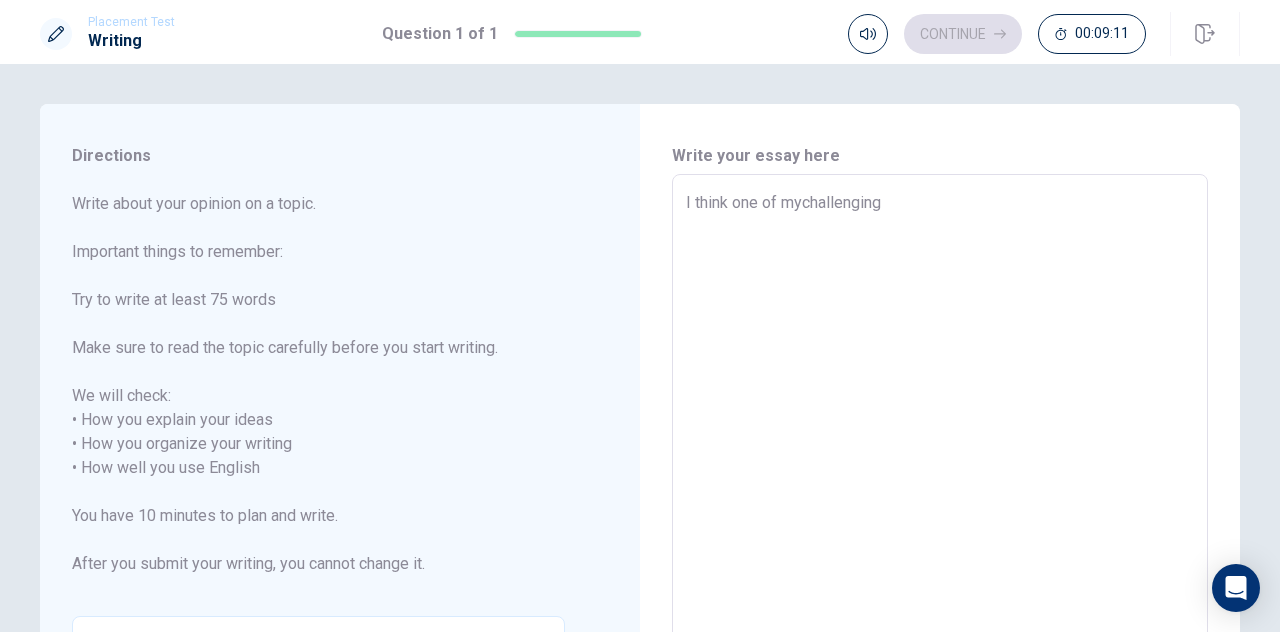 type on "x" 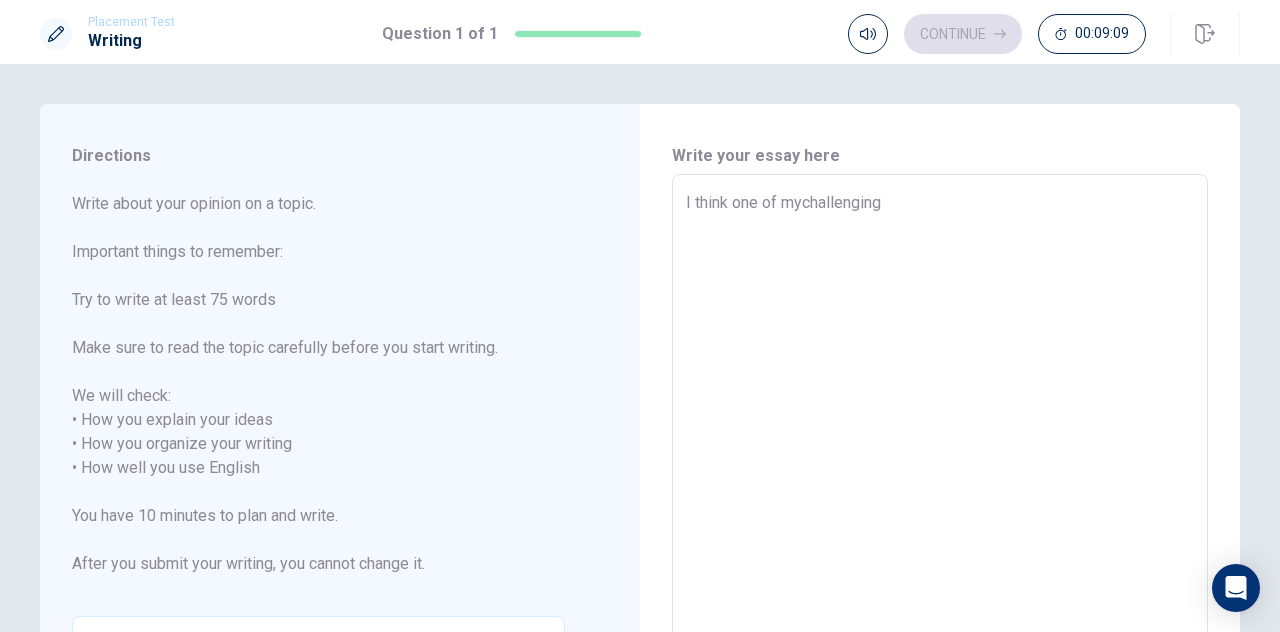 type on "x" 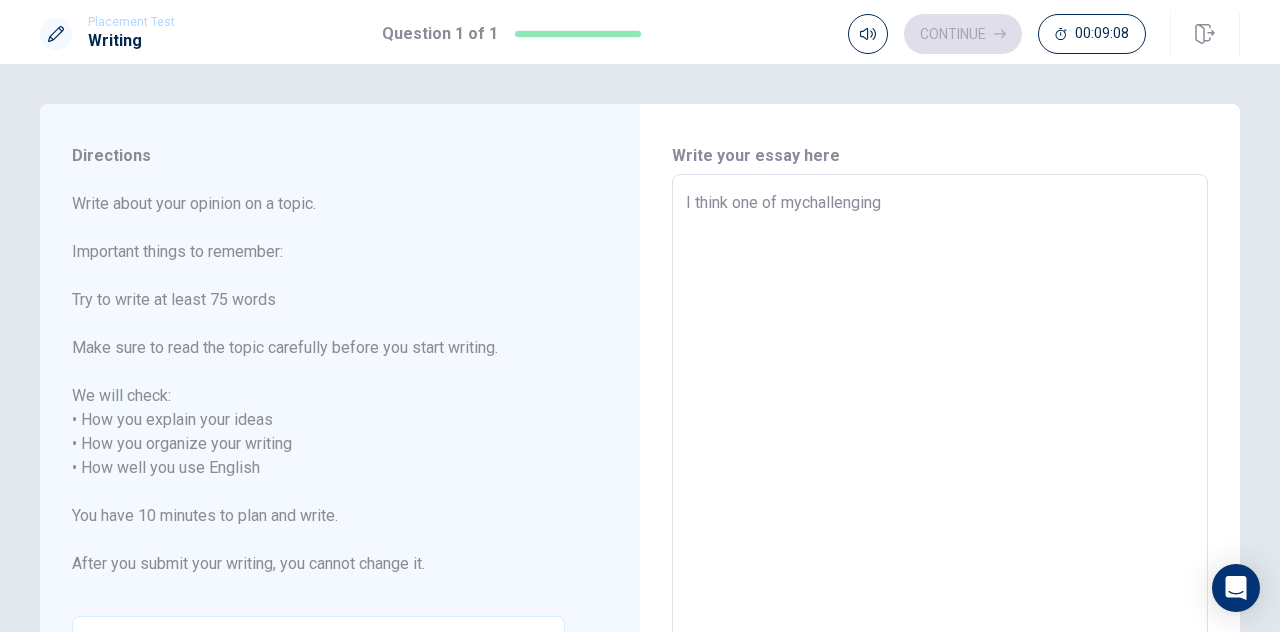 click on "I think one of mychallenging" at bounding box center [940, 456] 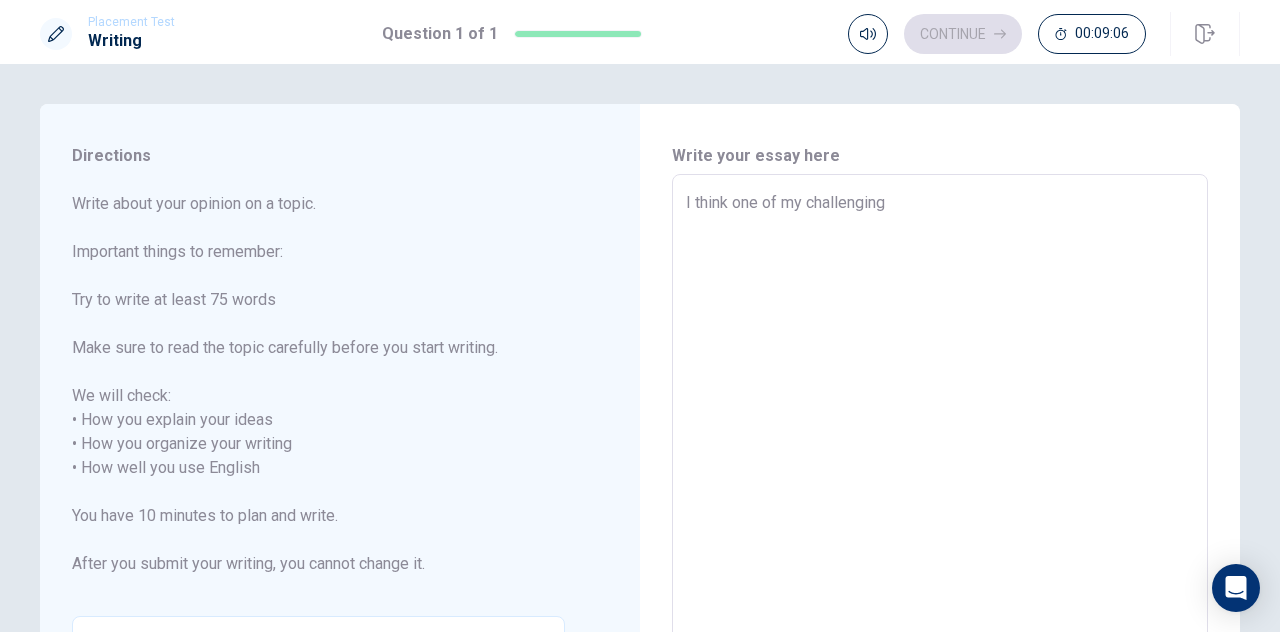 click on "I think one of my challenging" at bounding box center [940, 456] 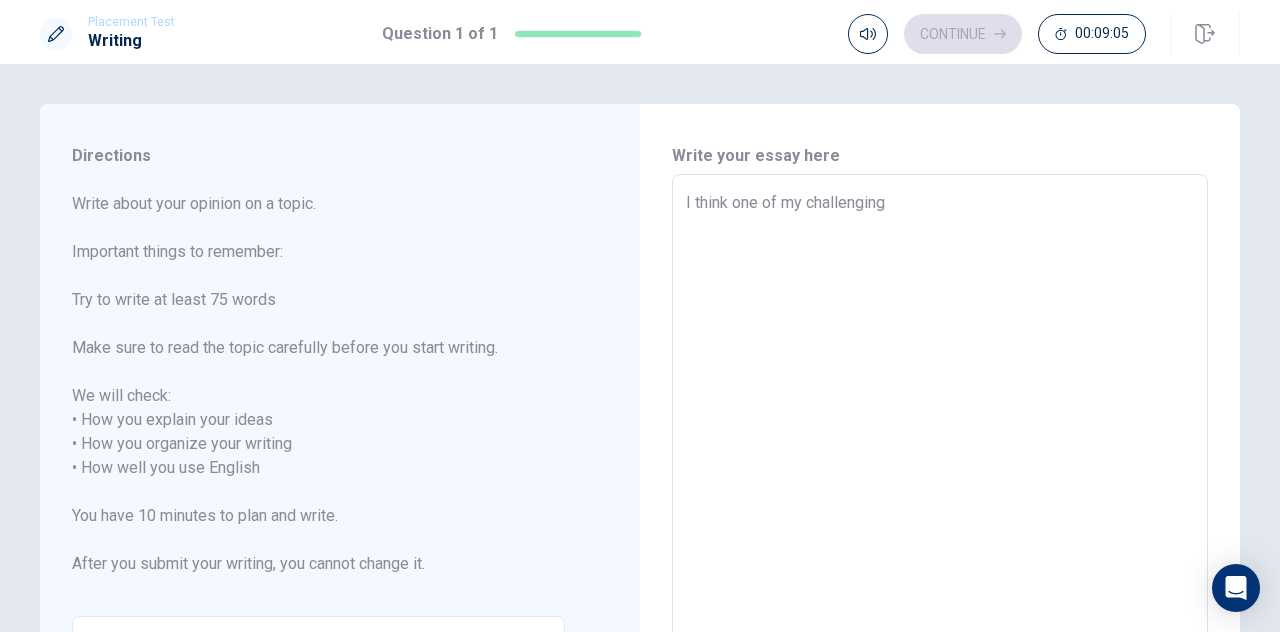 type on "I think one of my challenging d" 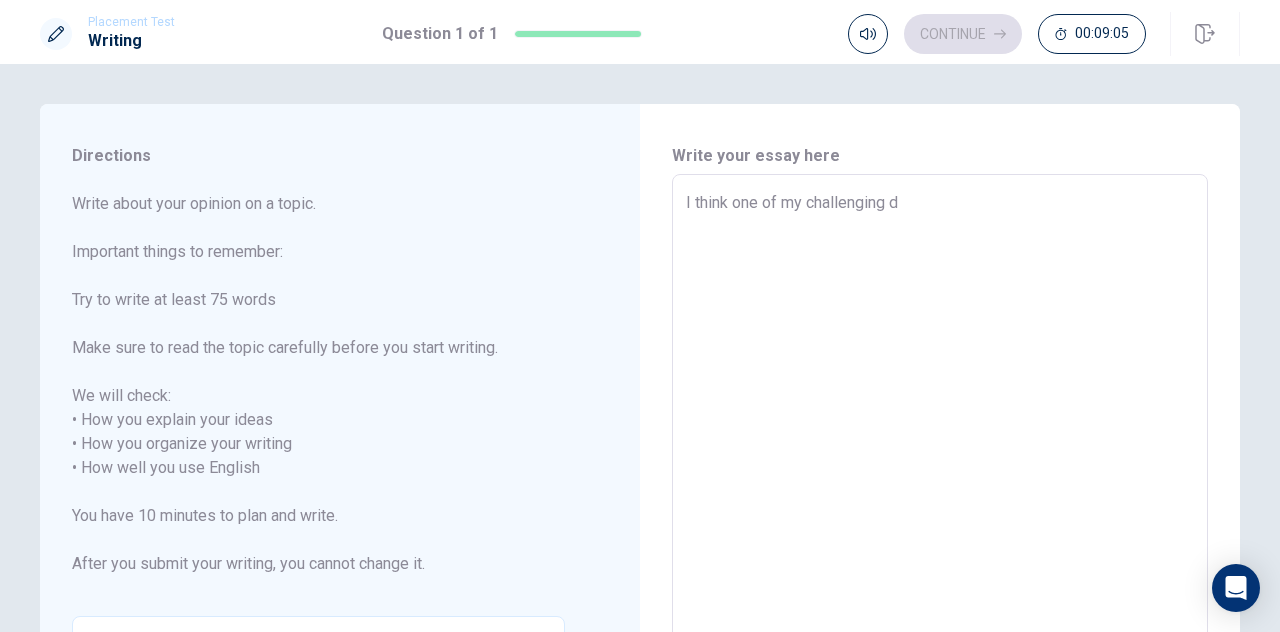 type on "x" 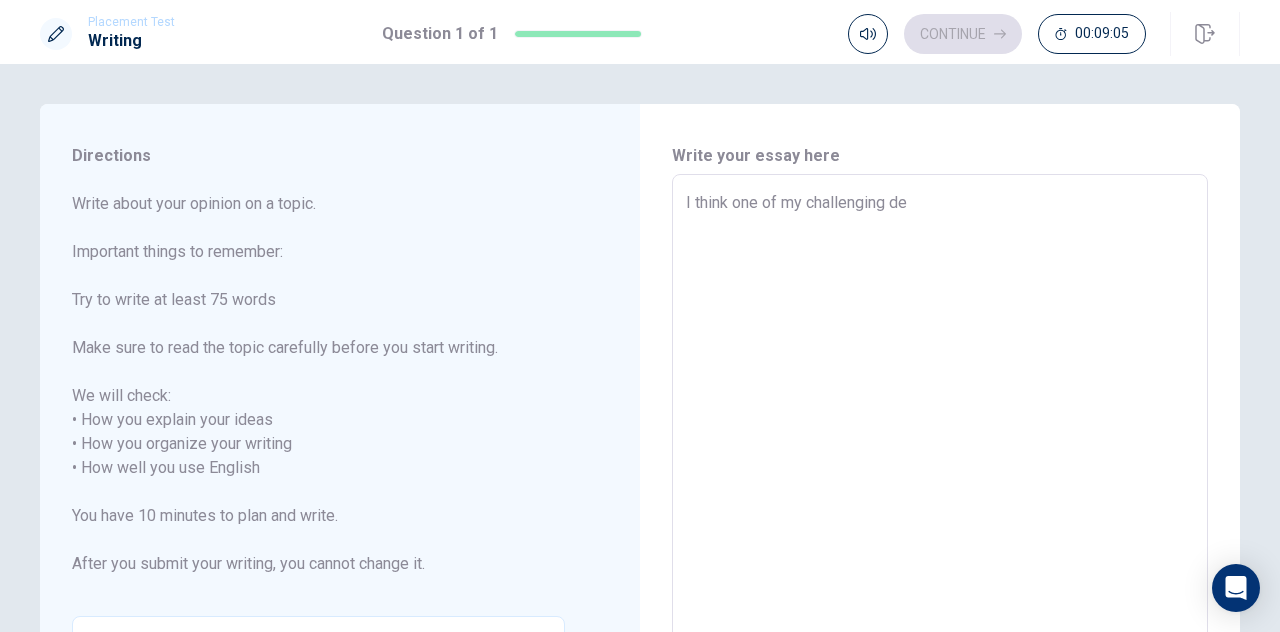 type on "x" 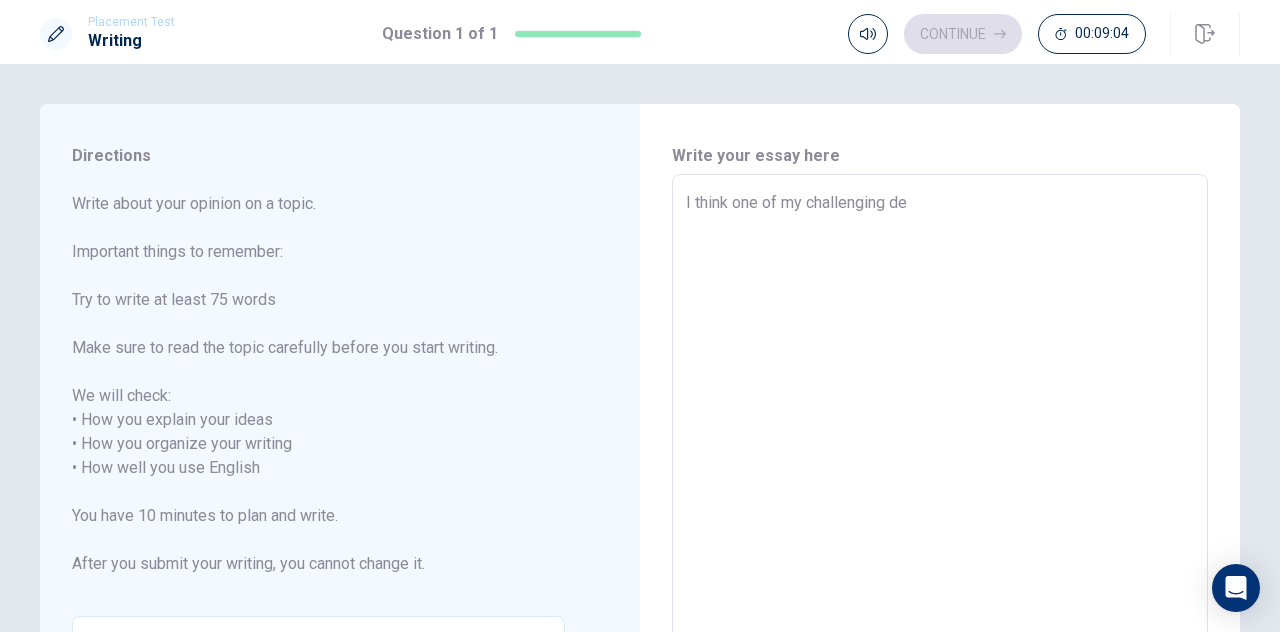 type on "I think one of my challenging dec" 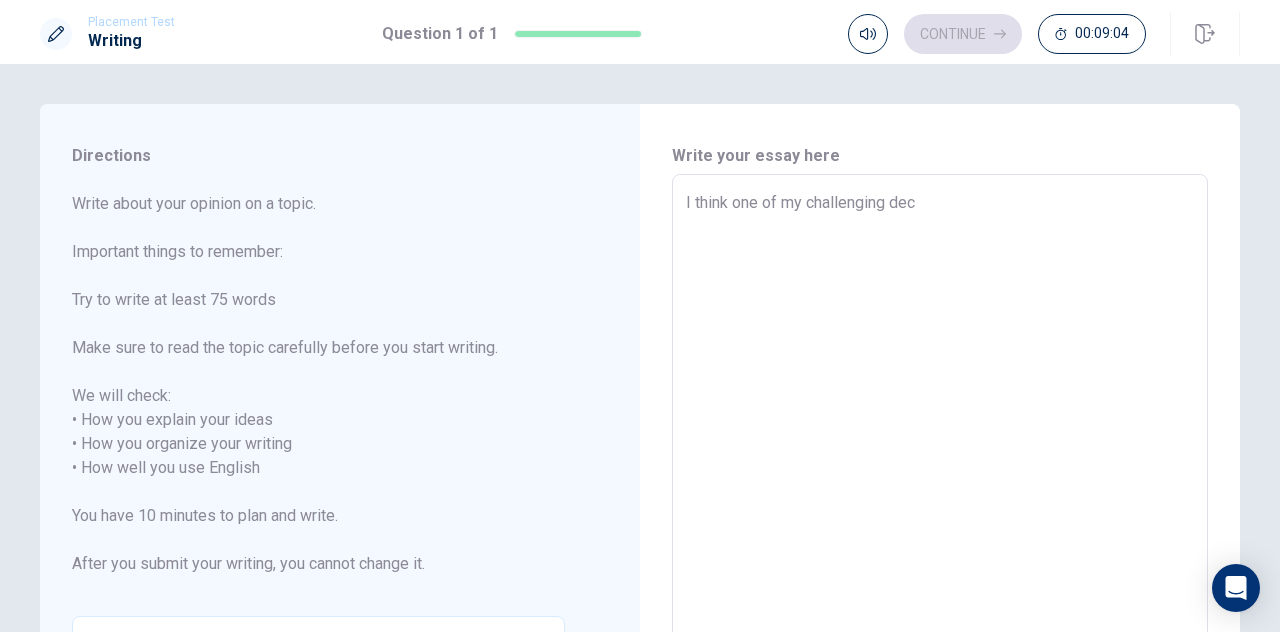 type on "x" 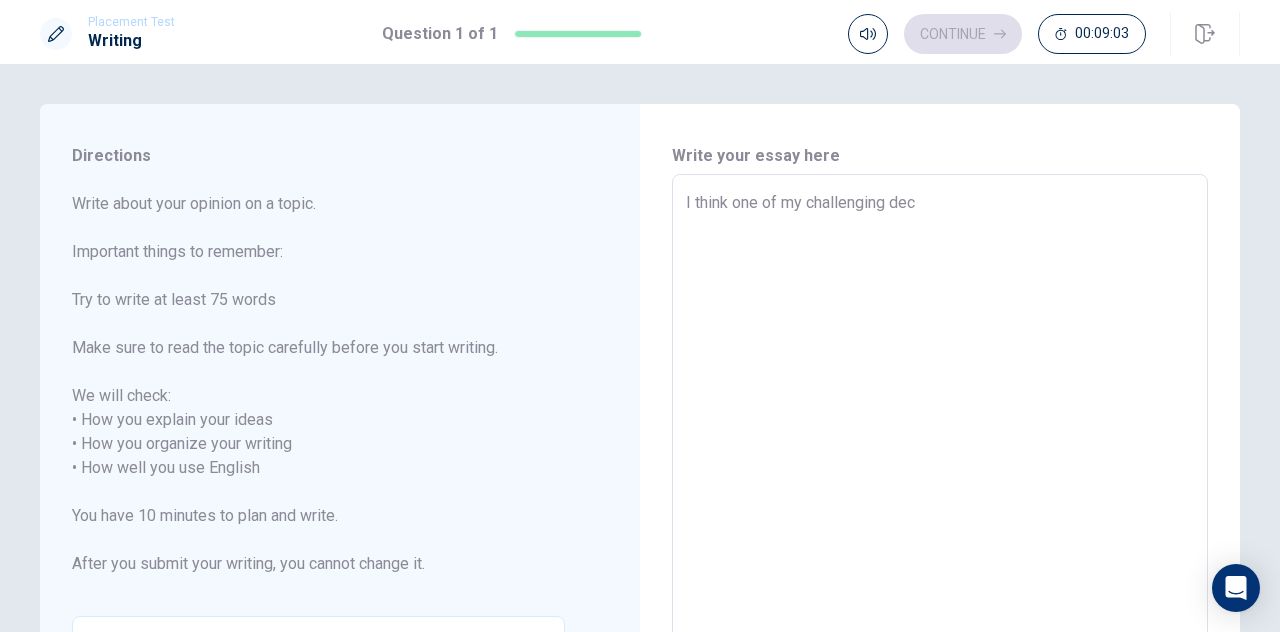 type on "I think one of my challenging decs" 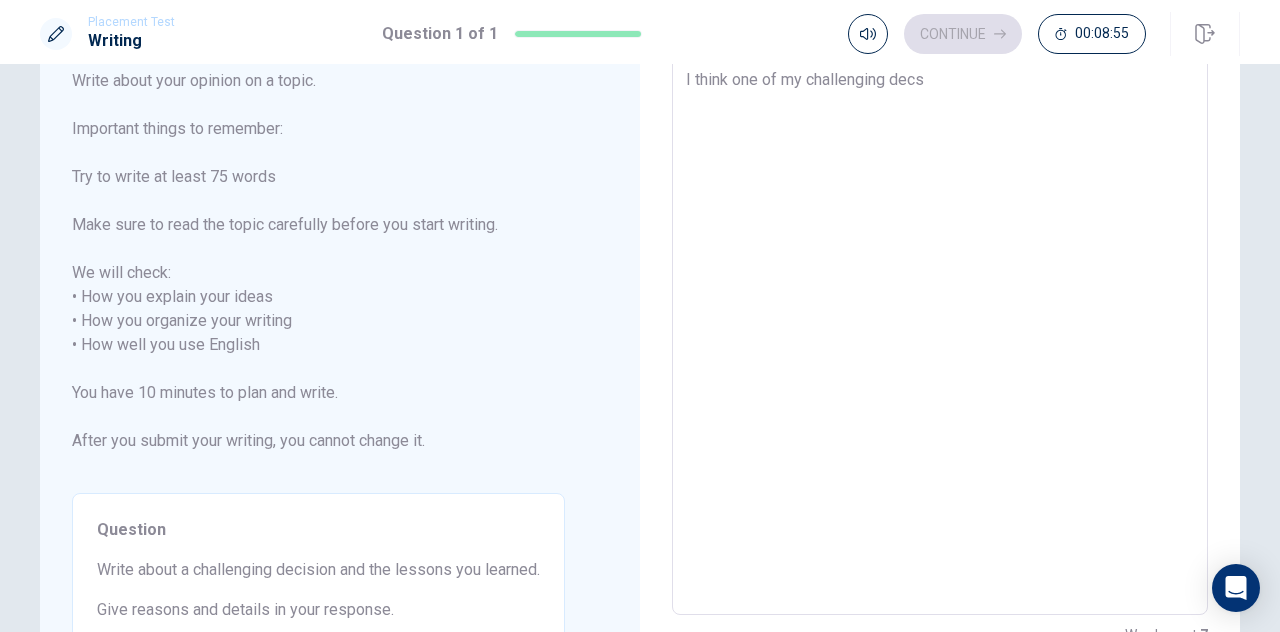 scroll, scrollTop: 0, scrollLeft: 0, axis: both 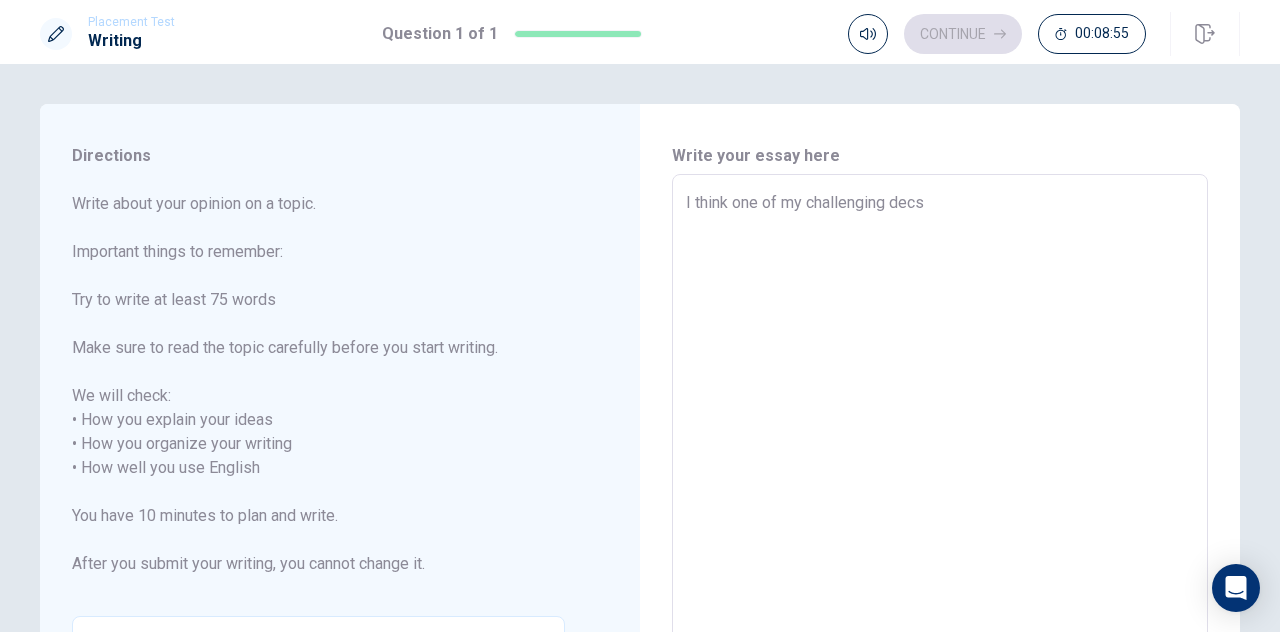 type on "x" 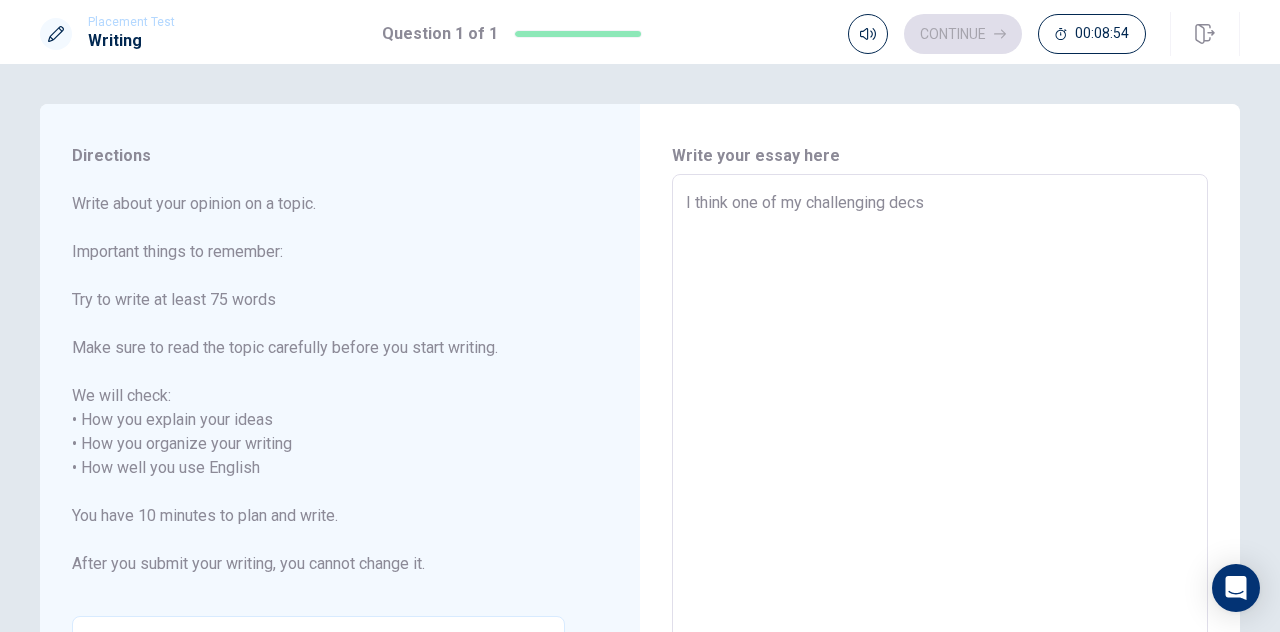 type on "I think one of my challenging dec" 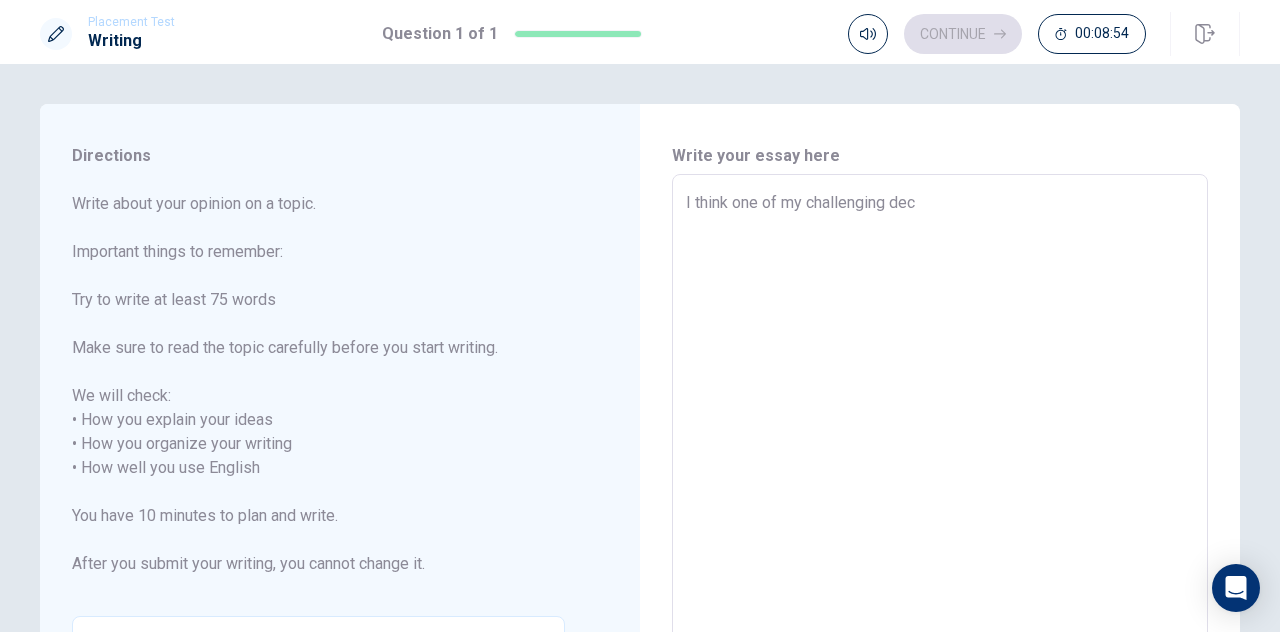 type on "x" 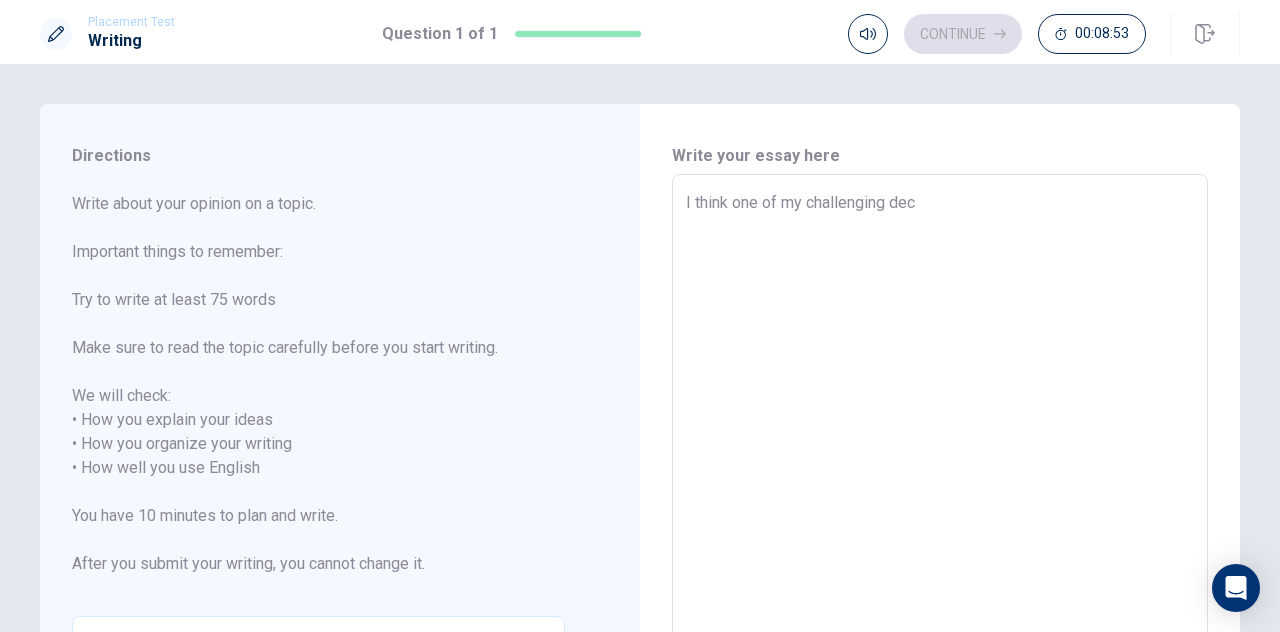 type on "I think one of my challenging deci" 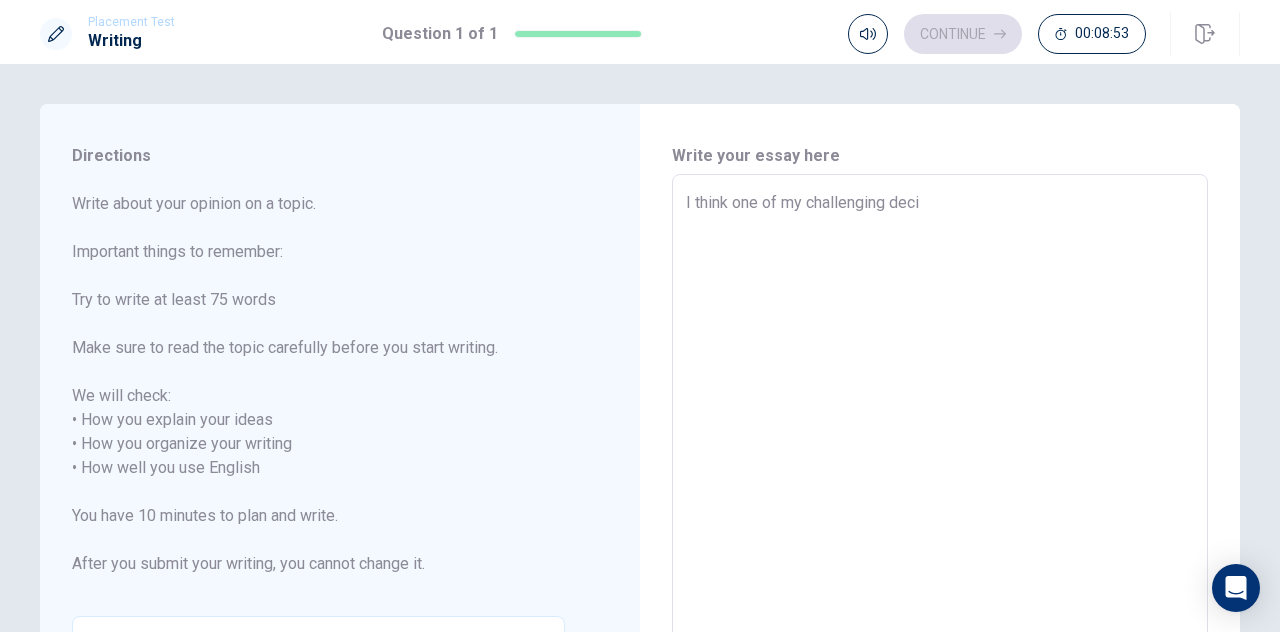 type on "x" 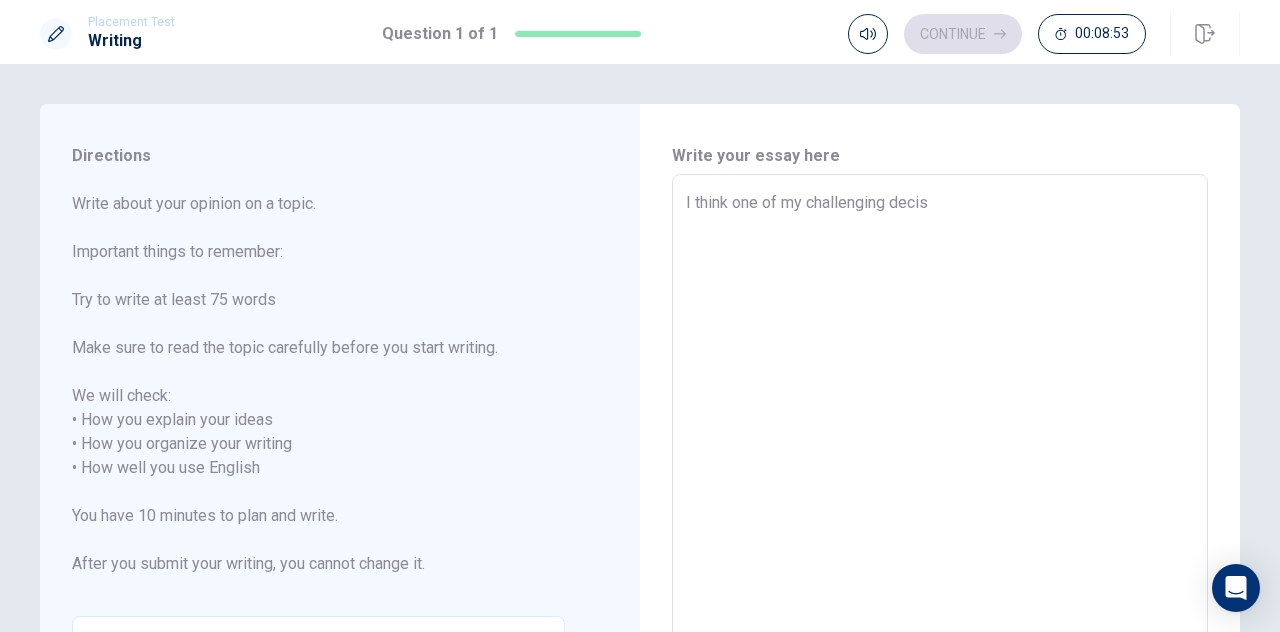 type on "x" 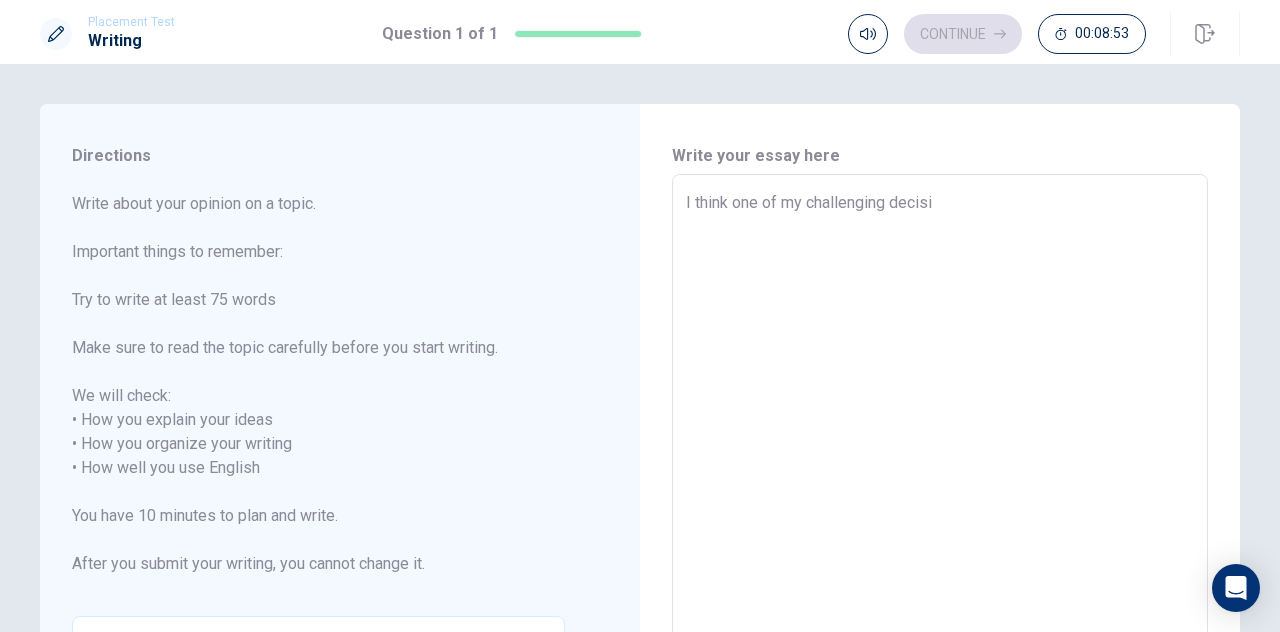type on "x" 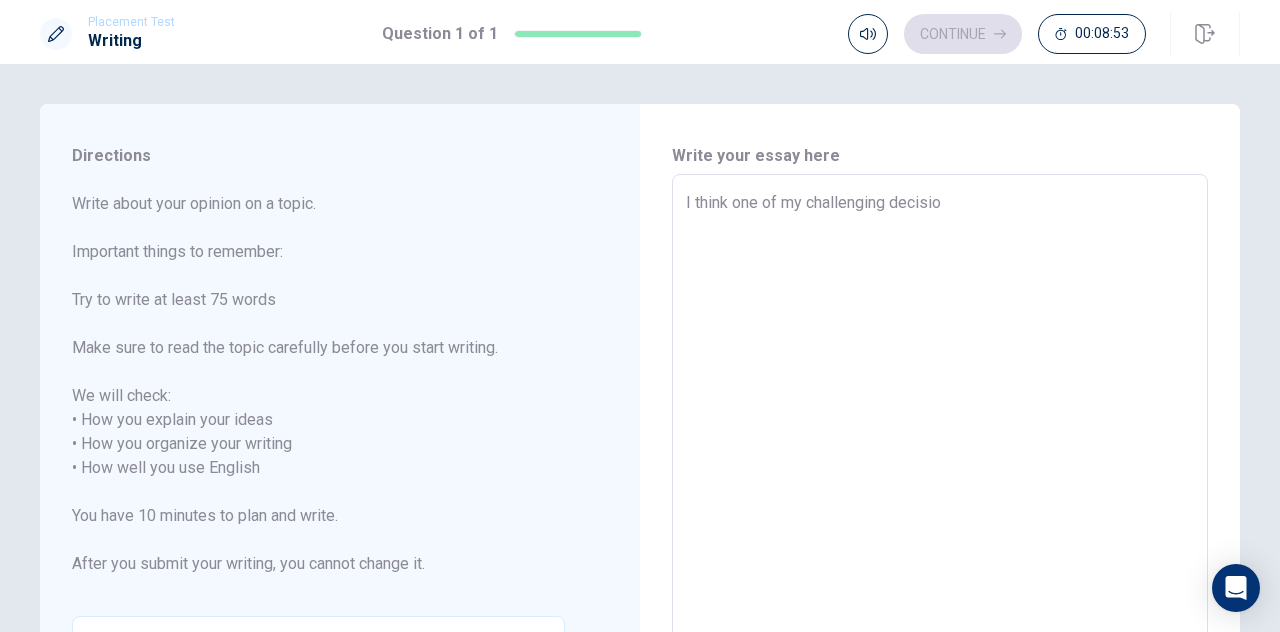 type on "x" 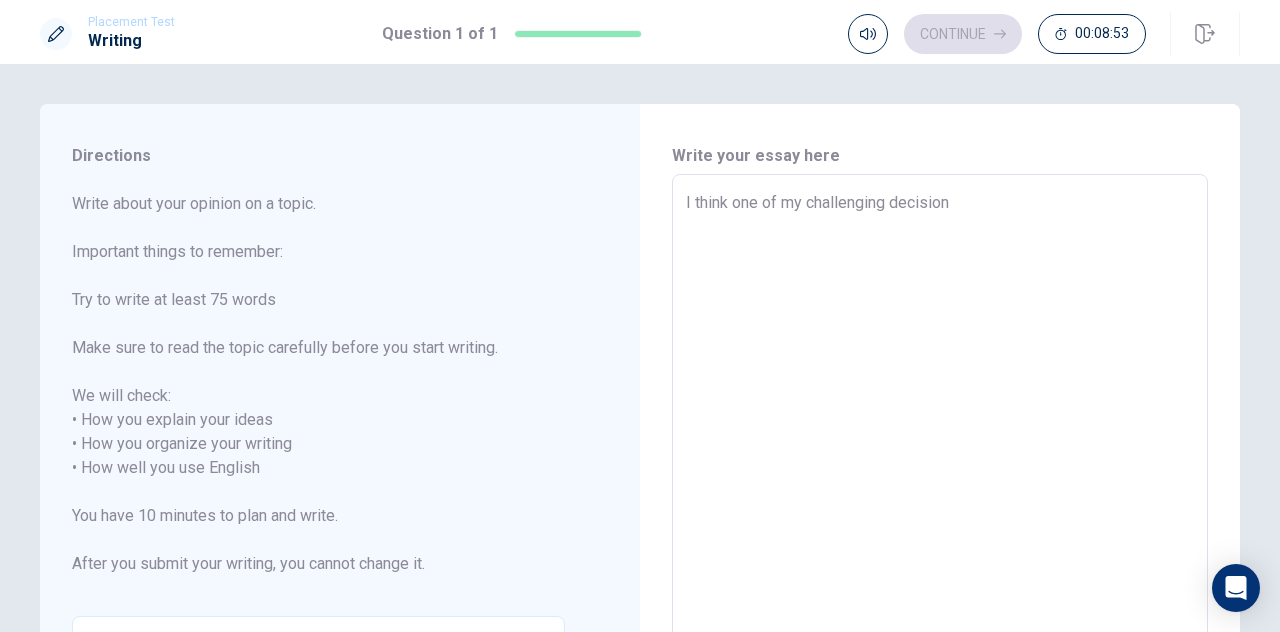 type on "x" 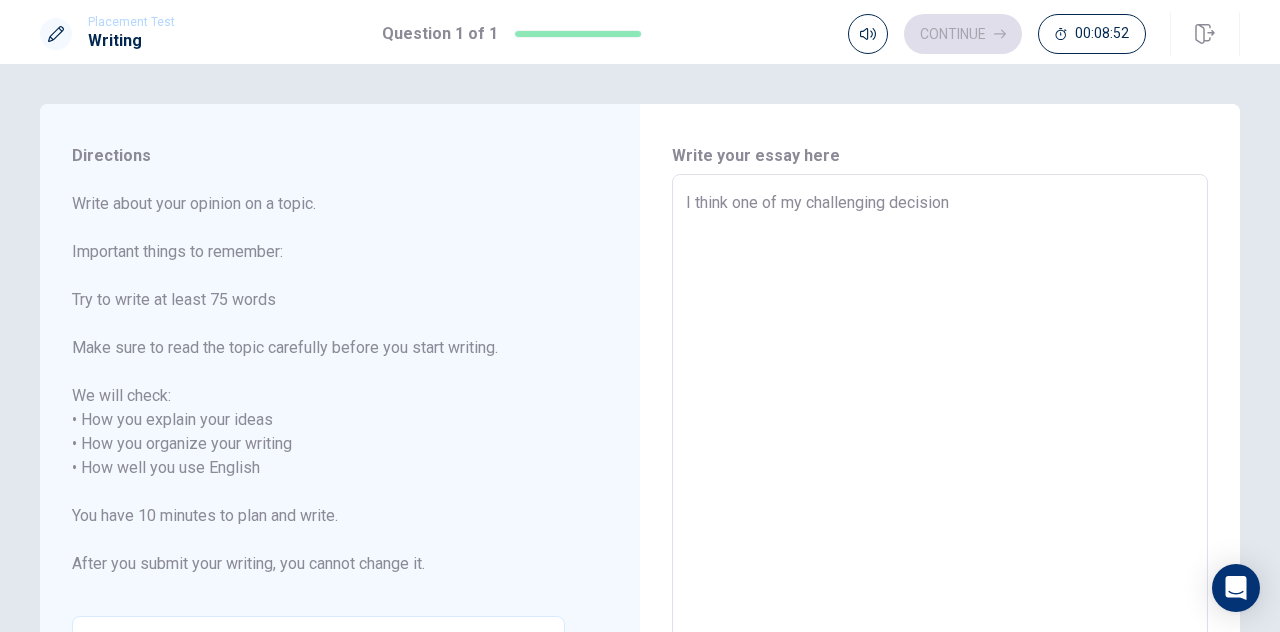 type on "I think one of my challenging decisions" 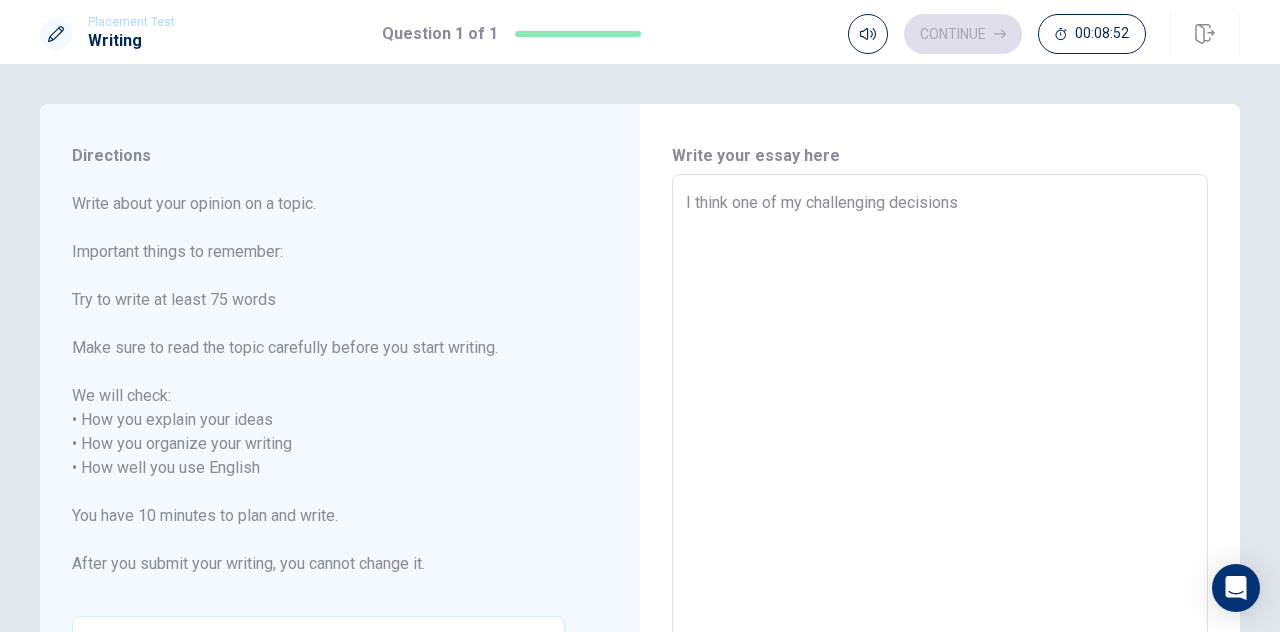 type on "x" 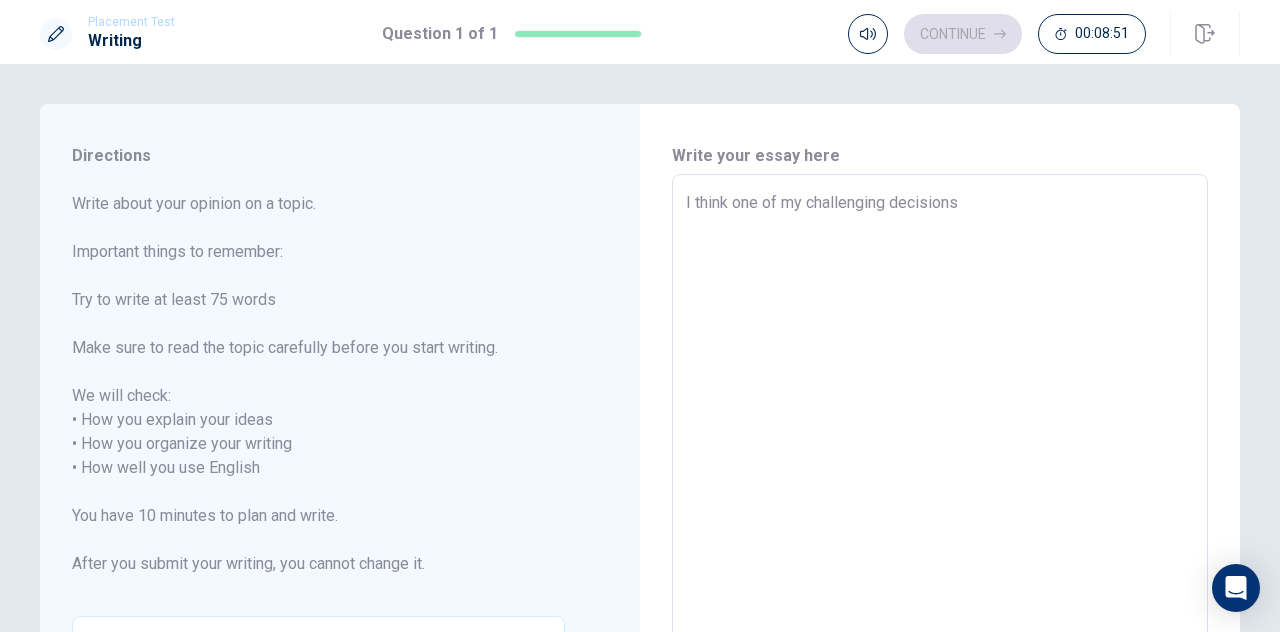 type on "I think one of my challenging decisions I" 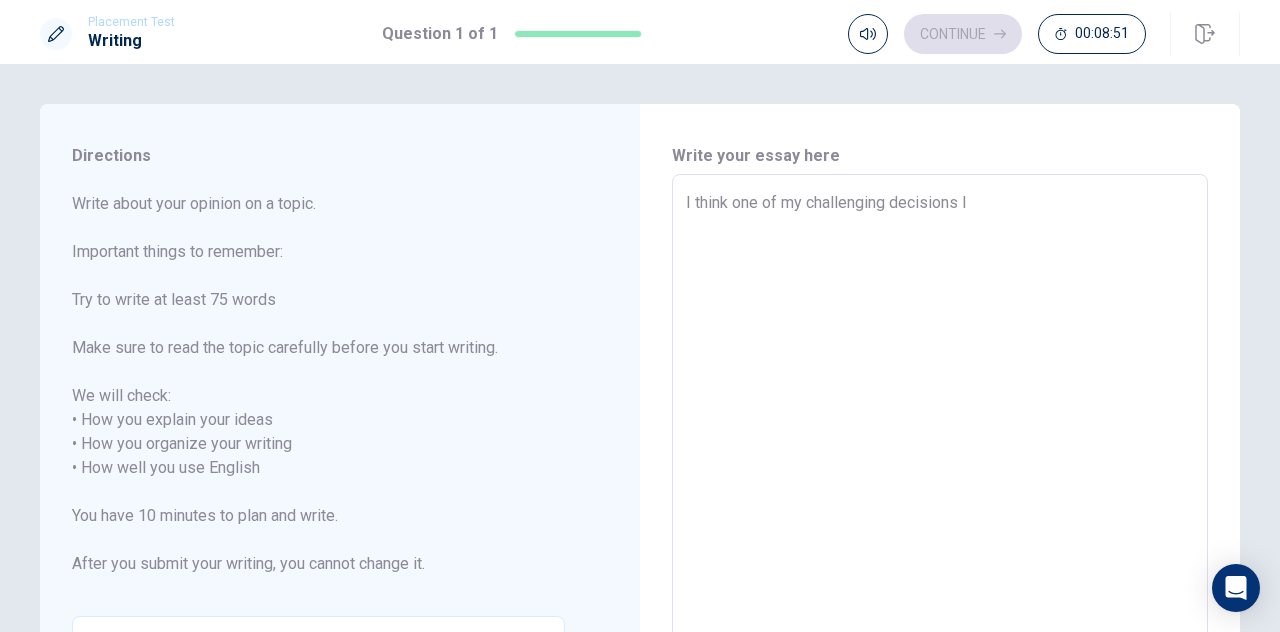 type on "x" 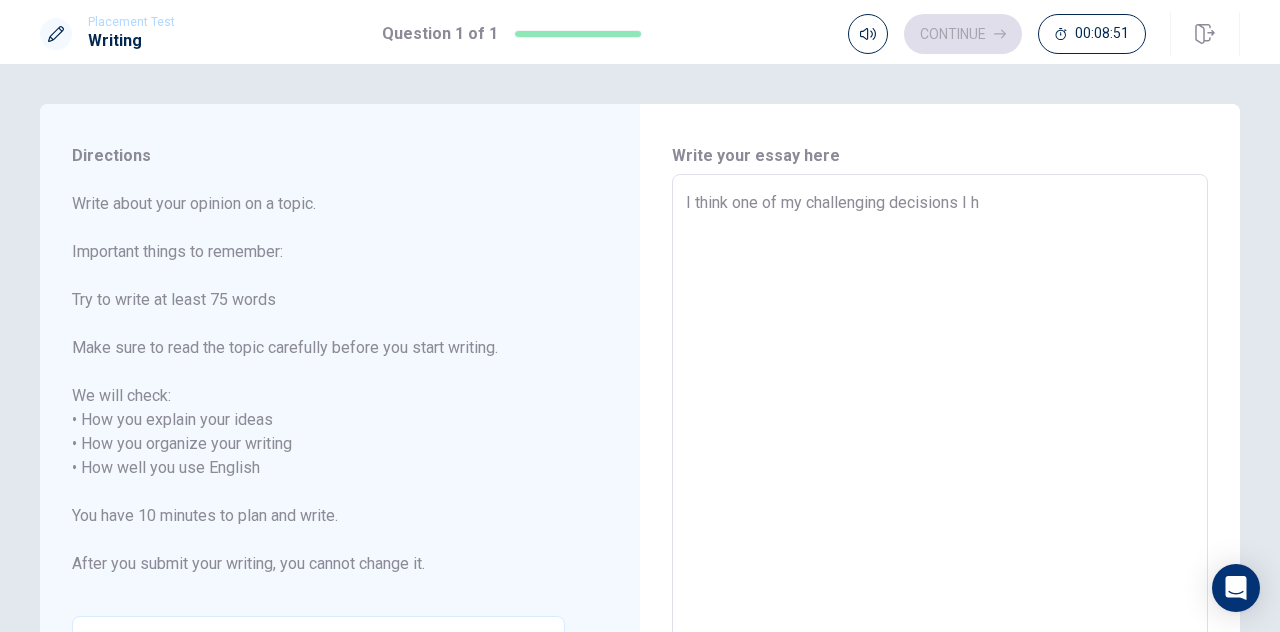 type on "x" 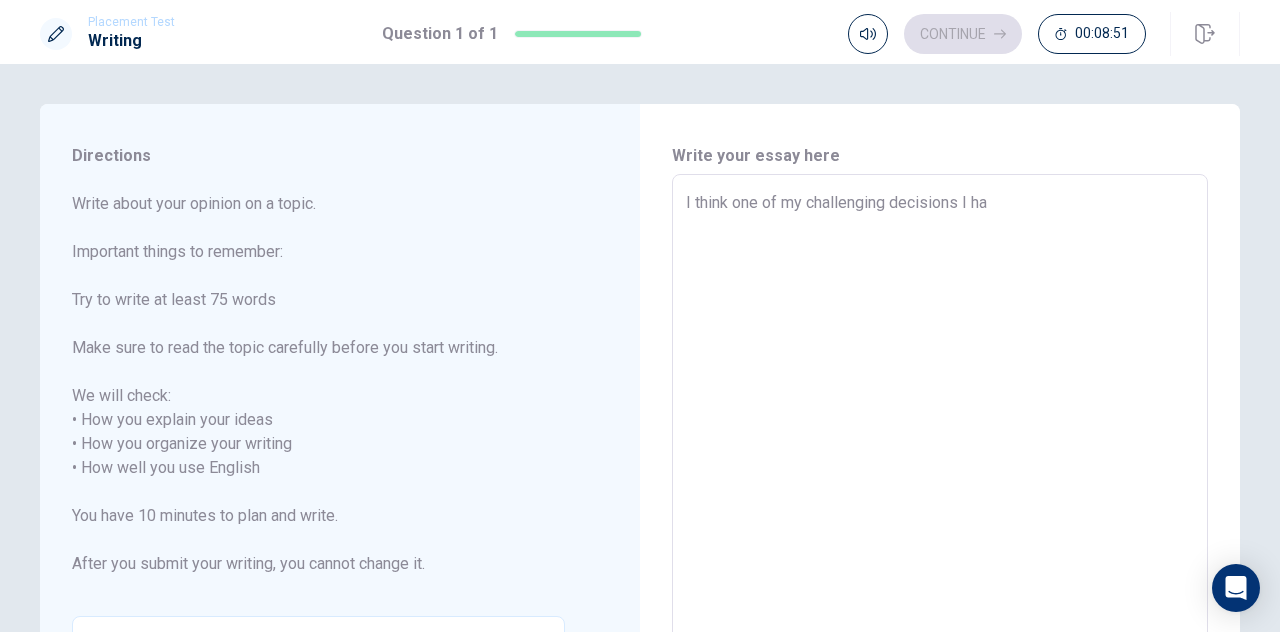 type on "x" 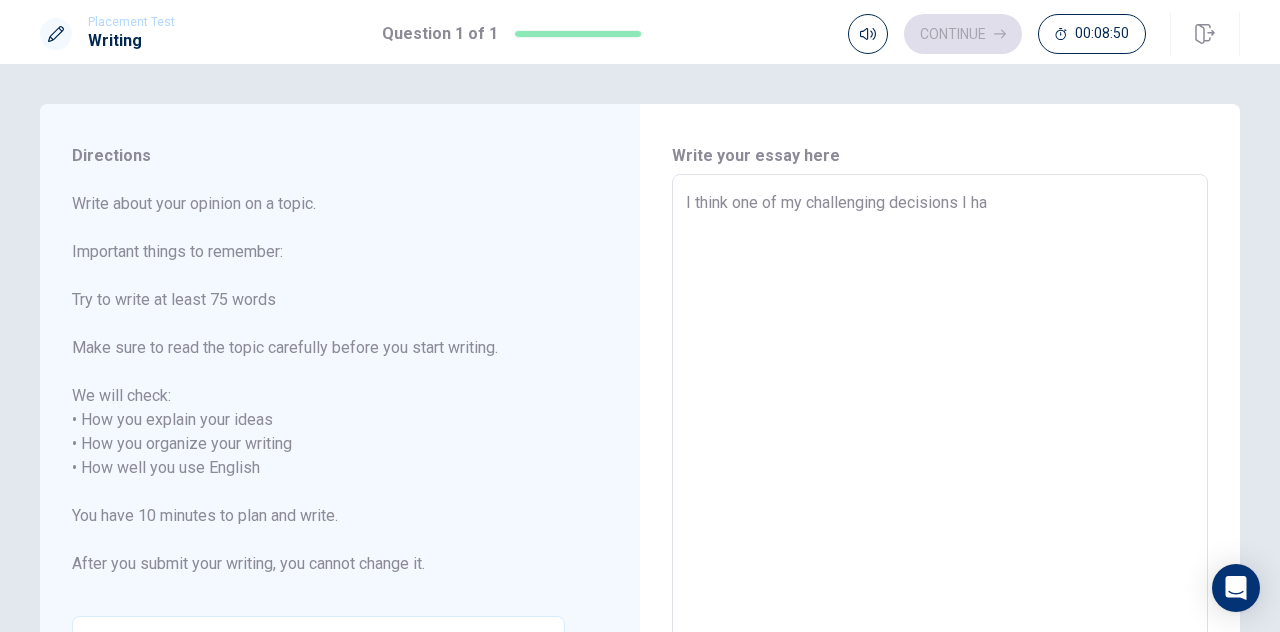type on "I think one of my challenging decisions I hav" 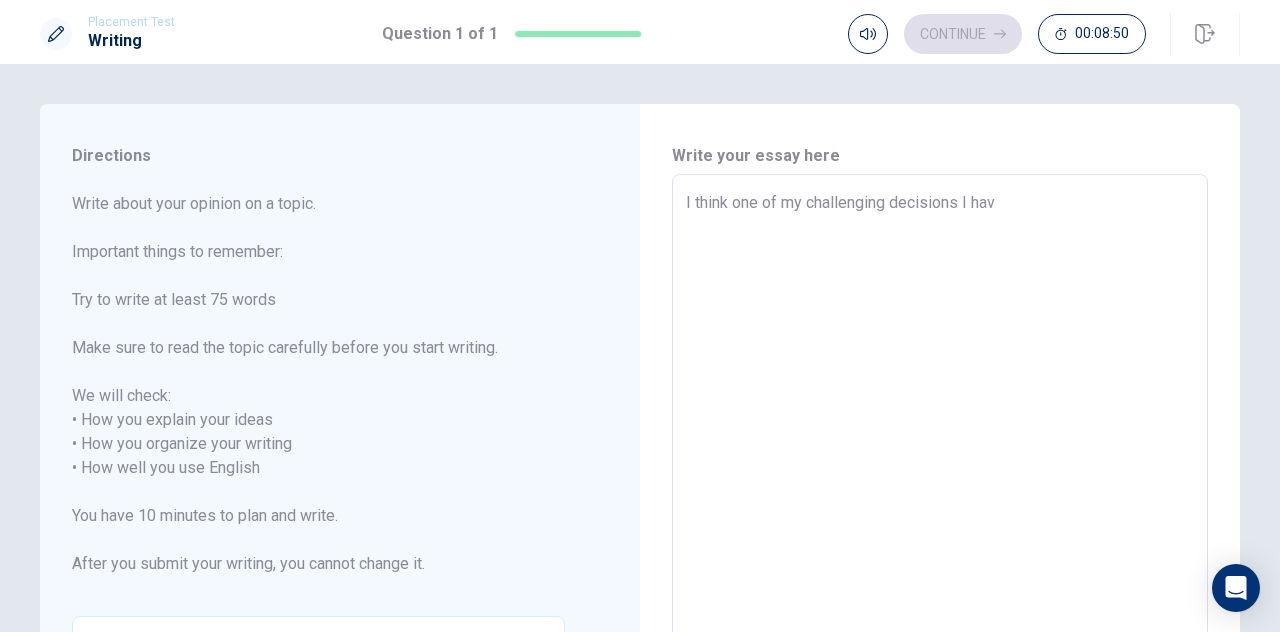 type on "x" 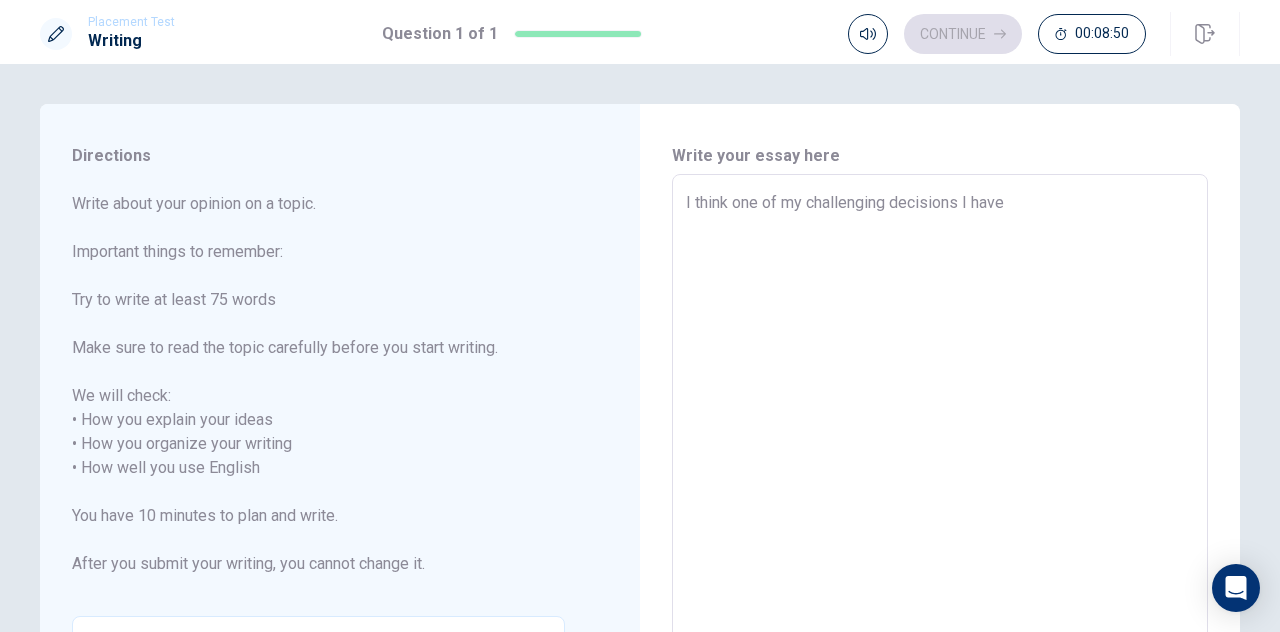 type on "x" 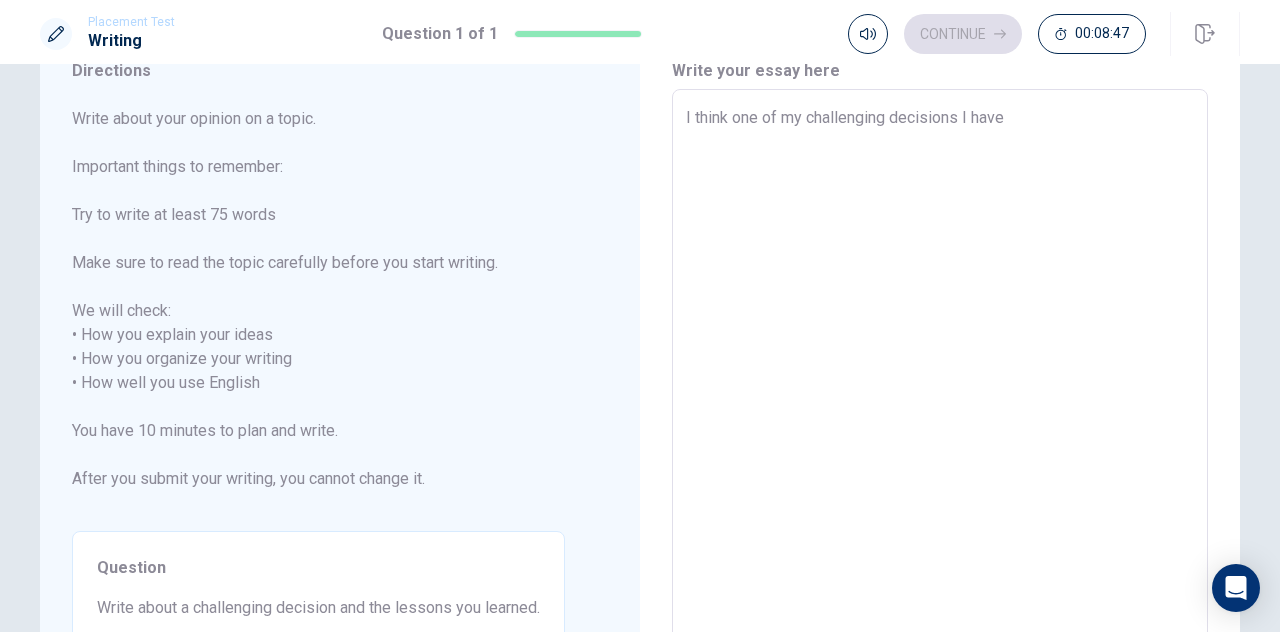 scroll, scrollTop: 0, scrollLeft: 0, axis: both 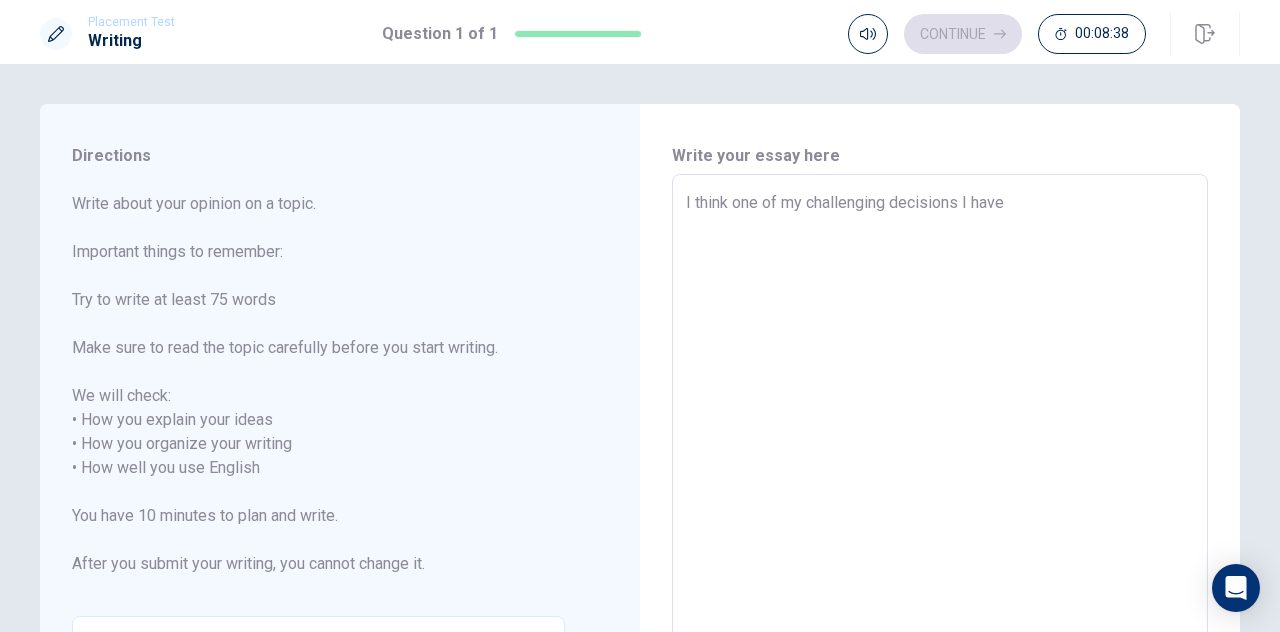 type on "x" 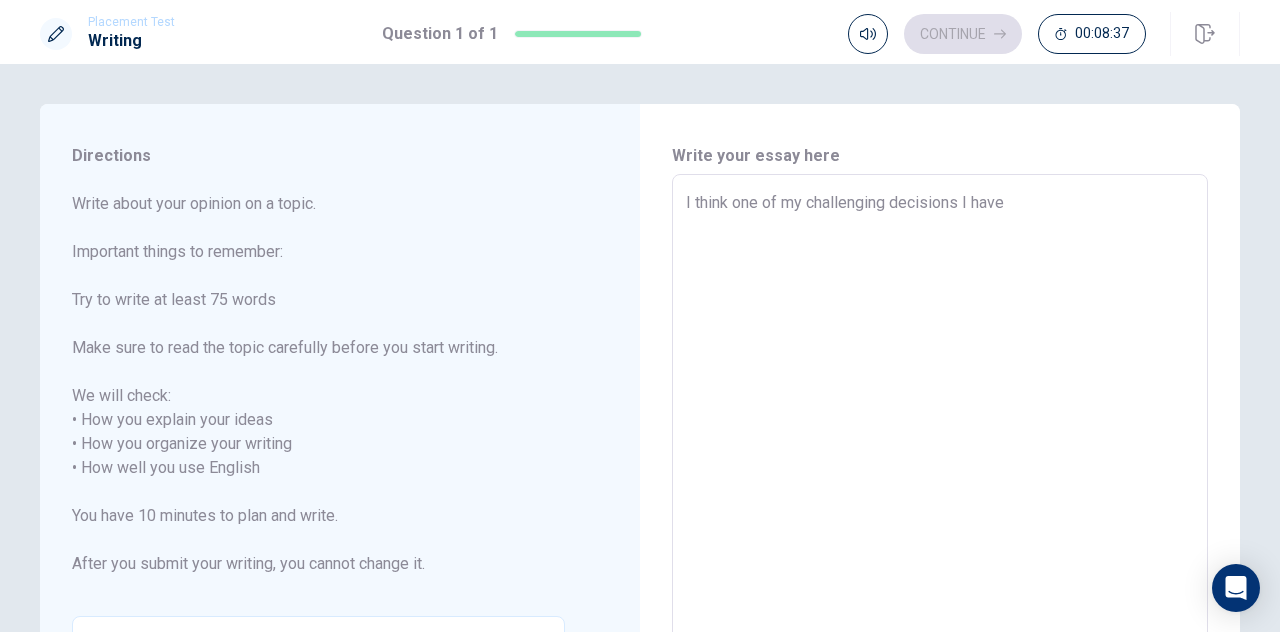 type on "I think one of my challenging decisions I have  h" 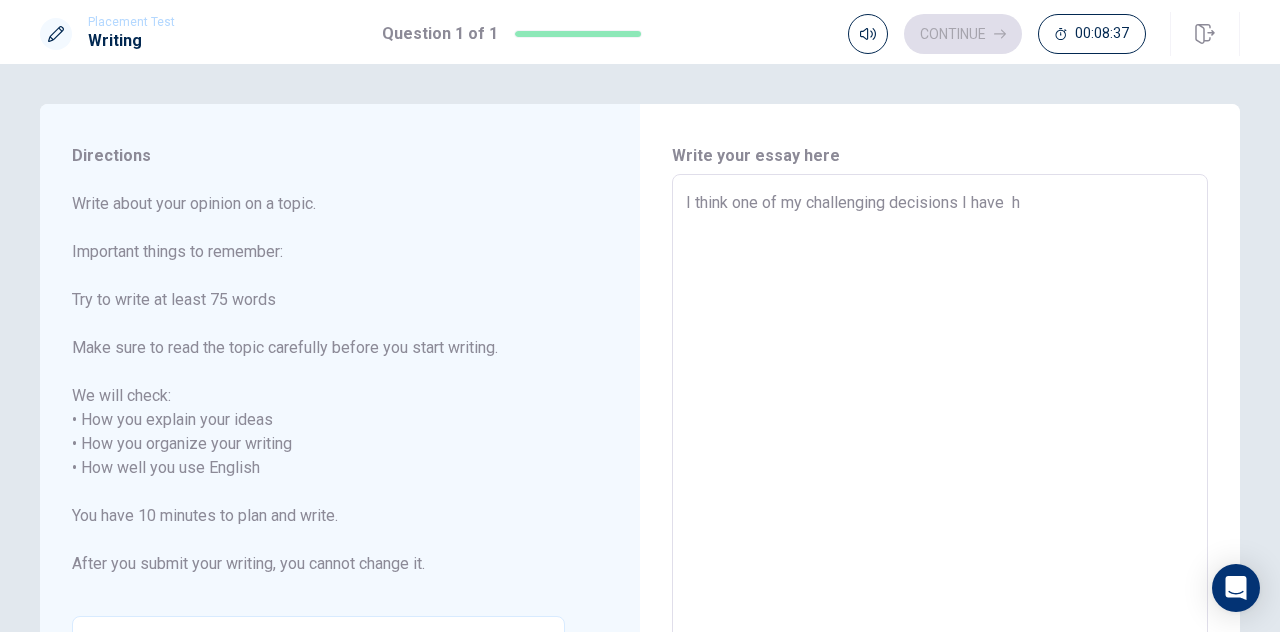 type on "x" 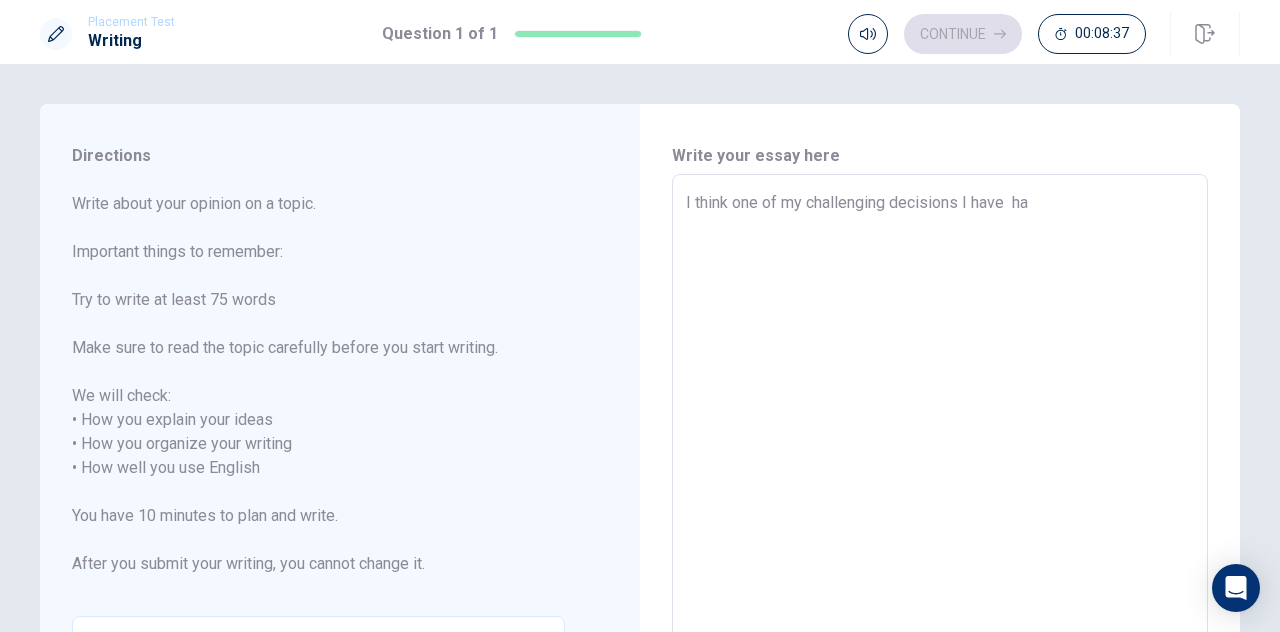 type on "x" 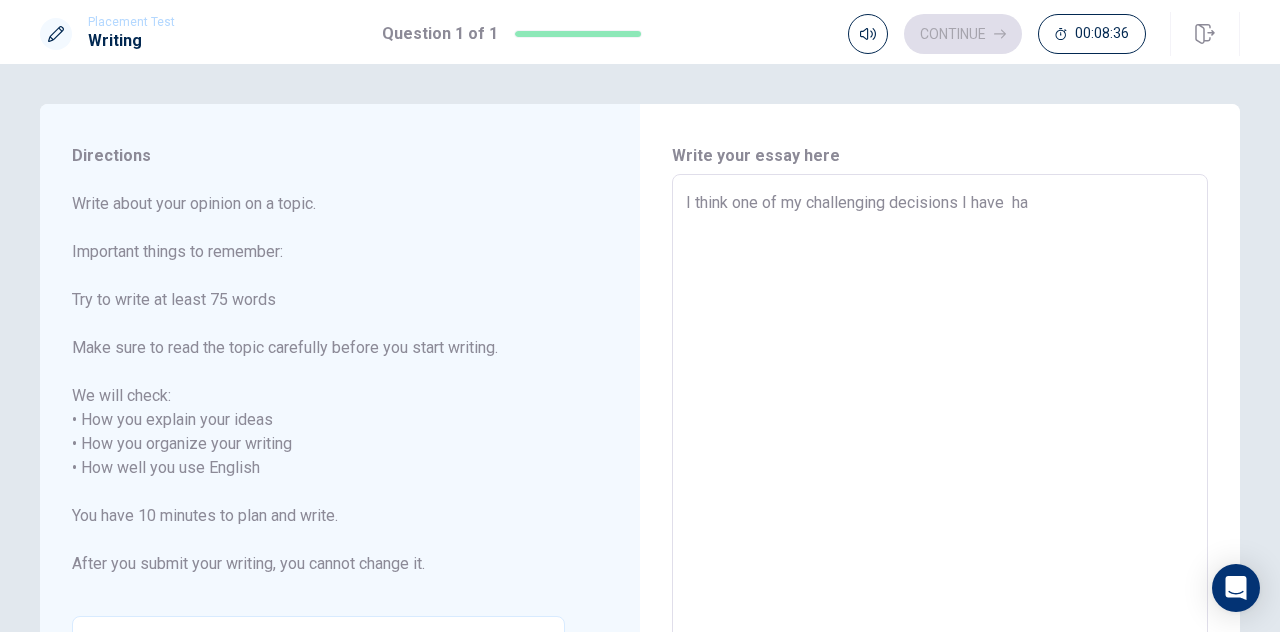 type on "I think one of my challenging decisions I have  had" 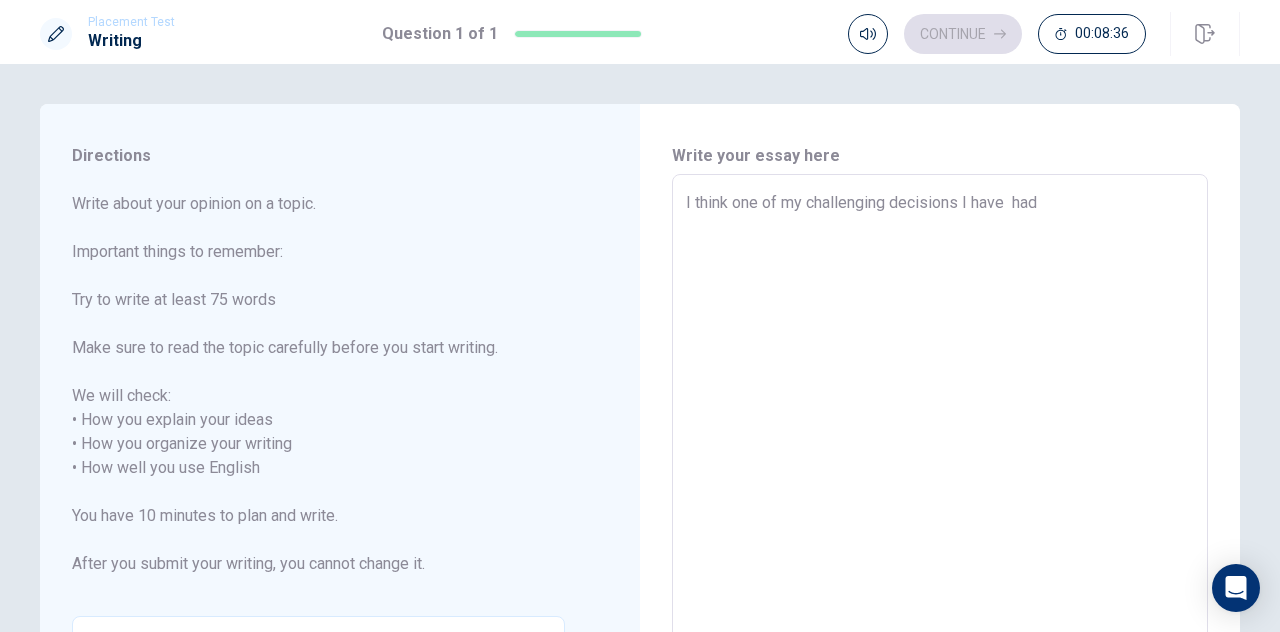 type on "x" 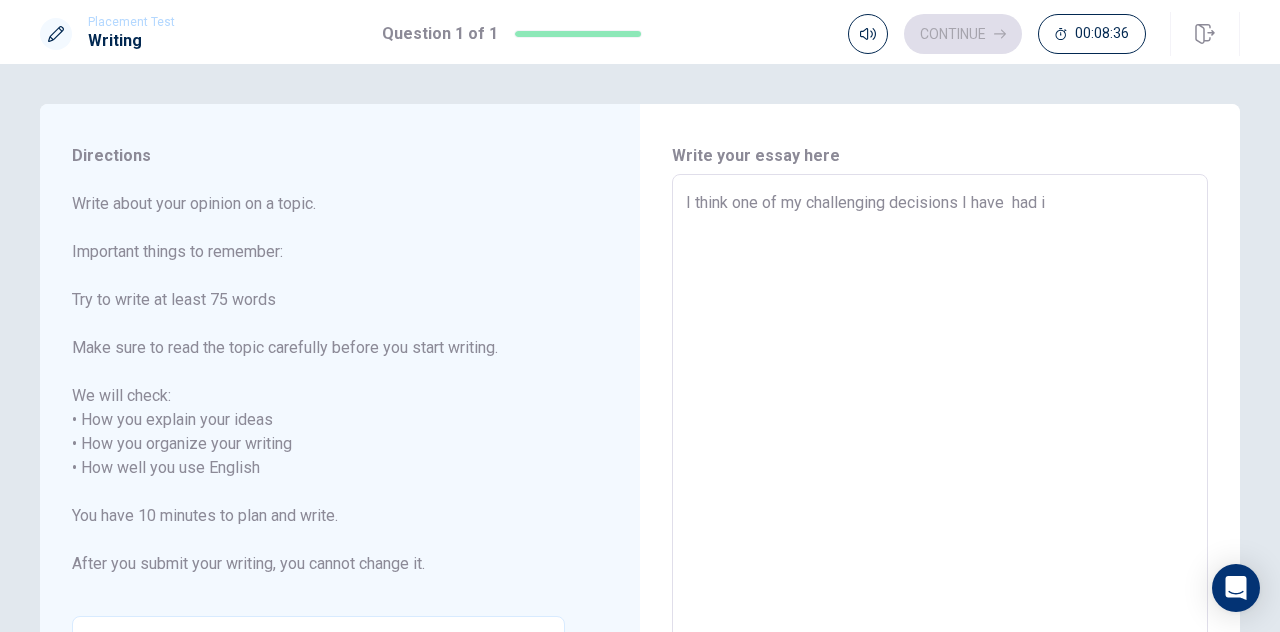 type on "x" 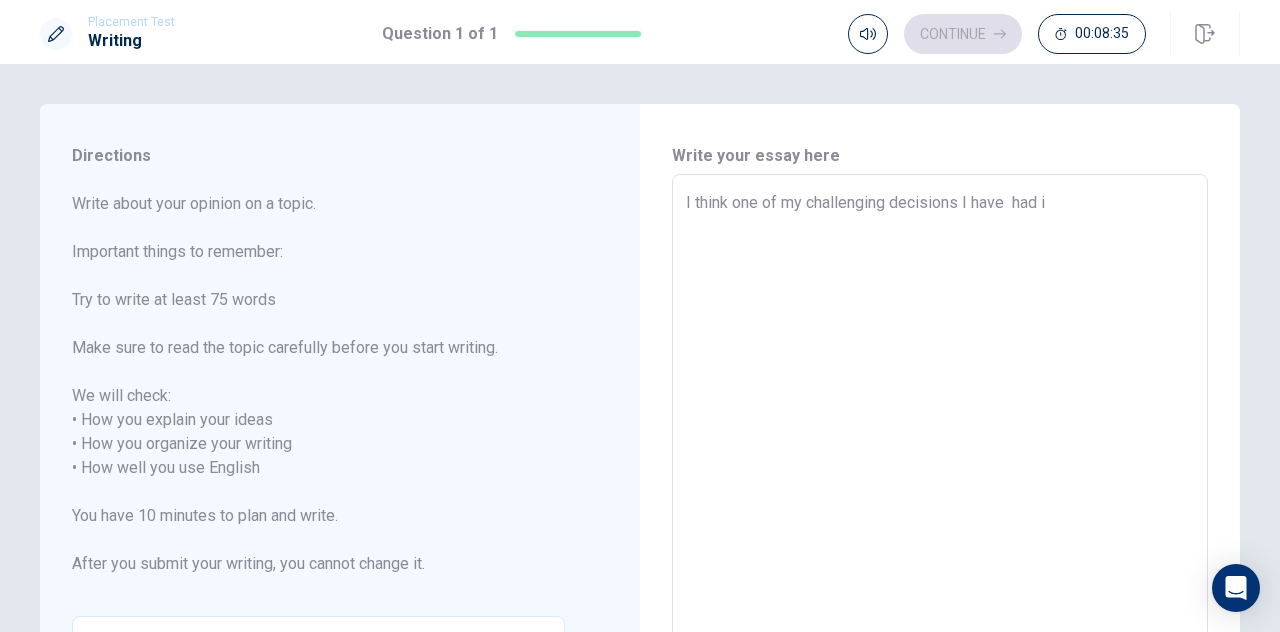 type on "I think one of my challenging decisions I have  had is" 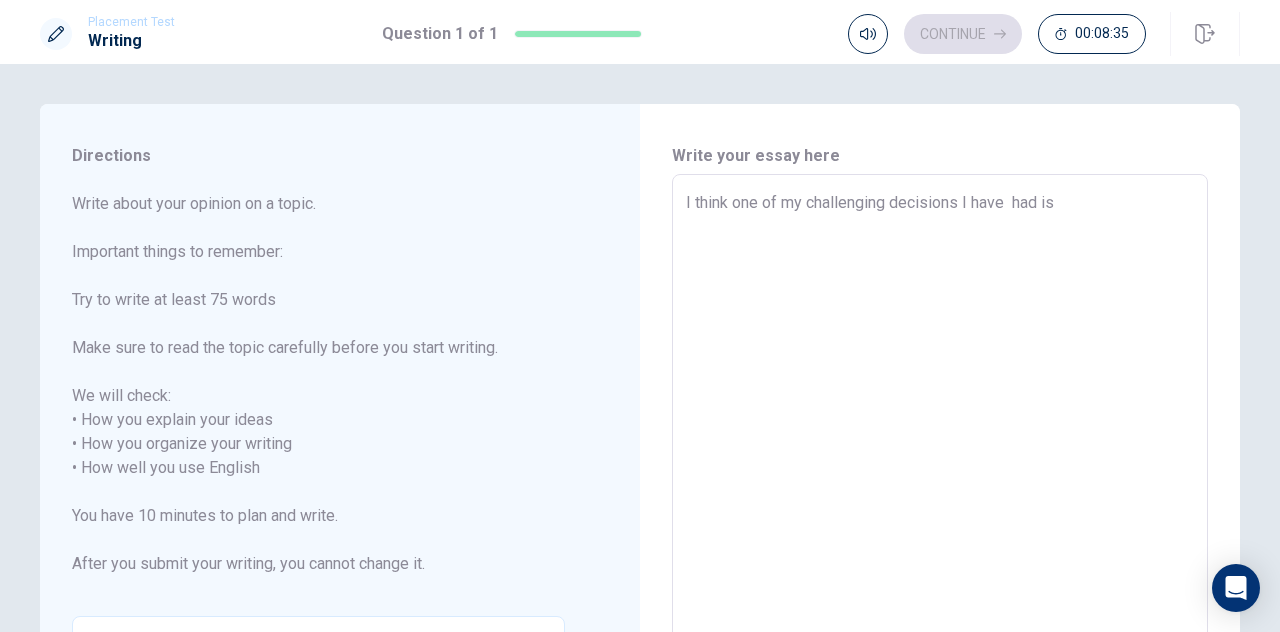 type on "x" 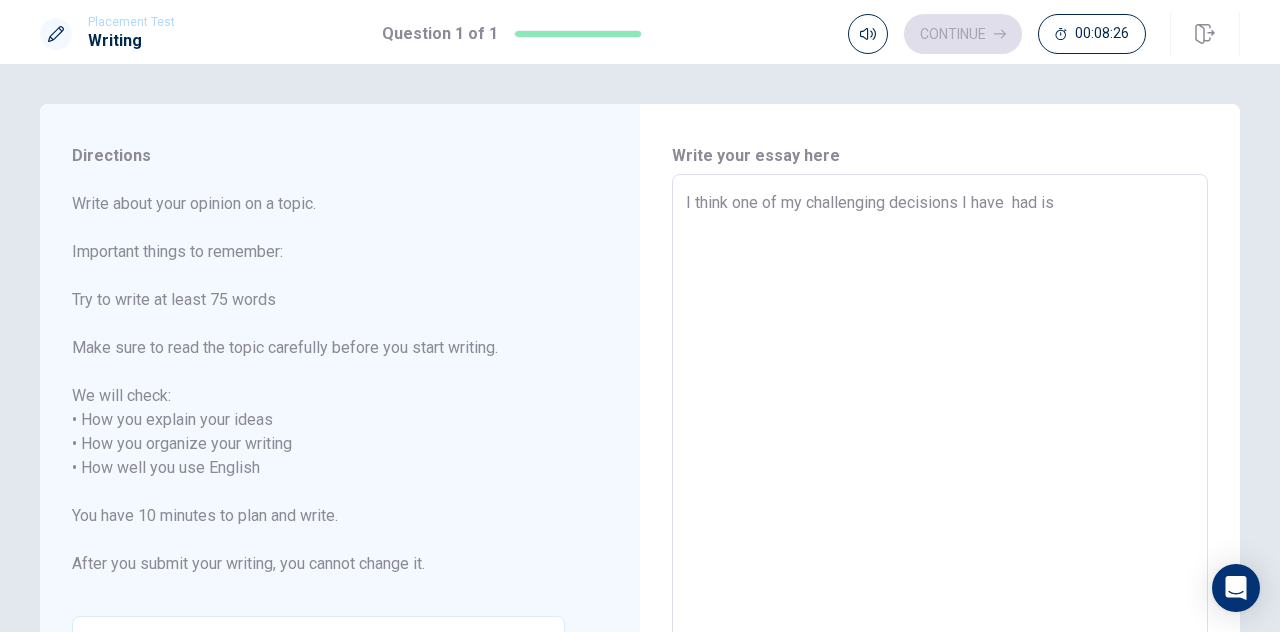 type on "x" 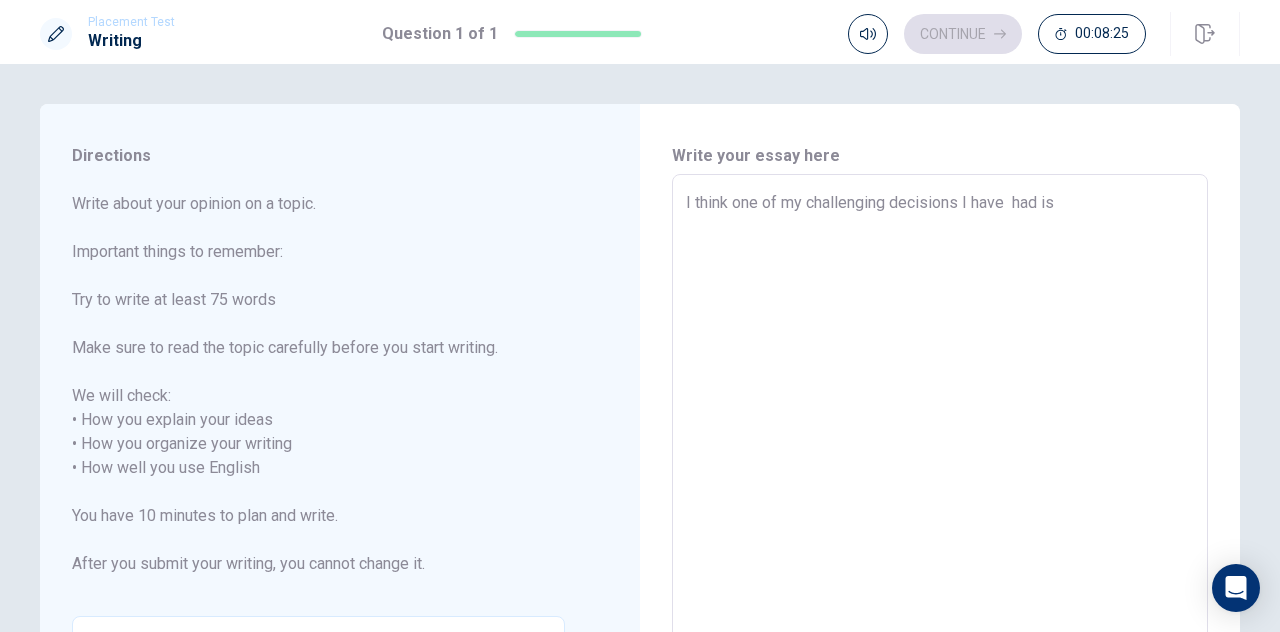 type on "I think one of my challenging decisions I have  had is t" 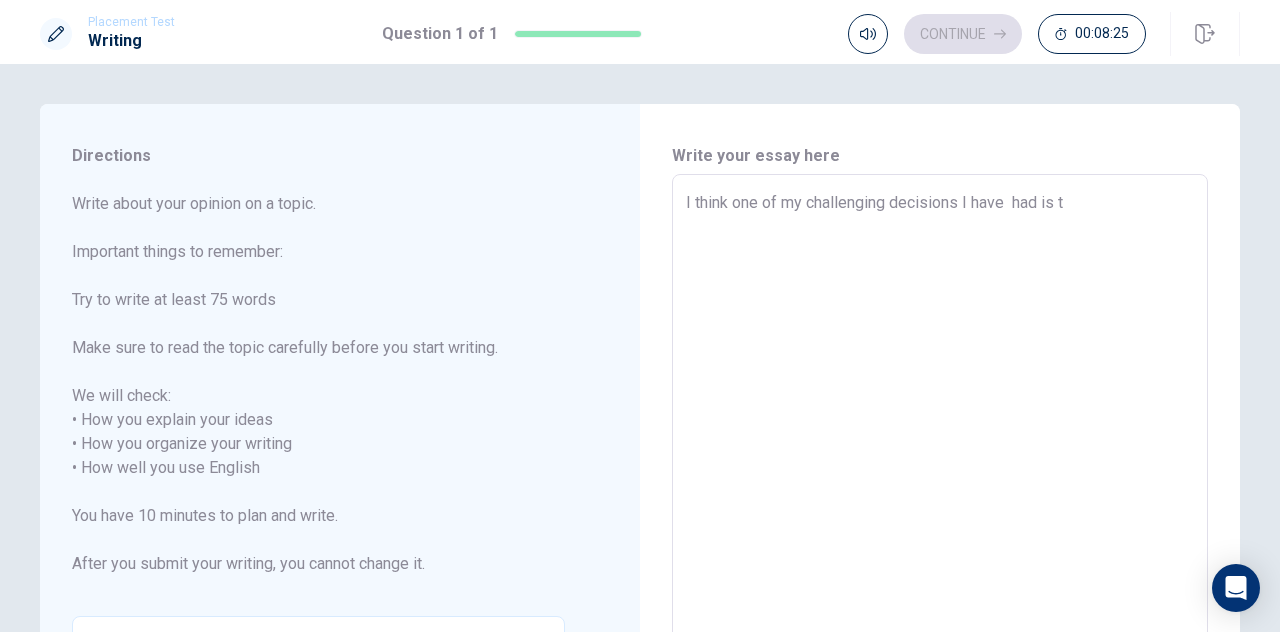 type on "x" 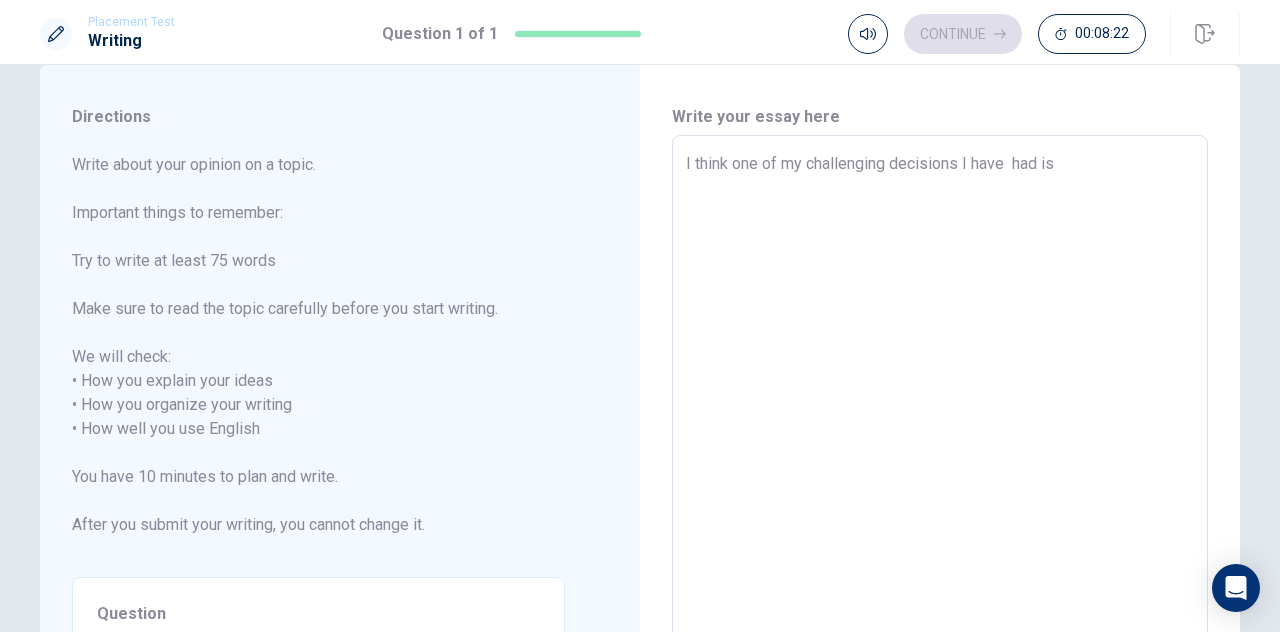 scroll, scrollTop: 0, scrollLeft: 0, axis: both 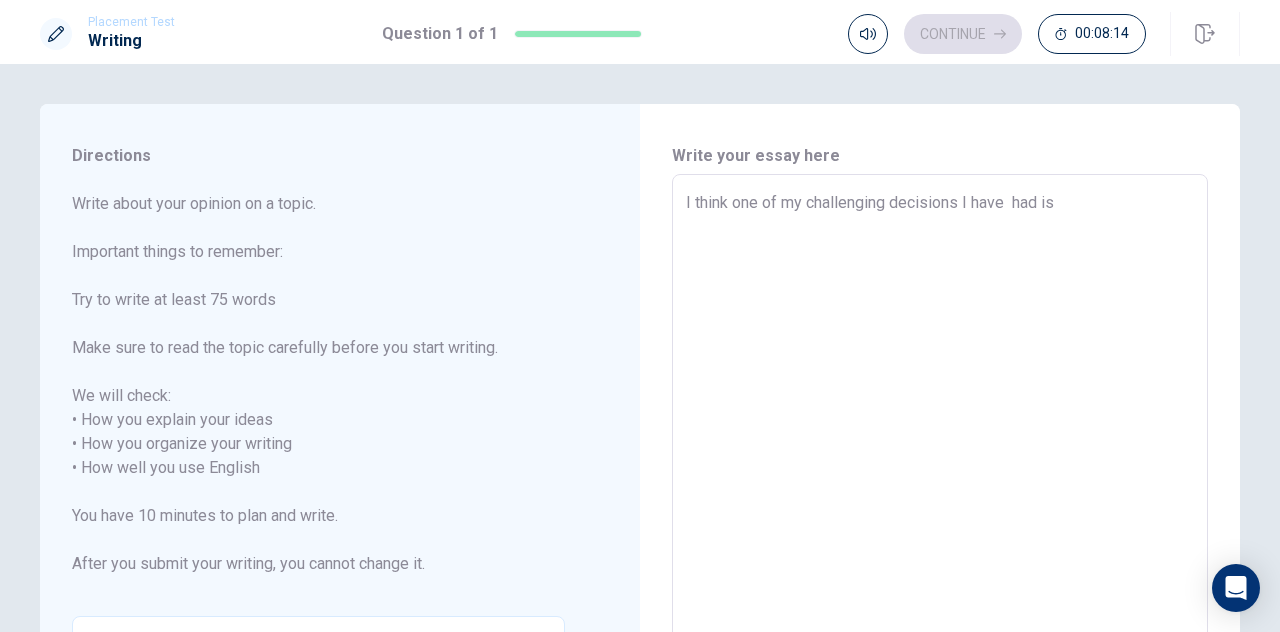 type on "x" 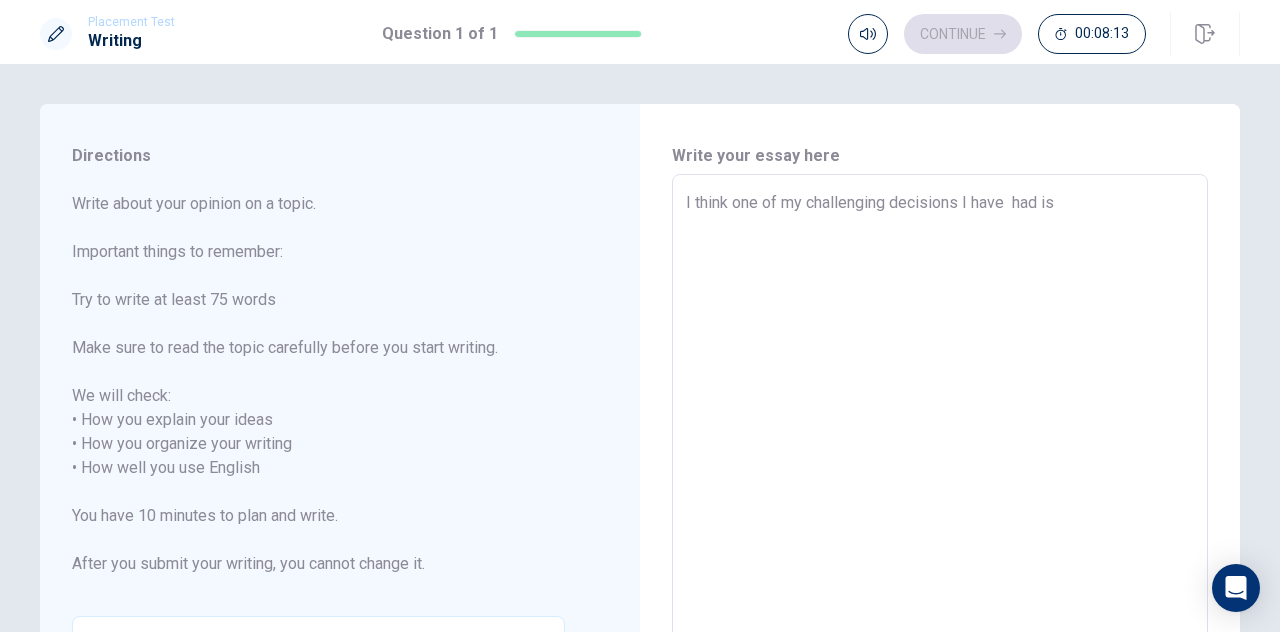 type on "I think one of my challenging decisions I have  had is w" 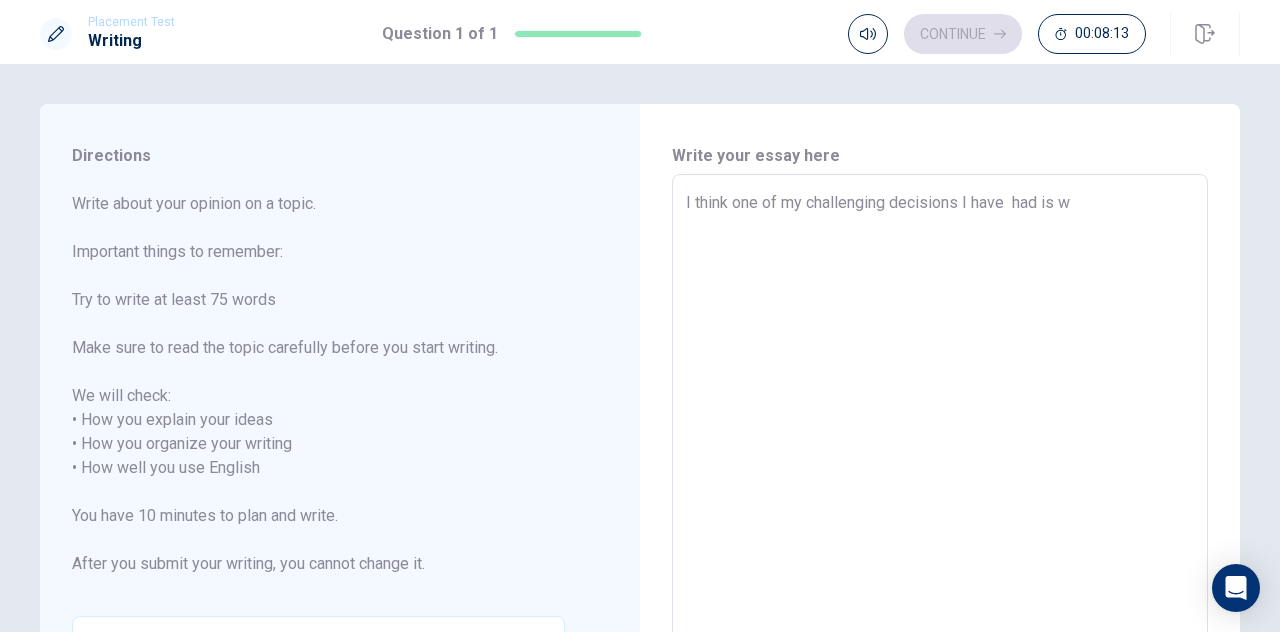 type on "x" 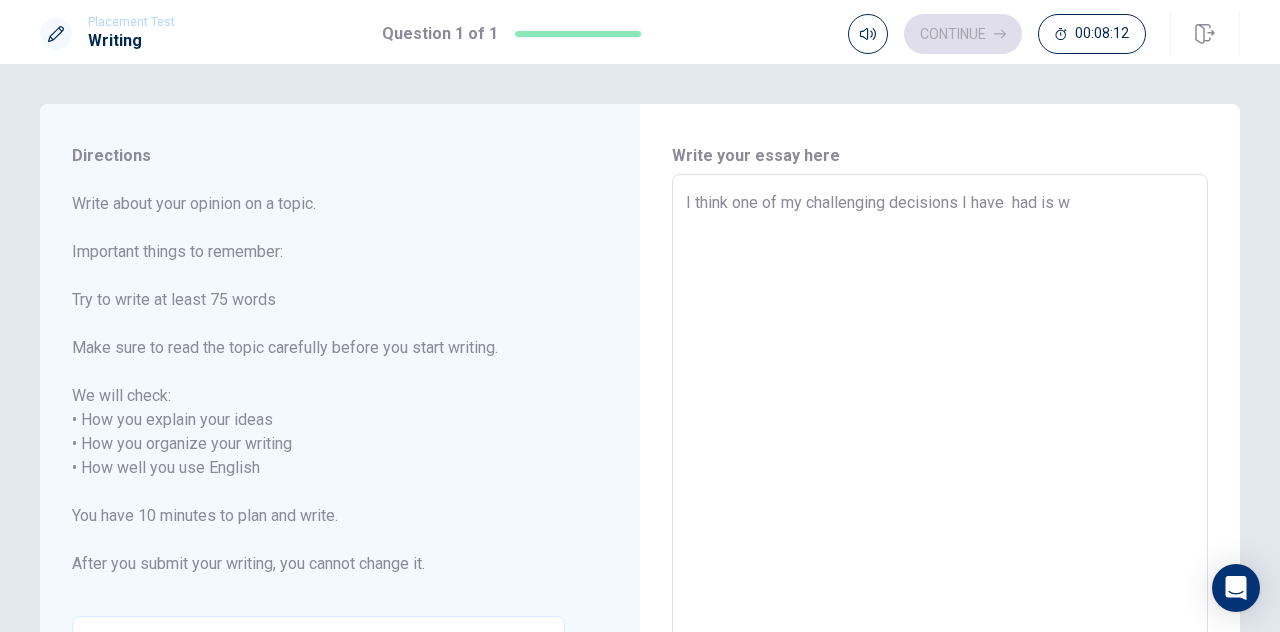 type on "I think one of my challenging decisions I have  had is wh" 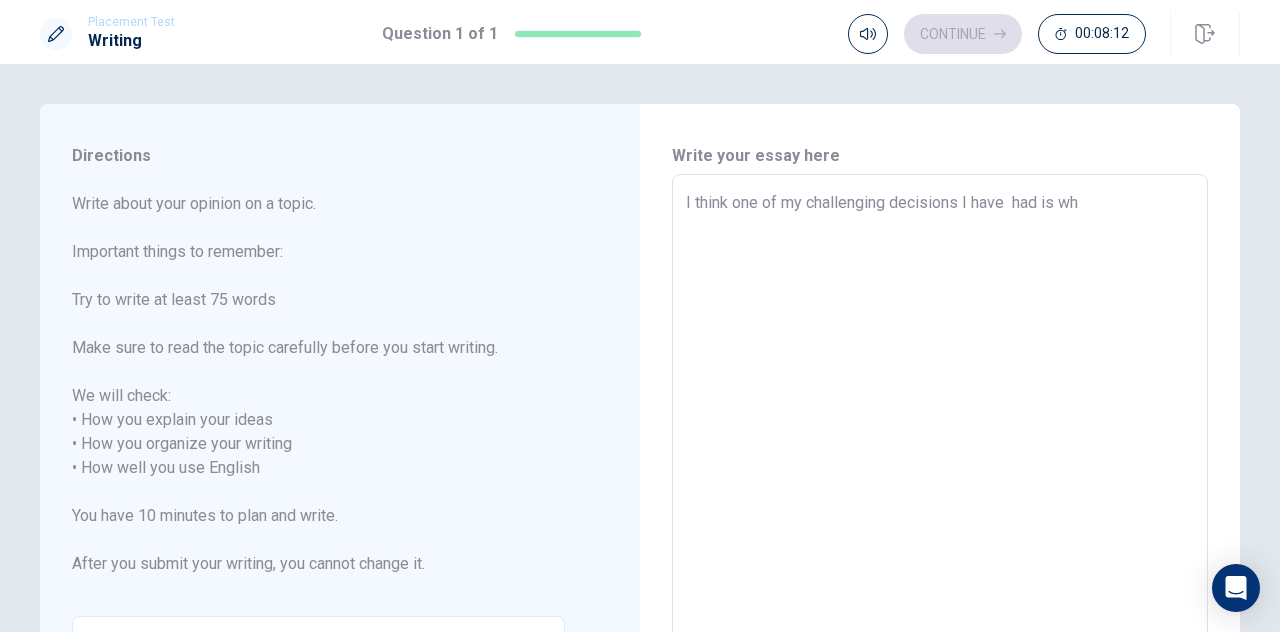 type on "x" 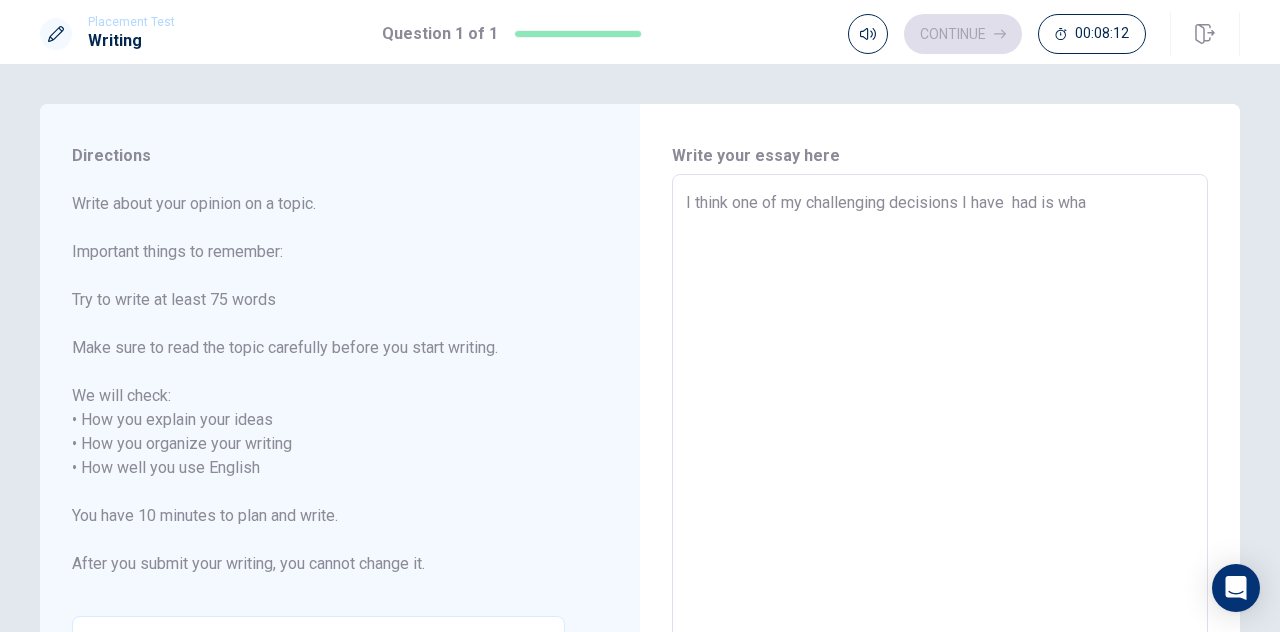 type on "x" 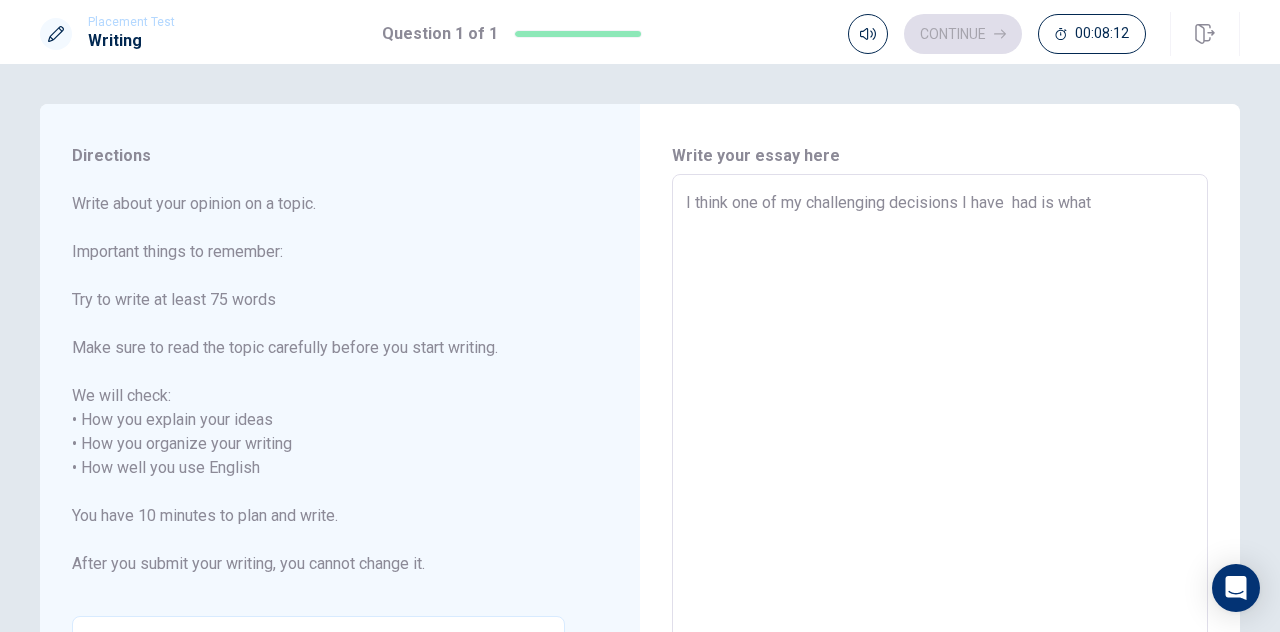type on "x" 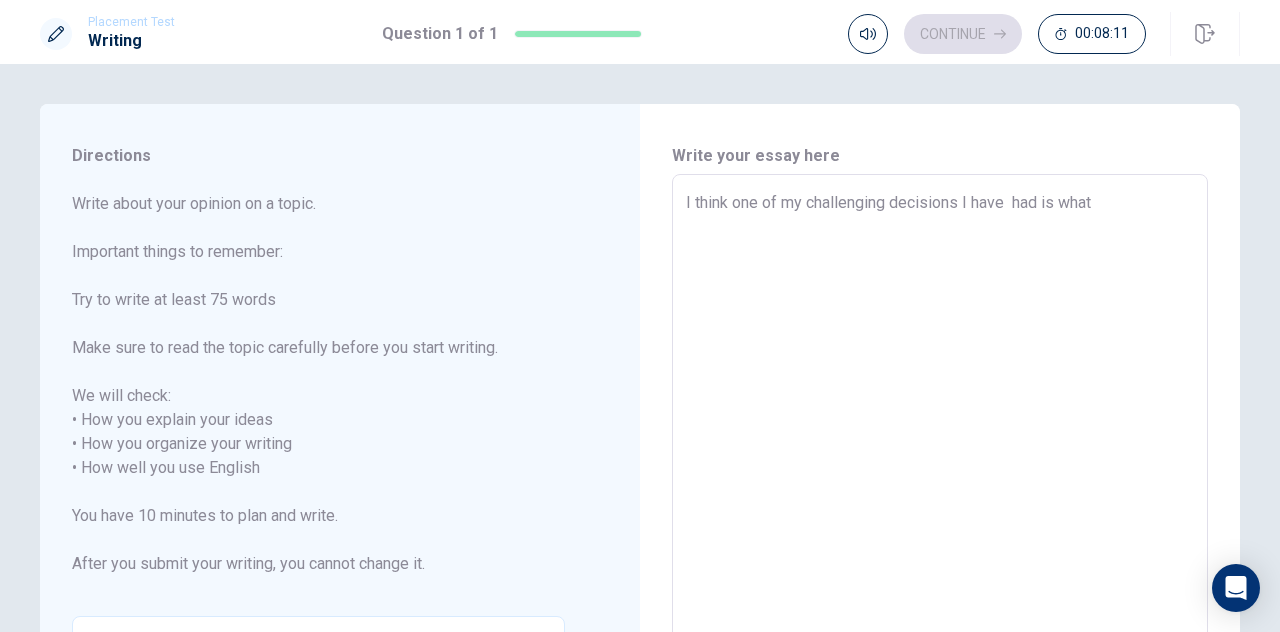 type on "I think one of my challenging decisions I have  had is what I" 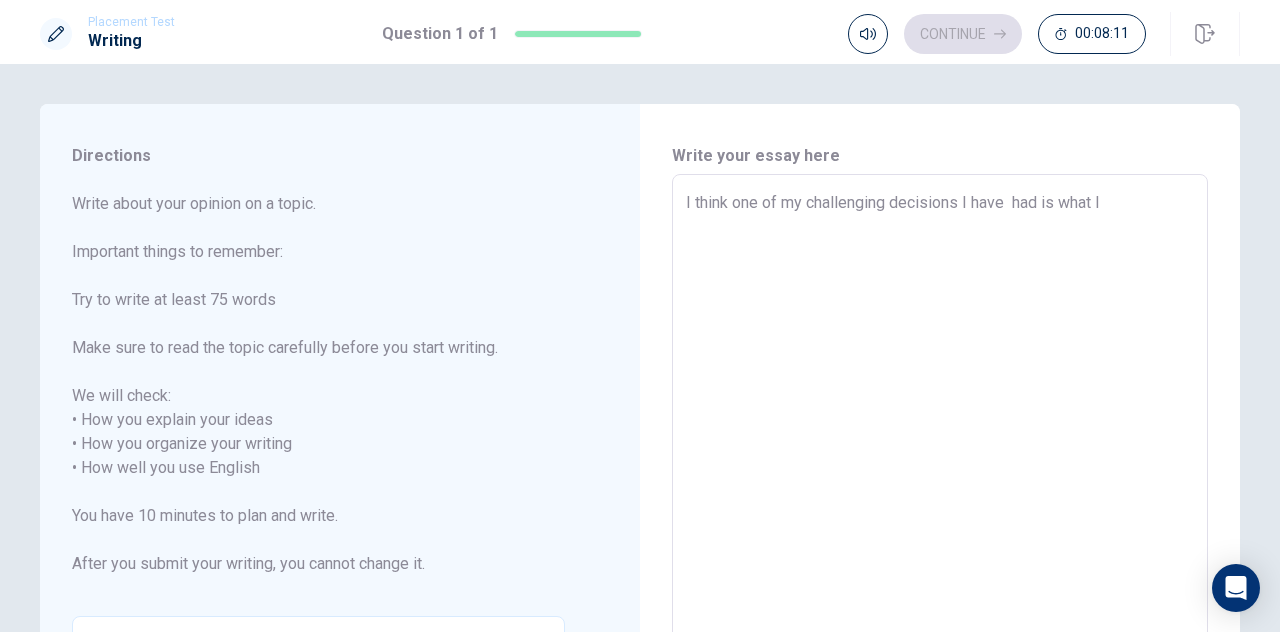 type on "x" 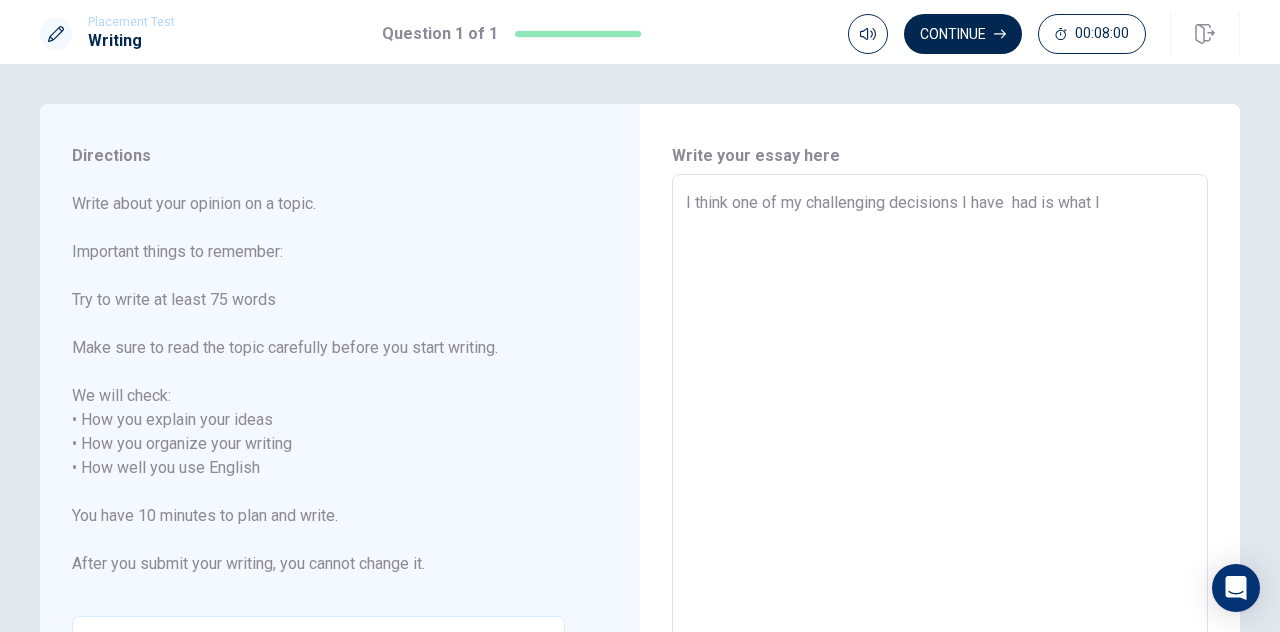 type on "x" 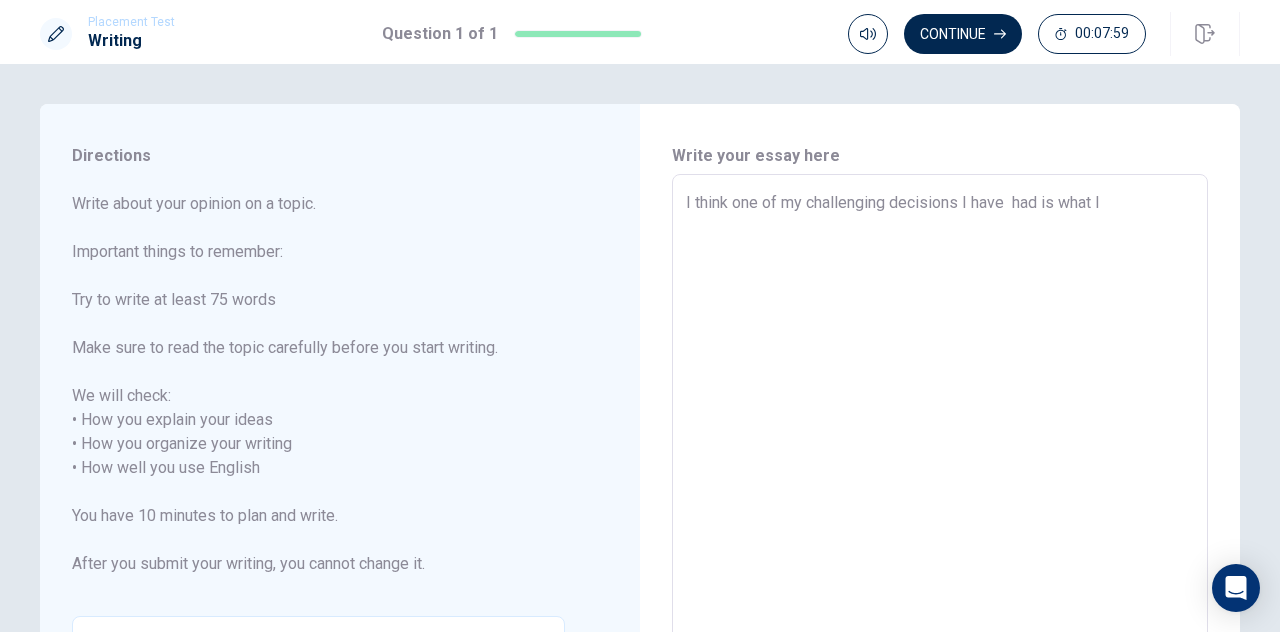 type on "I think one of my challenging decisions I have  had is what I m" 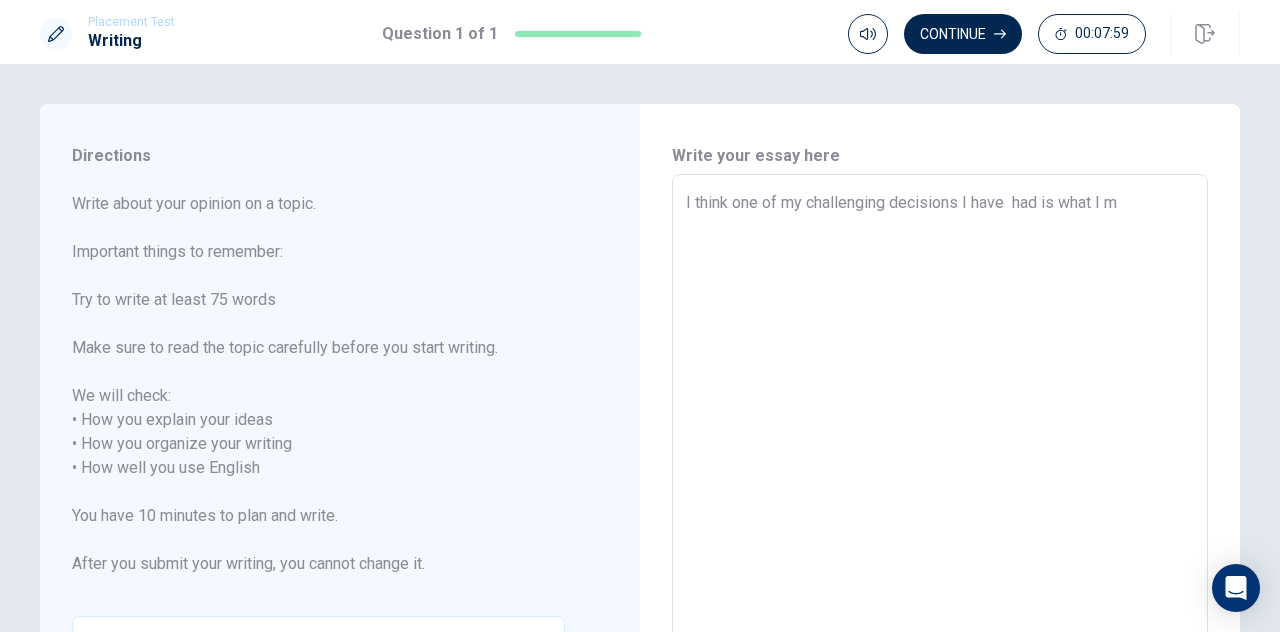 type on "x" 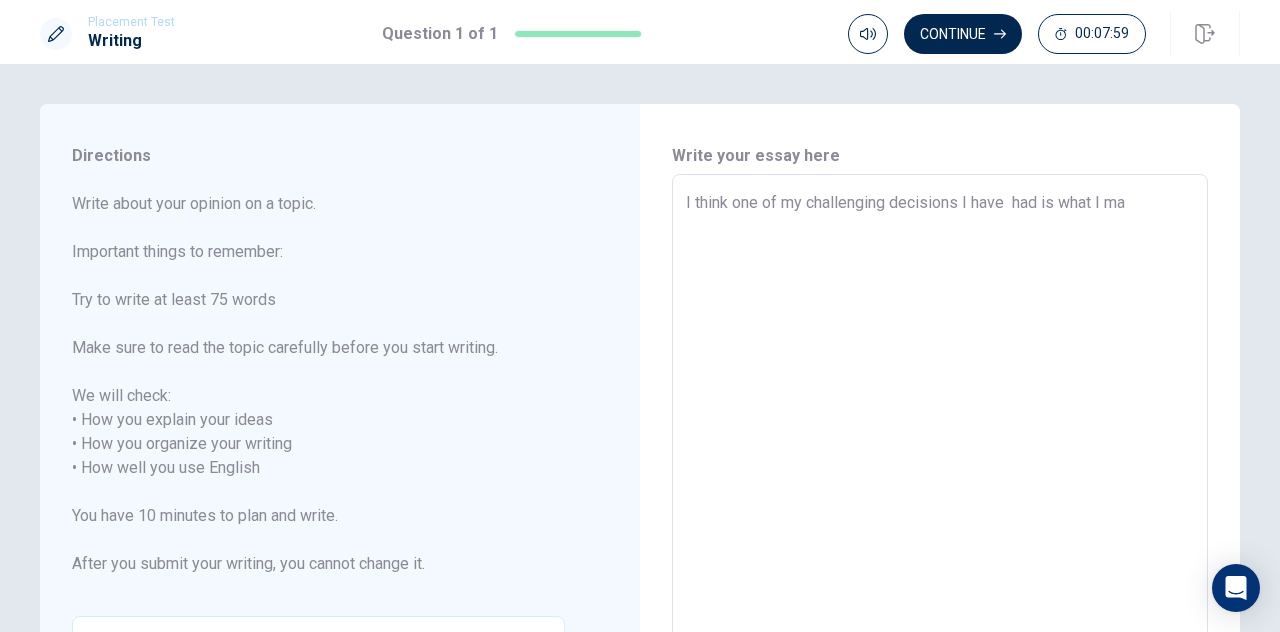 type on "x" 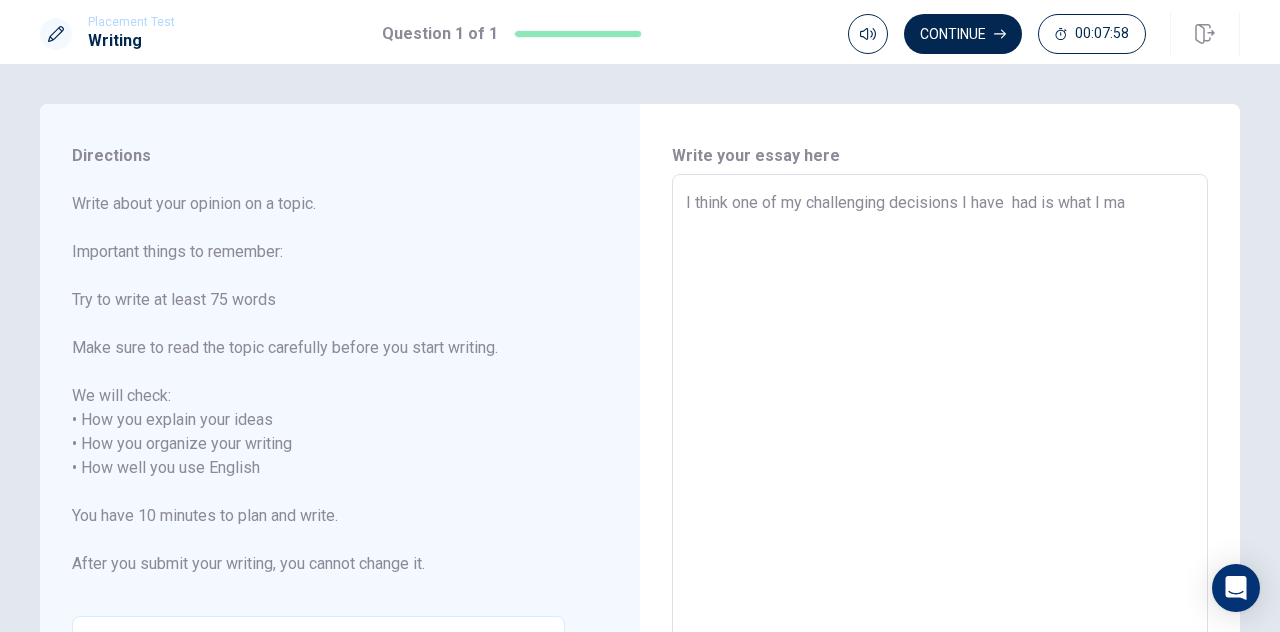 type on "I think one of my challenging decisions I have  had is what I maj" 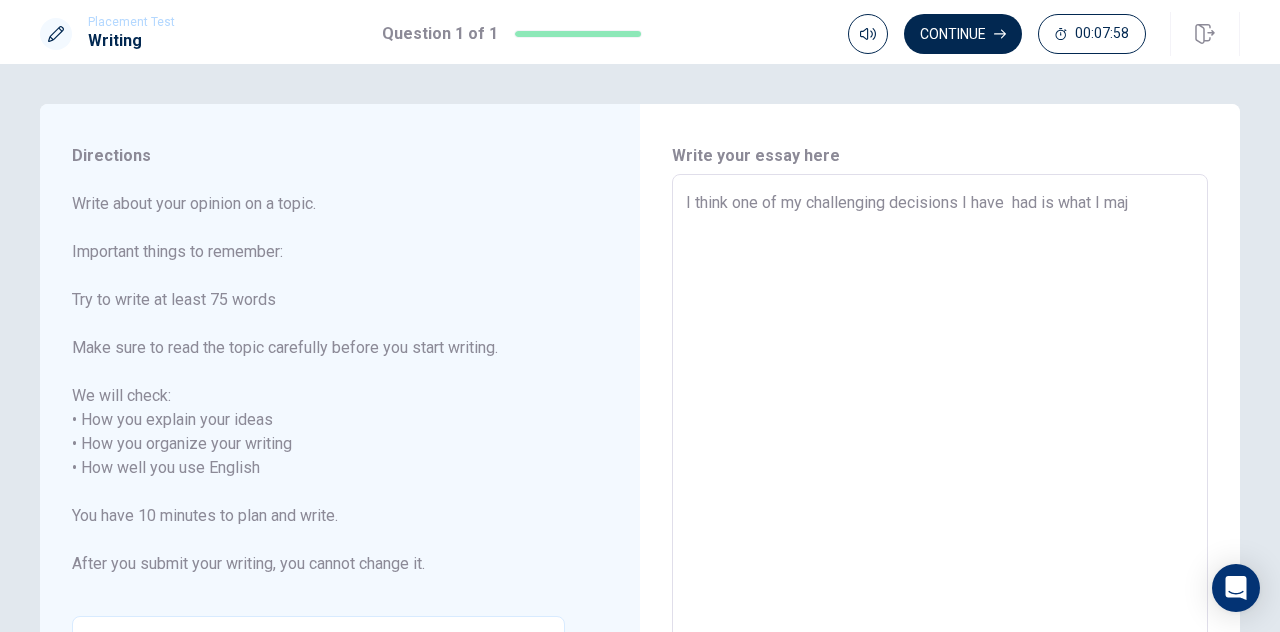 type on "x" 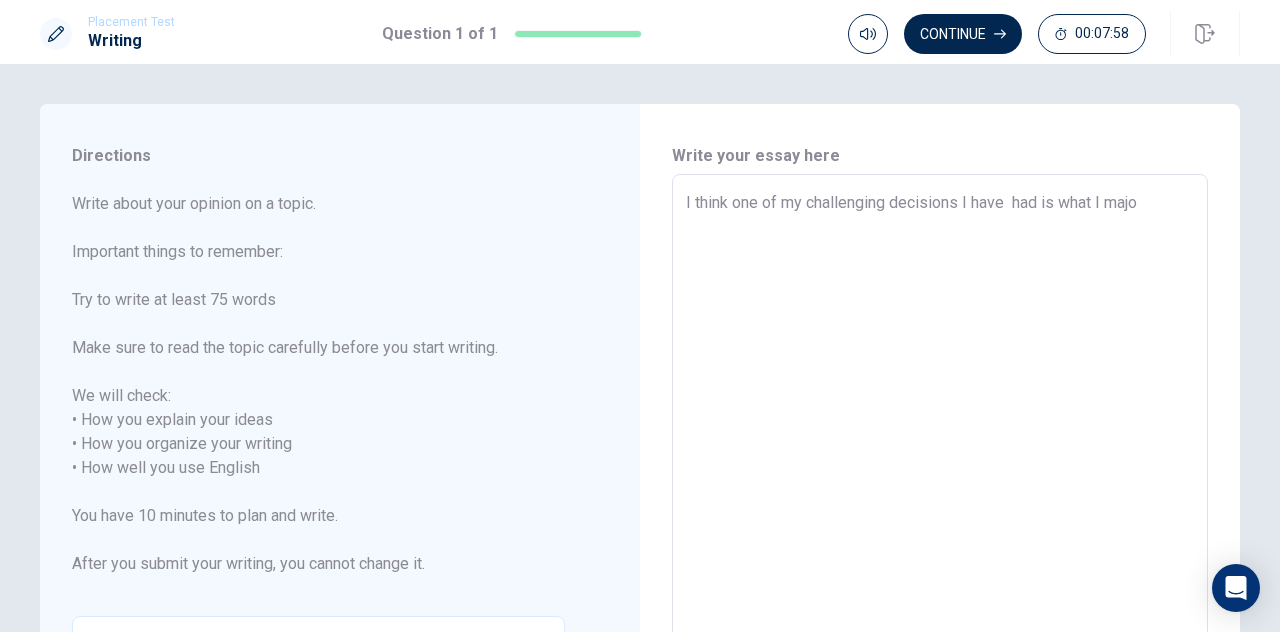 type on "x" 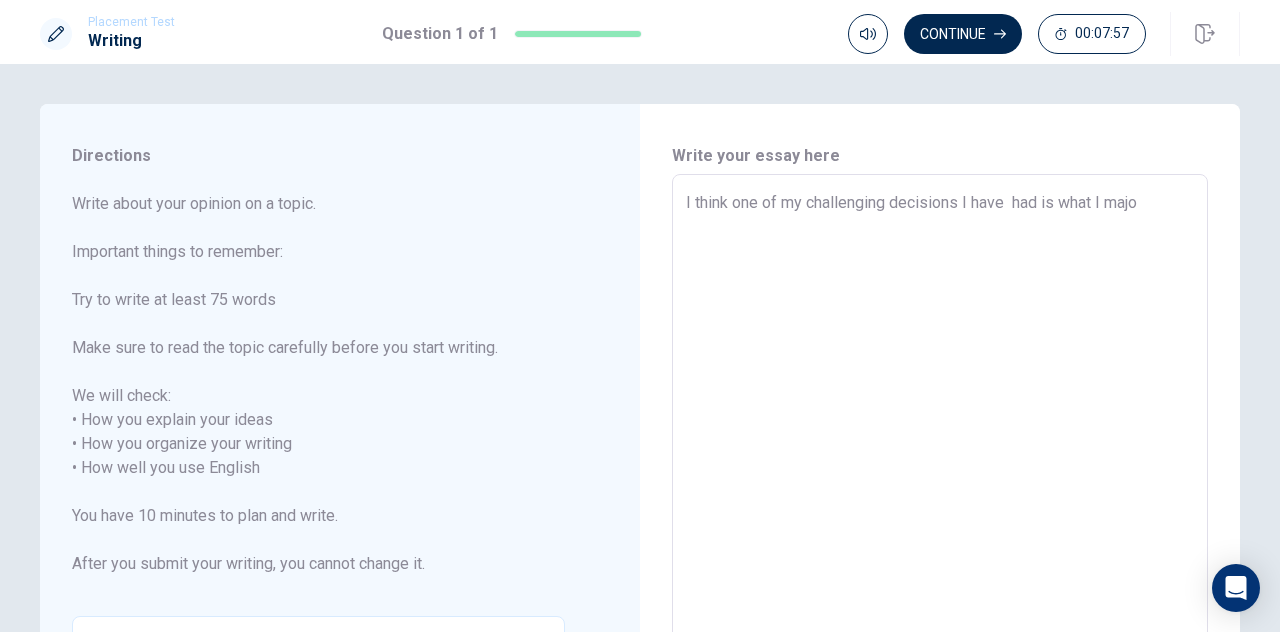 type on "I think one of my challenging decisions I have  had is what I major" 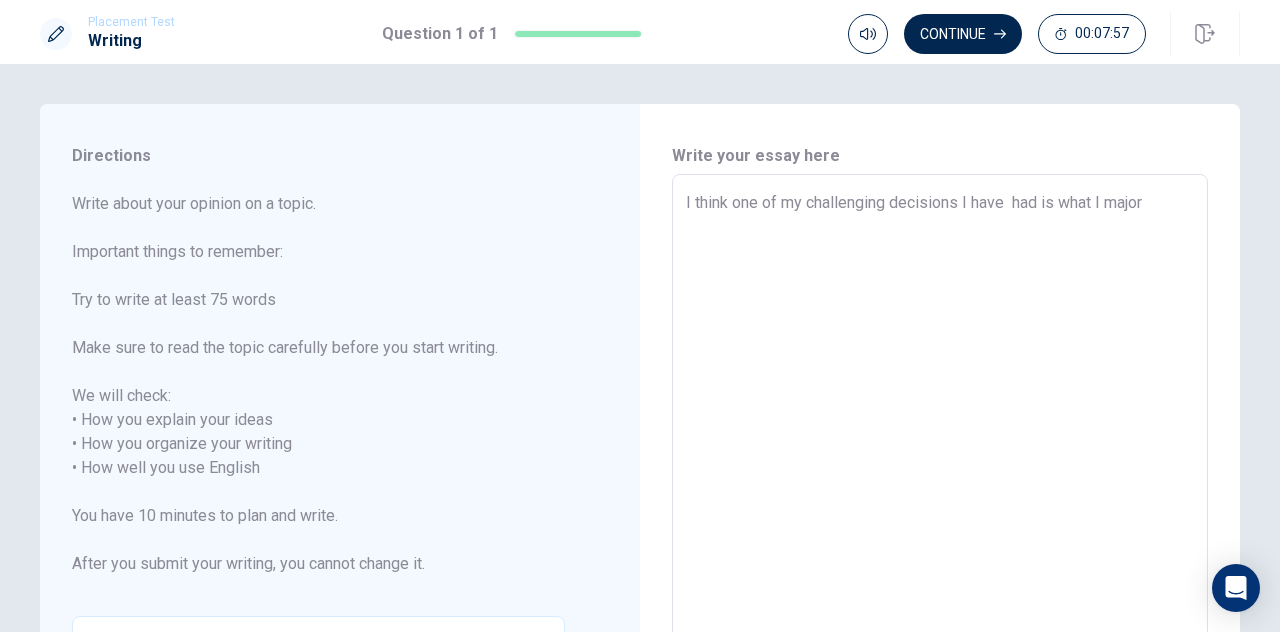 type on "x" 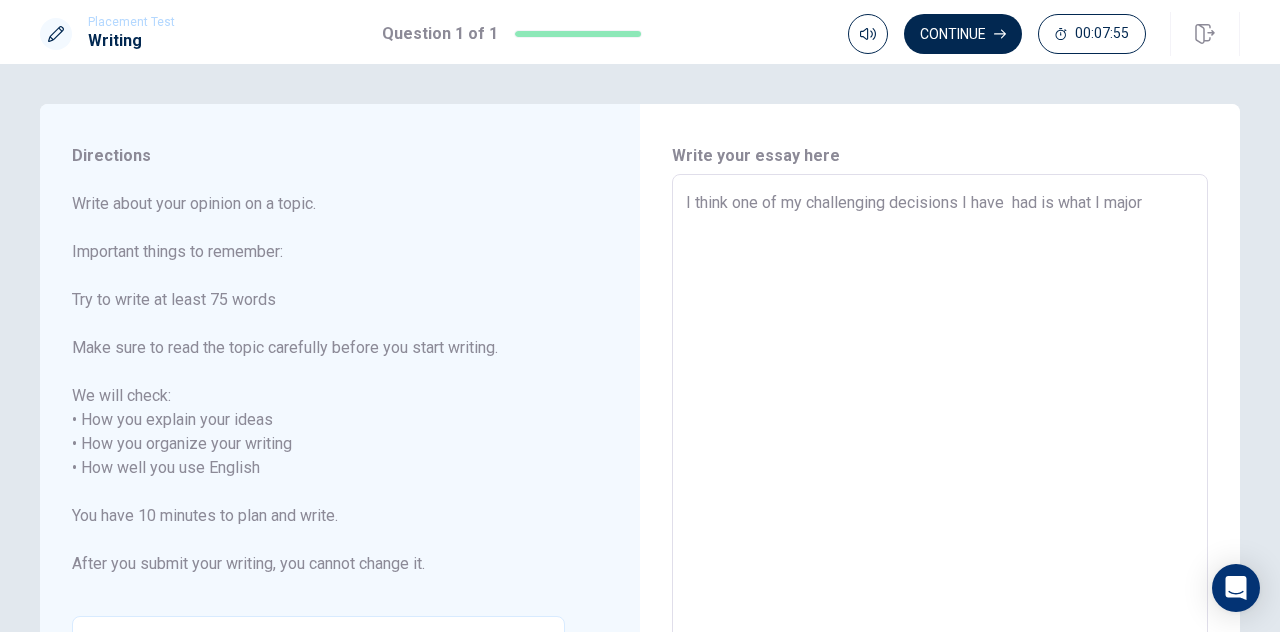 type on "x" 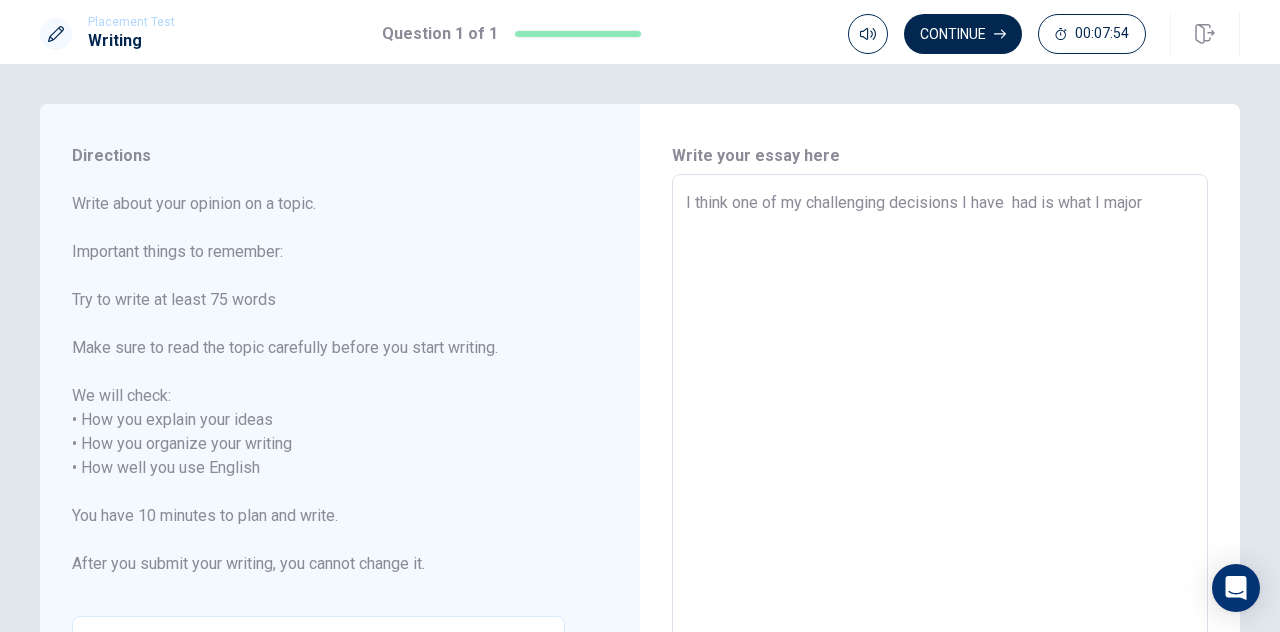 type on "I think one of my challenging decisions I have  had is what I major f" 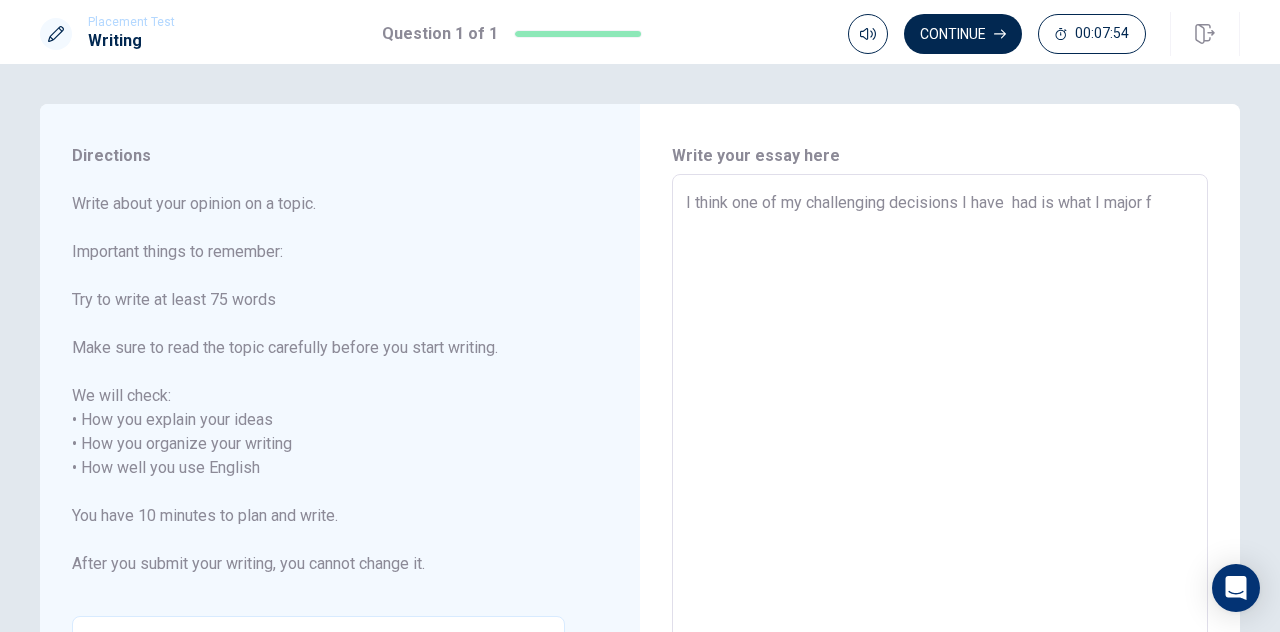 type on "x" 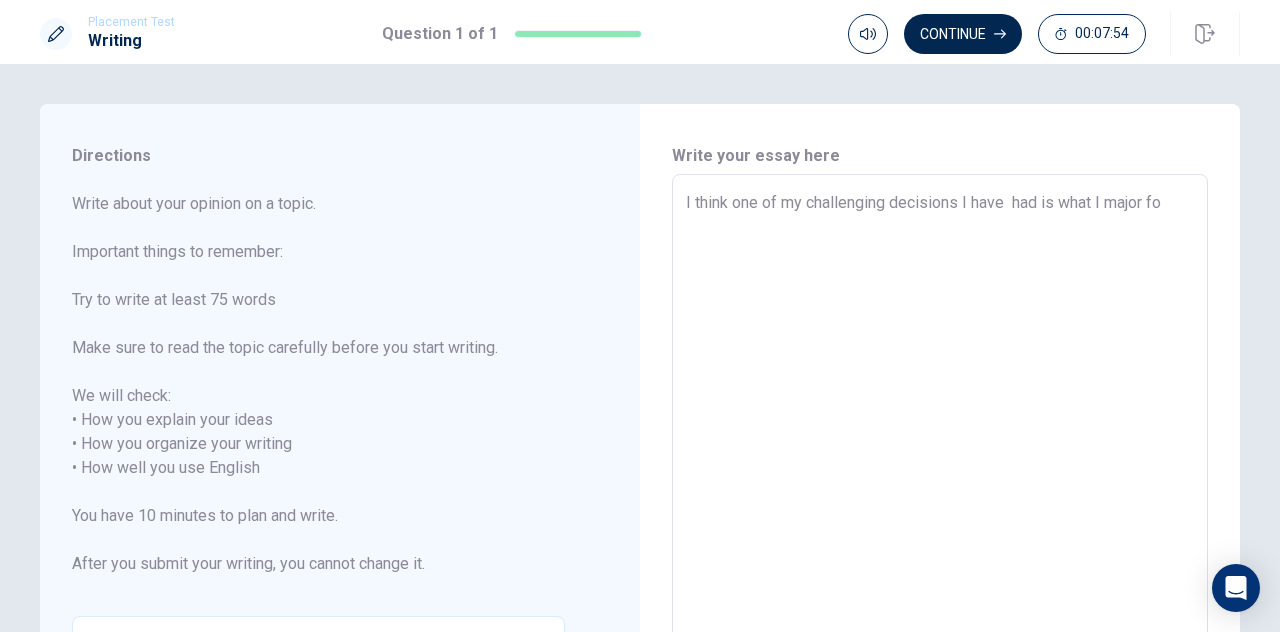 type on "x" 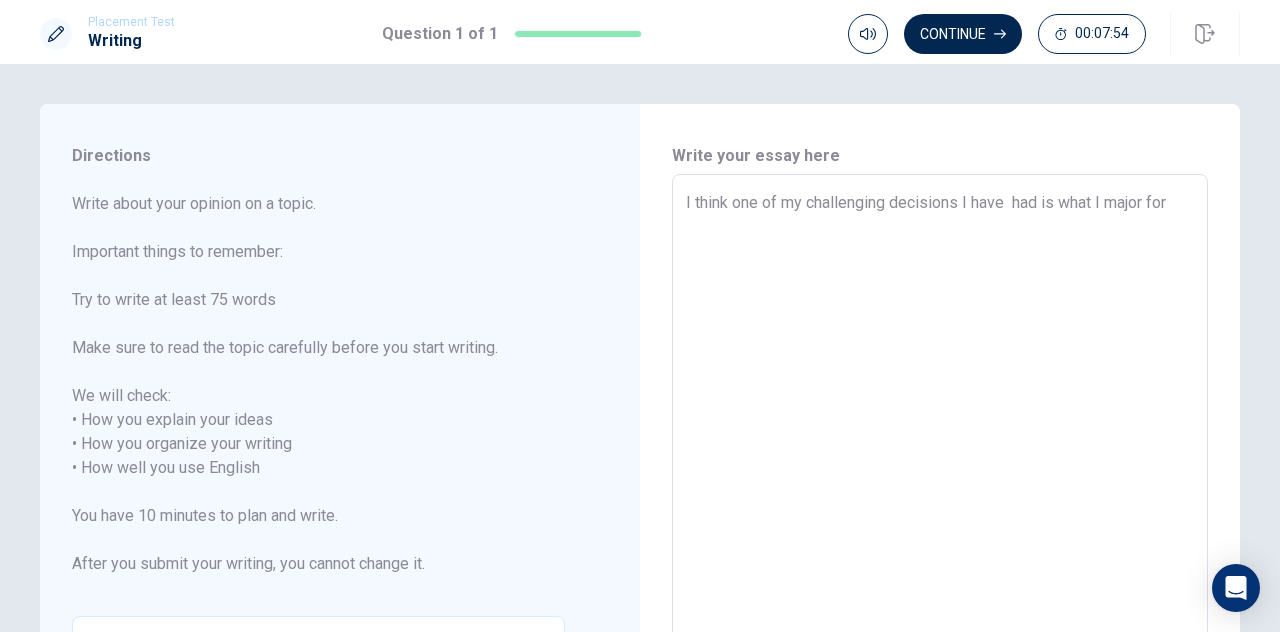 type on "x" 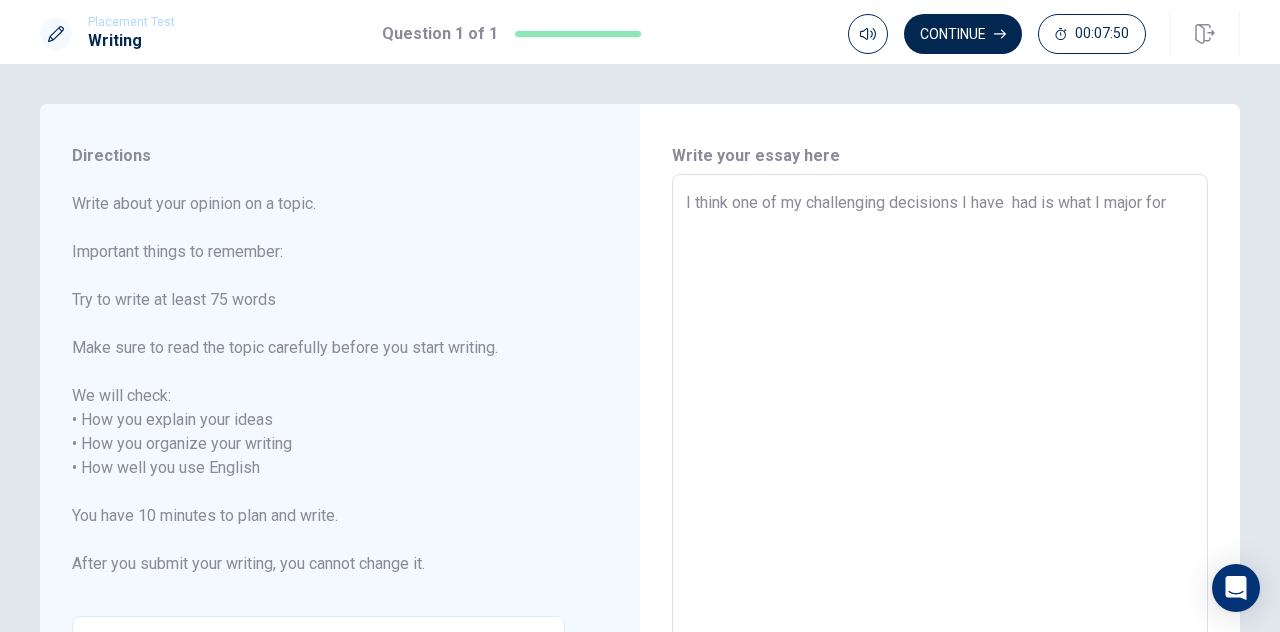click on "I think one of my challenging decisions I have  had is what I major for" at bounding box center (940, 456) 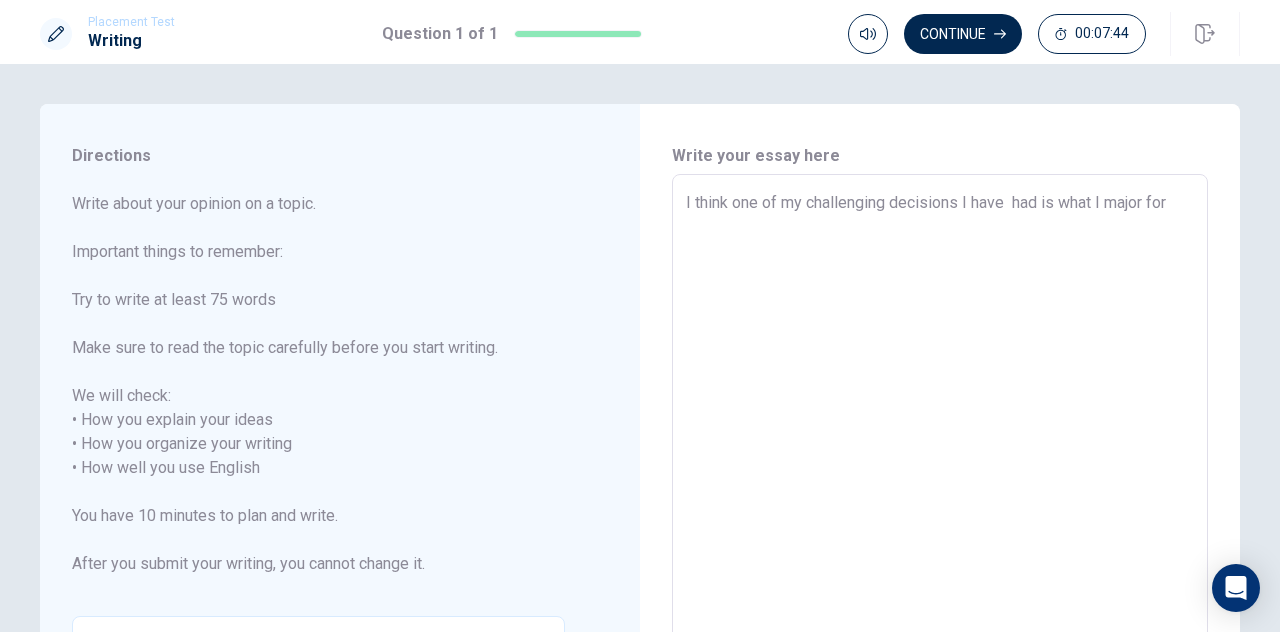 drag, startPoint x: 1058, startPoint y: 203, endPoint x: 1170, endPoint y: 206, distance: 112.04017 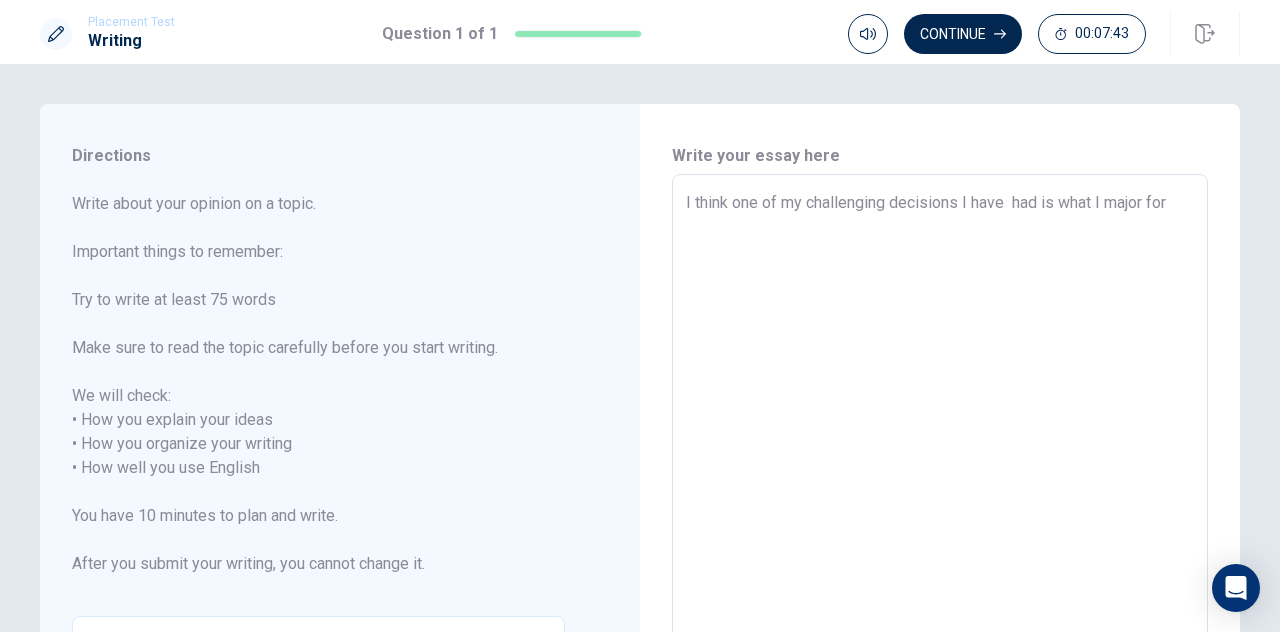 type on "I think one of my challenging decisions I have  had is" 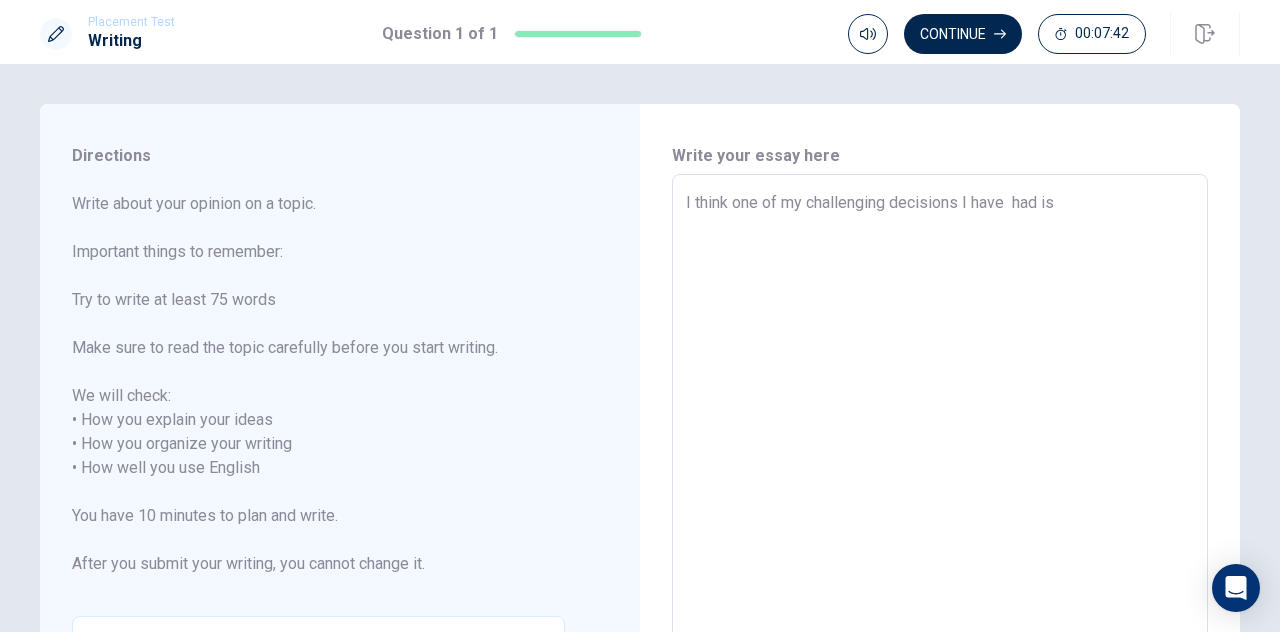 type on "x" 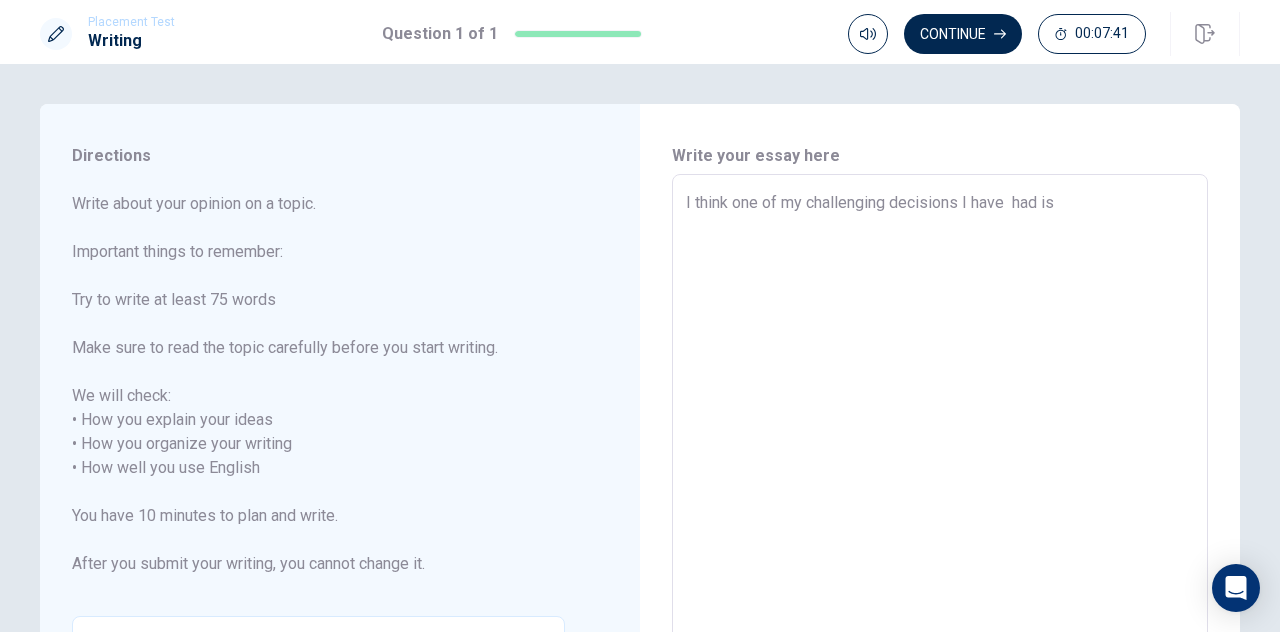 type on "I think one of my challenging decisions I have  had is t" 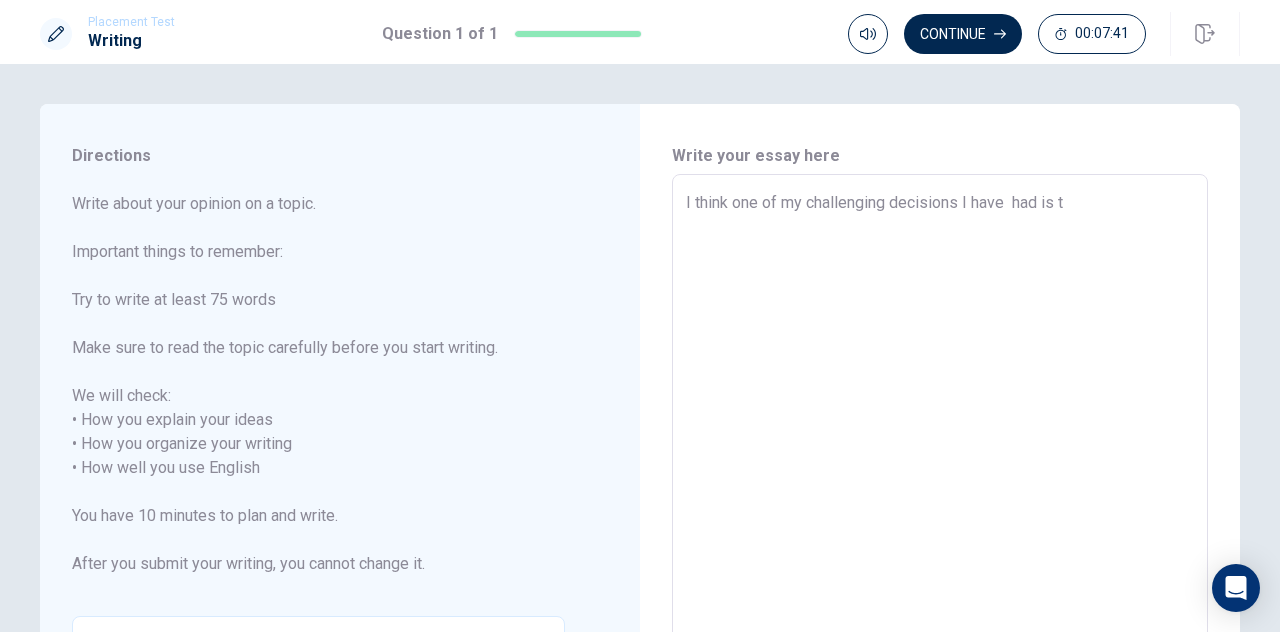 type on "x" 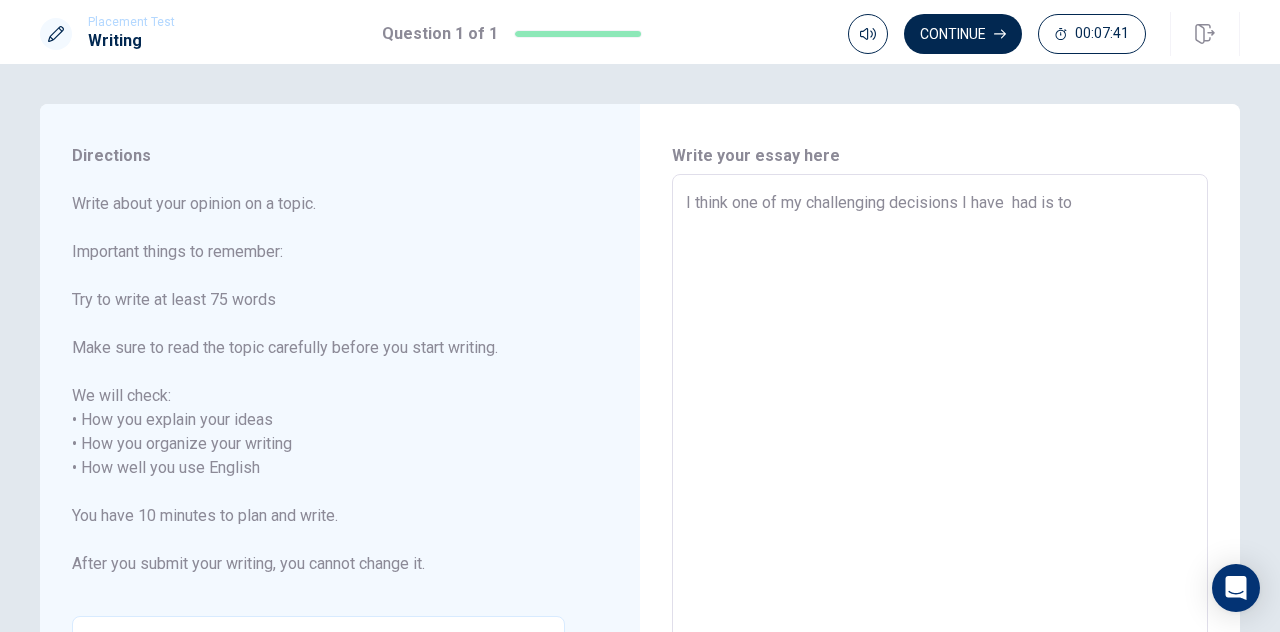 type on "x" 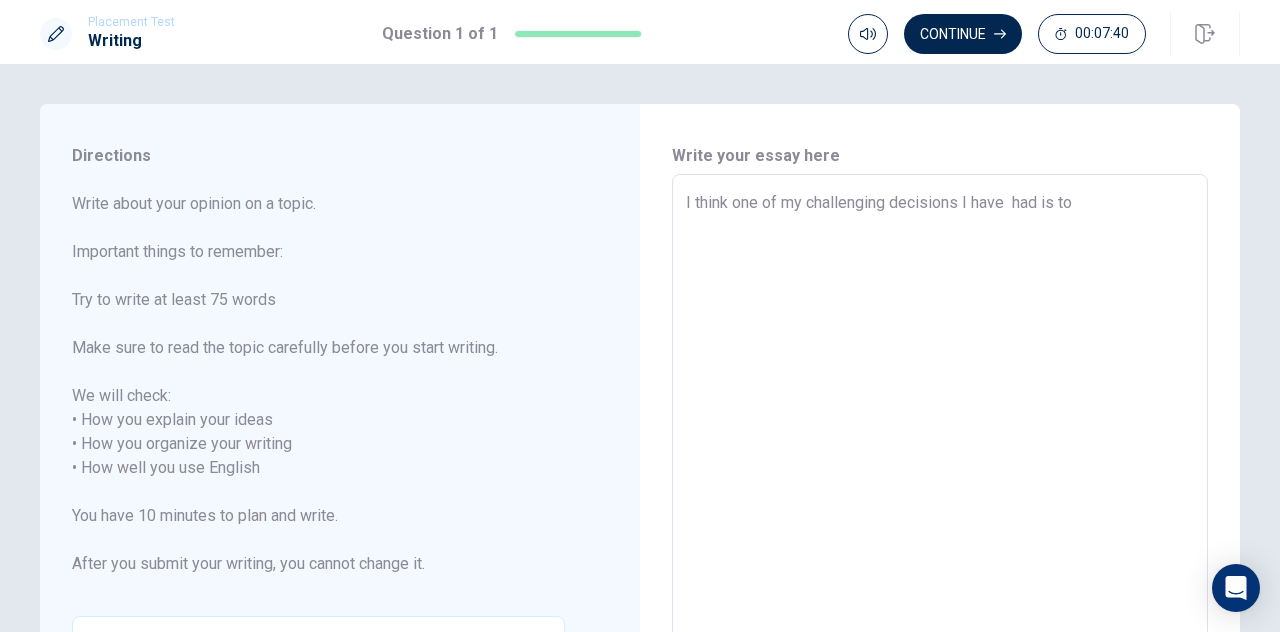 type on "I think one of my challenging decisions I have  had is to" 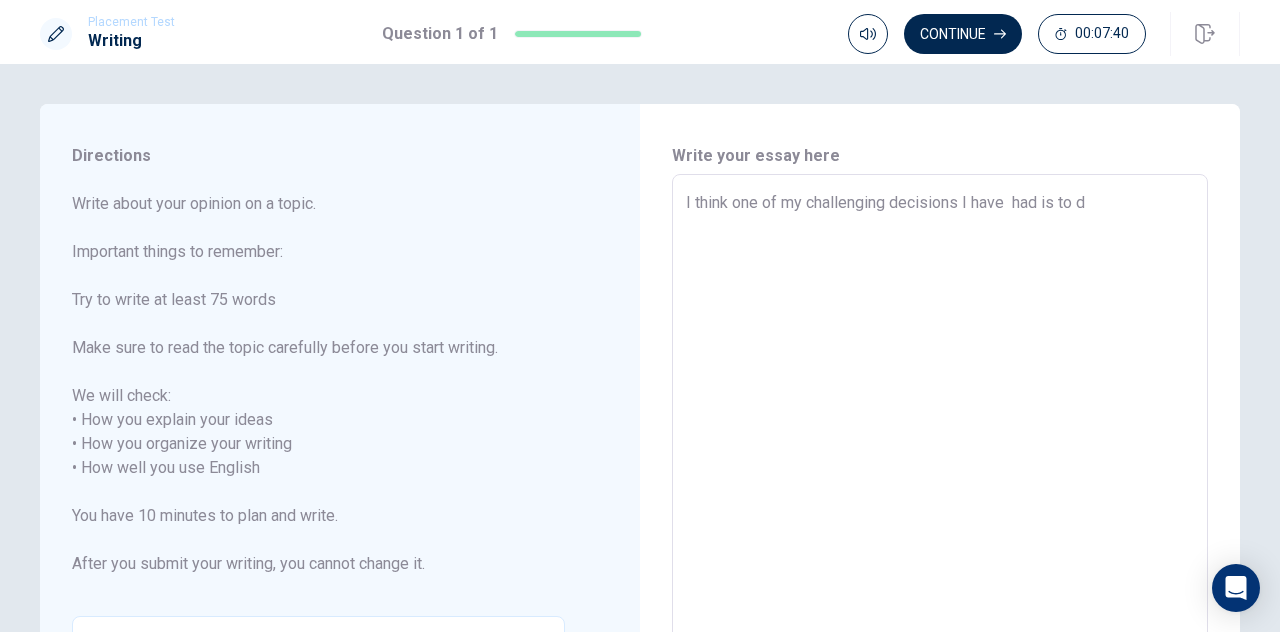 type on "x" 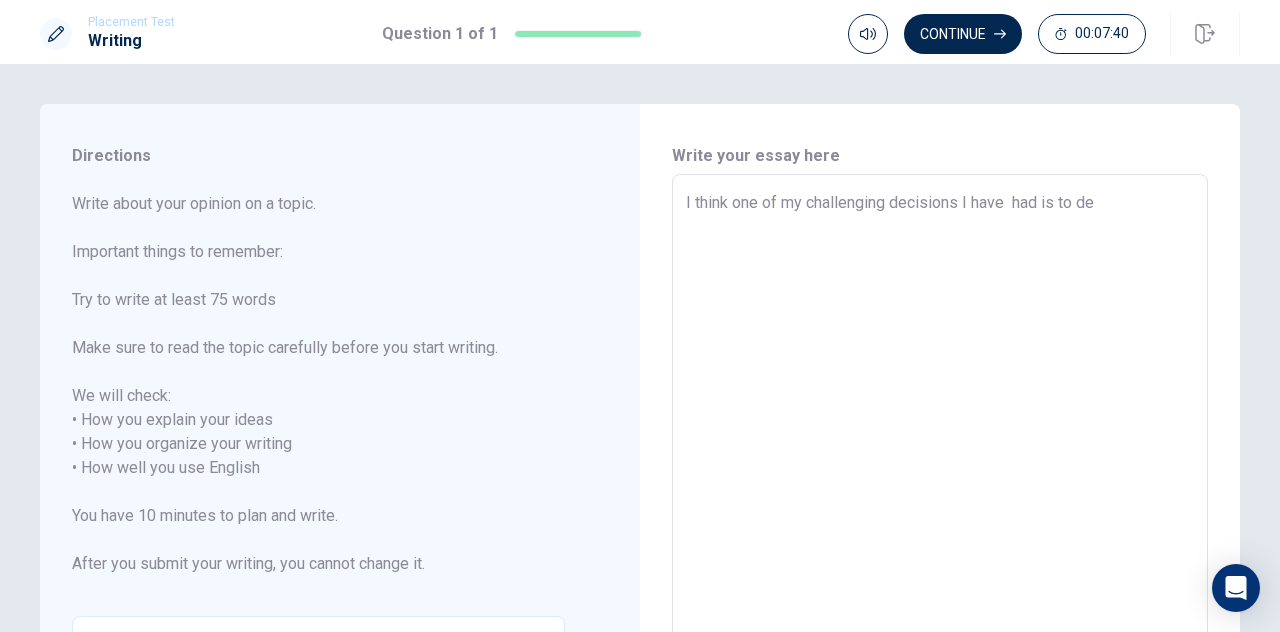 type on "x" 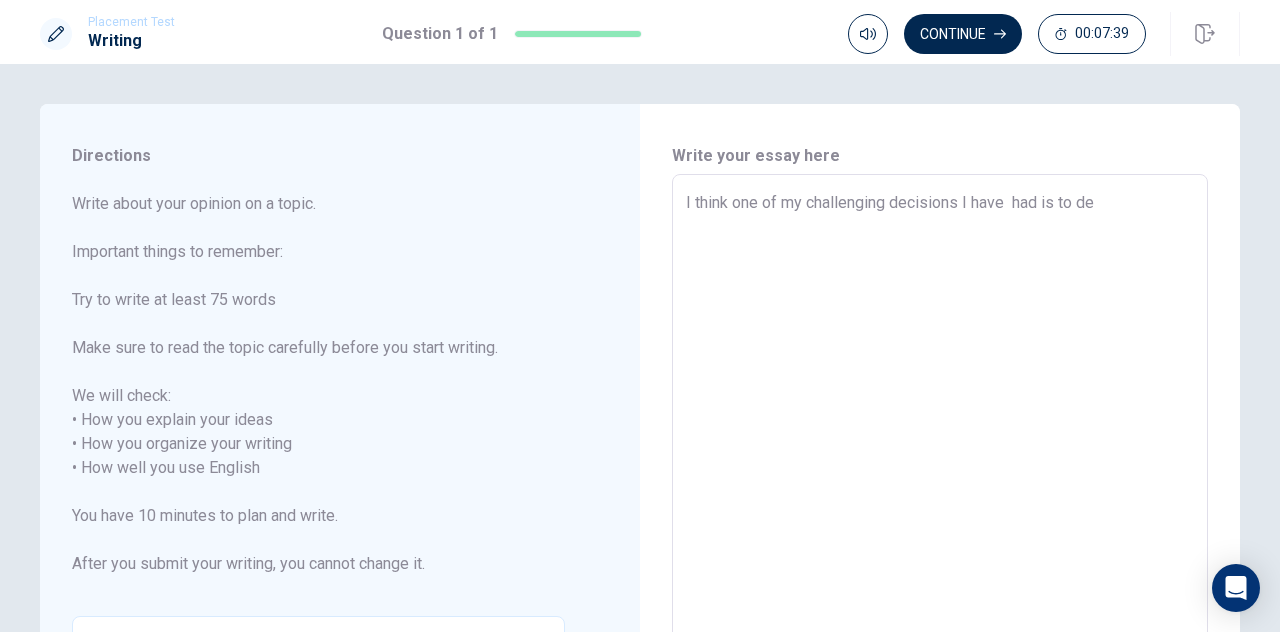 type on "I think one of my challenging decisions I have  had is to dec" 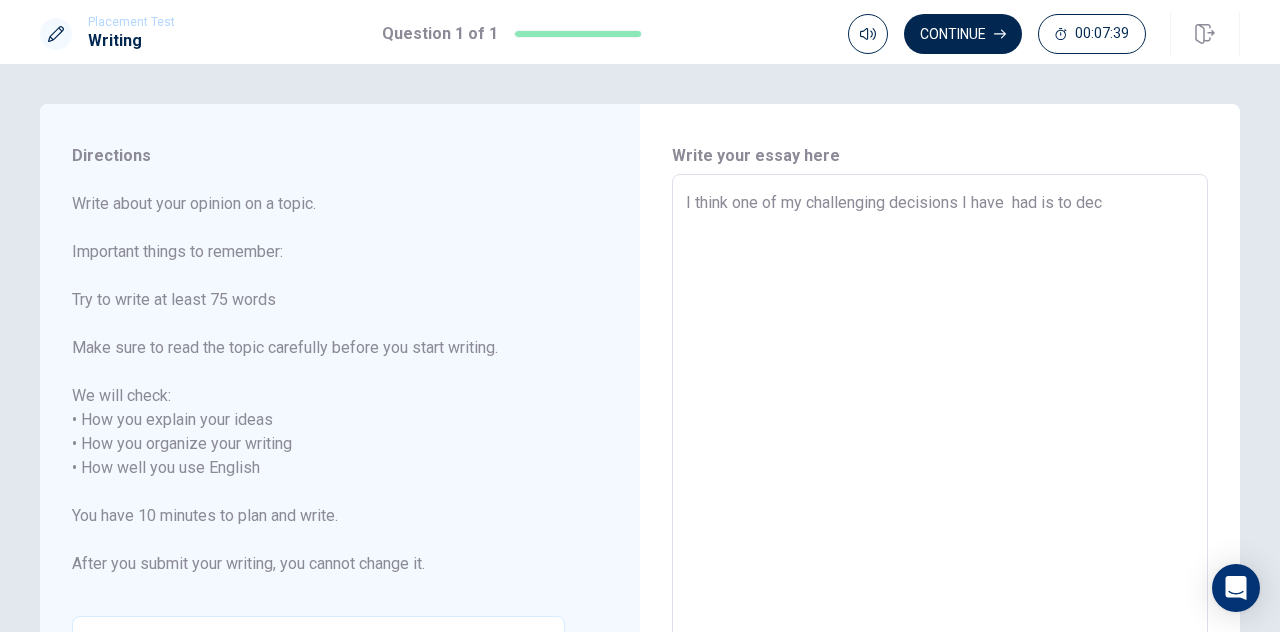 type on "x" 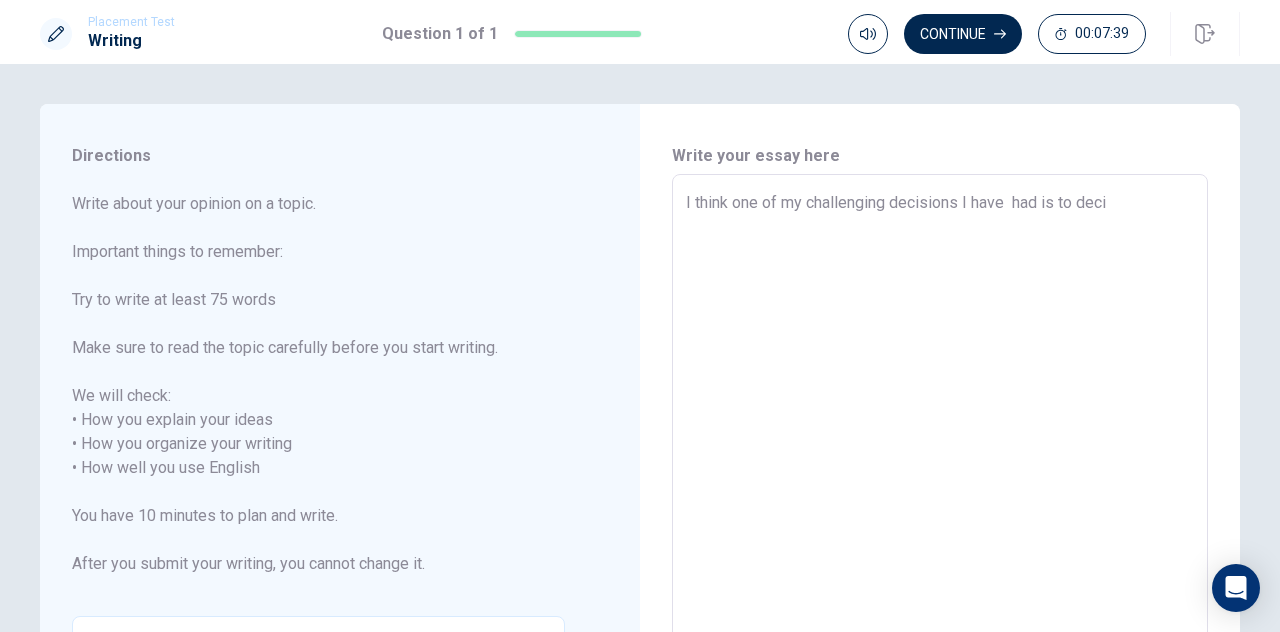 type on "x" 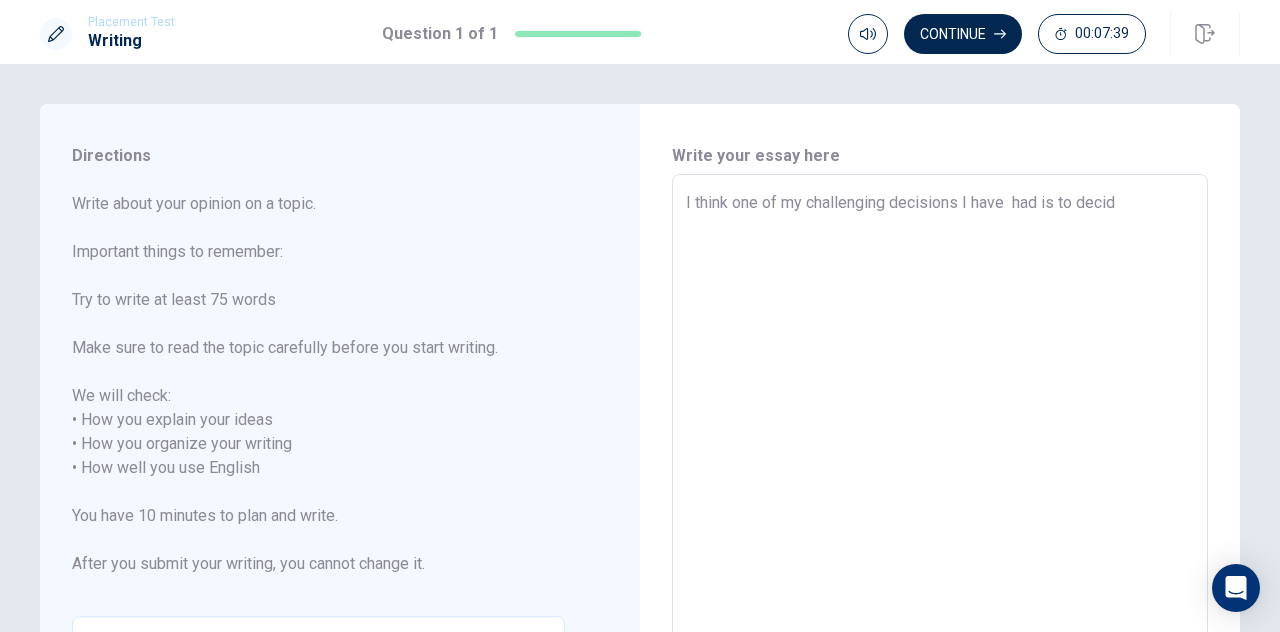 type on "x" 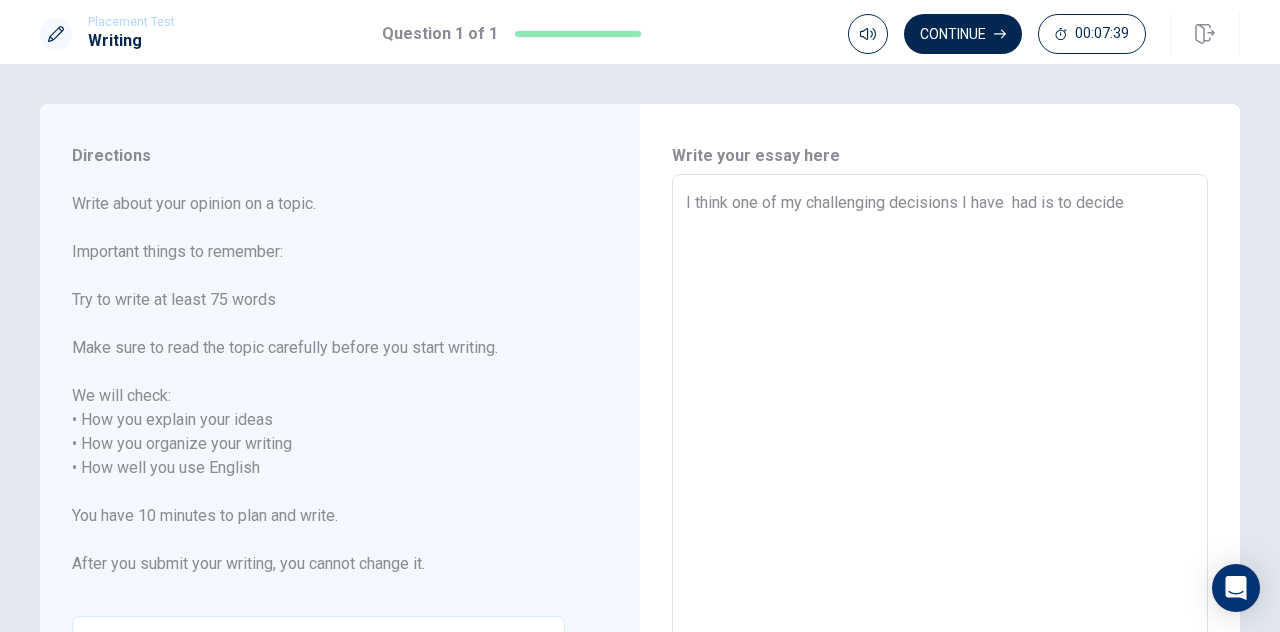 type on "x" 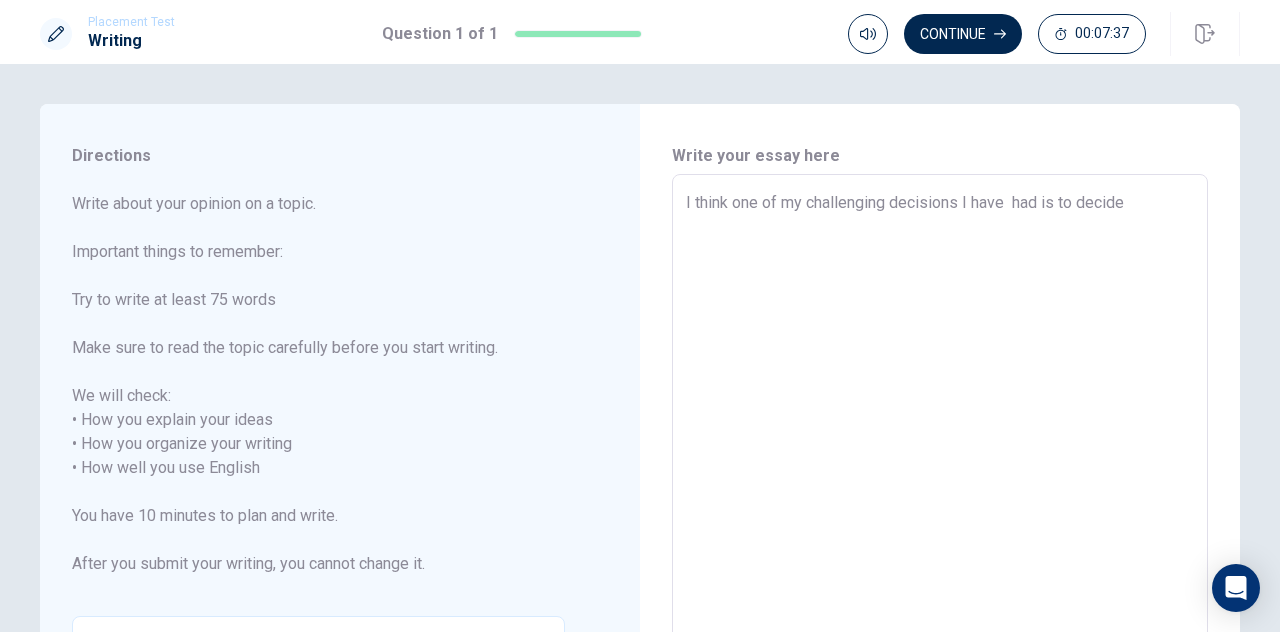 type on "x" 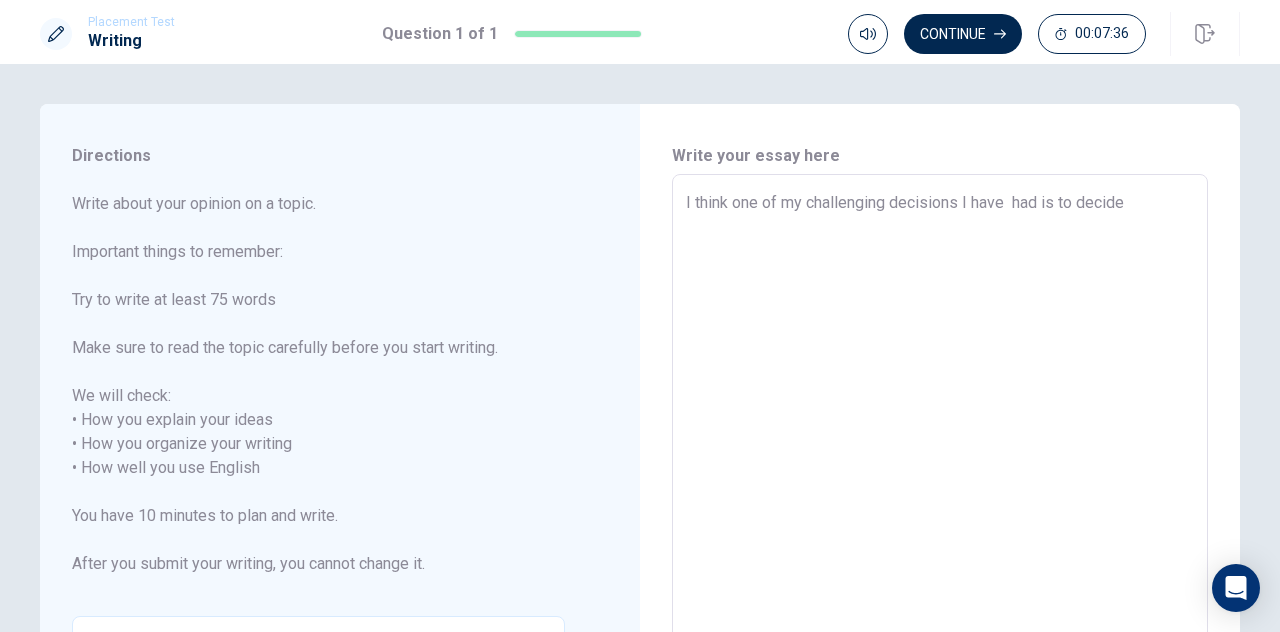 type on "I think one of my challenging decisions I have  had is to decide w" 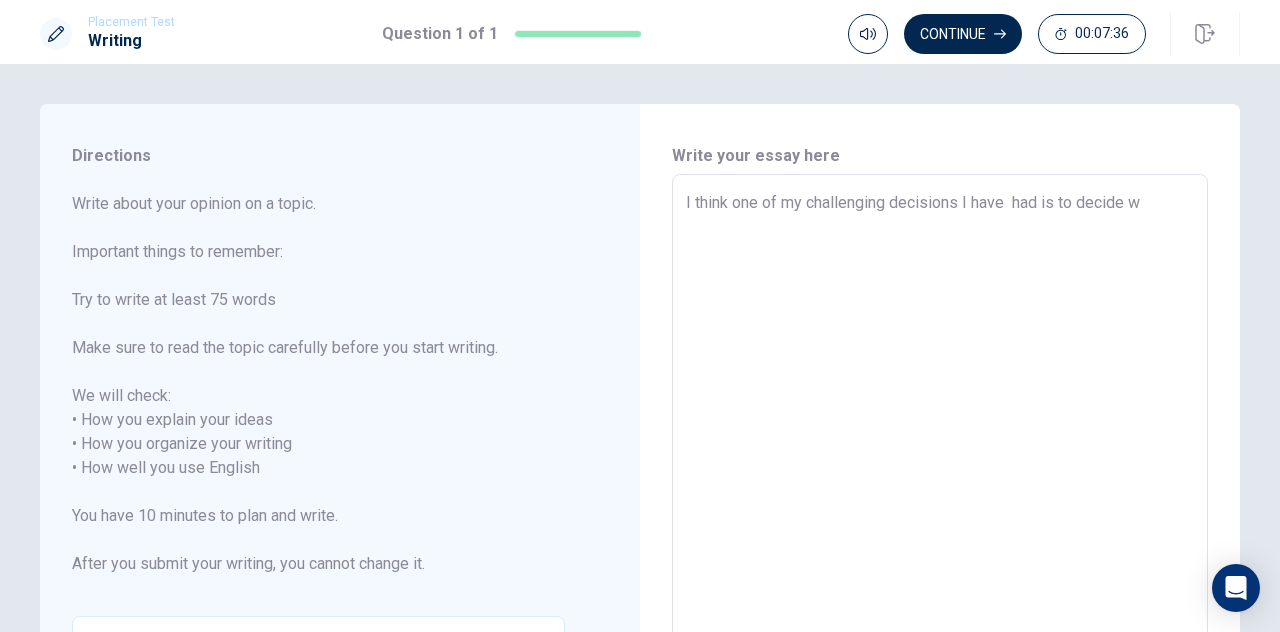 type on "x" 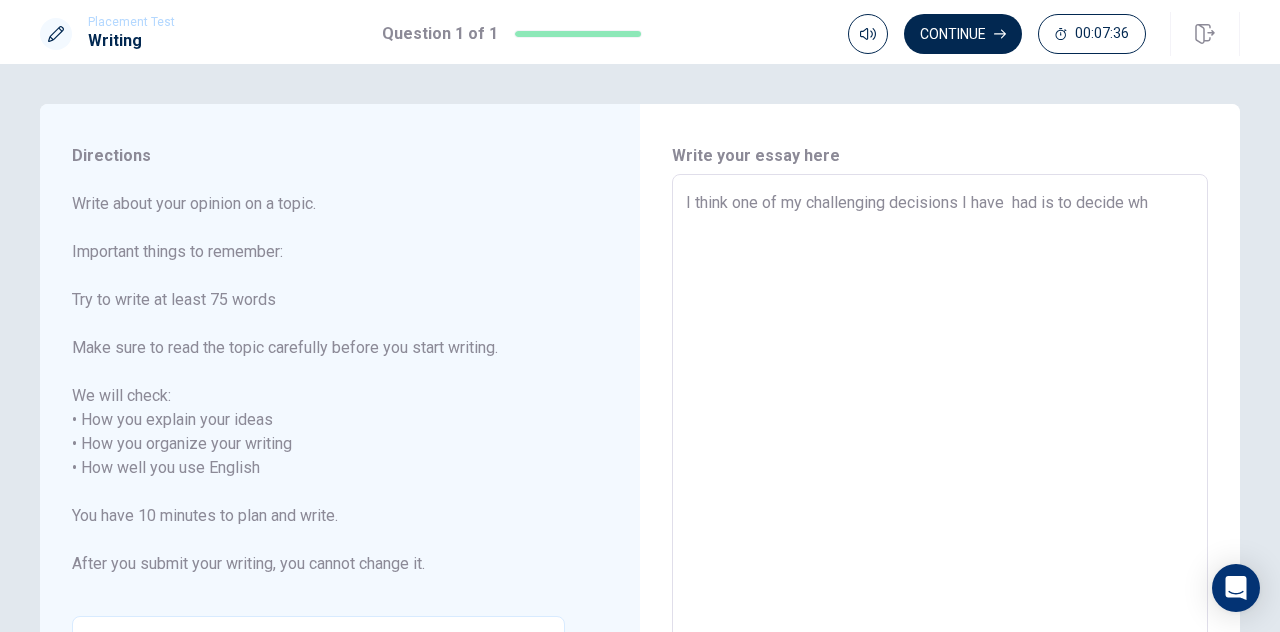 type on "x" 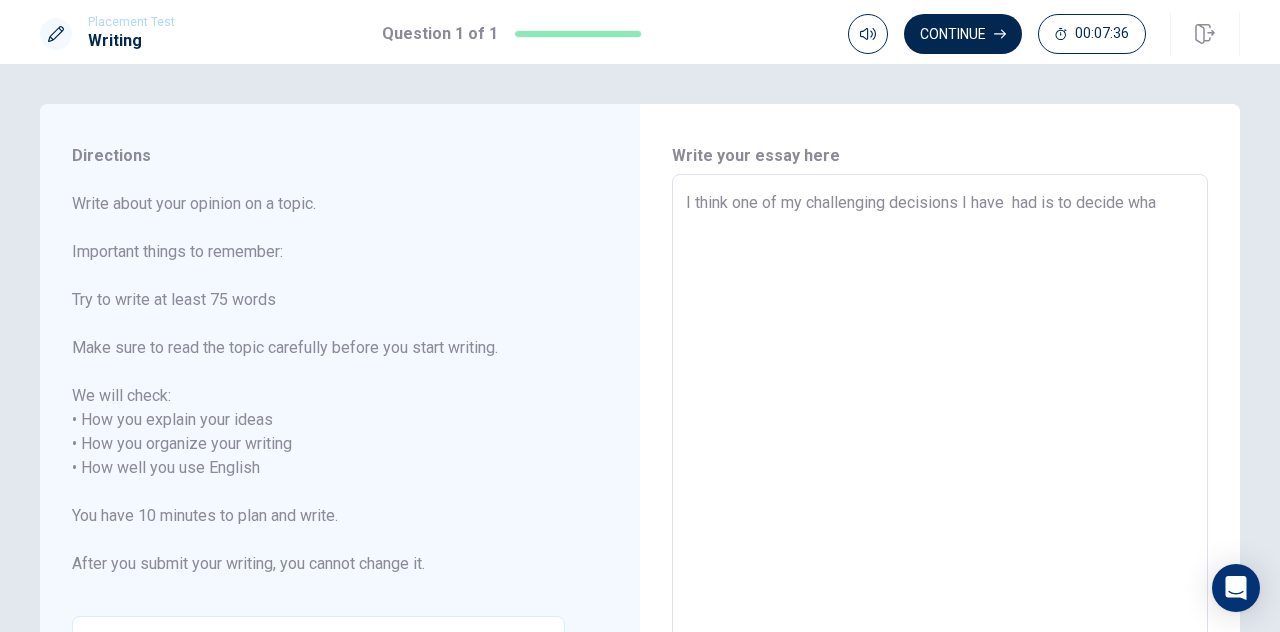 type on "x" 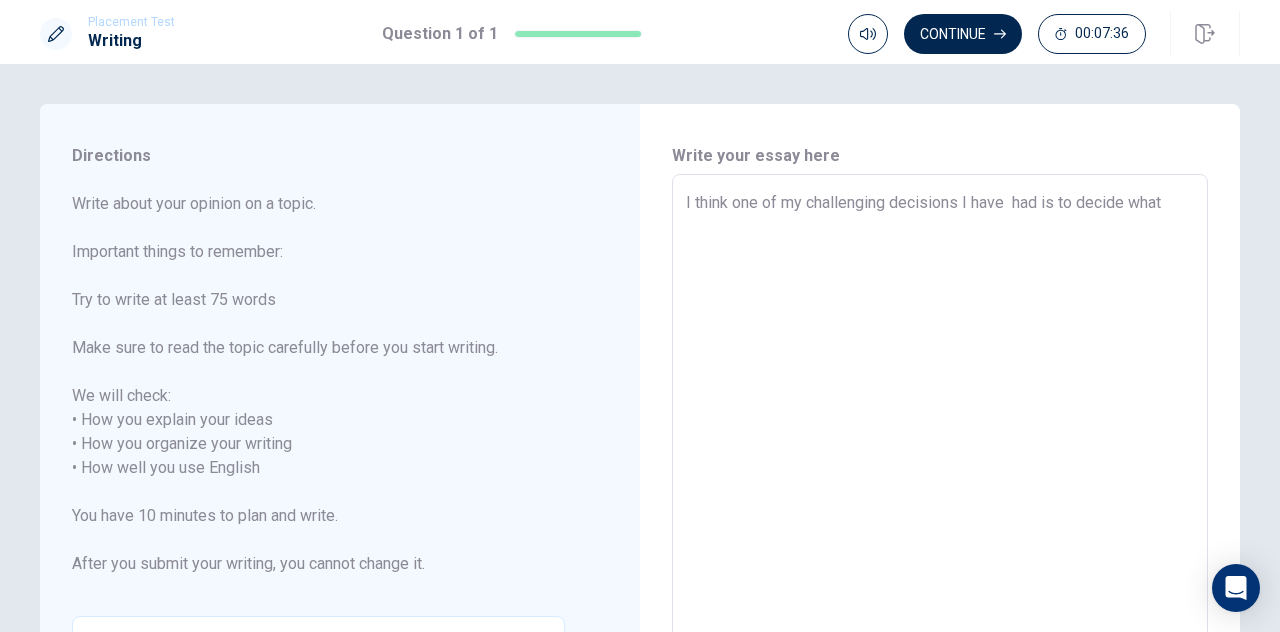 type on "x" 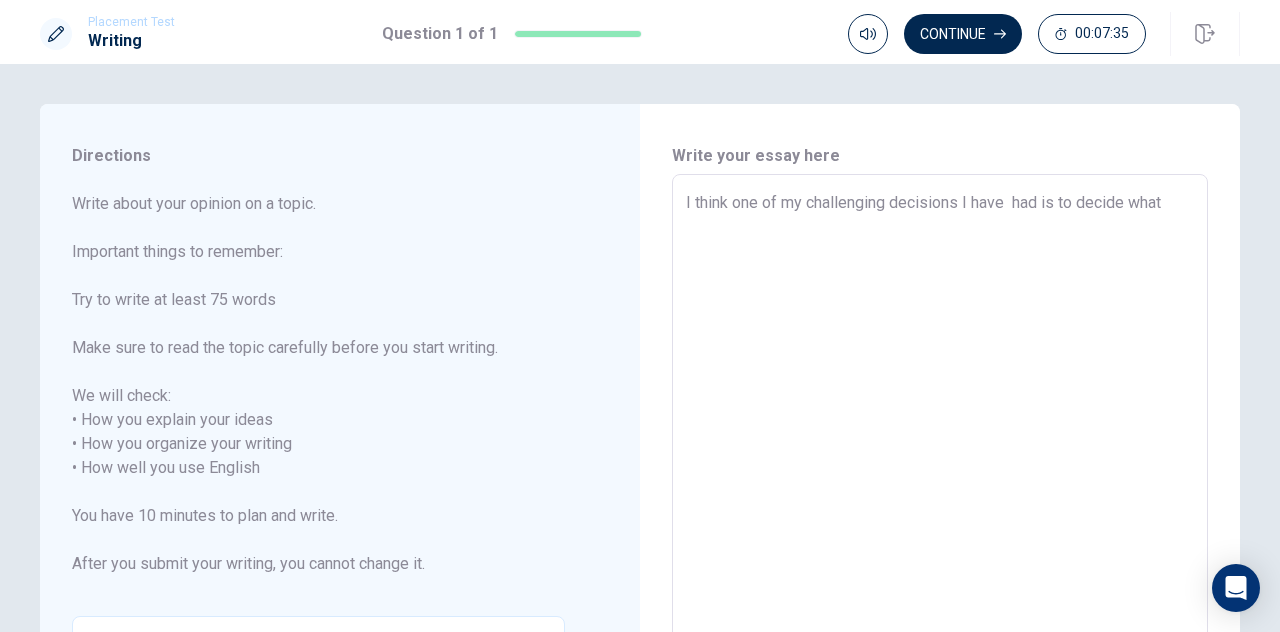 type on "I think one of my challenging decisions I have  had is to decide what" 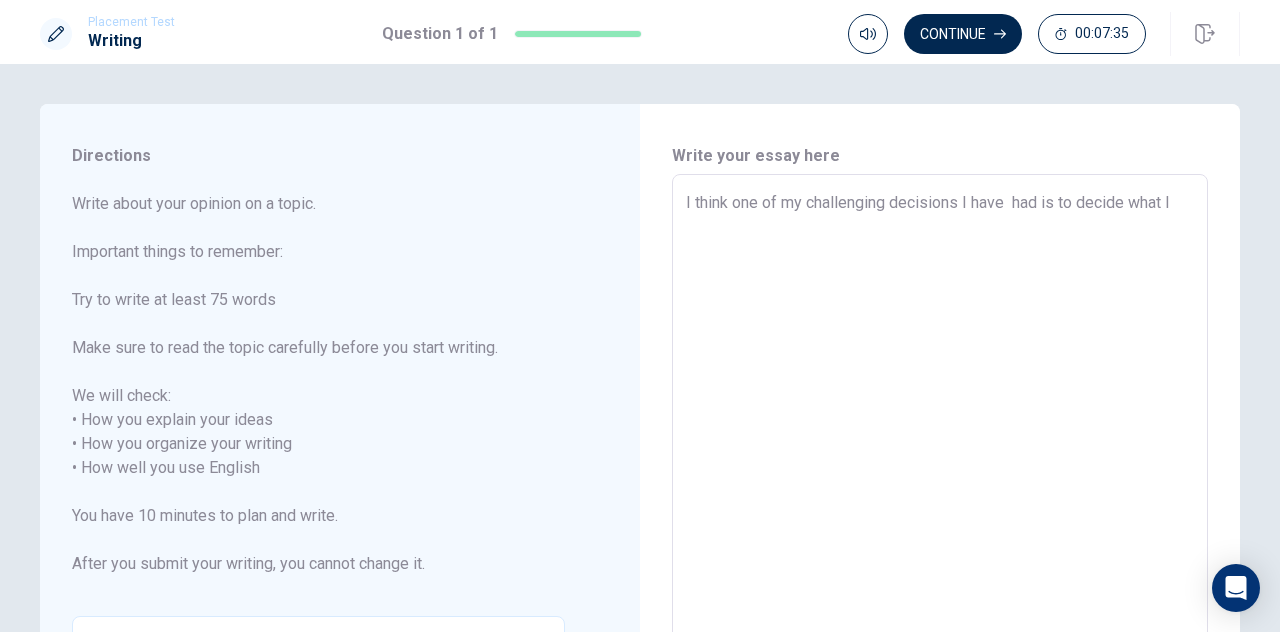 type on "x" 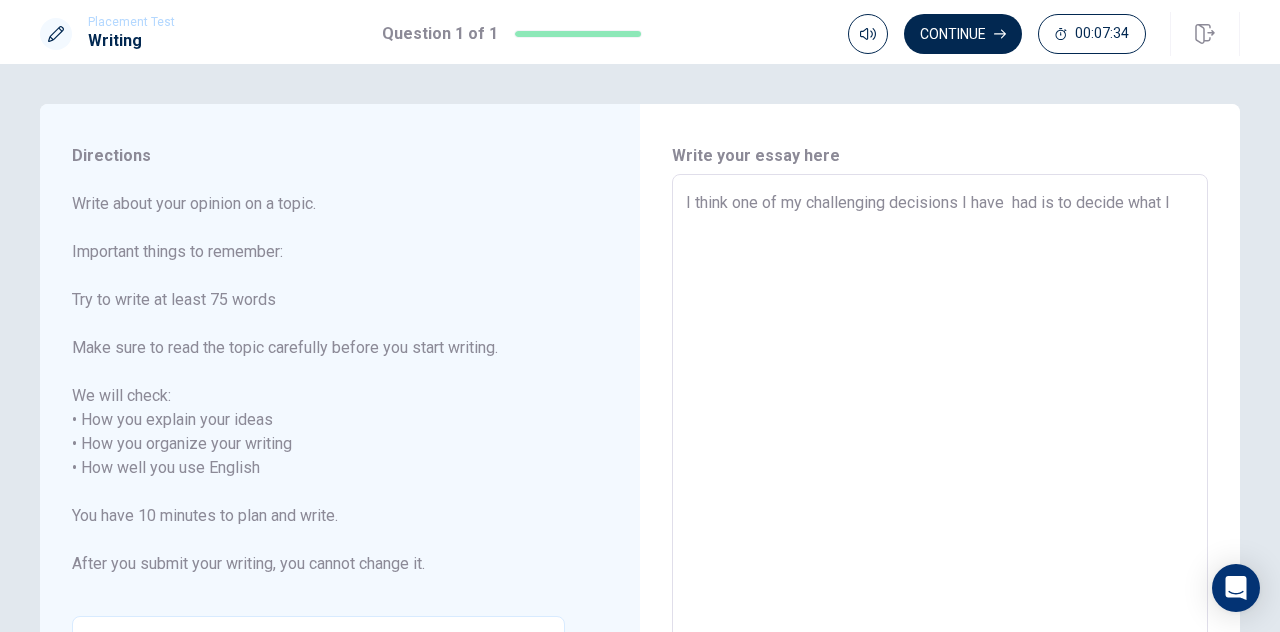 type on "I think one of my challenging decisions I have  had is to decide what I m" 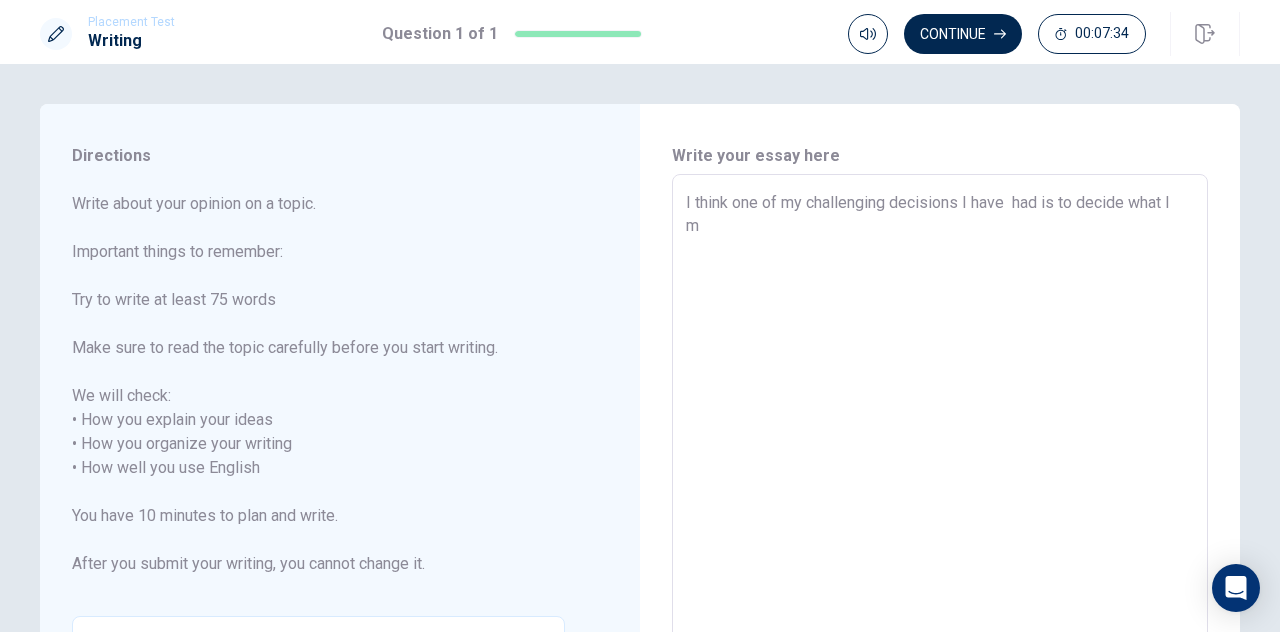 type on "x" 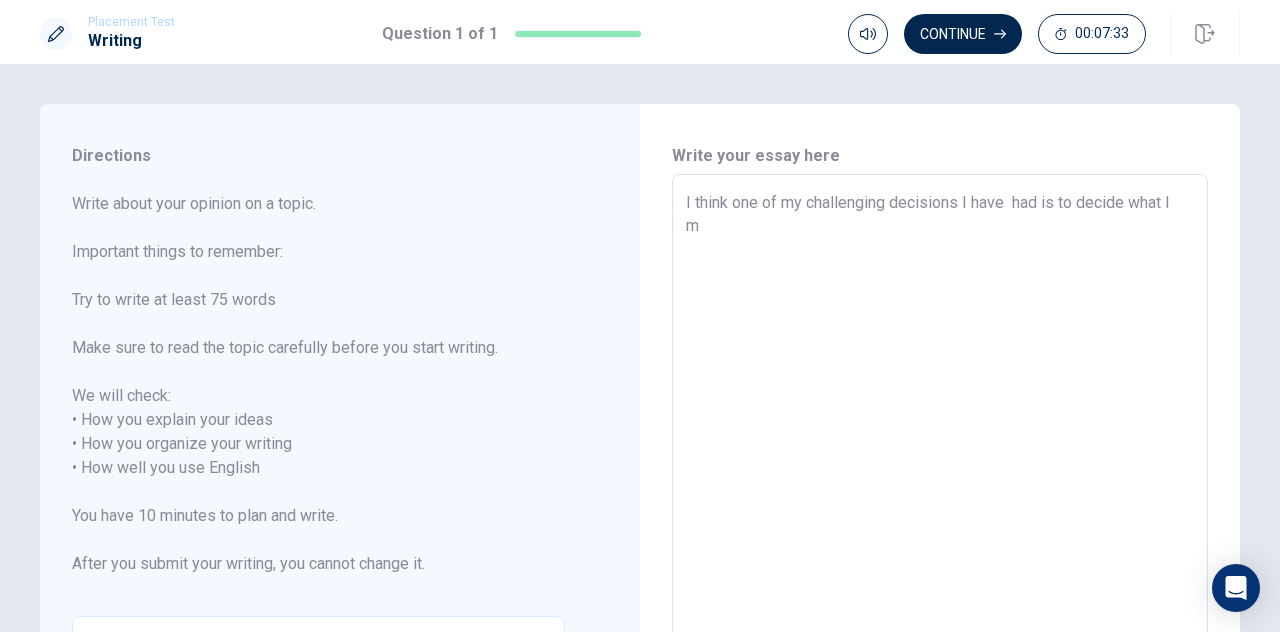 type on "I think one of my challenging decisions I have  had is to decide what I ma" 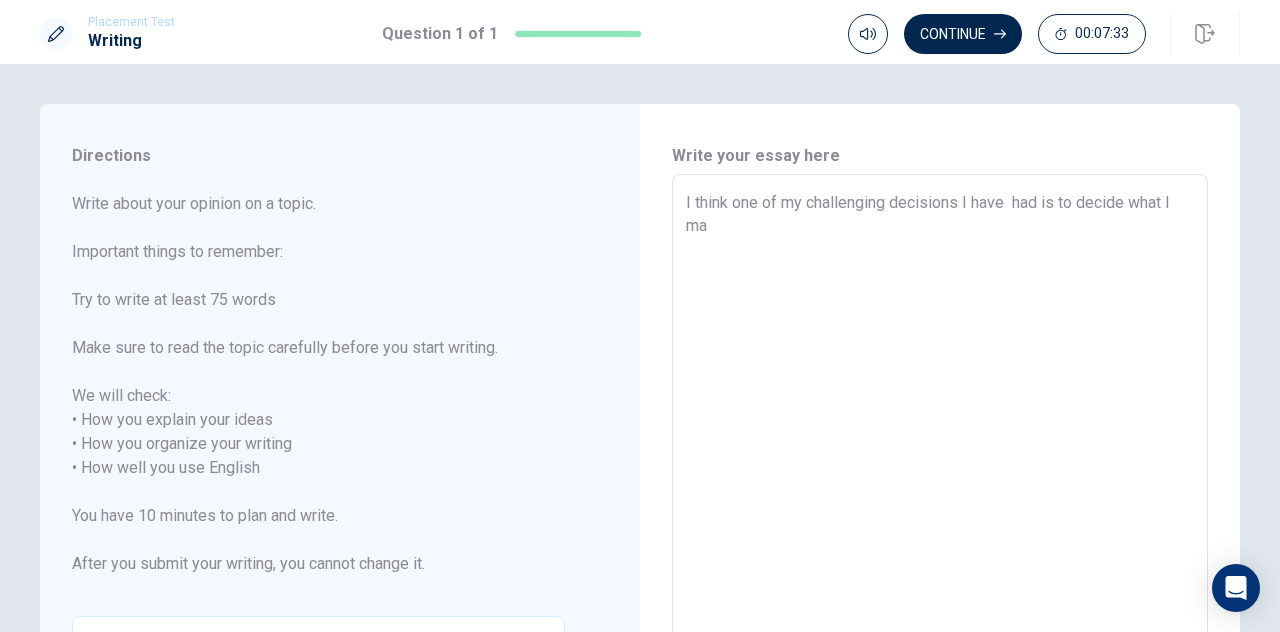 type on "x" 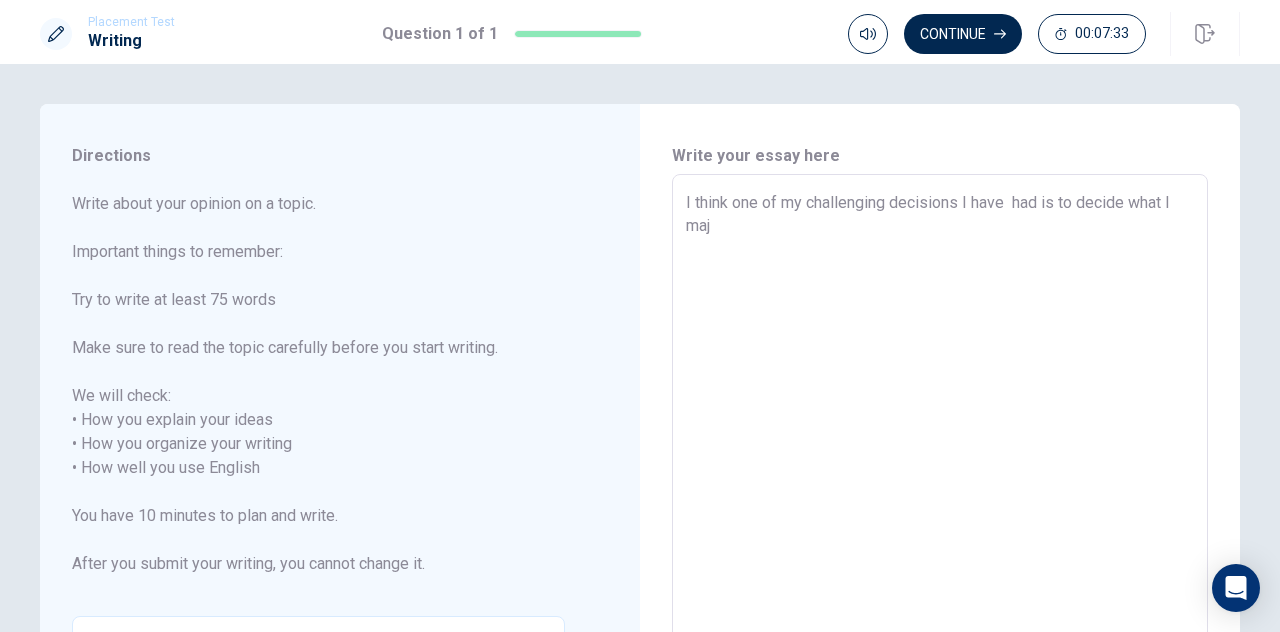 type on "x" 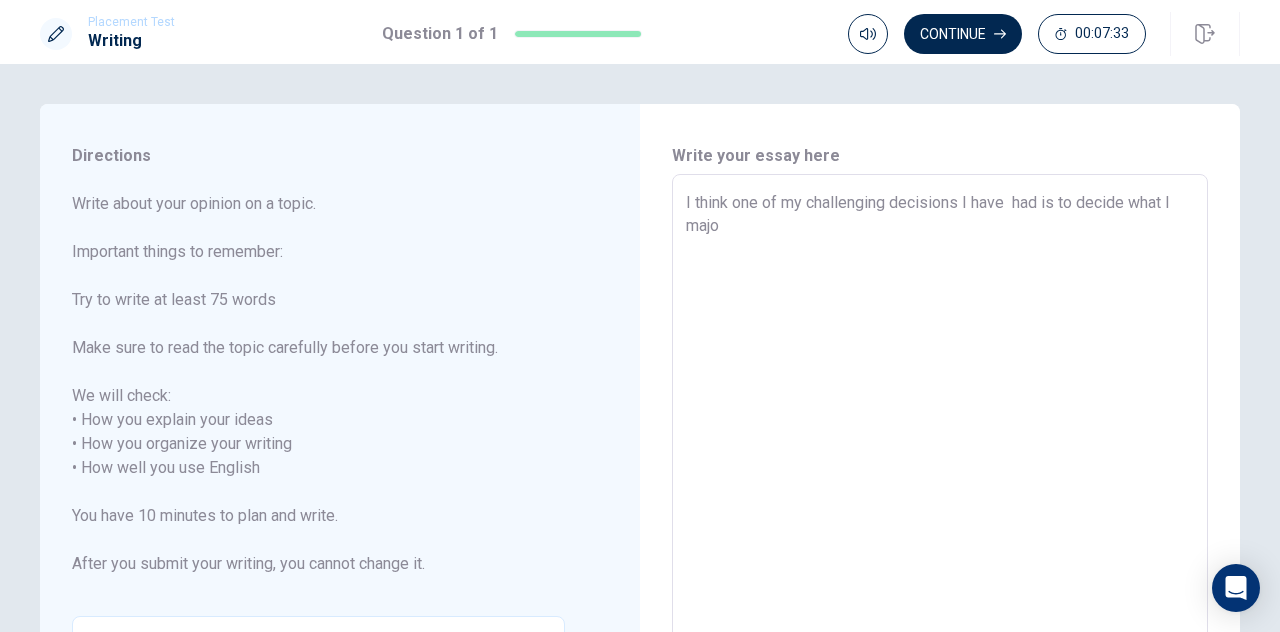 type on "x" 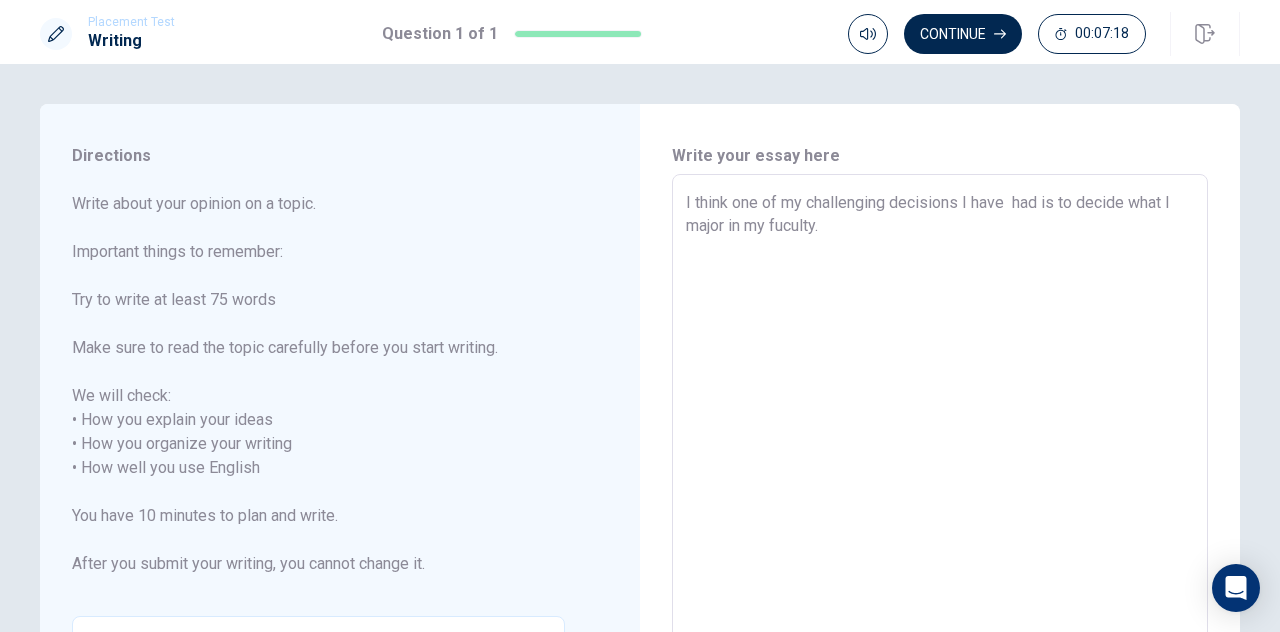 click on "I think one of my challenging decisions I have  had is to decide what I major in my fuculty." at bounding box center [940, 456] 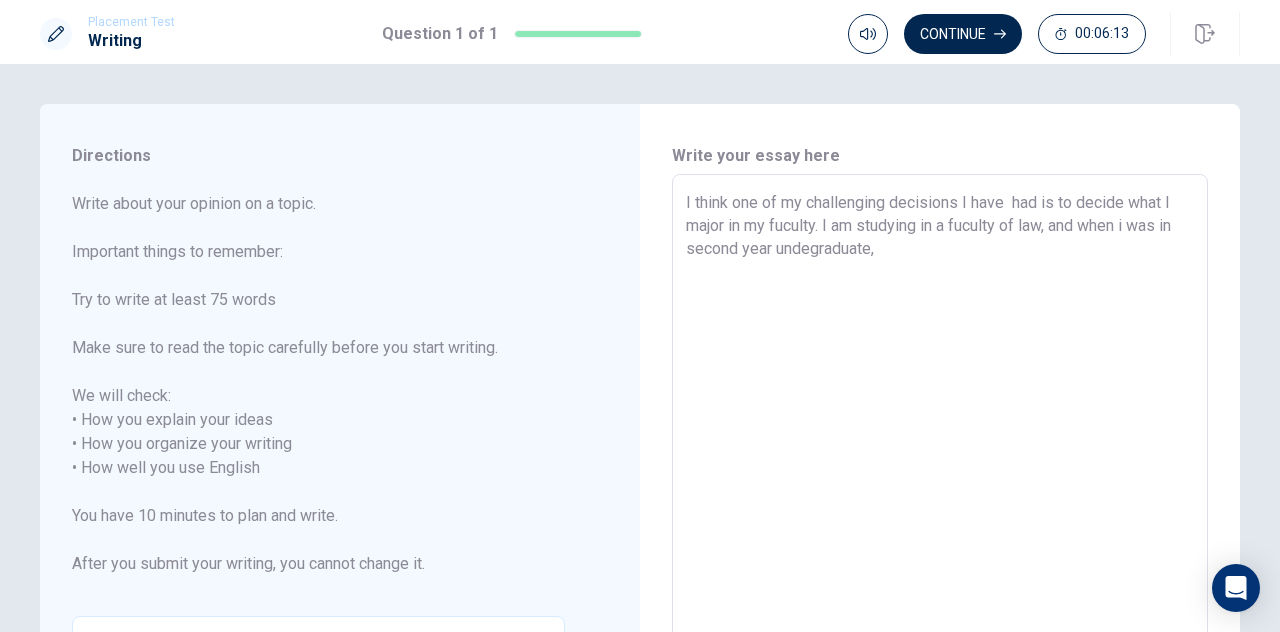 click on "I think one of my challenging decisions I have  had is to decide what I major in my fuculty. I am studying in a fuculty of law, and when i was in second year undegraduate," at bounding box center (940, 456) 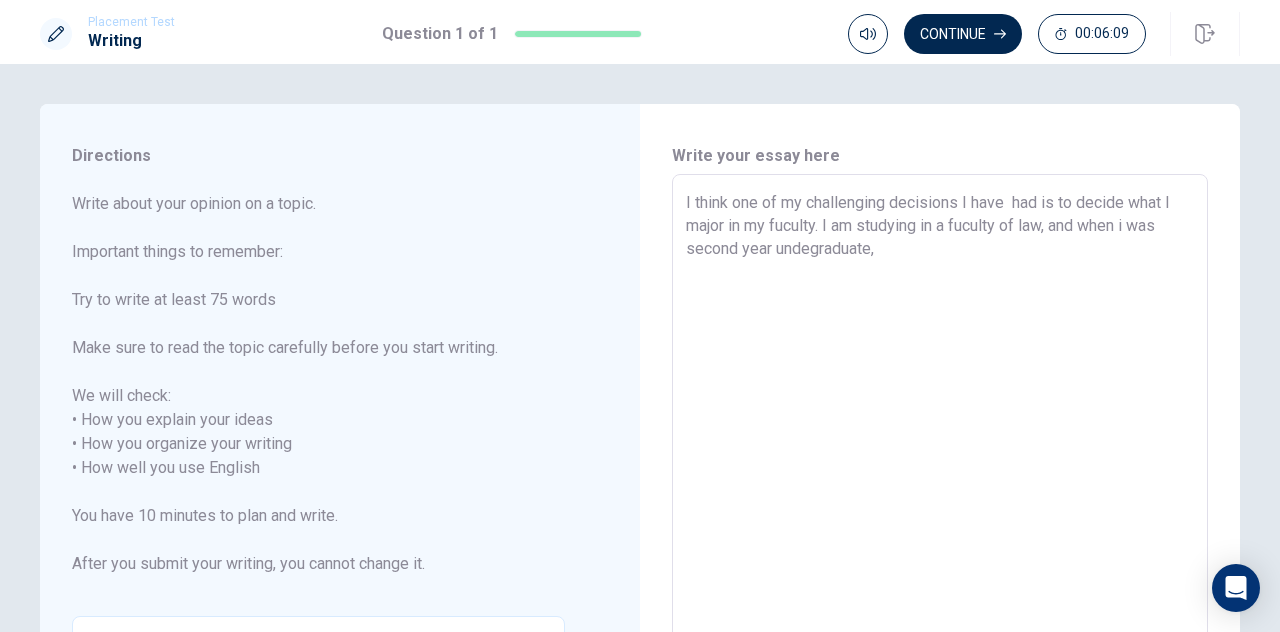 click on "I think one of my challenging decisions I have  had is to decide what I major in my fuculty. I am studying in a fuculty of law, and when i was second year undegraduate," at bounding box center (940, 456) 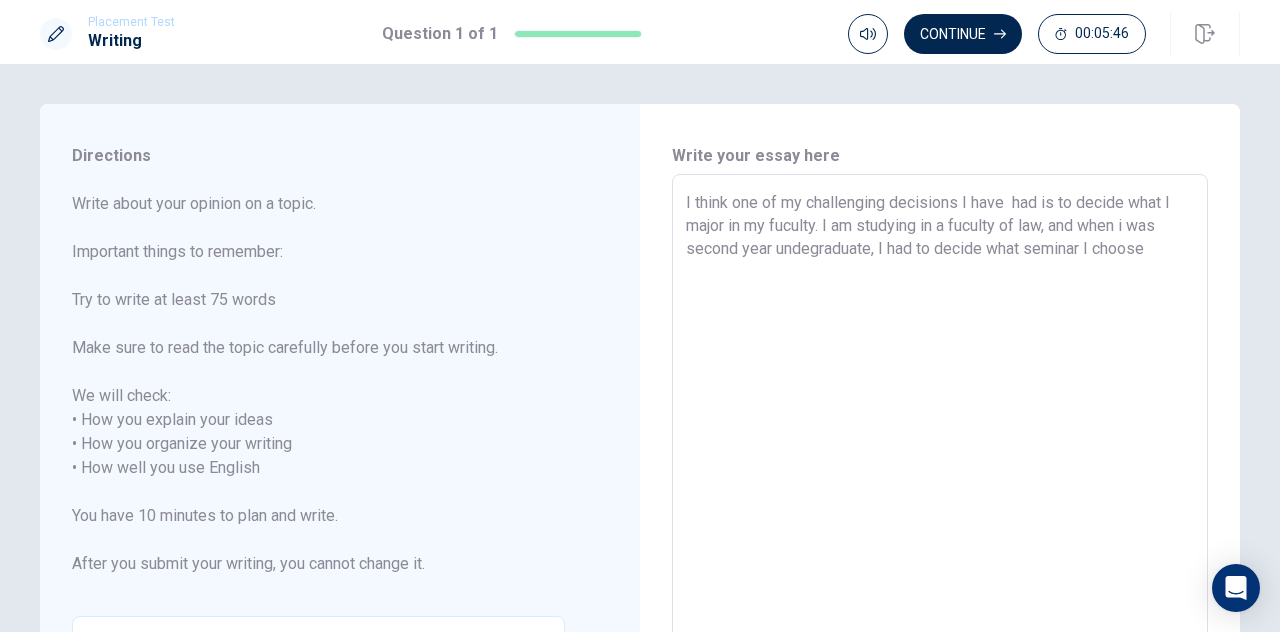click on "I think one of my challenging decisions I have  had is to decide what I major in my fuculty. I am studying in a fuculty of law, and when i was second year undegraduate, I had to decide what seminar I choose" at bounding box center [940, 456] 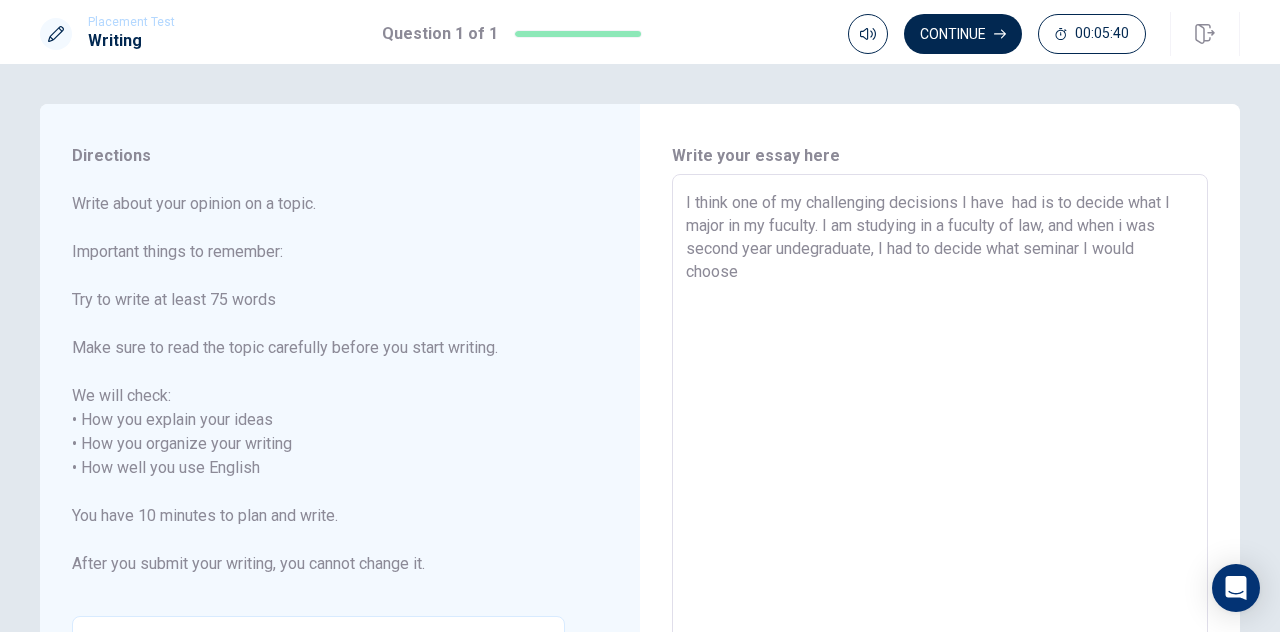 click on "I think one of my challenging decisions I have  had is to decide what I major in my fuculty. I am studying in a fuculty of law, and when i was second year undegraduate, I had to decide what seminar I would  choose" at bounding box center (940, 456) 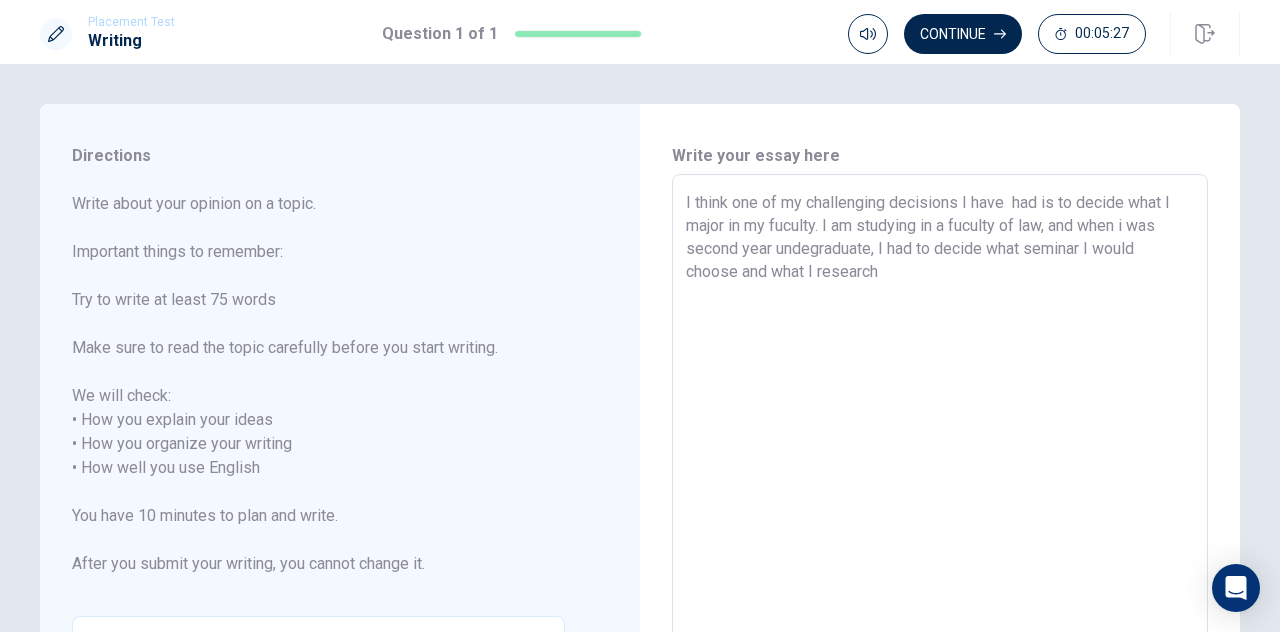 click on "I think one of my challenging decisions I have  had is to decide what I major in my fuculty. I am studying in a fuculty of law, and when i was second year undegraduate, I had to decide what seminar I would  choose and what I research" at bounding box center [940, 456] 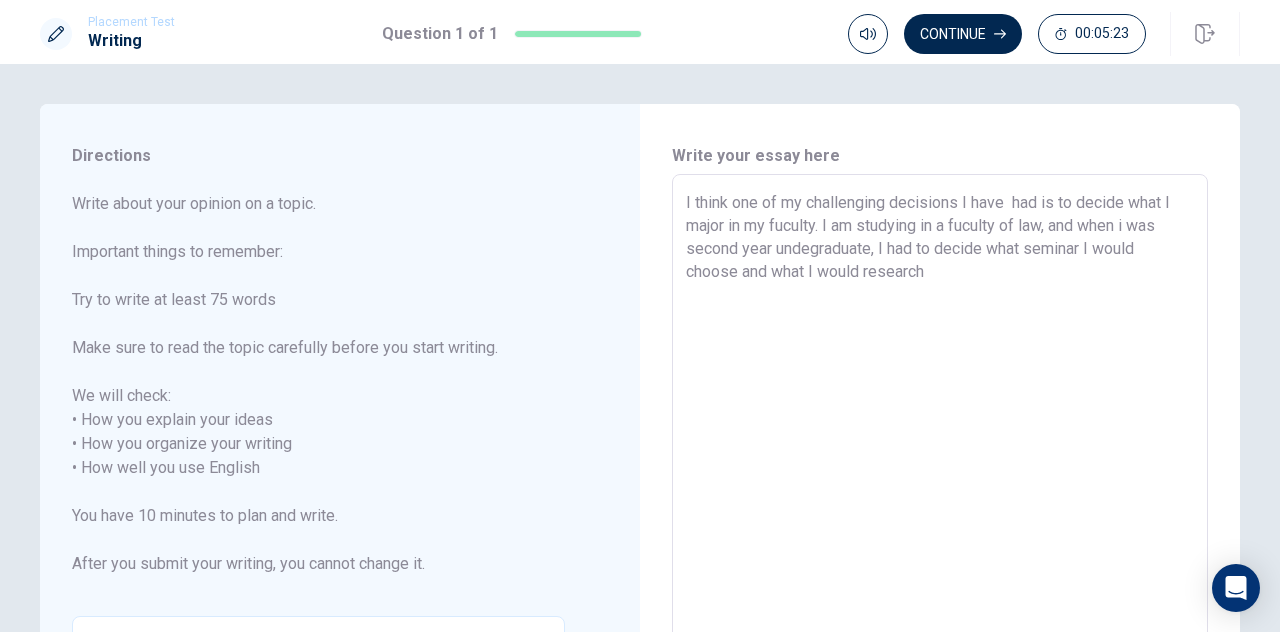 click on "I think one of my challenging decisions I have  had is to decide what I major in my fuculty. I am studying in a fuculty of law, and when i was second year undegraduate, I had to decide what seminar I would  choose and what I would research" at bounding box center [940, 456] 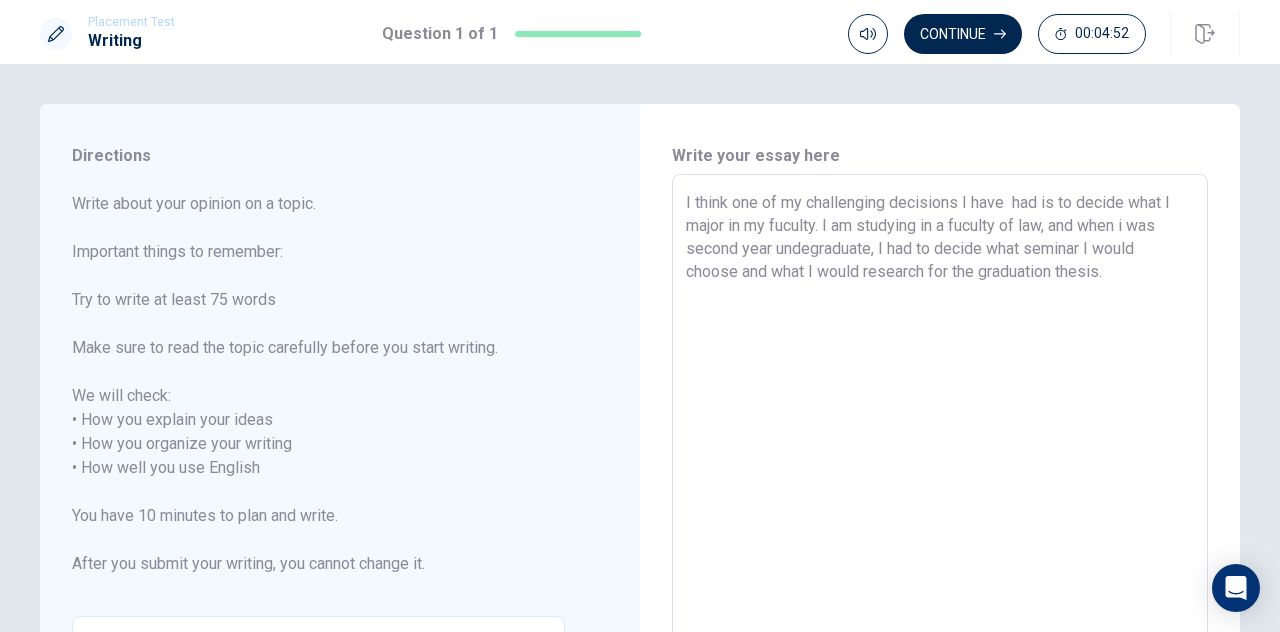 click on "I think one of my challenging decisions I have  had is to decide what I major in my fuculty. I am studying in a fuculty of law, and when i was second year undegraduate, I had to decide what seminar I would  choose and what I would research for the graduation thesis." at bounding box center [940, 456] 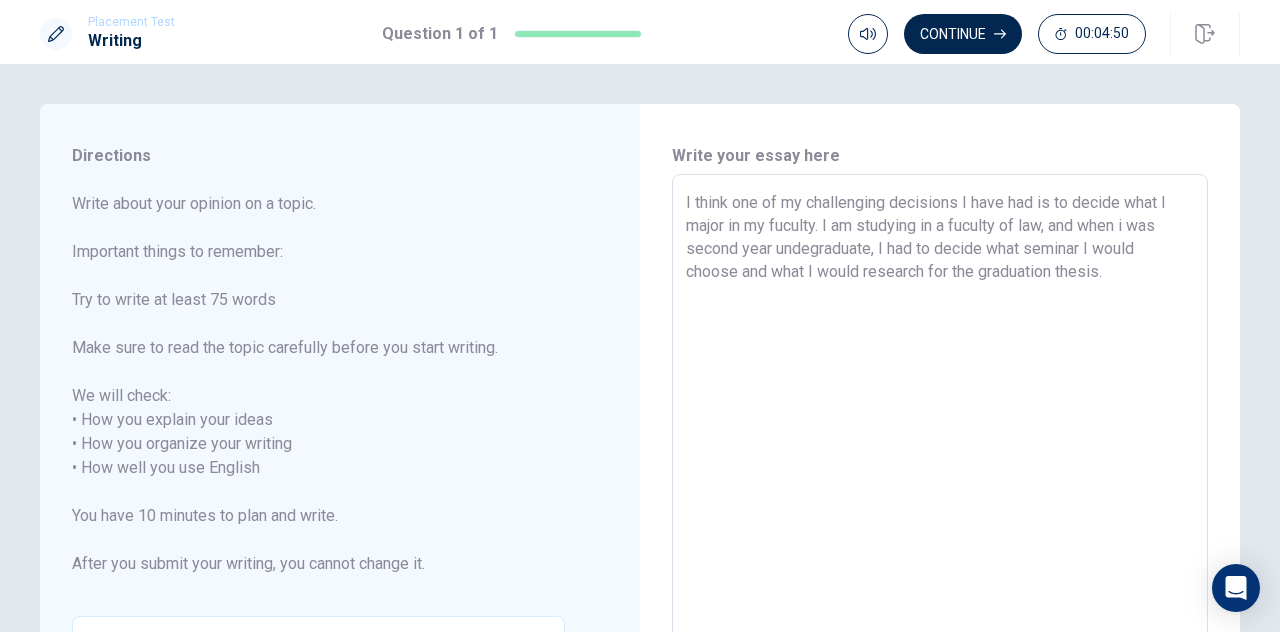 click on "I think one of my challenging decisions I have had is to decide what I major in my fuculty. I am studying in a fuculty of law, and when i was second year undegraduate, I had to decide what seminar I would  choose and what I would research for the graduation thesis." at bounding box center (940, 456) 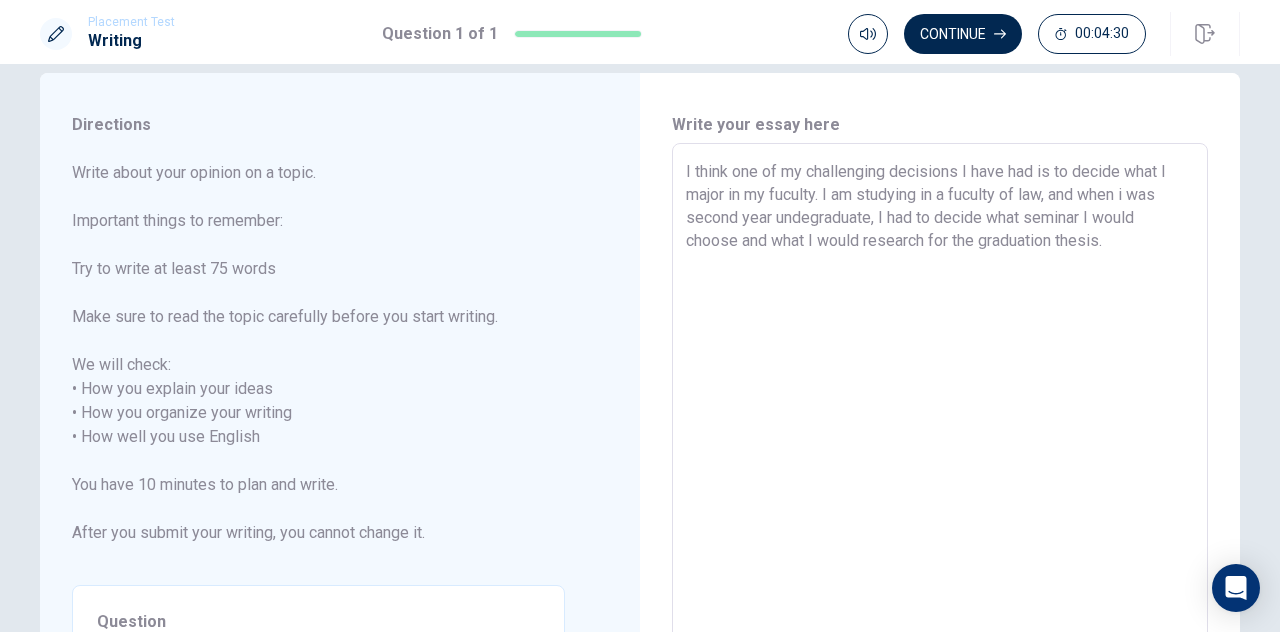 scroll, scrollTop: 28, scrollLeft: 0, axis: vertical 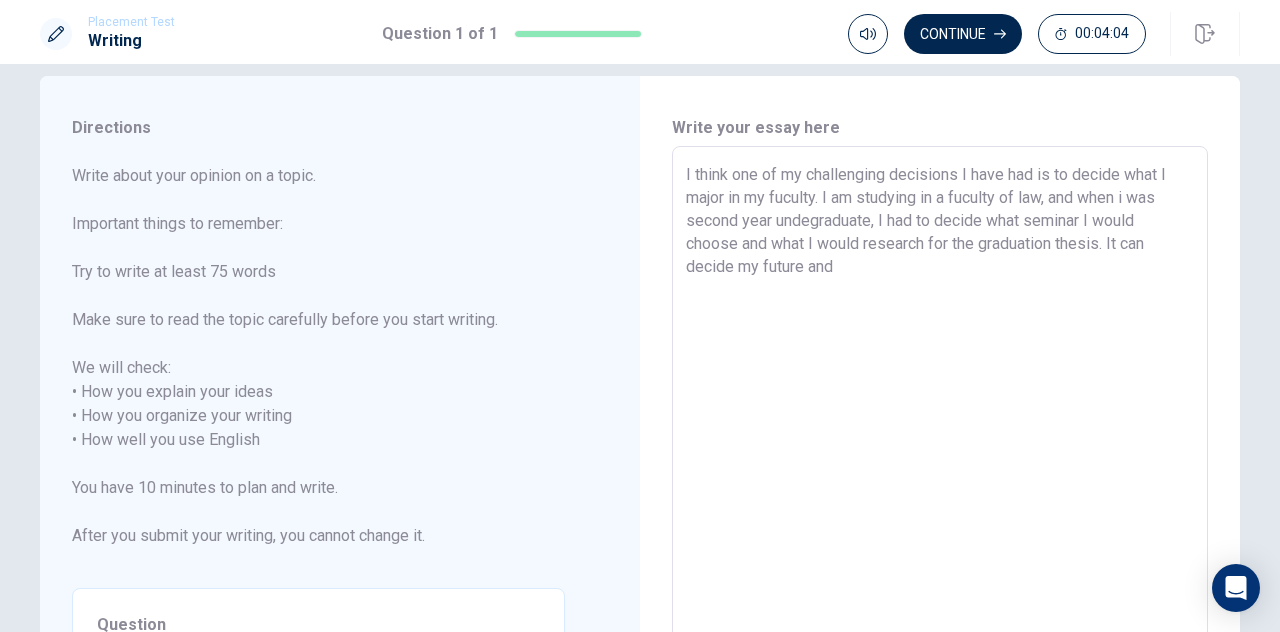 click on "I think one of my challenging decisions I have had is to decide what I major in my fuculty. I am studying in a fuculty of law, and when i was second year undegraduate, I had to decide what seminar I would  choose and what I would research for the graduation thesis. It can decide my future and" at bounding box center [940, 428] 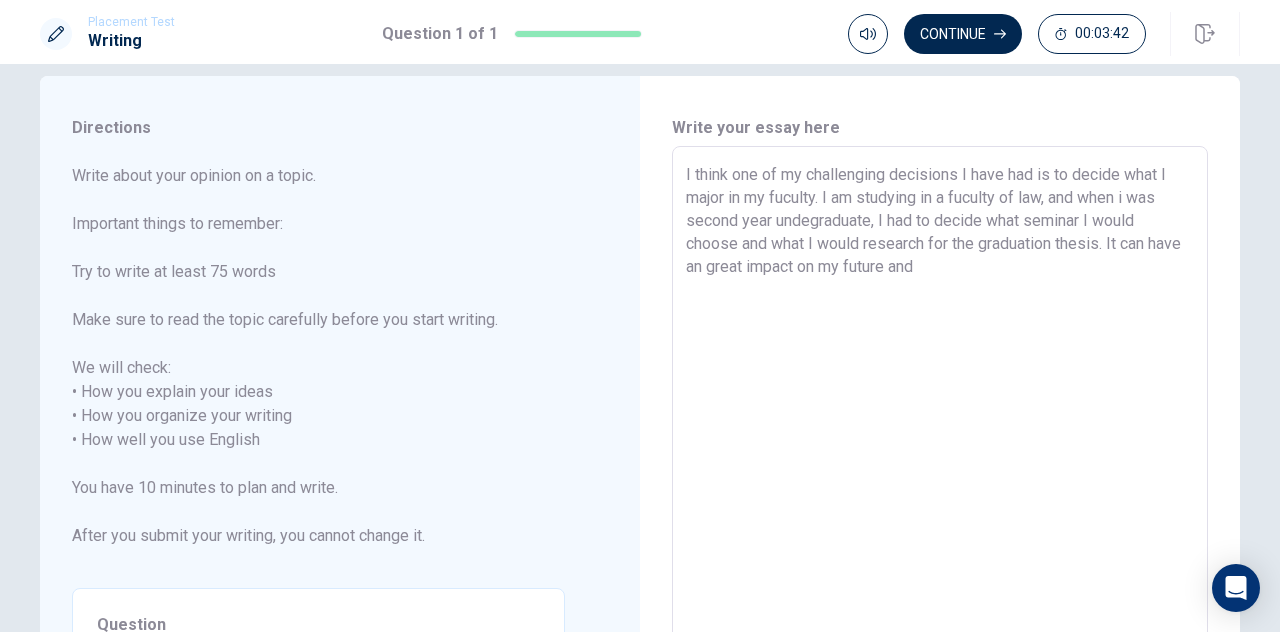 click on "I think one of my challenging decisions I have had is to decide what I major in my fuculty. I am studying in a fuculty of law, and when i was second year undegraduate, I had to decide what seminar I would  choose and what I would research for the graduation thesis. It can have an great impact on my future and" at bounding box center [940, 428] 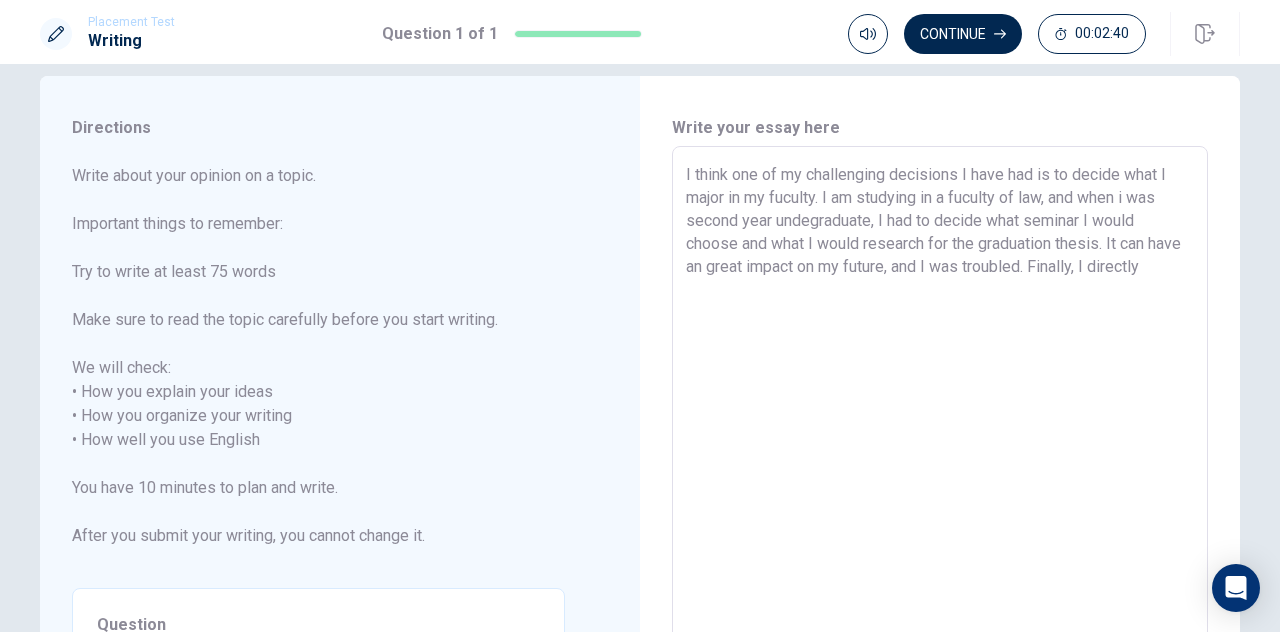 drag, startPoint x: 930, startPoint y: 269, endPoint x: 1063, endPoint y: 269, distance: 133 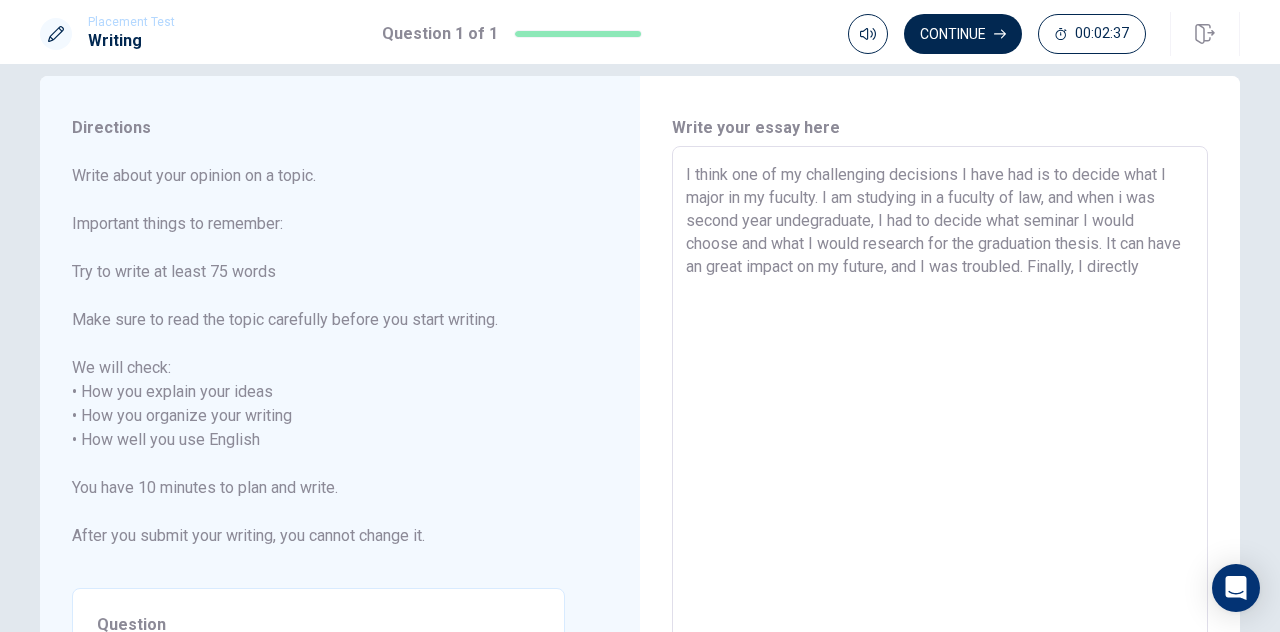 click on "I think one of my challenging decisions I have had is to decide what I major in my fuculty. I am studying in a fuculty of law, and when i was second year undegraduate, I had to decide what seminar I would  choose and what I would research for the graduation thesis. It can have an great impact on my future, and I was troubled. Finally, I directly" at bounding box center (940, 428) 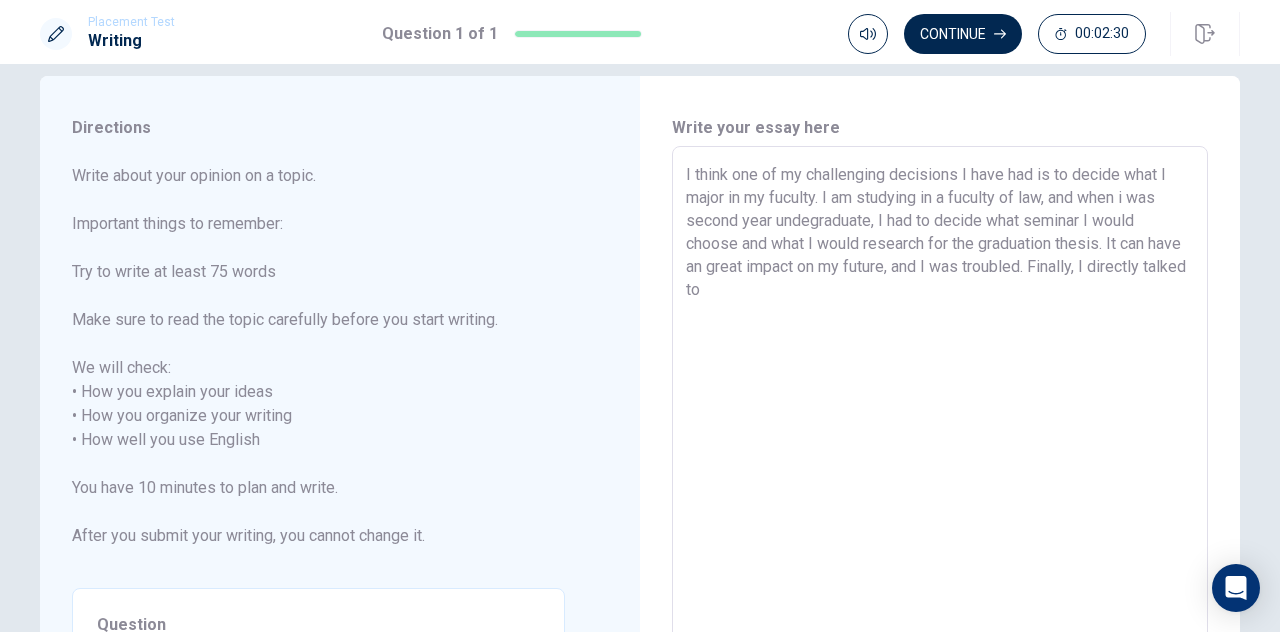 click on "I think one of my challenging decisions I have had is to decide what I major in my fuculty. I am studying in a fuculty of law, and when i was second year undegraduate, I had to decide what seminar I would  choose and what I would research for the graduation thesis. It can have an great impact on my future, and I was troubled. Finally, I directly talked to" at bounding box center [940, 428] 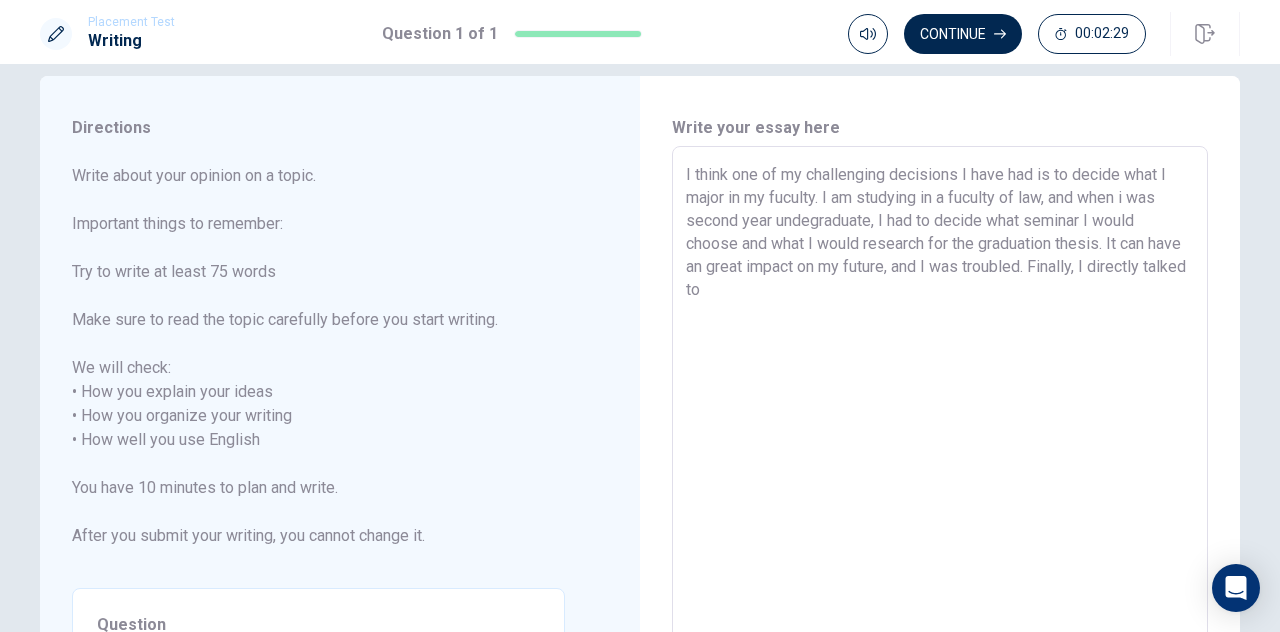 click on "I think one of my challenging decisions I have had is to decide what I major in my fuculty. I am studying in a fuculty of law, and when i was second year undegraduate, I had to decide what seminar I would  choose and what I would research for the graduation thesis. It can have an great impact on my future, and I was troubled. Finally, I directly talked to" at bounding box center [940, 428] 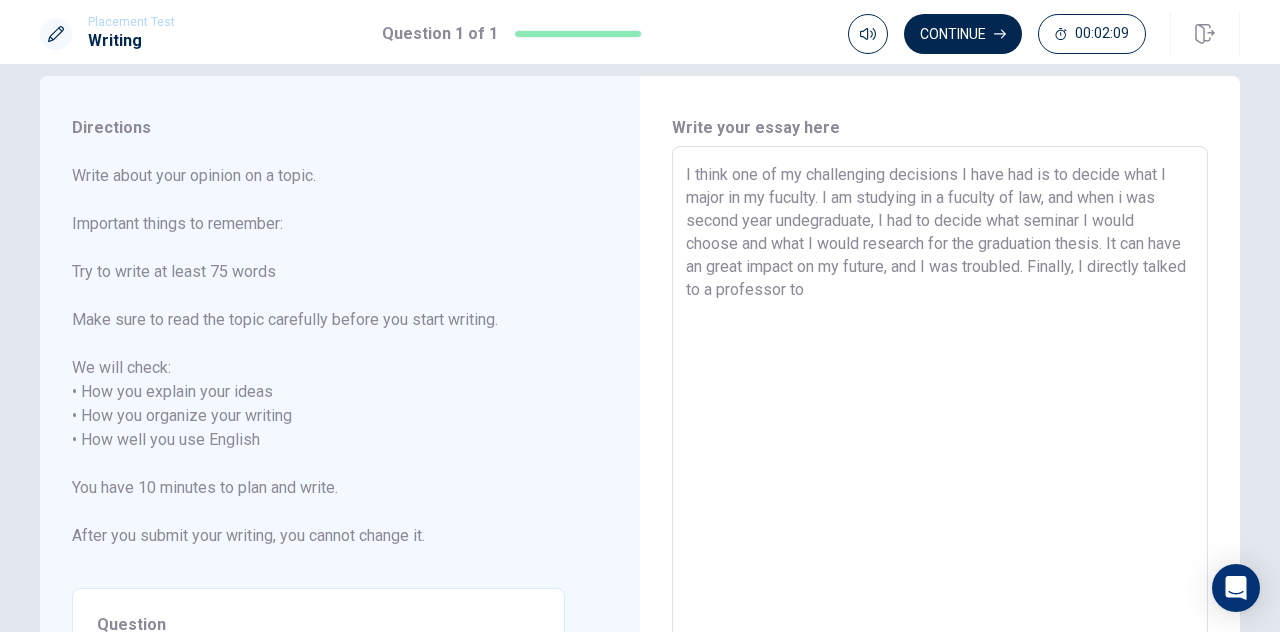 drag, startPoint x: 930, startPoint y: 269, endPoint x: 1124, endPoint y: 267, distance: 194.01031 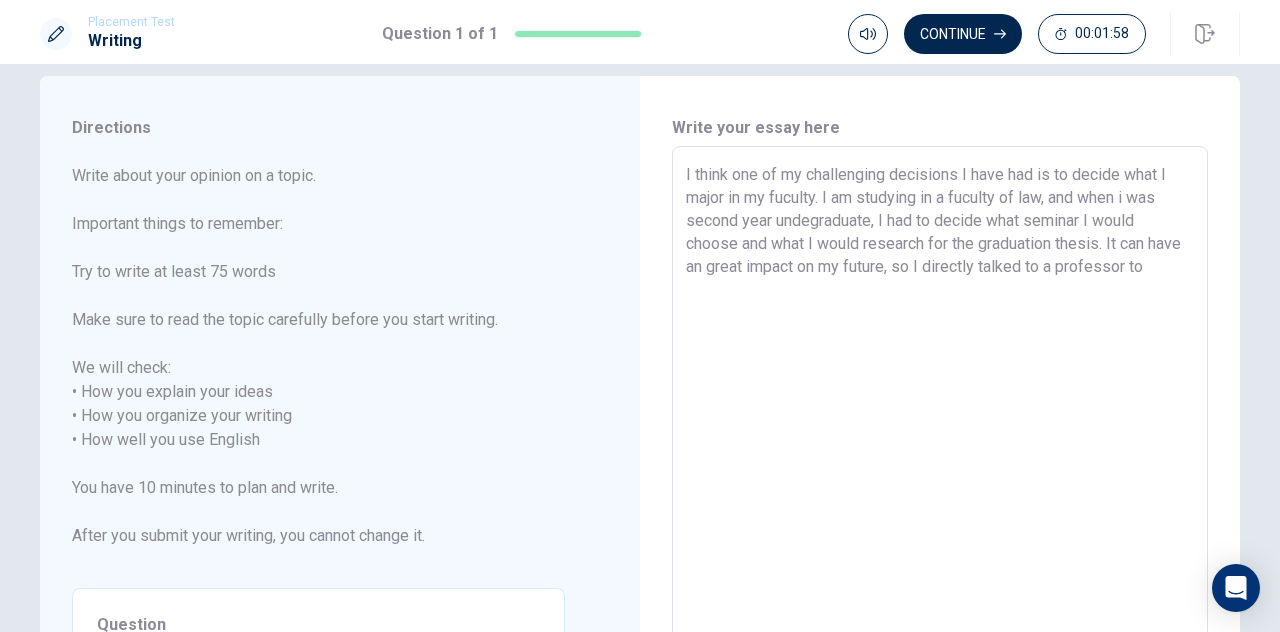 click on "I think one of my challenging decisions I have had is to decide what I major in my fuculty. I am studying in a fuculty of law, and when i was second year undegraduate, I had to decide what seminar I would  choose and what I would research for the graduation thesis. It can have an great impact on my future, so I directly talked to a professor to  x ​" at bounding box center [940, 428] 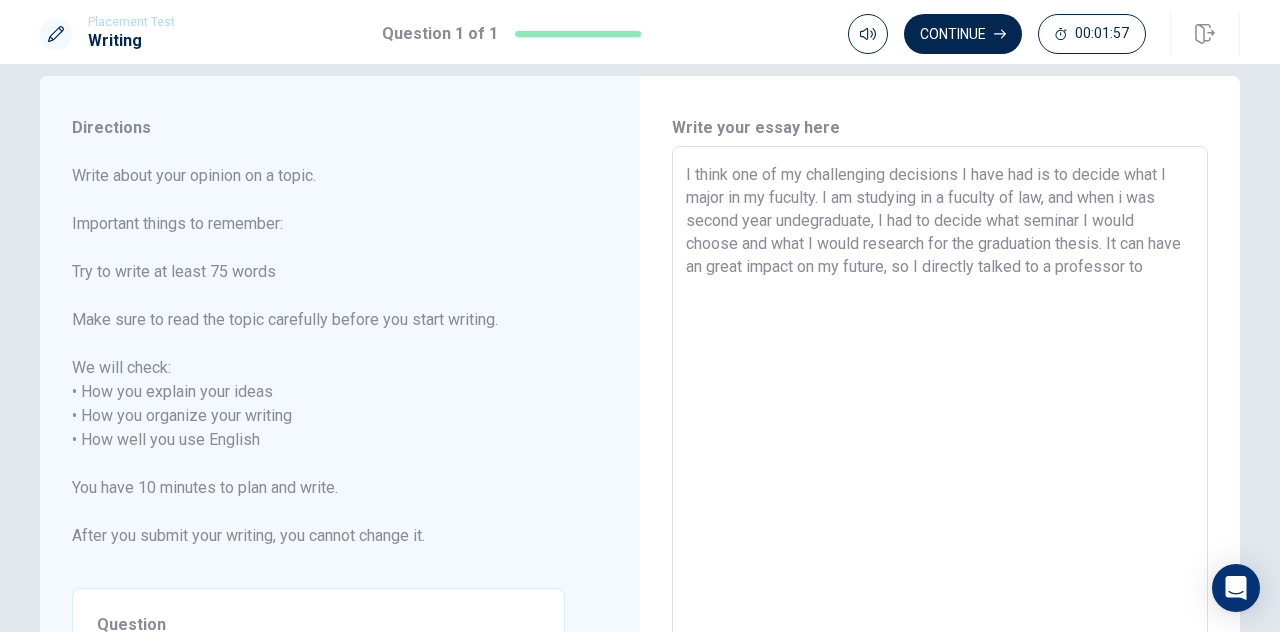 click on "I think one of my challenging decisions I have had is to decide what I major in my fuculty. I am studying in a fuculty of law, and when i was second year undegraduate, I had to decide what seminar I would  choose and what I would research for the graduation thesis. It can have an great impact on my future, so I directly talked to a professor to" at bounding box center (940, 428) 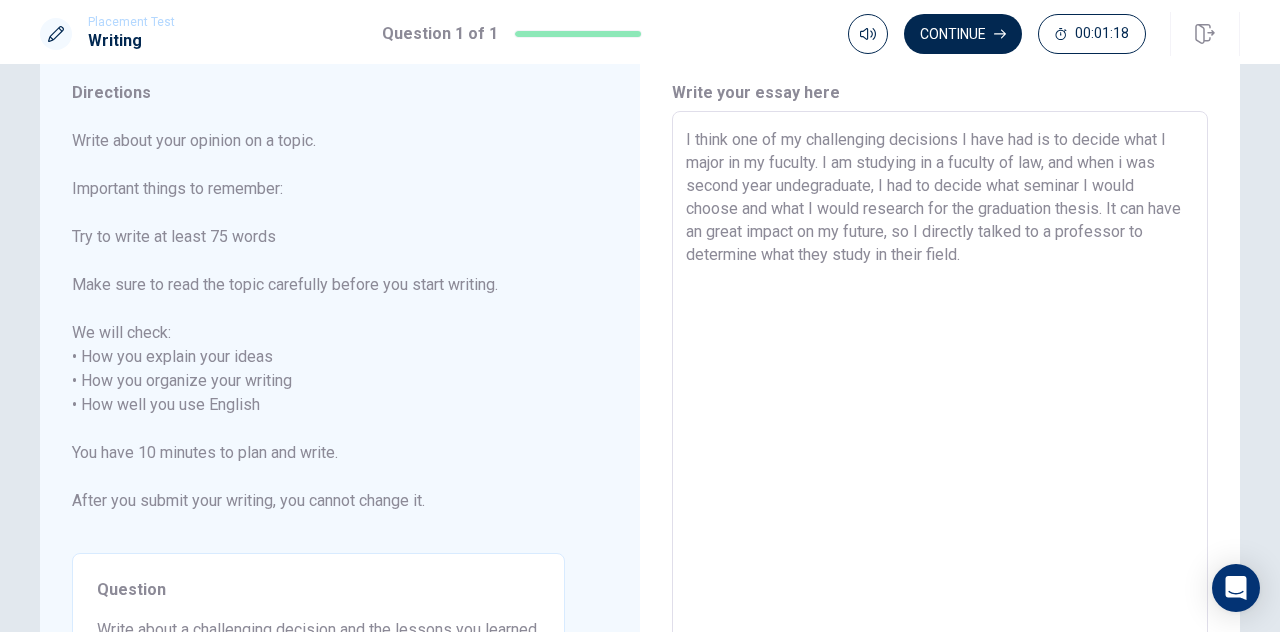 scroll, scrollTop: 62, scrollLeft: 0, axis: vertical 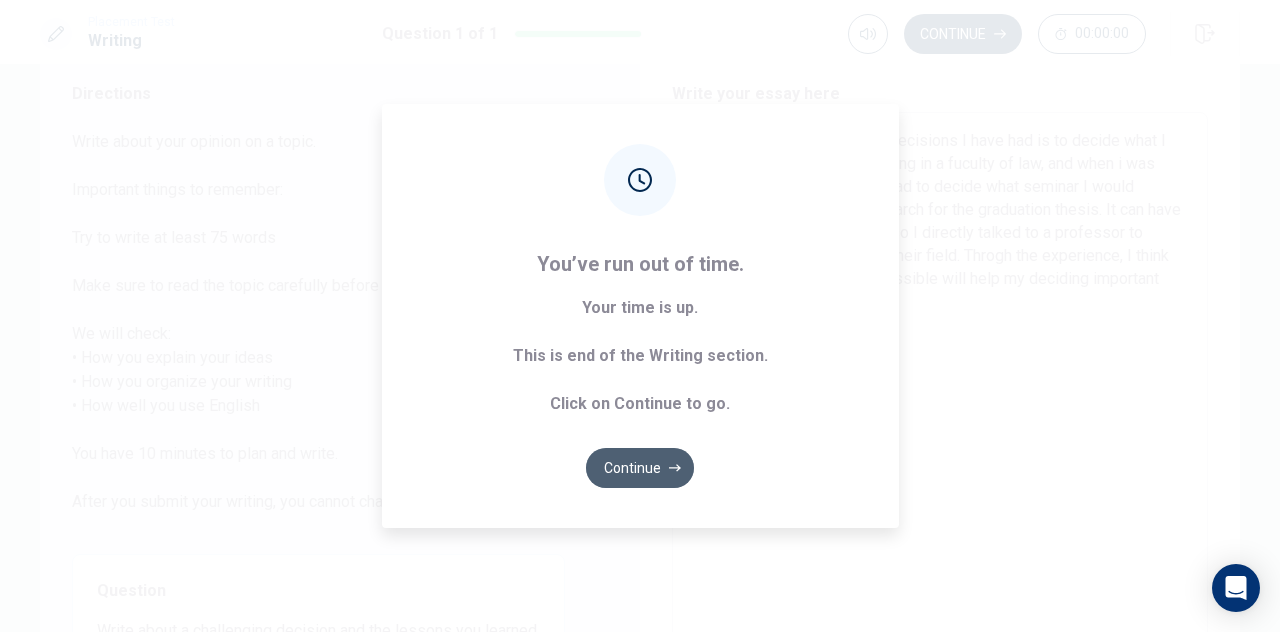 click on "Continue" at bounding box center (640, 468) 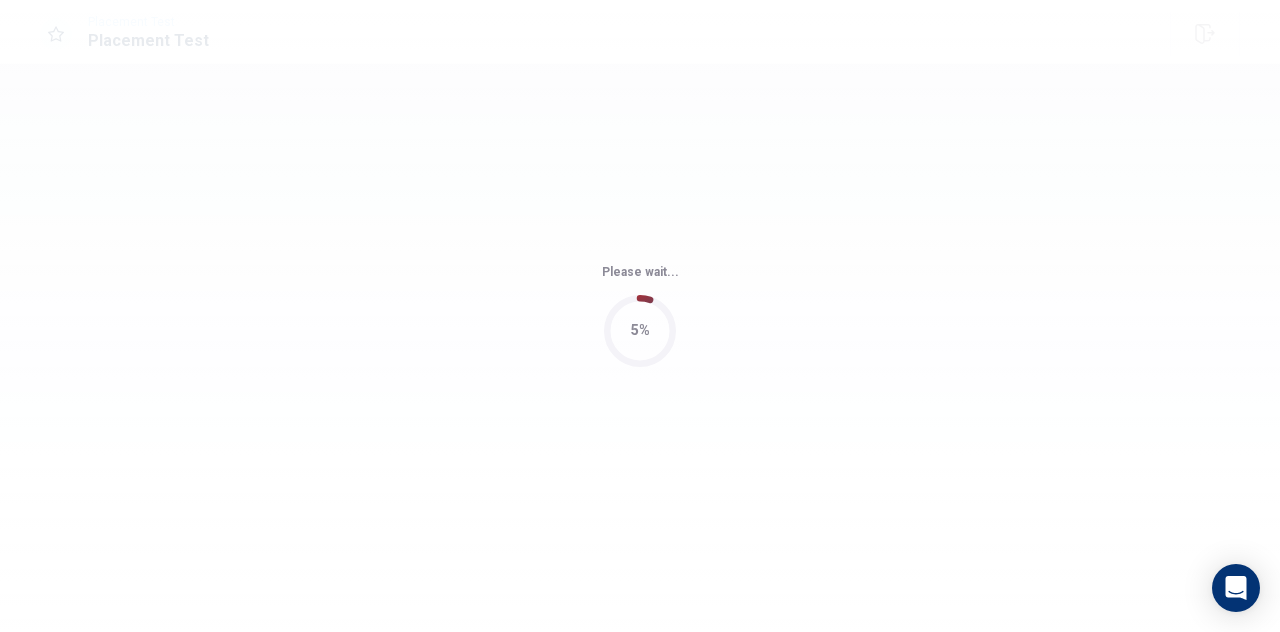 scroll, scrollTop: 0, scrollLeft: 0, axis: both 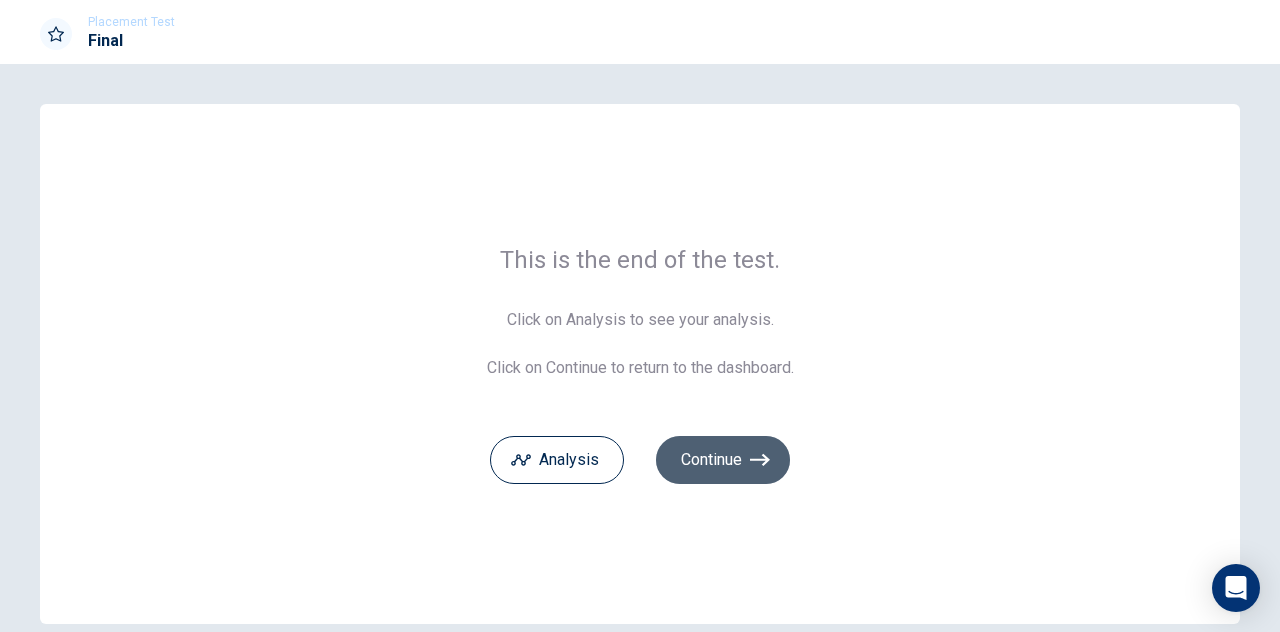 click on "Continue" at bounding box center [723, 460] 